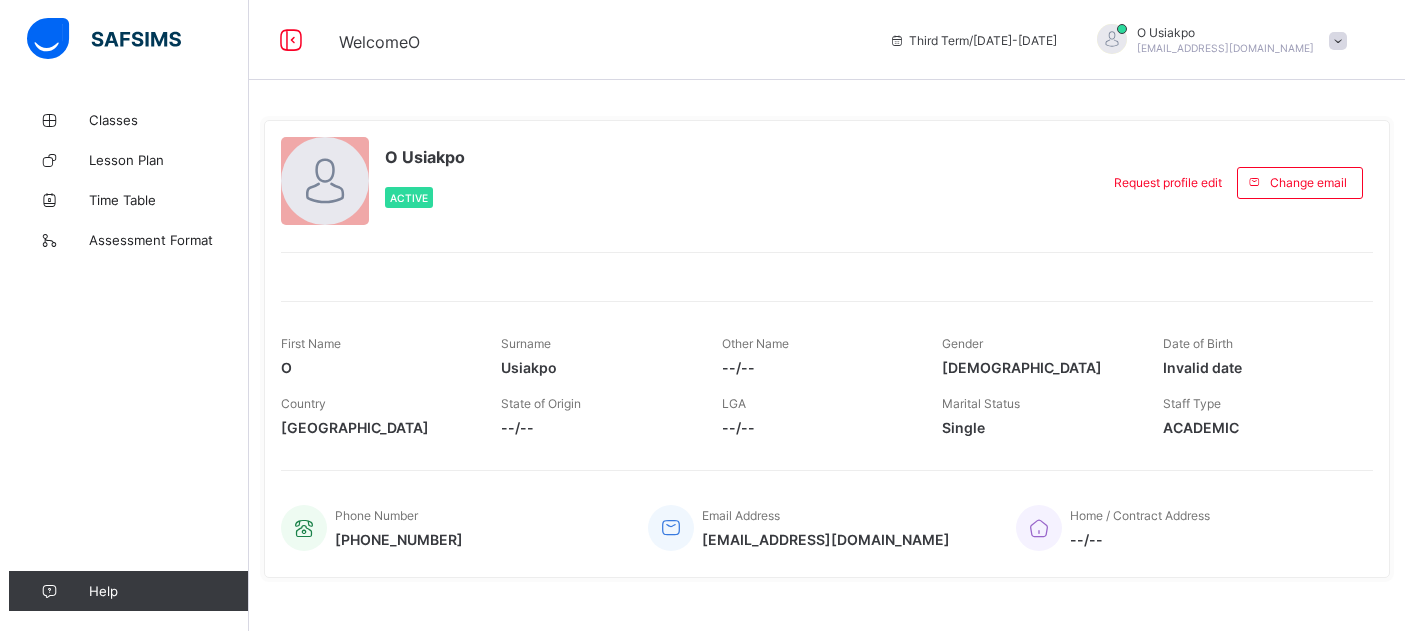 scroll, scrollTop: 0, scrollLeft: 0, axis: both 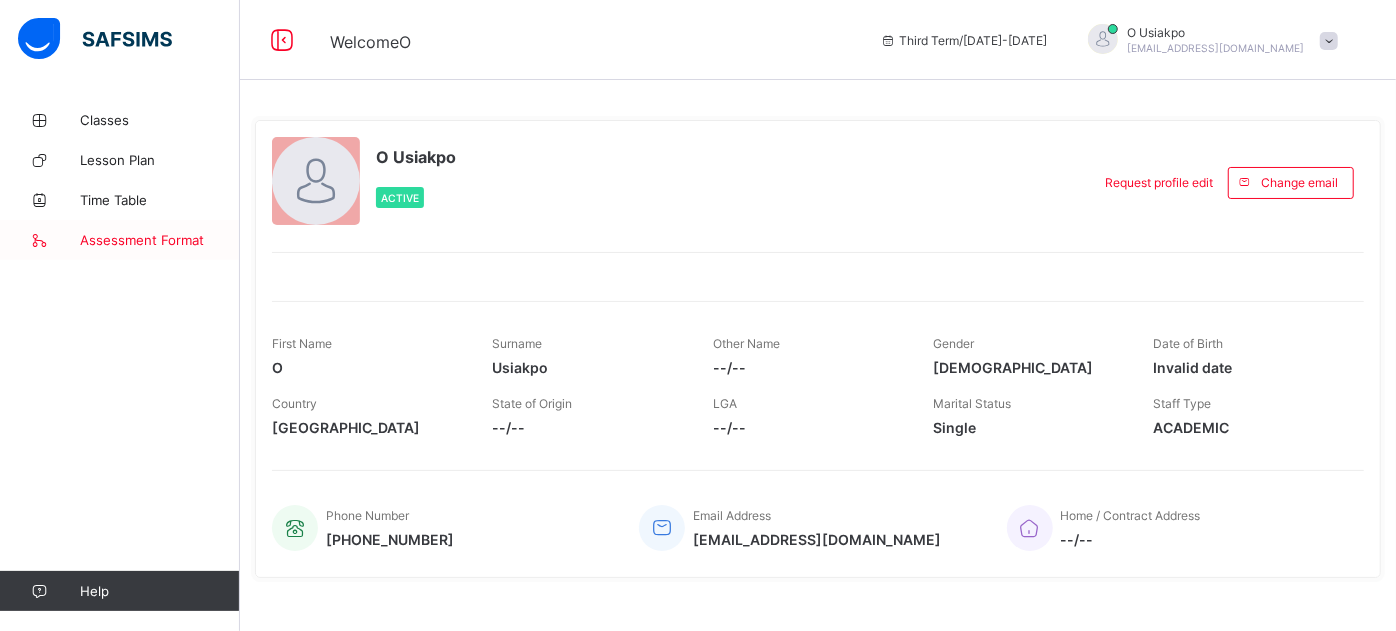 click on "Assessment Format" at bounding box center (160, 240) 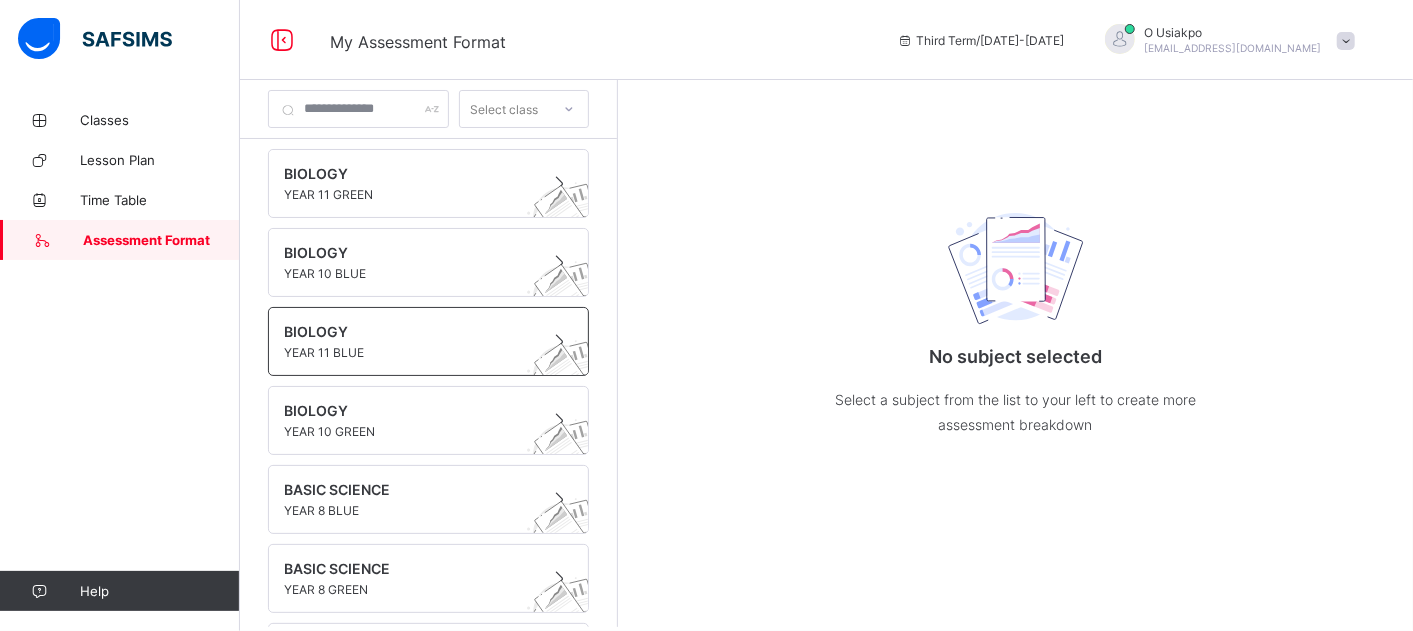 scroll, scrollTop: 80, scrollLeft: 0, axis: vertical 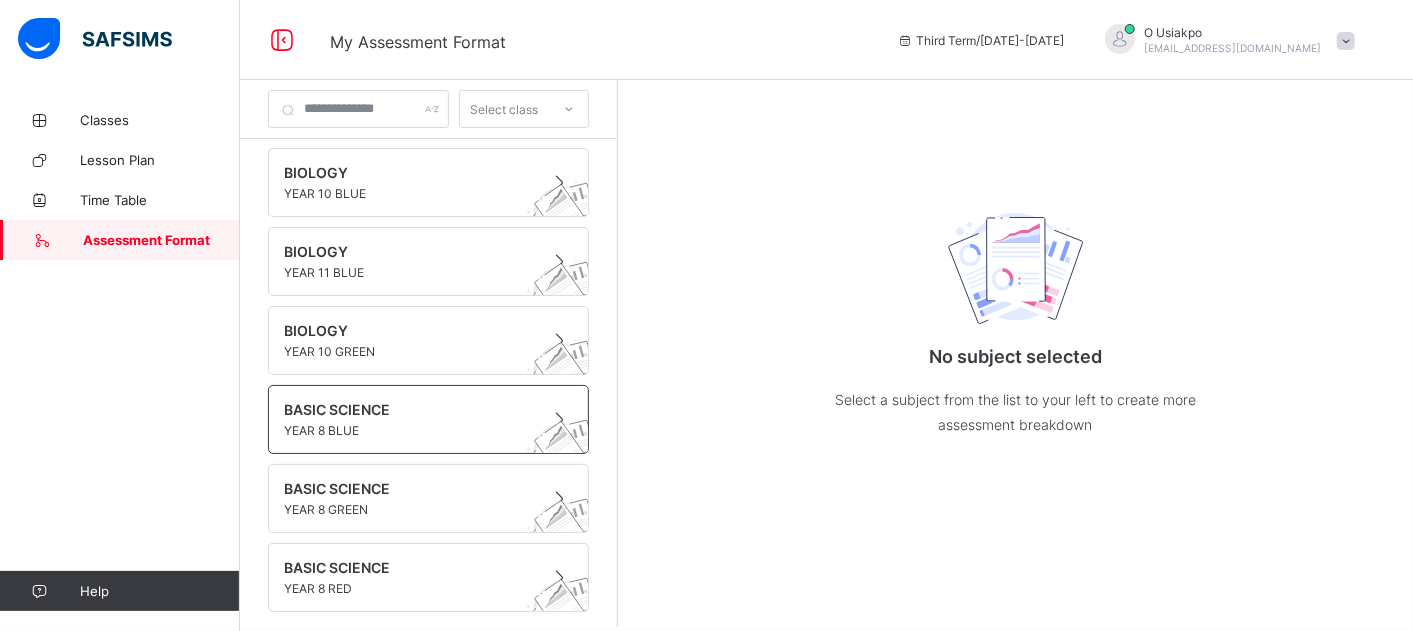 click on "YEAR 8 BLUE" at bounding box center [409, 430] 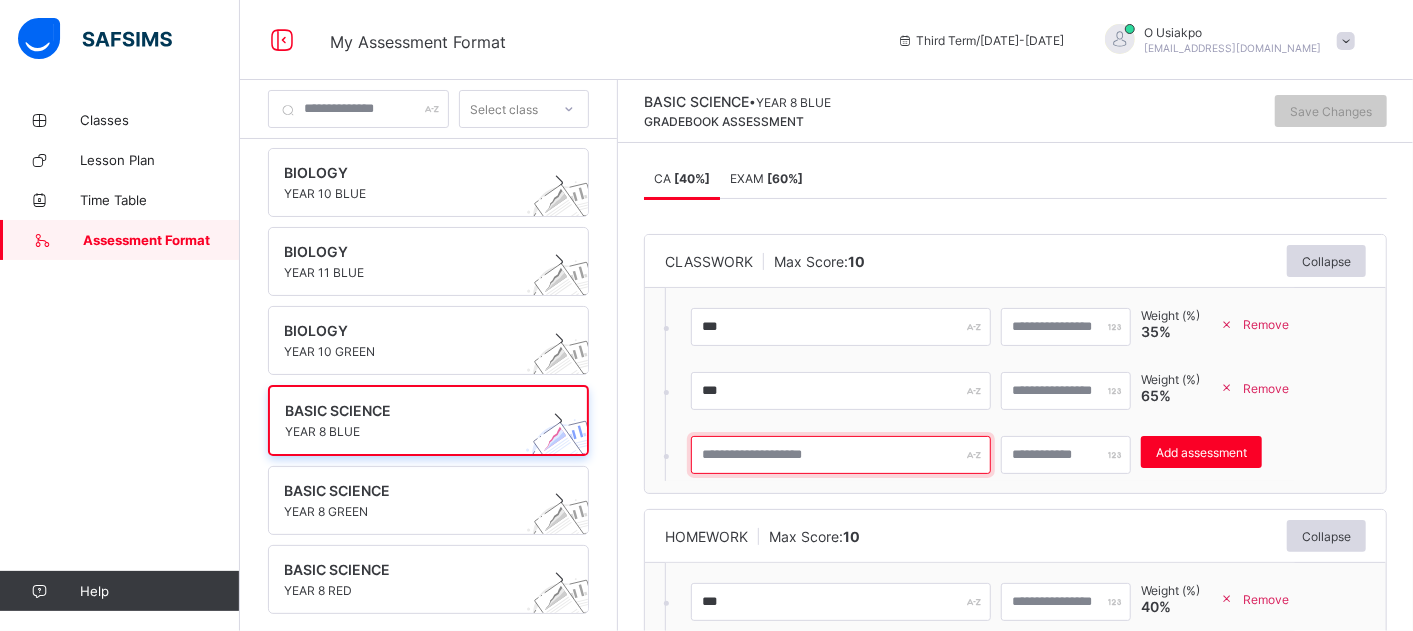 click at bounding box center (841, 455) 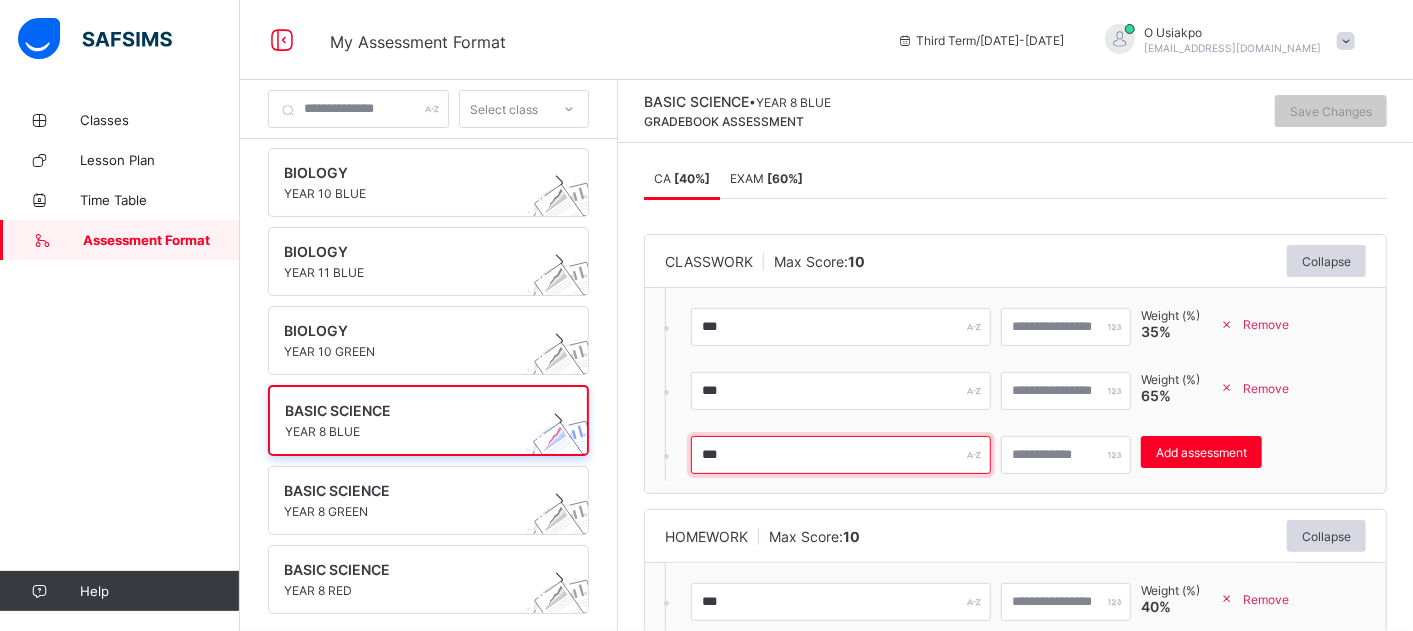 type on "***" 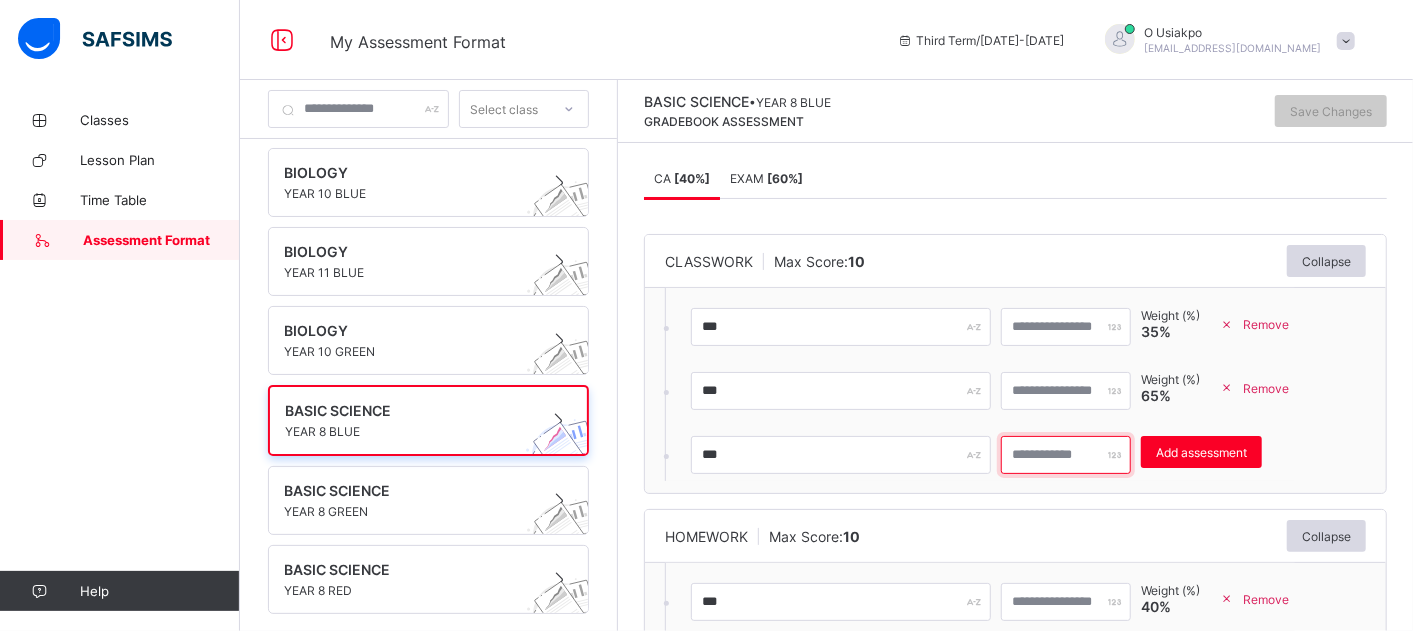 click at bounding box center [1066, 455] 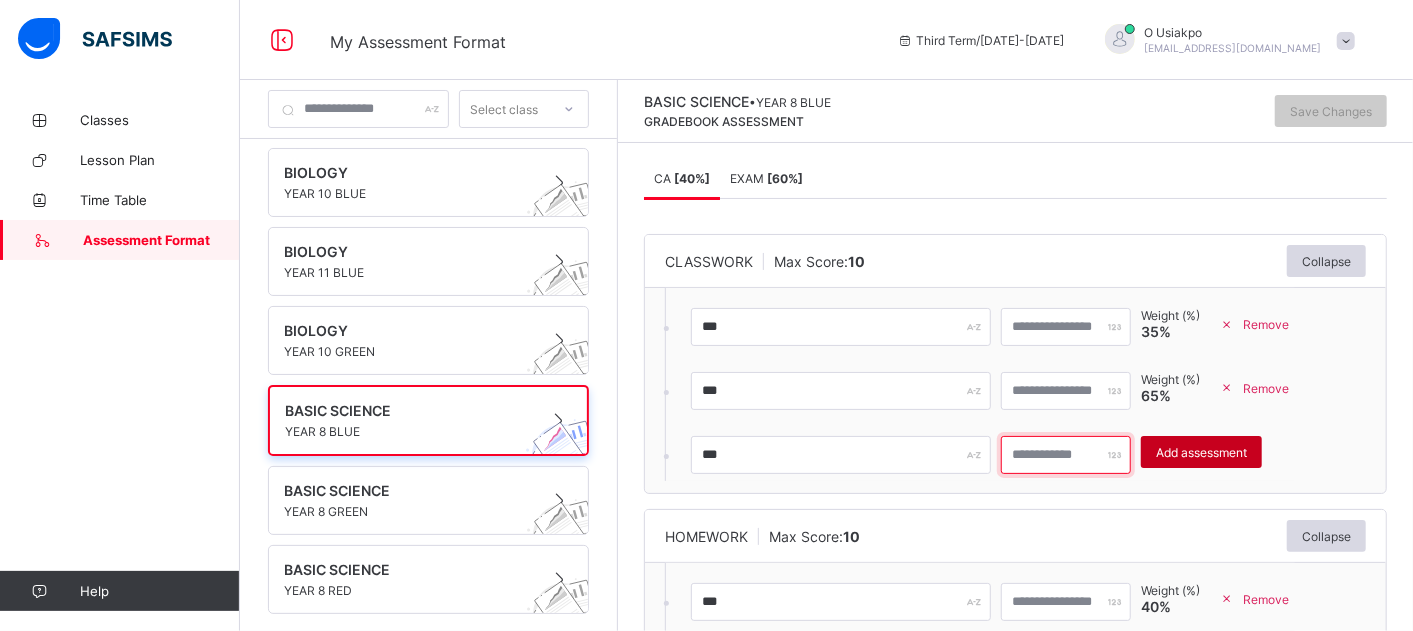 type on "*" 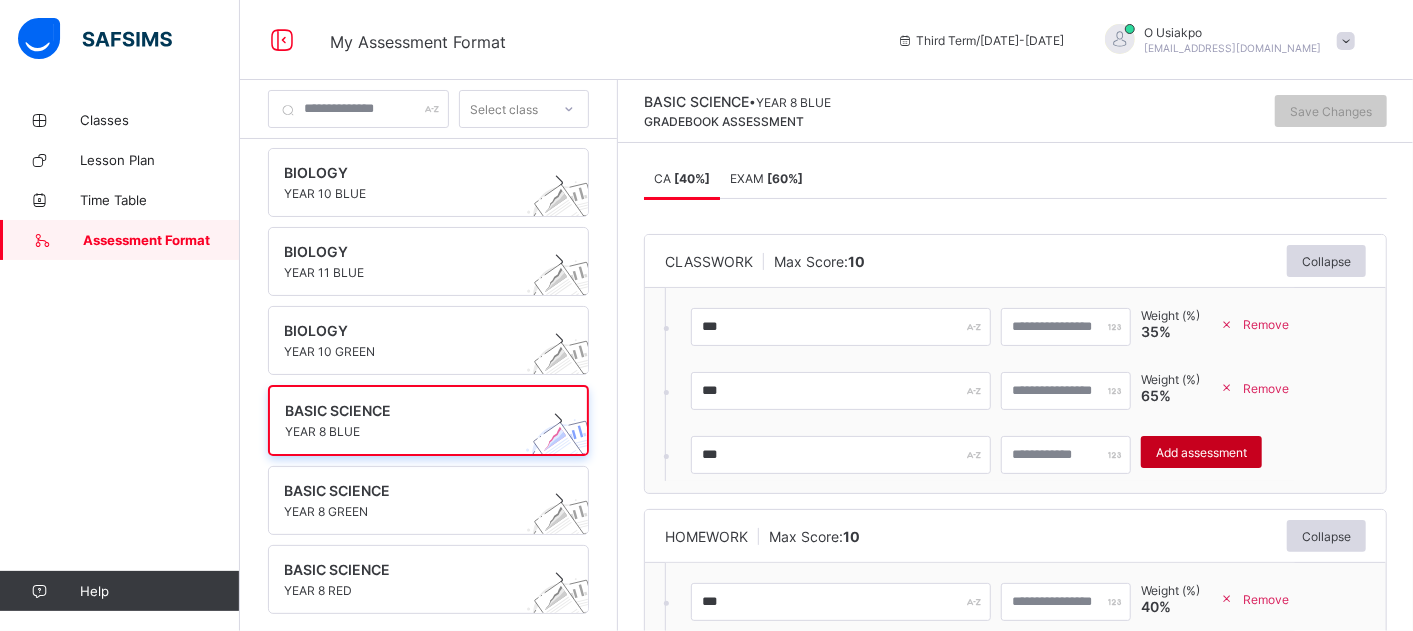 click on "Add assessment" at bounding box center [1201, 452] 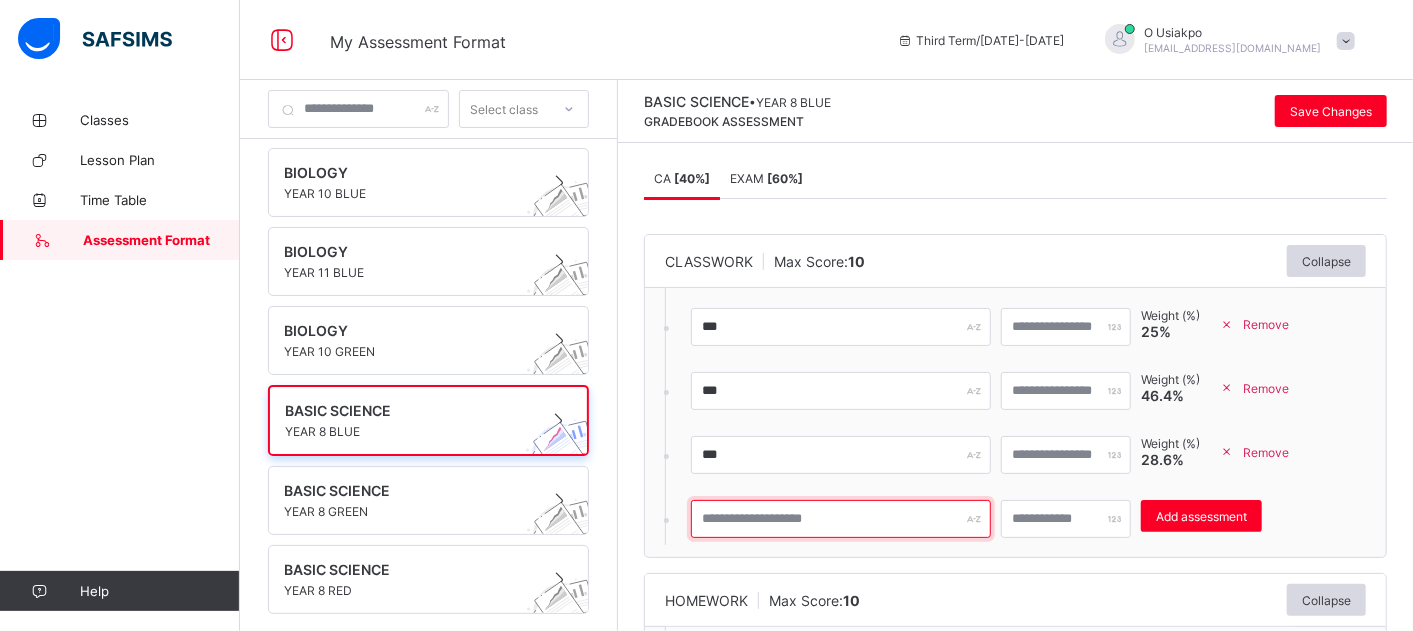 click at bounding box center (841, 519) 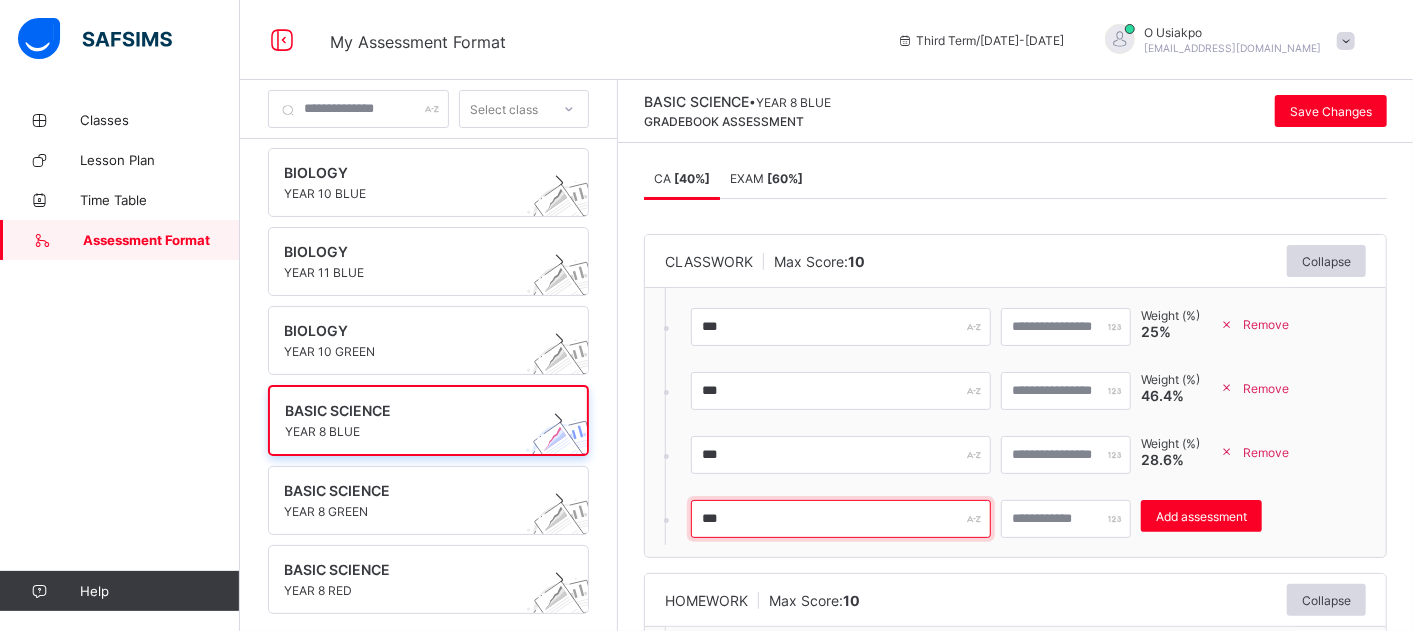 type on "***" 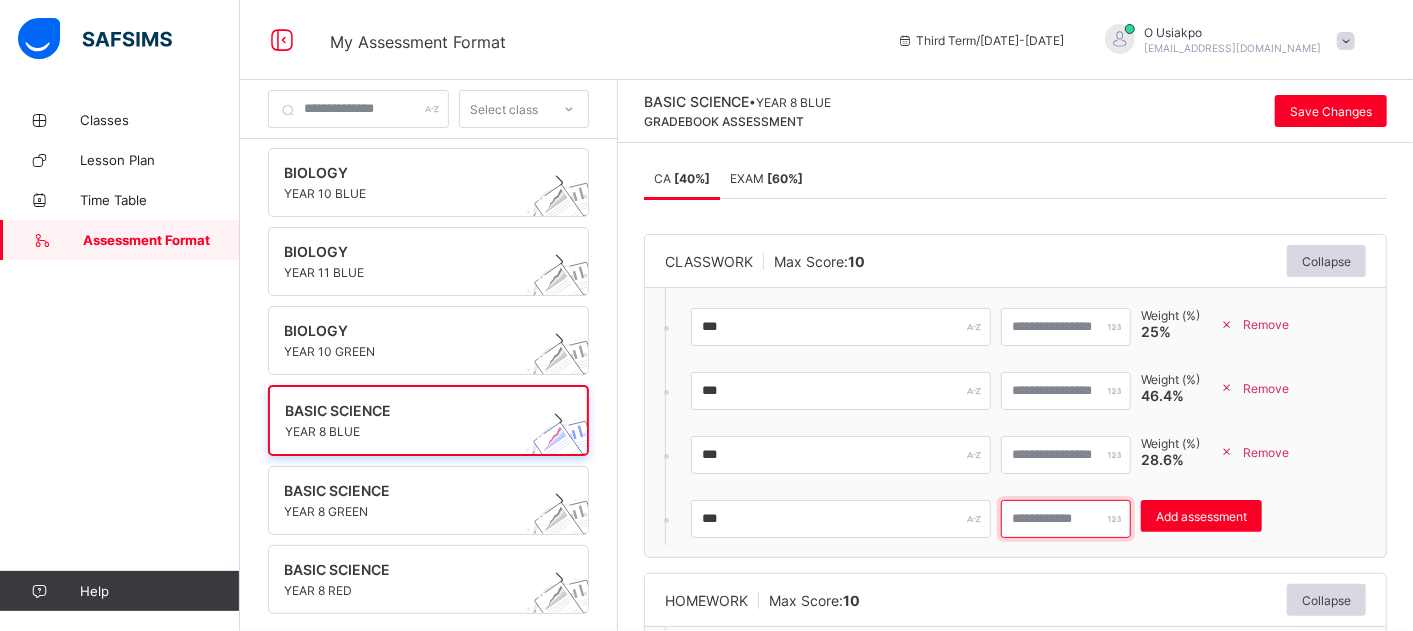 click on "*" at bounding box center [1066, 519] 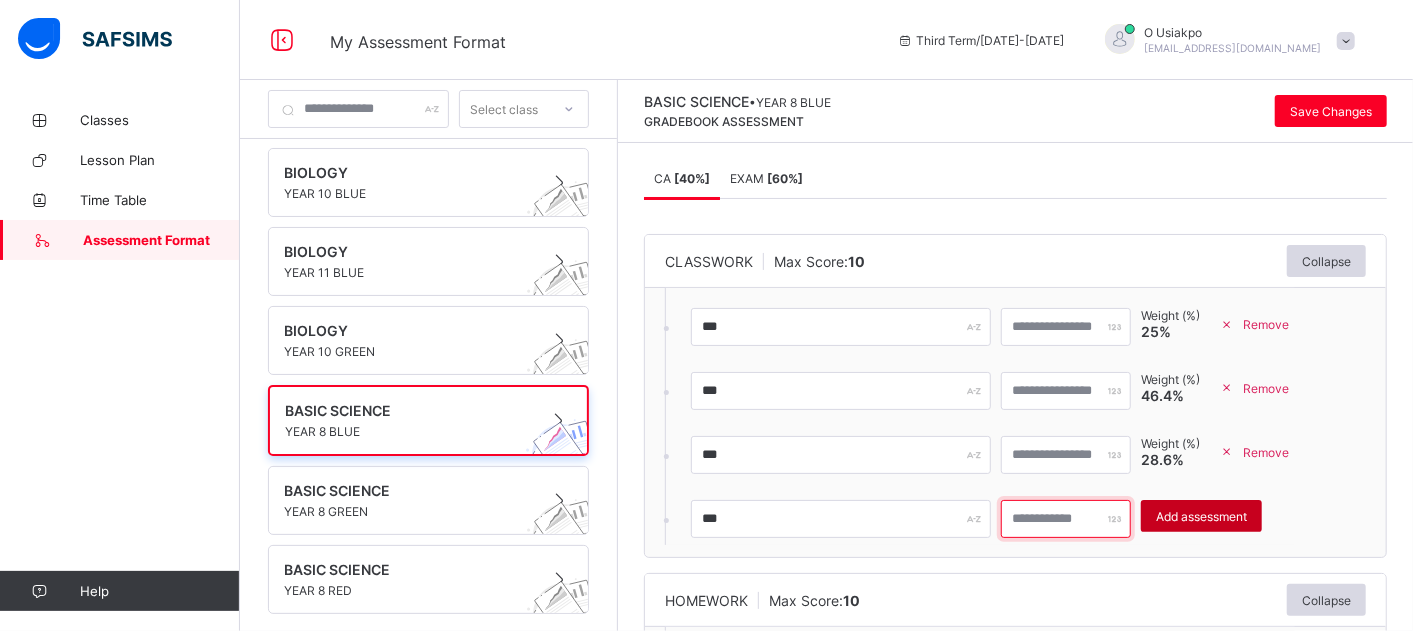 type on "**" 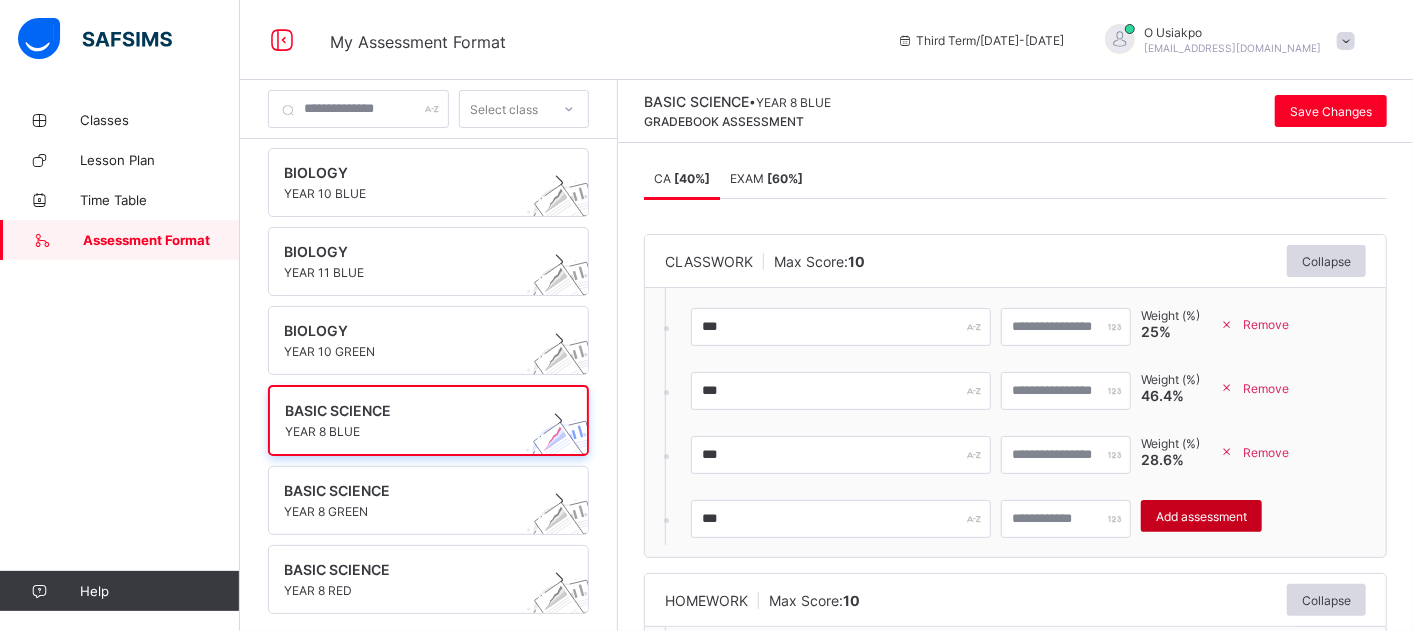 click on "Add assessment" at bounding box center [1201, 516] 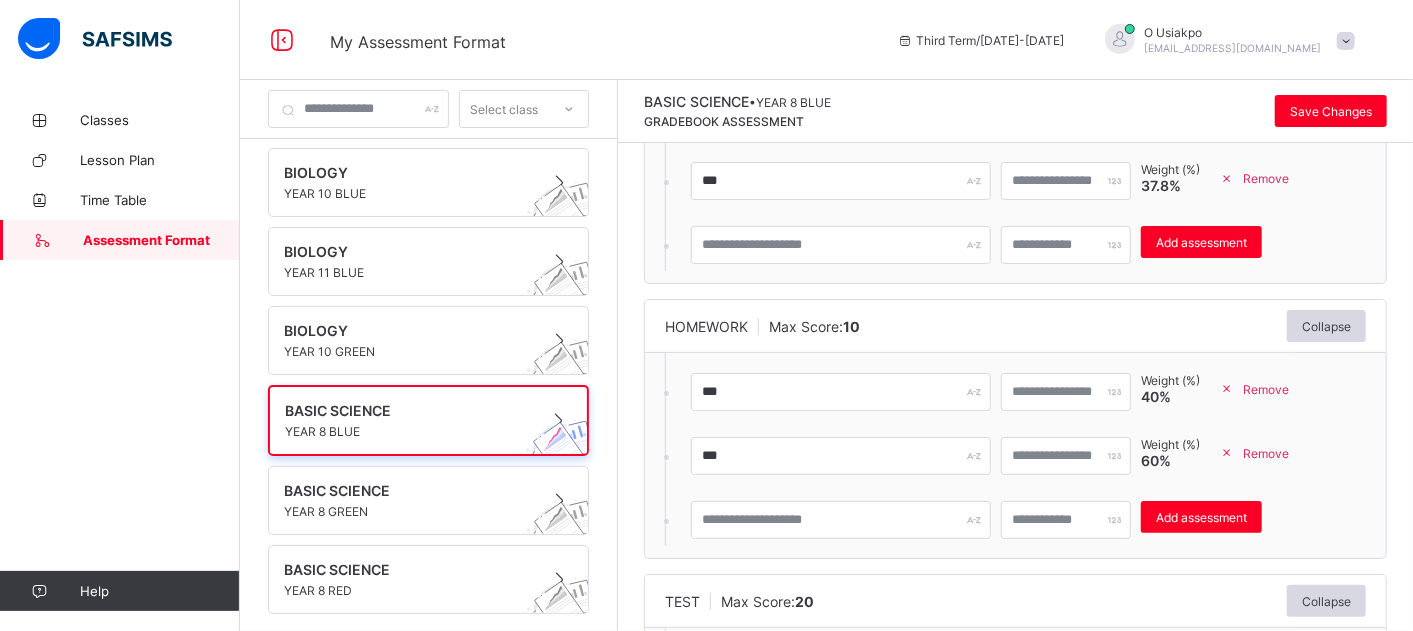 scroll, scrollTop: 337, scrollLeft: 0, axis: vertical 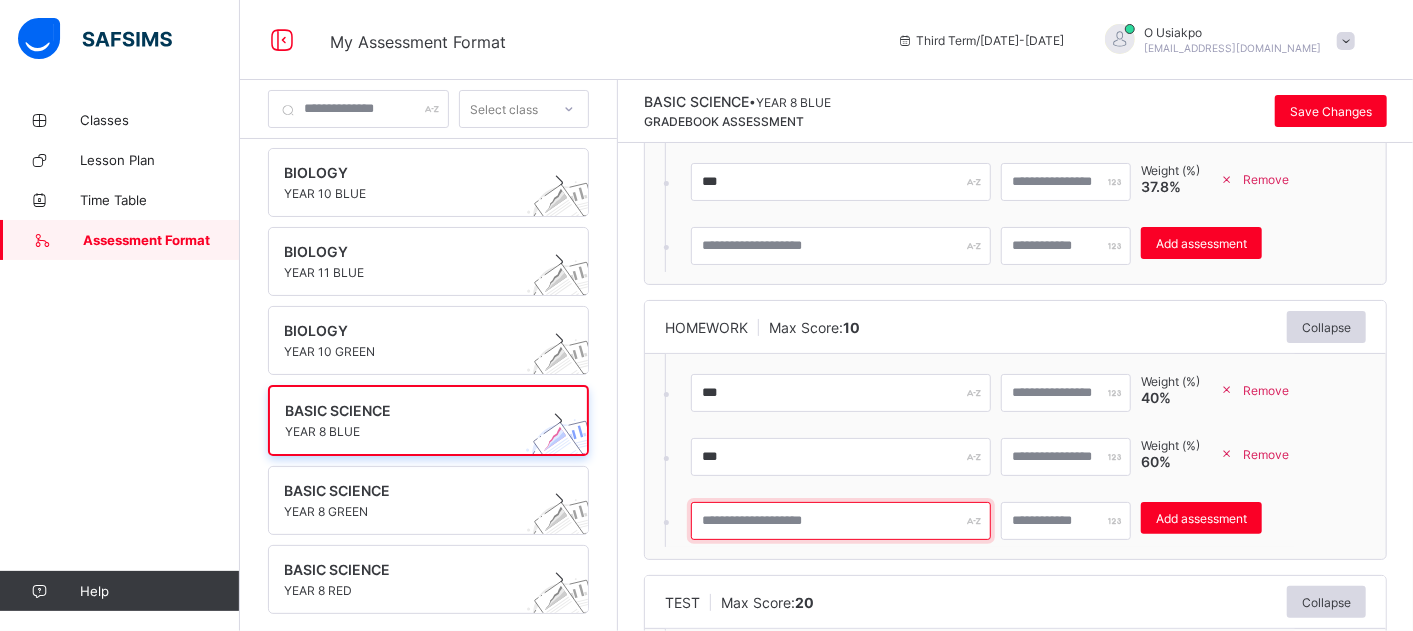 click at bounding box center (841, 521) 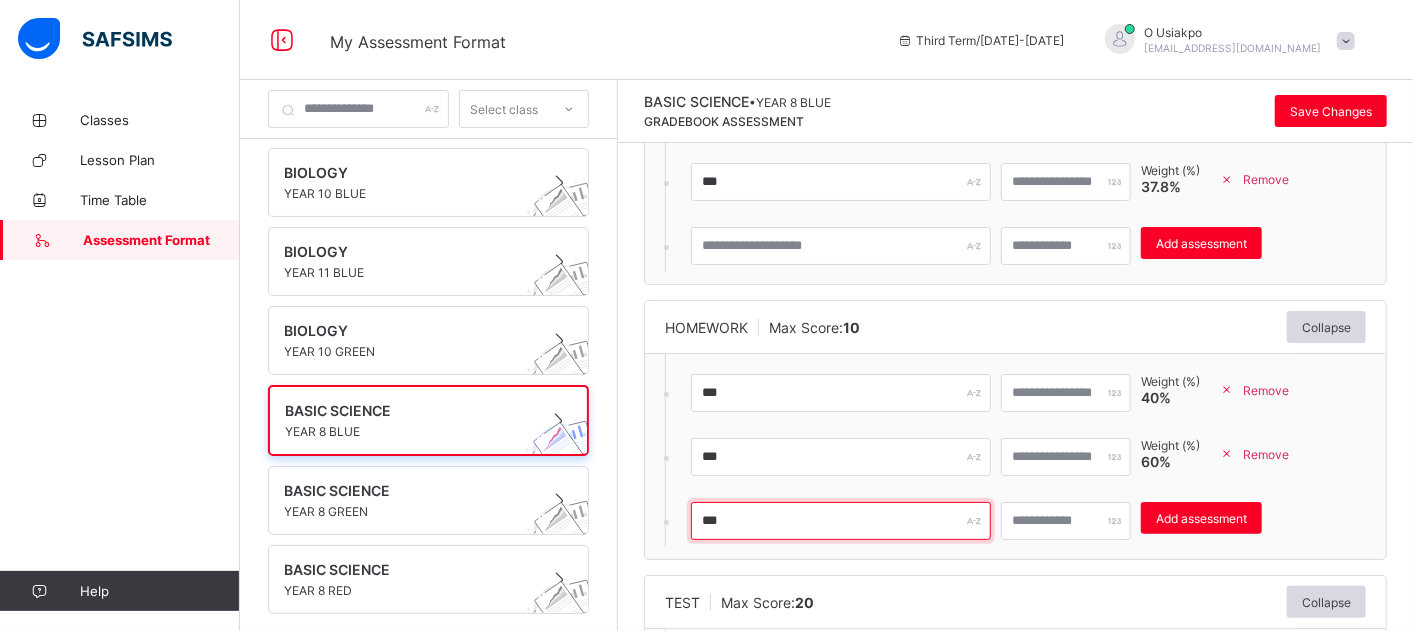type on "***" 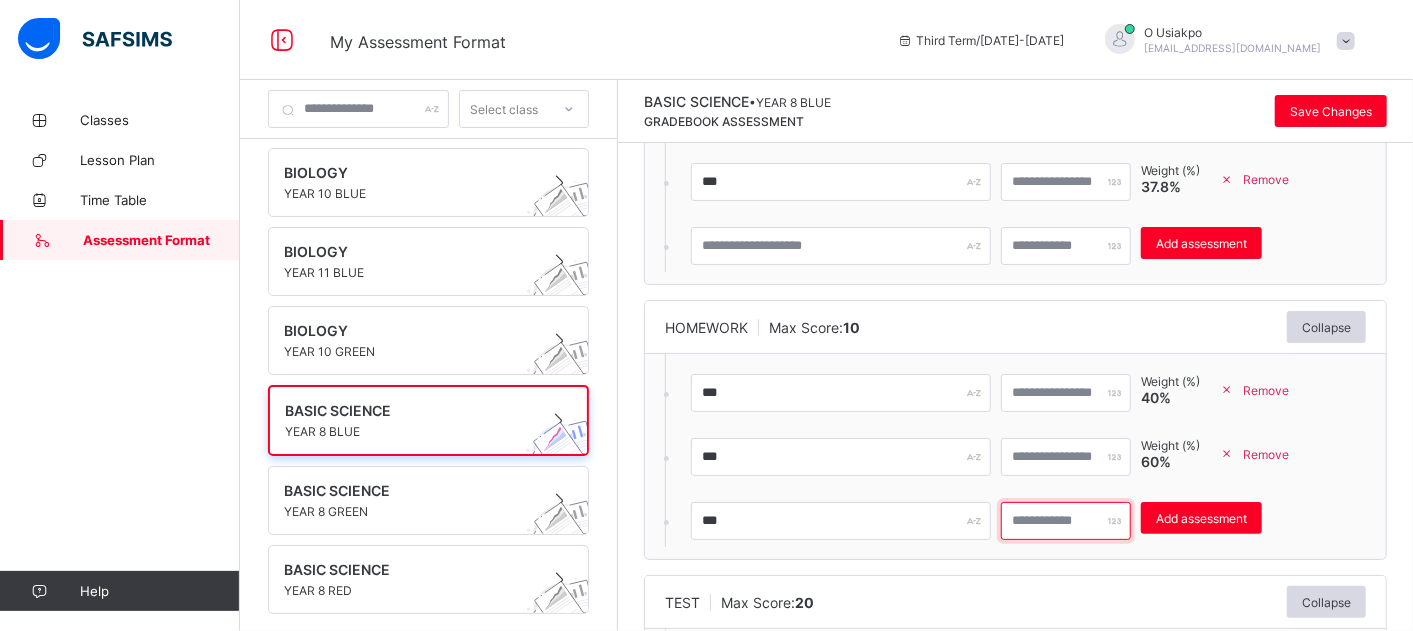 click at bounding box center [1066, 521] 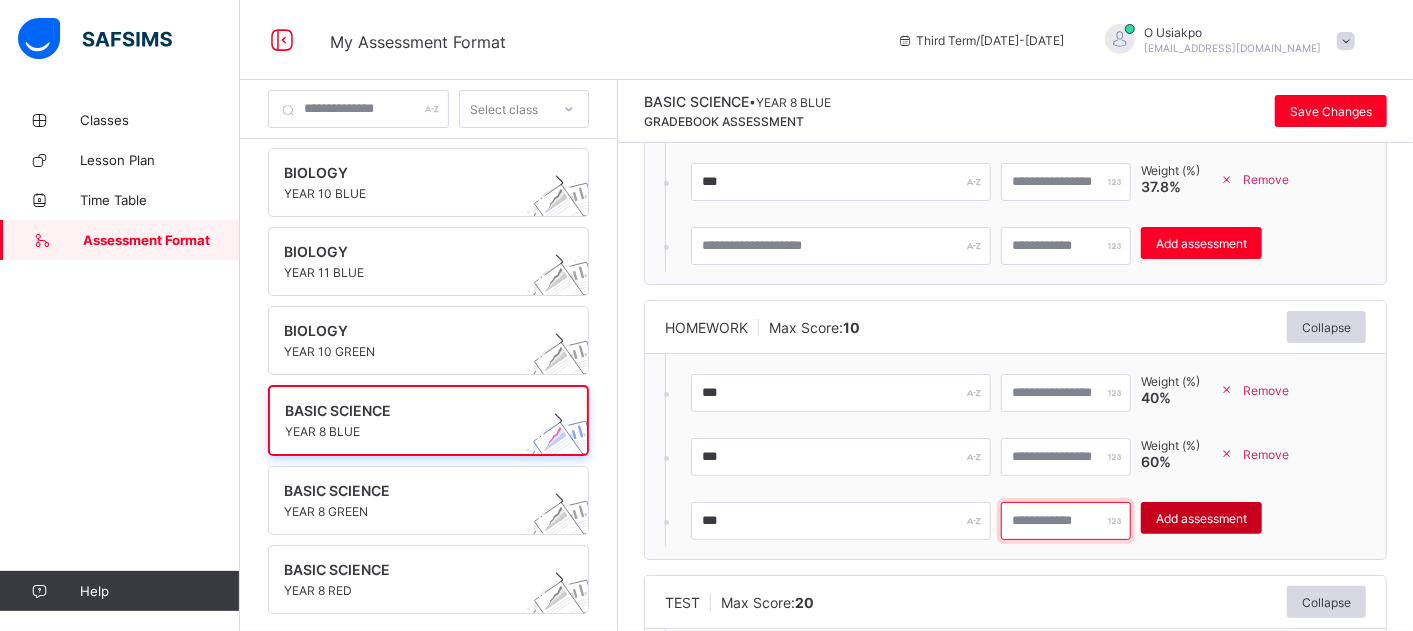 type on "**" 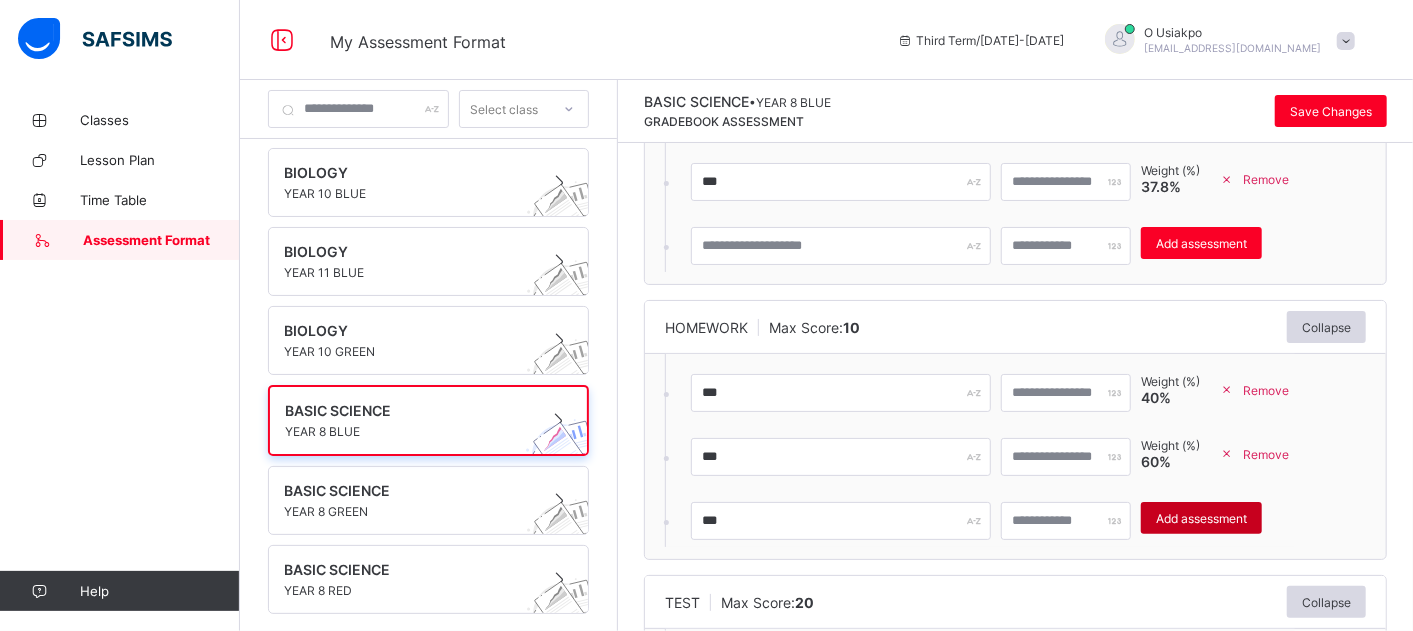 click on "Add assessment" at bounding box center (1201, 518) 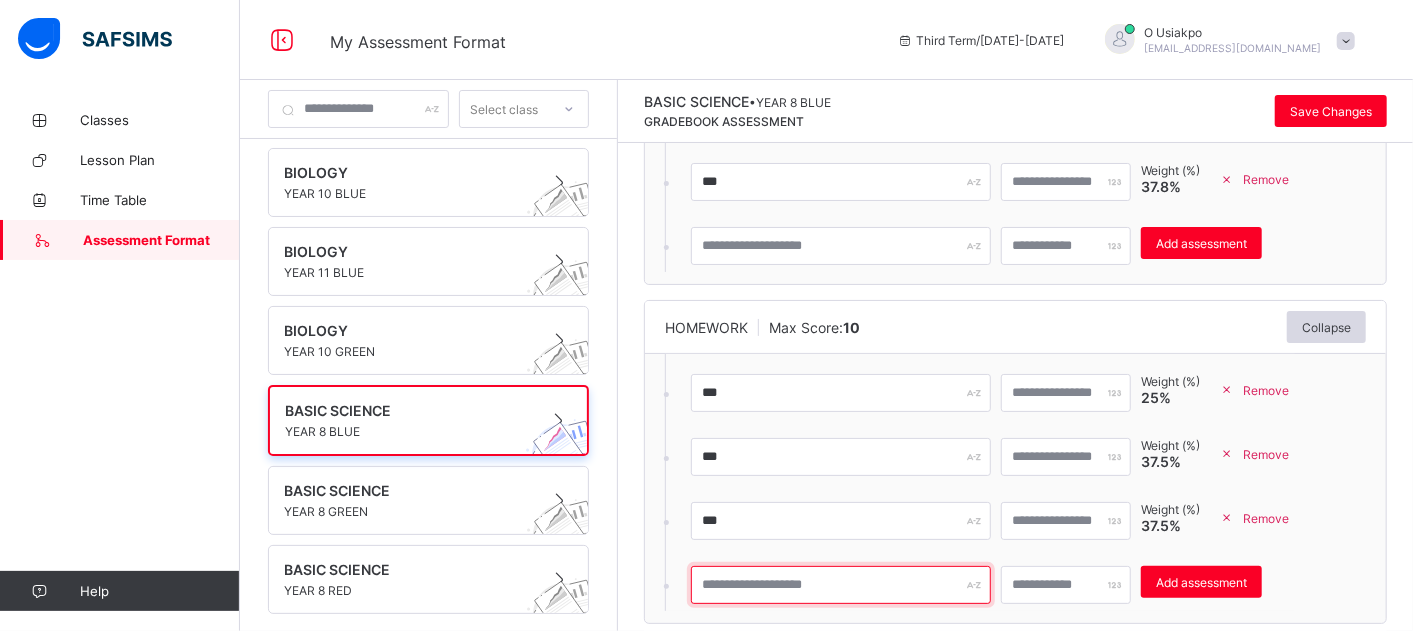 click at bounding box center (841, 585) 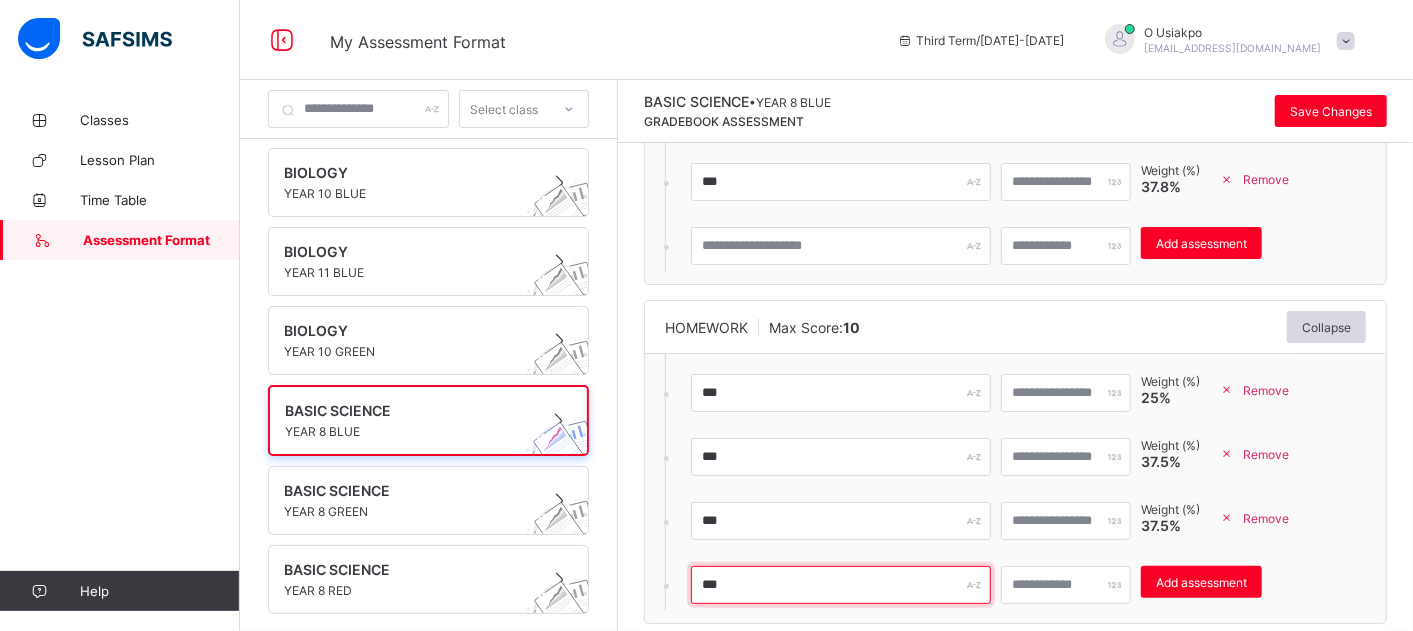 type on "***" 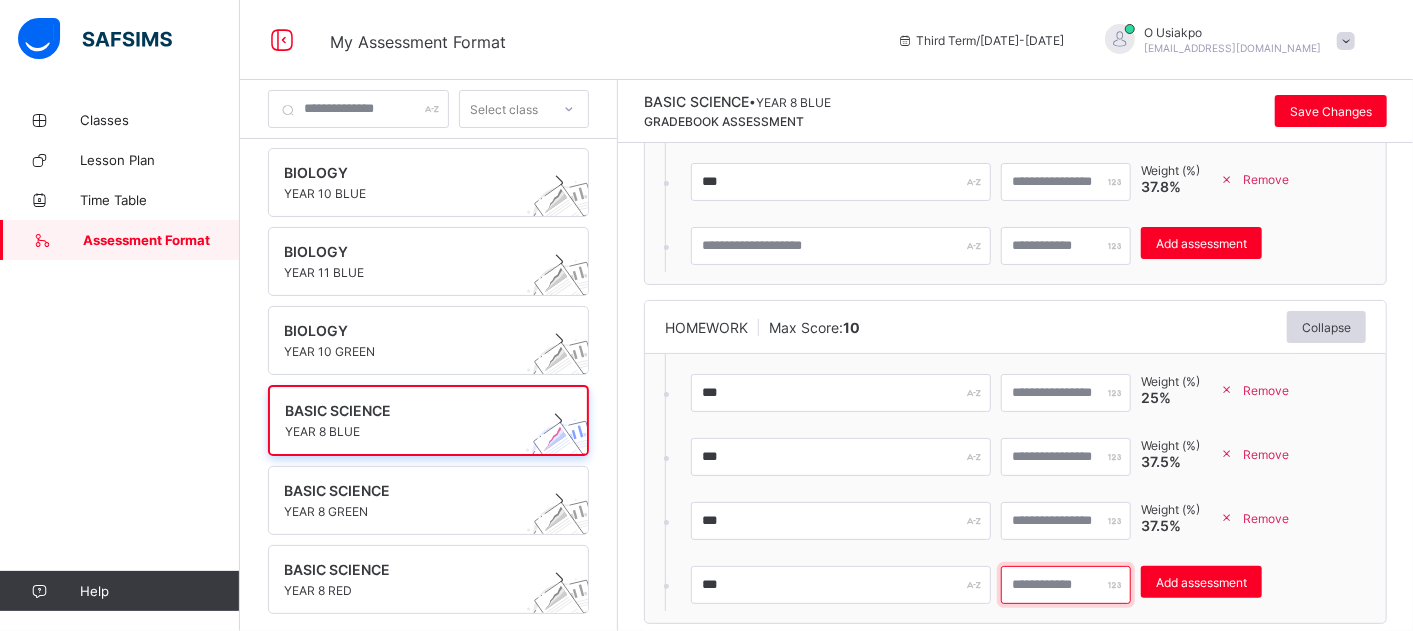 click on "*" at bounding box center (1066, 585) 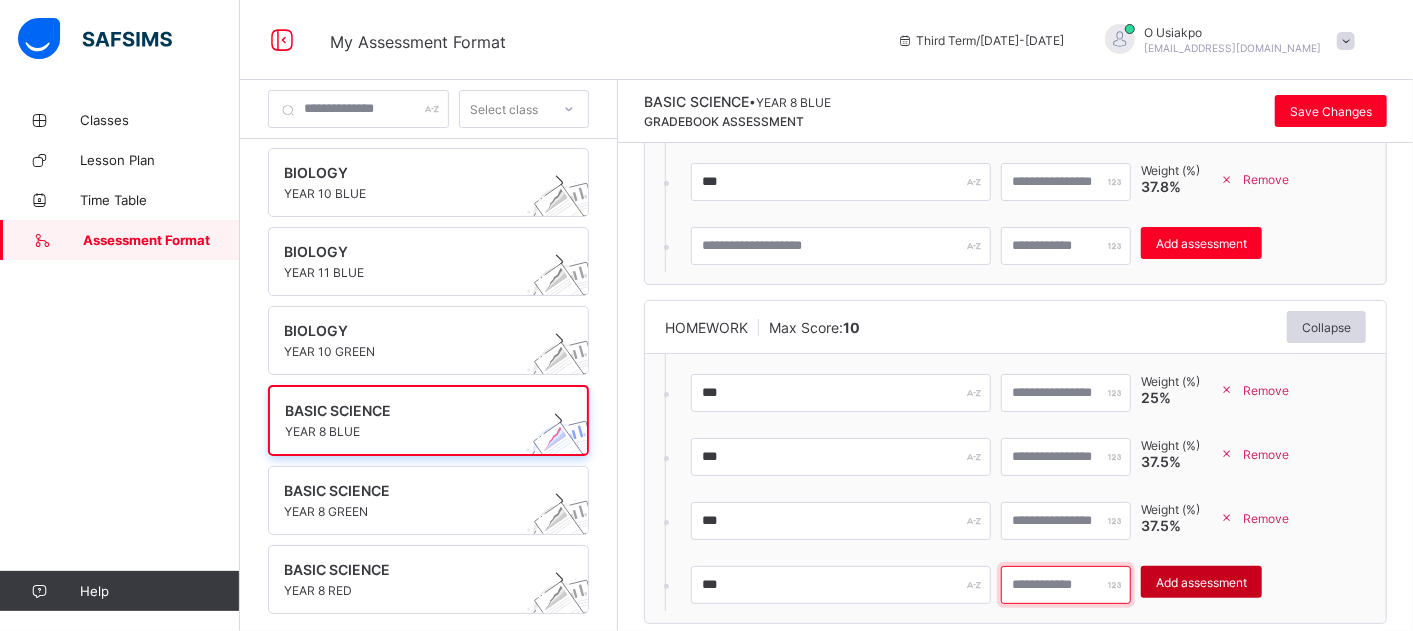 type on "*" 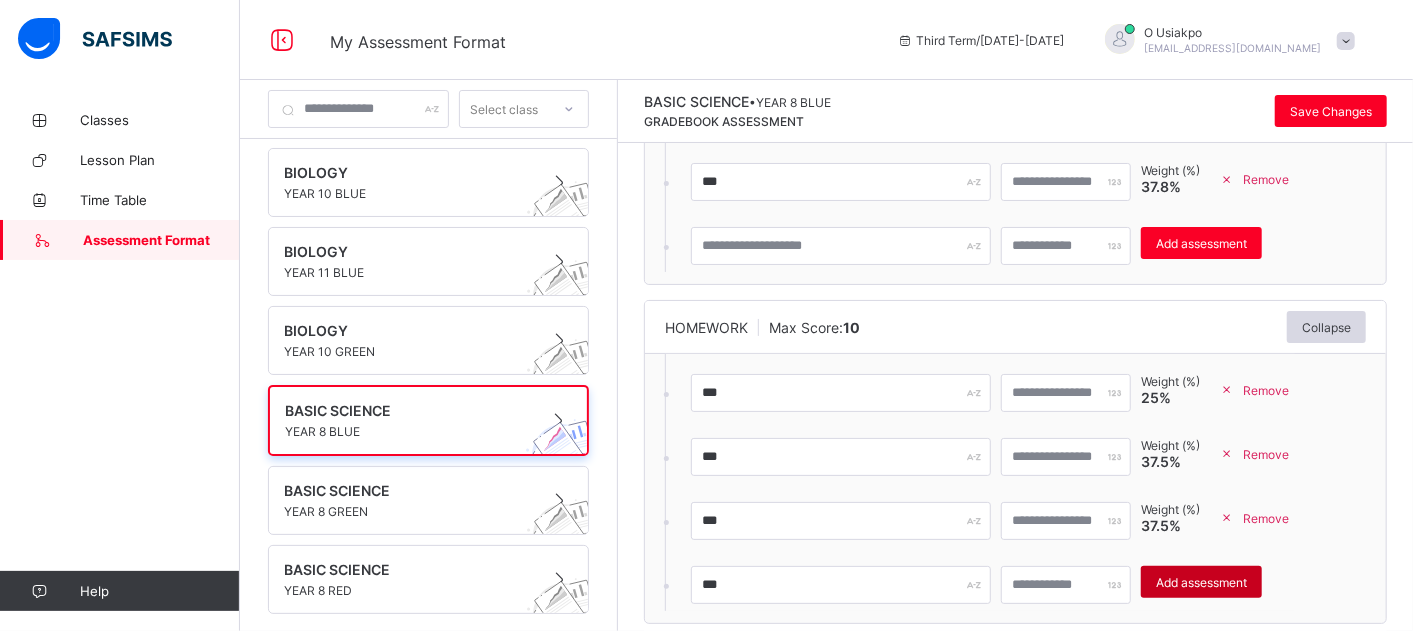 click on "Add assessment" at bounding box center (1201, 582) 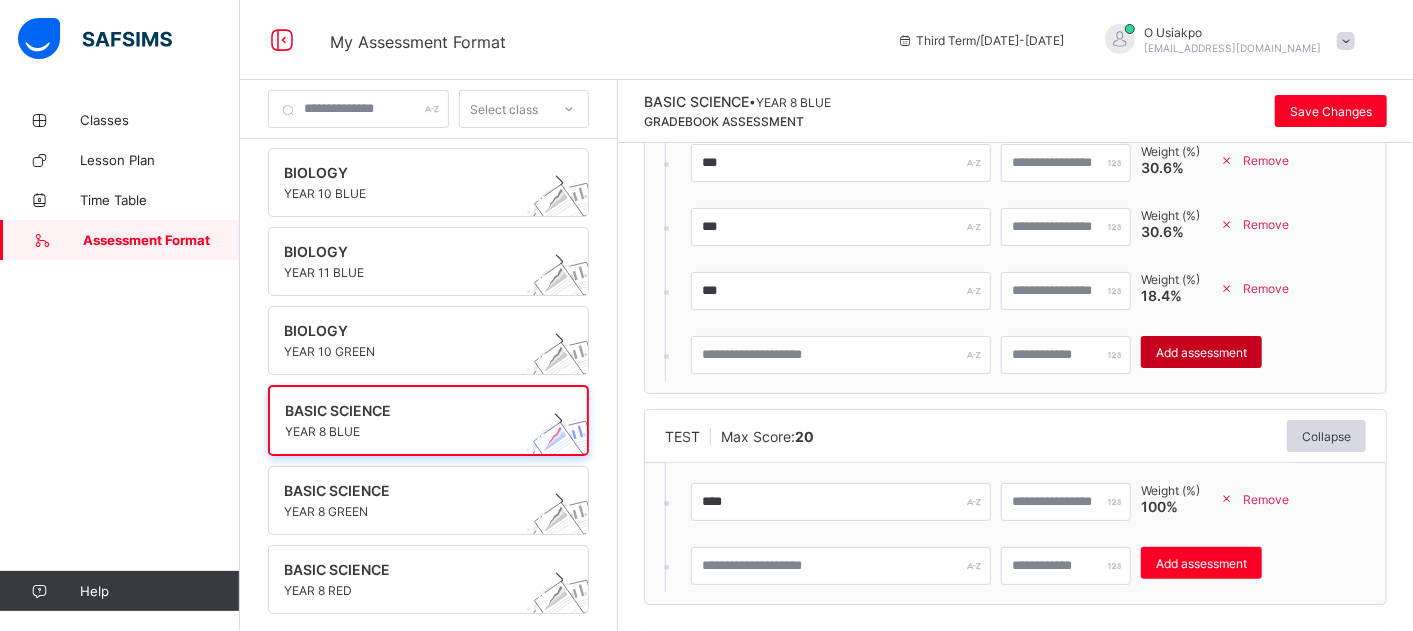 scroll, scrollTop: 652, scrollLeft: 0, axis: vertical 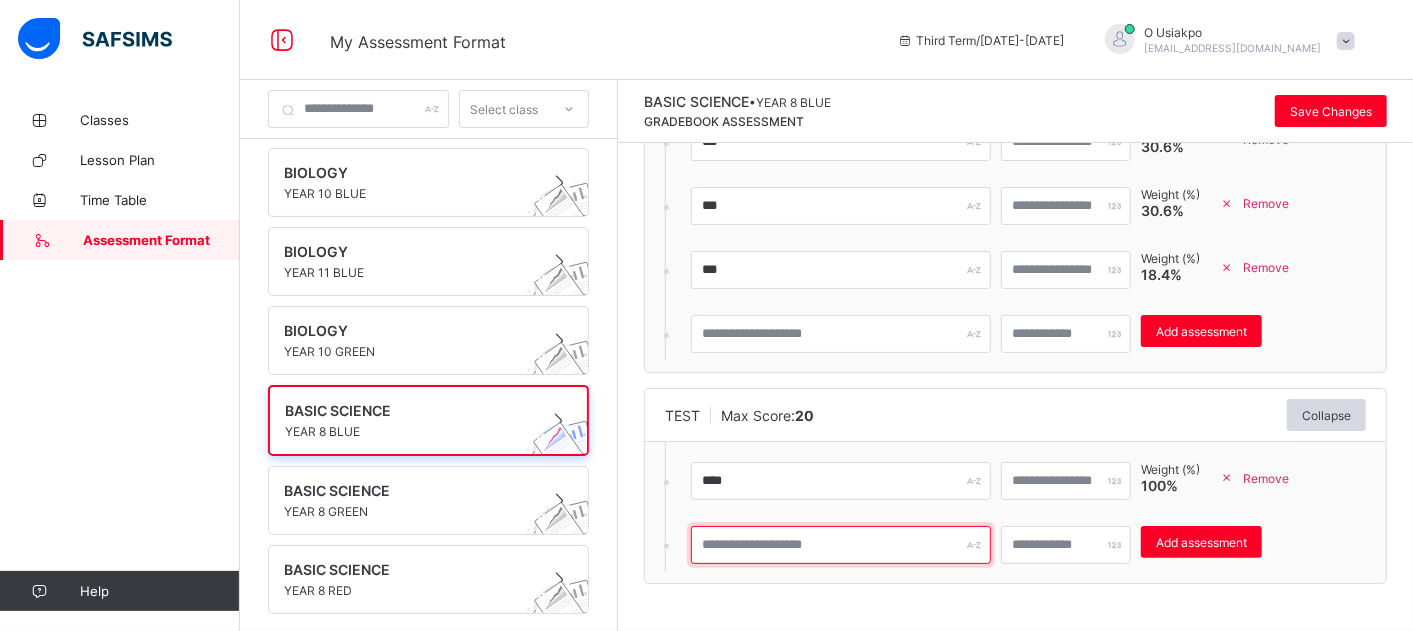 click at bounding box center (841, 545) 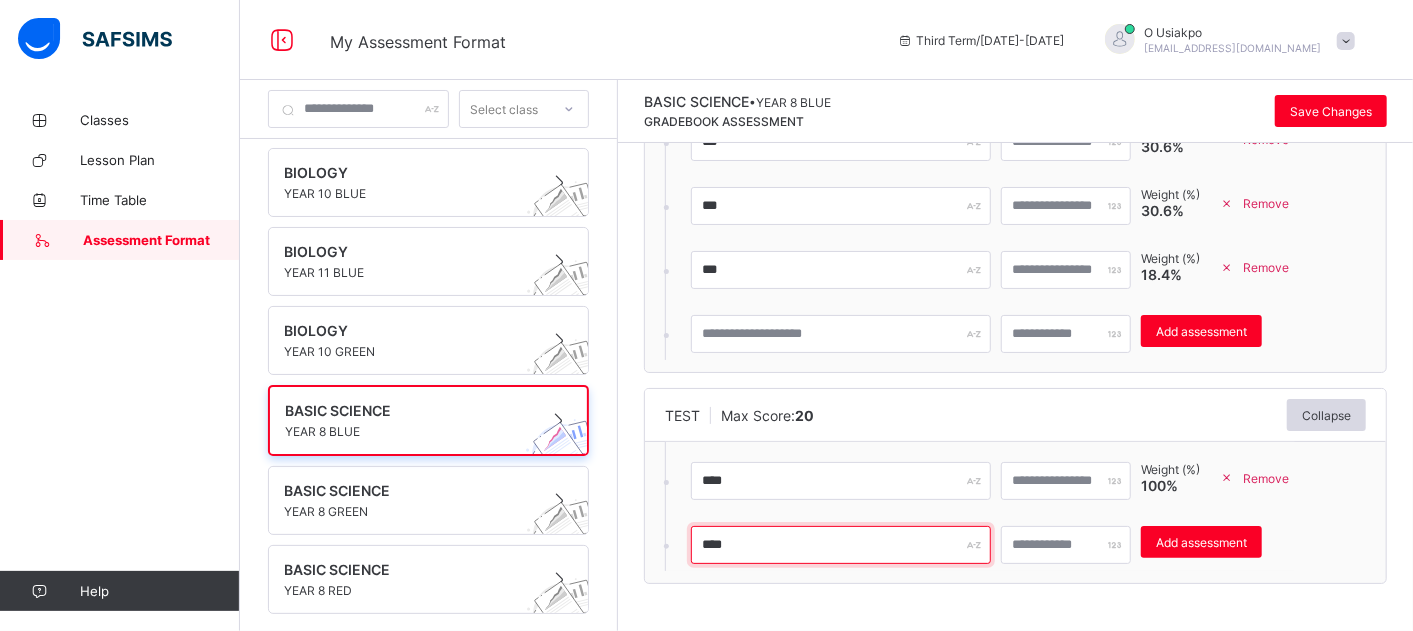 type on "****" 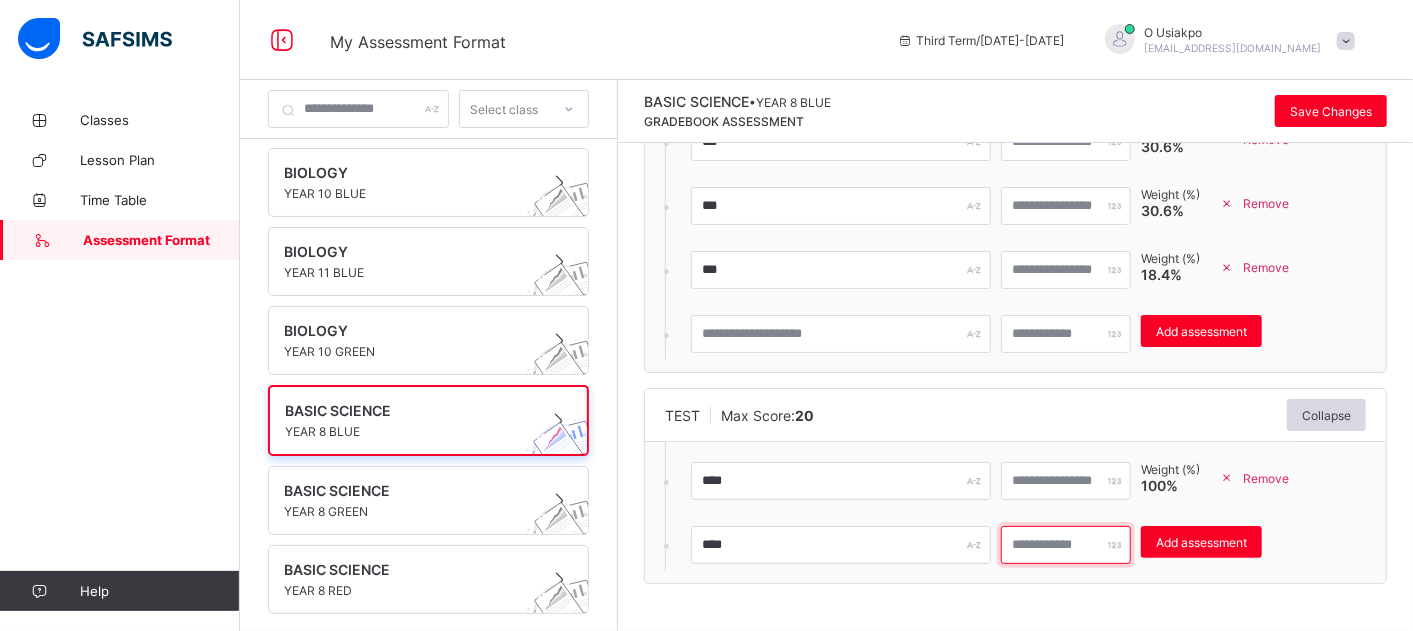 click at bounding box center [1066, 545] 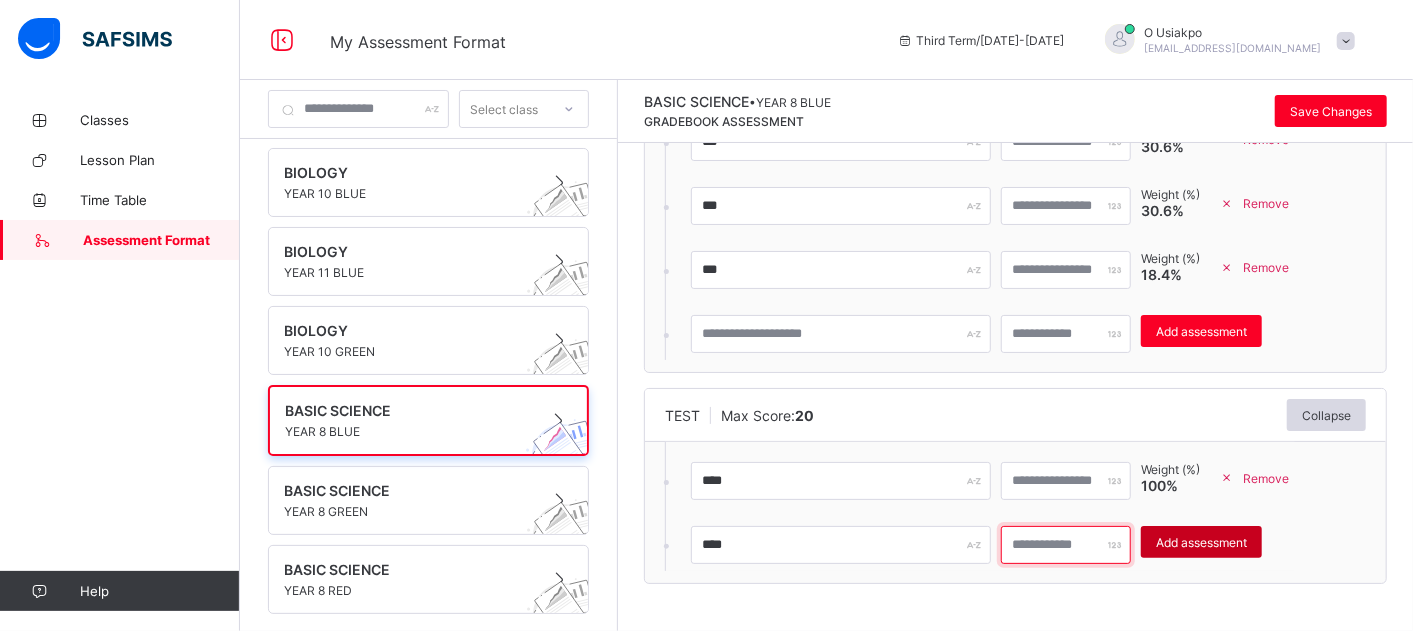 type on "**" 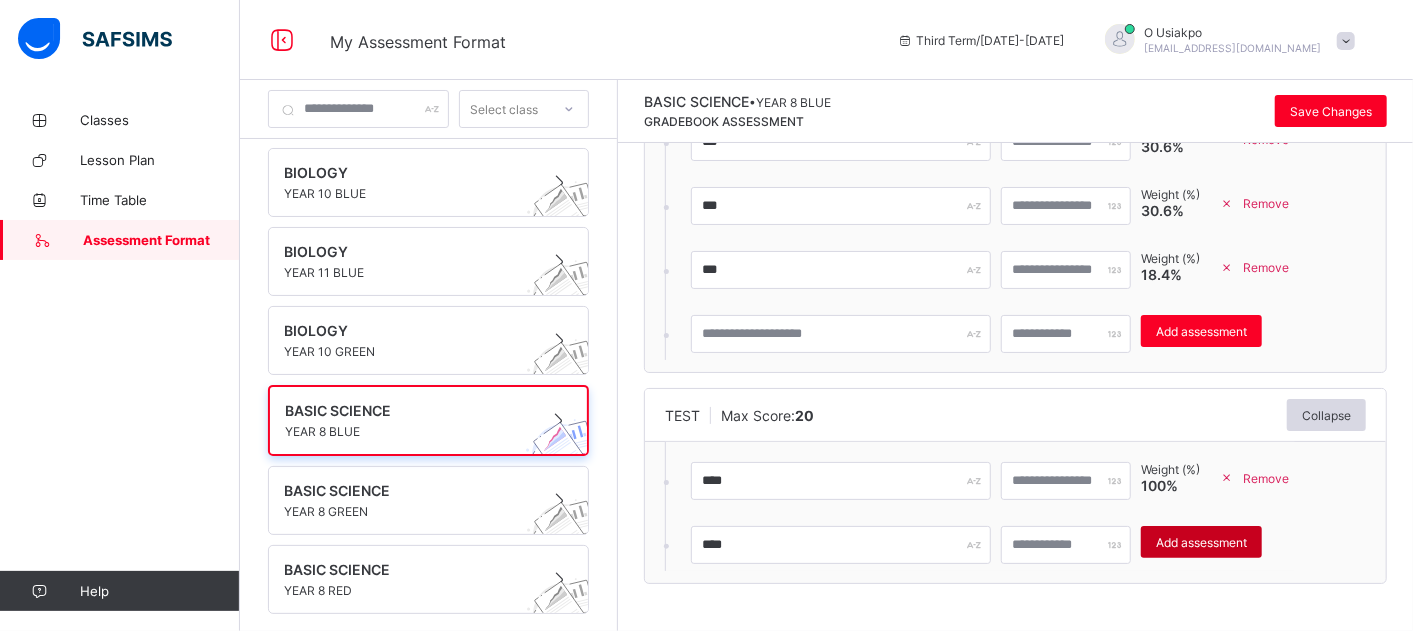 click on "Add assessment" at bounding box center (1201, 542) 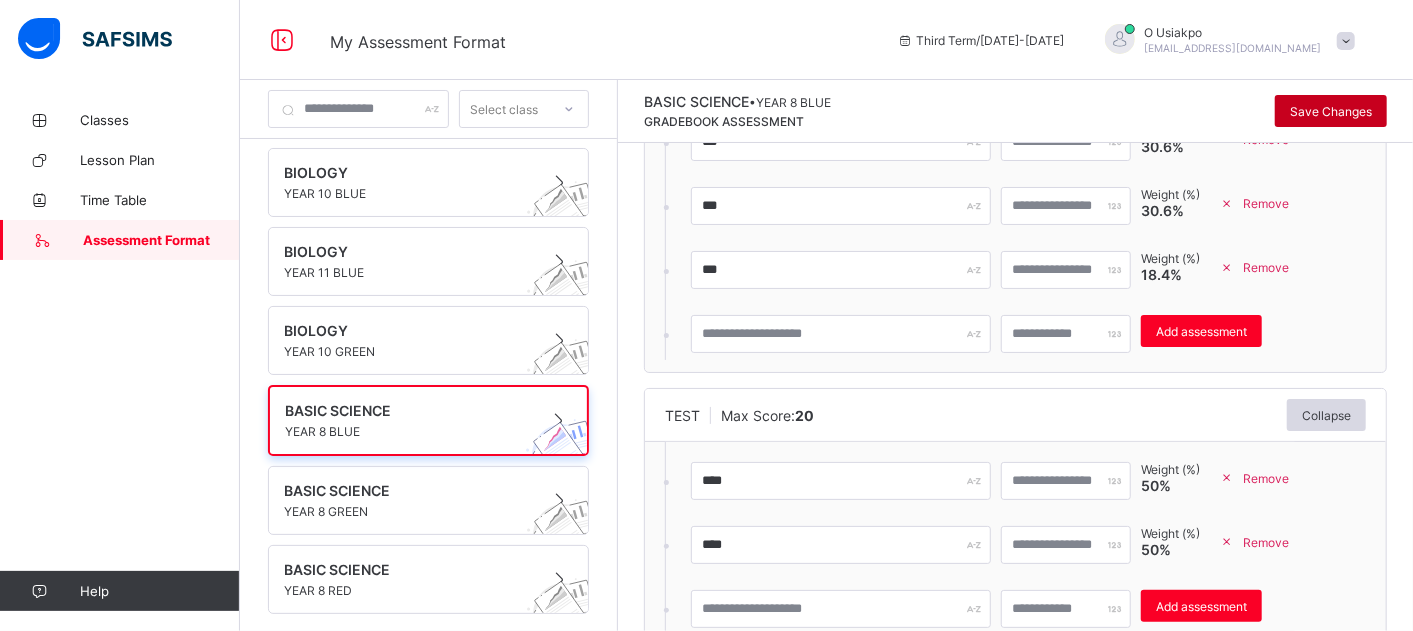 click on "Save Changes" at bounding box center [1331, 111] 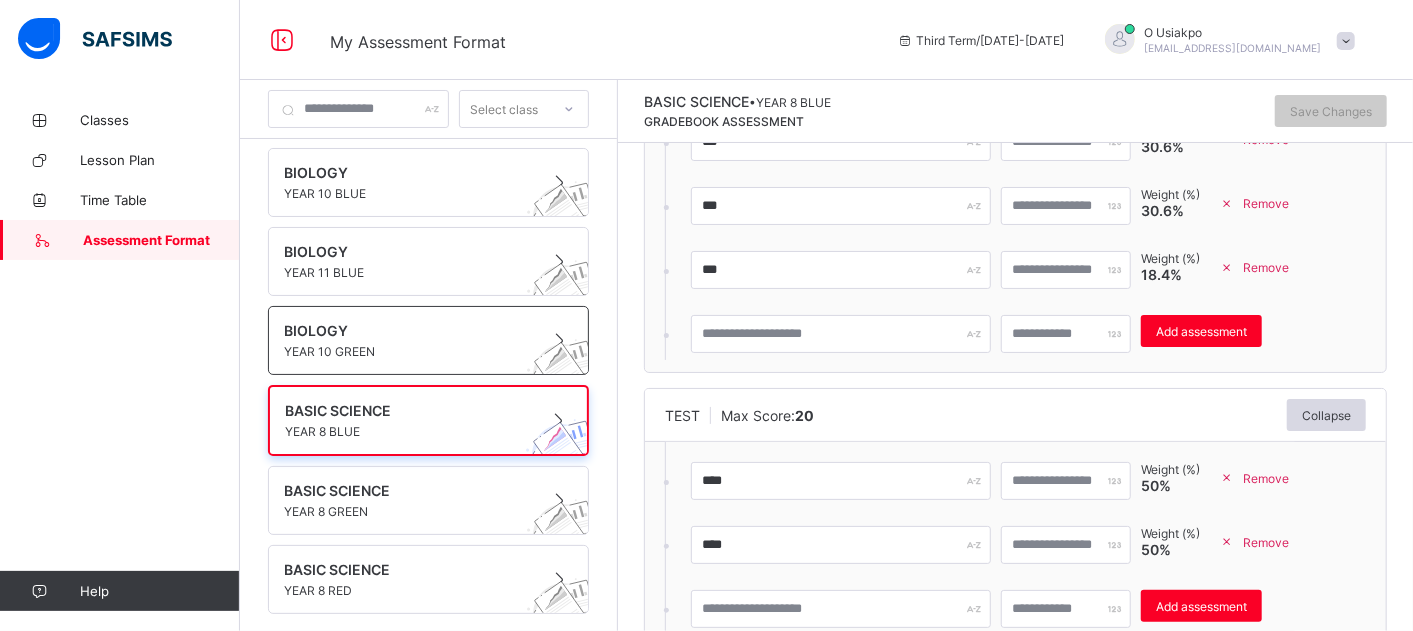 scroll, scrollTop: 0, scrollLeft: 0, axis: both 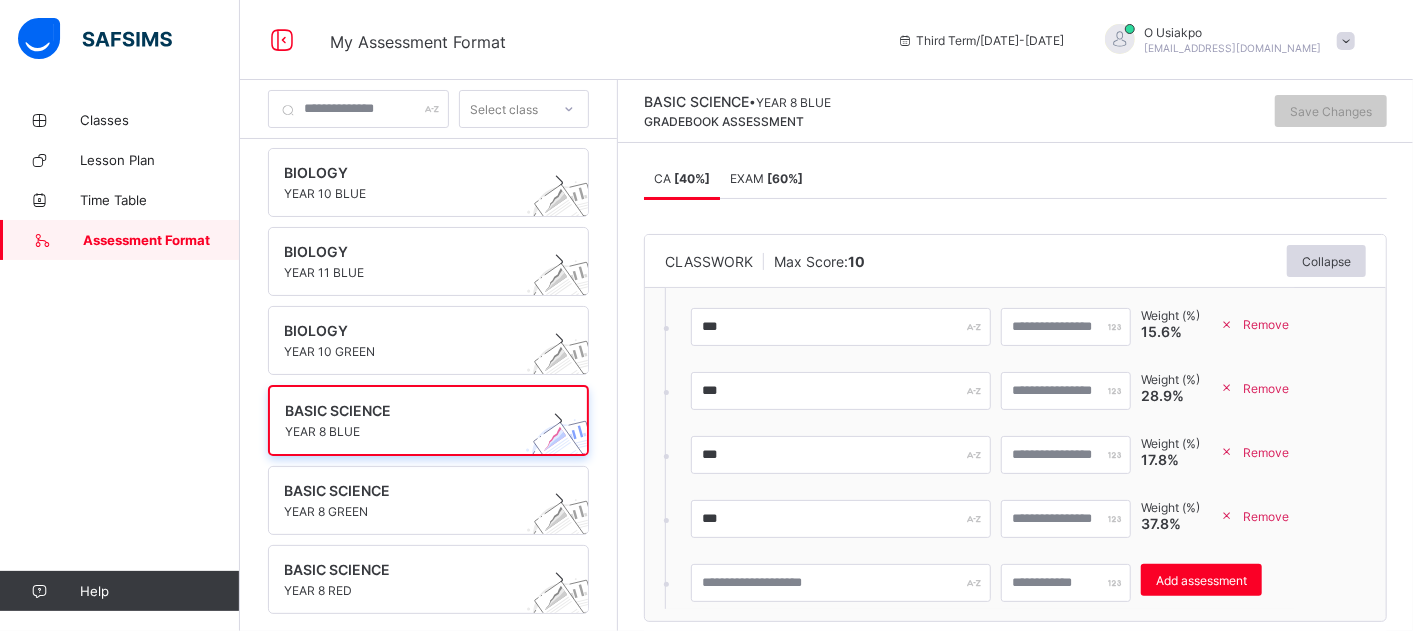 click on "EXAM   [ 60 %]" at bounding box center [766, 178] 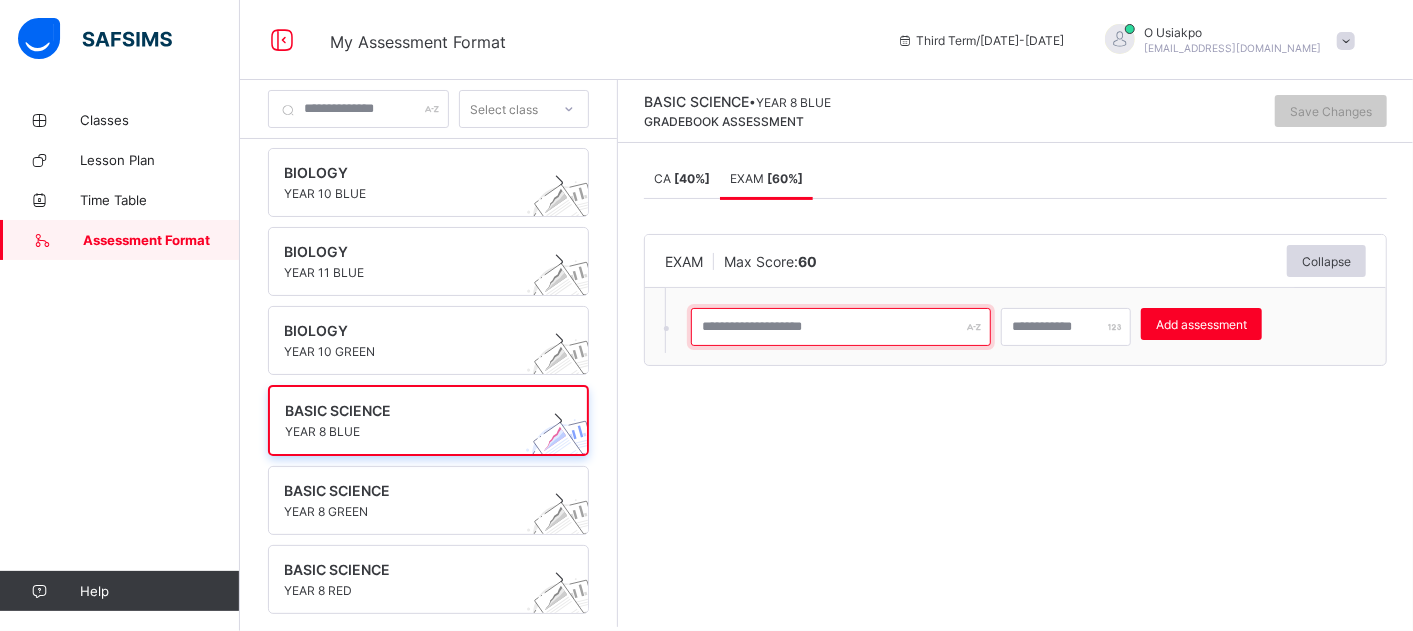 click at bounding box center [841, 327] 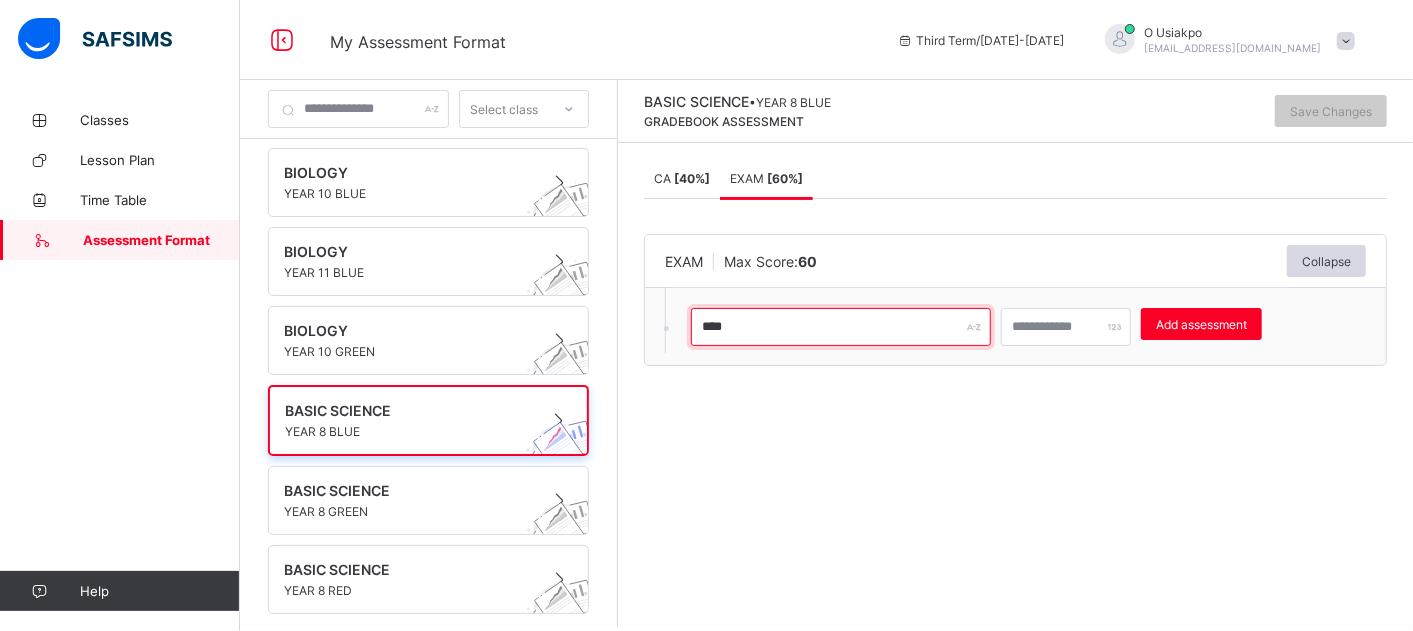 type on "****" 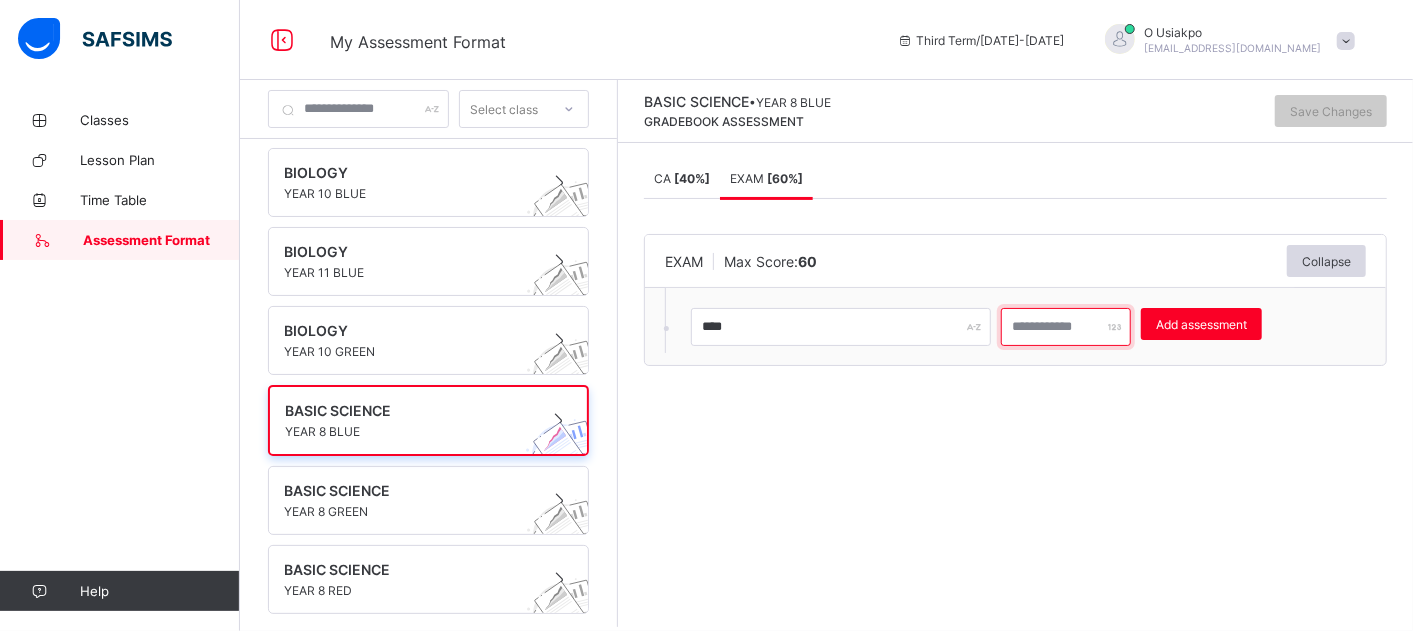 click at bounding box center [1066, 327] 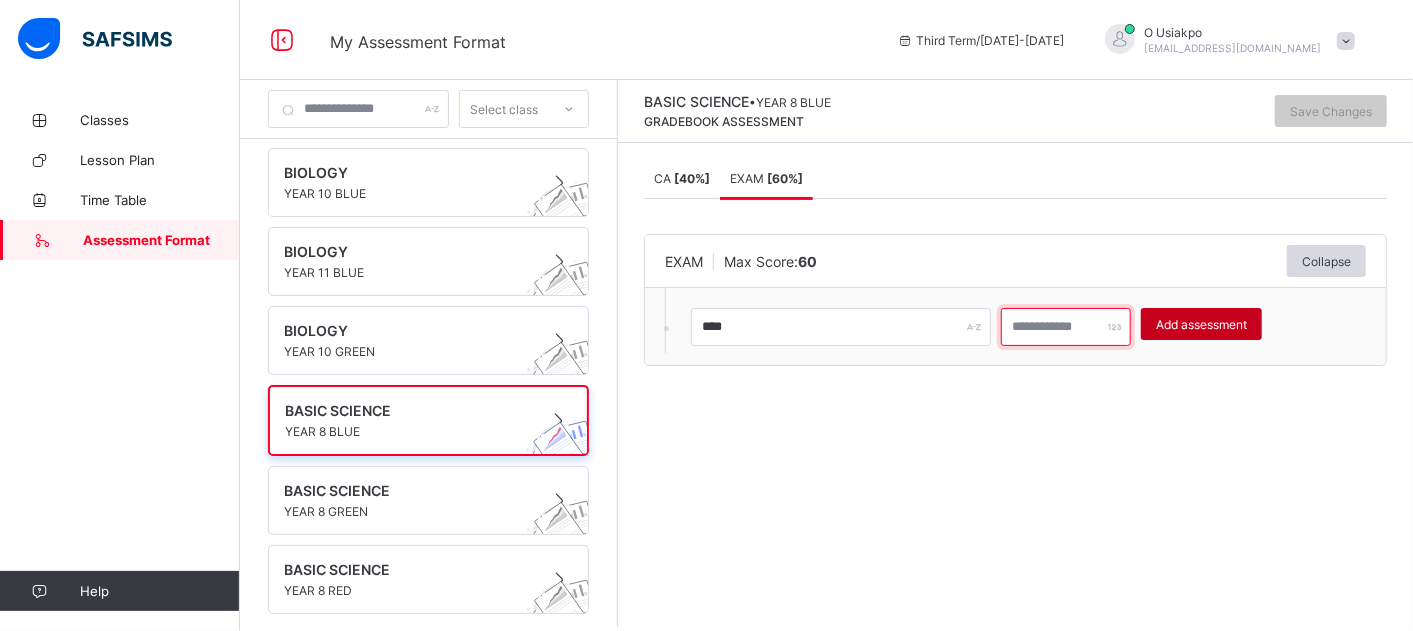 type on "**" 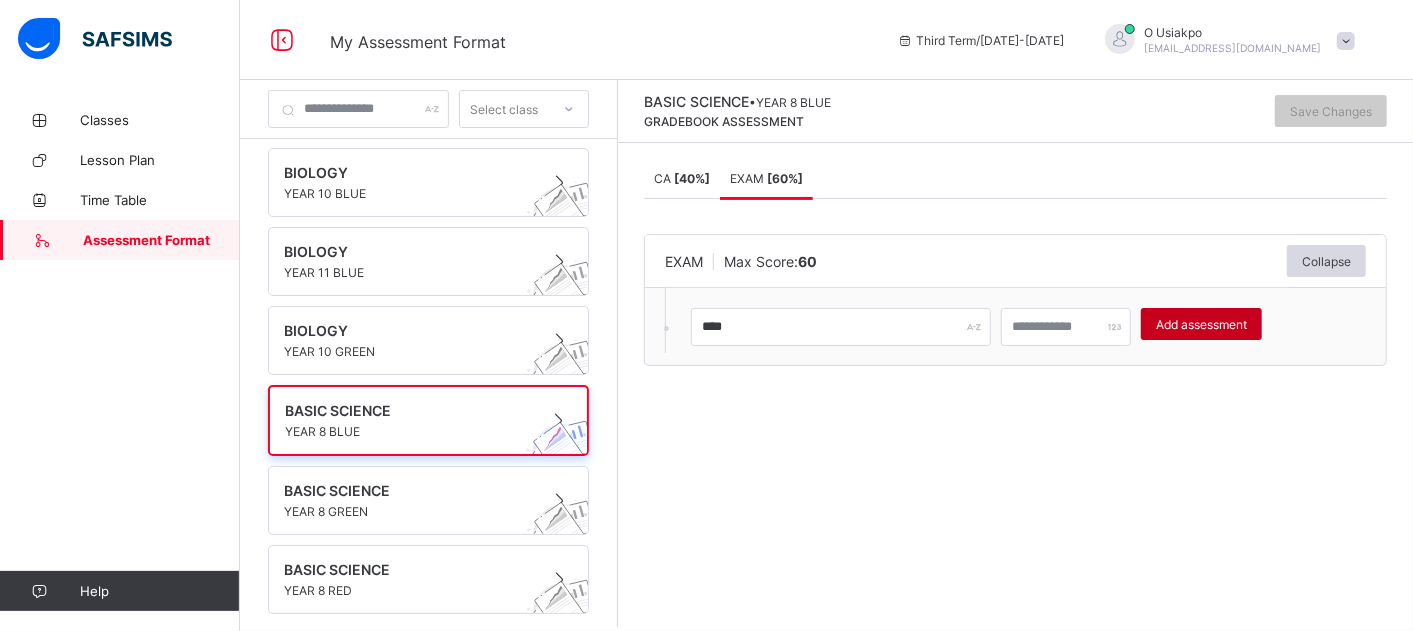 click on "Add assessment" at bounding box center [1201, 324] 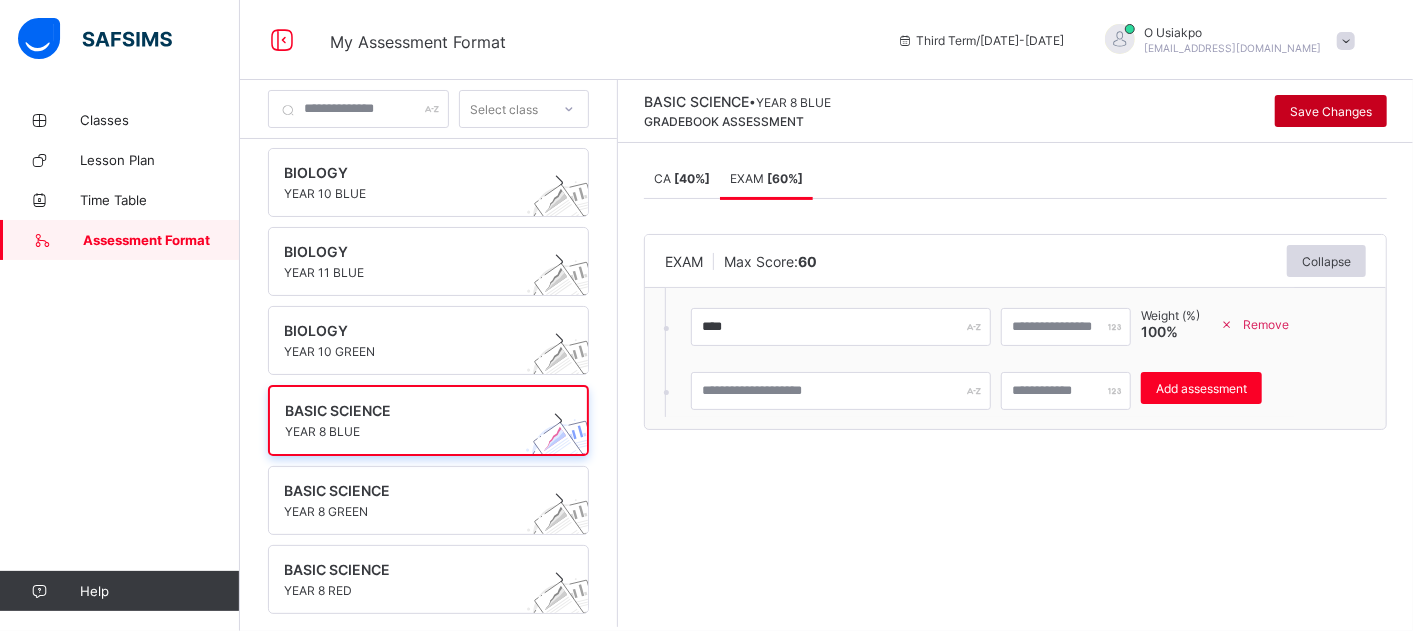 click on "Save Changes" at bounding box center (1331, 111) 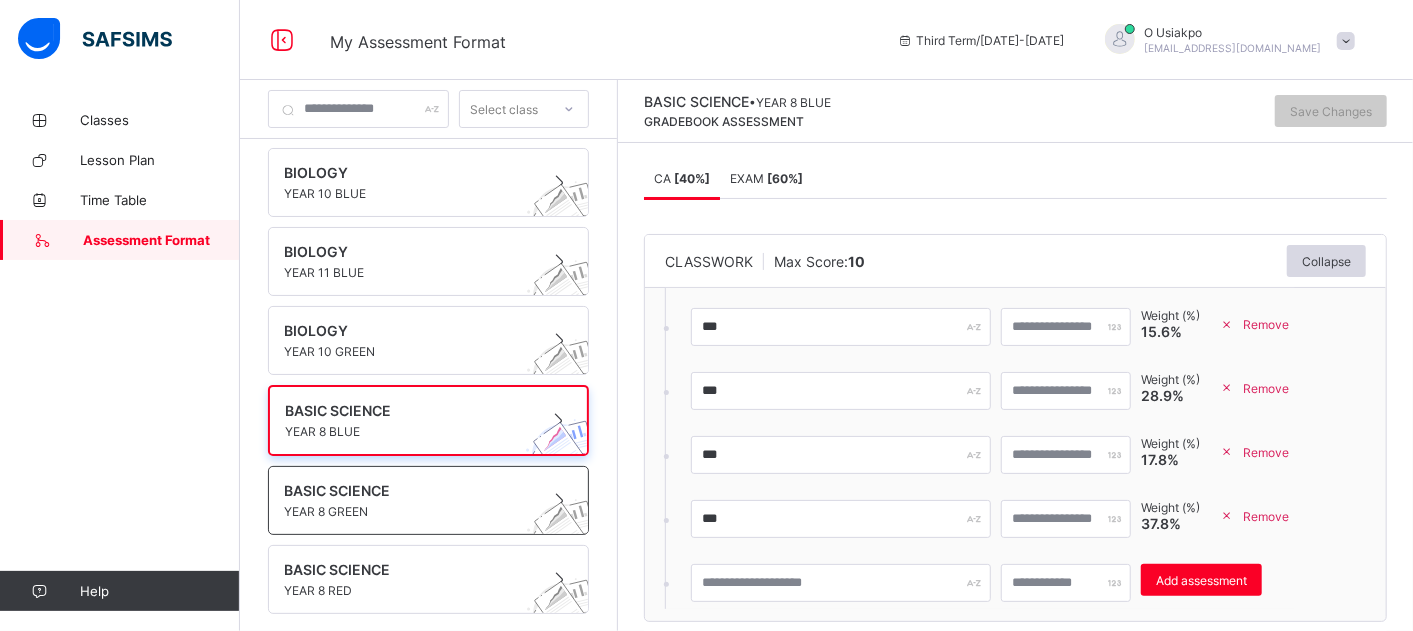 click on "YEAR 8 GREEN" at bounding box center (409, 511) 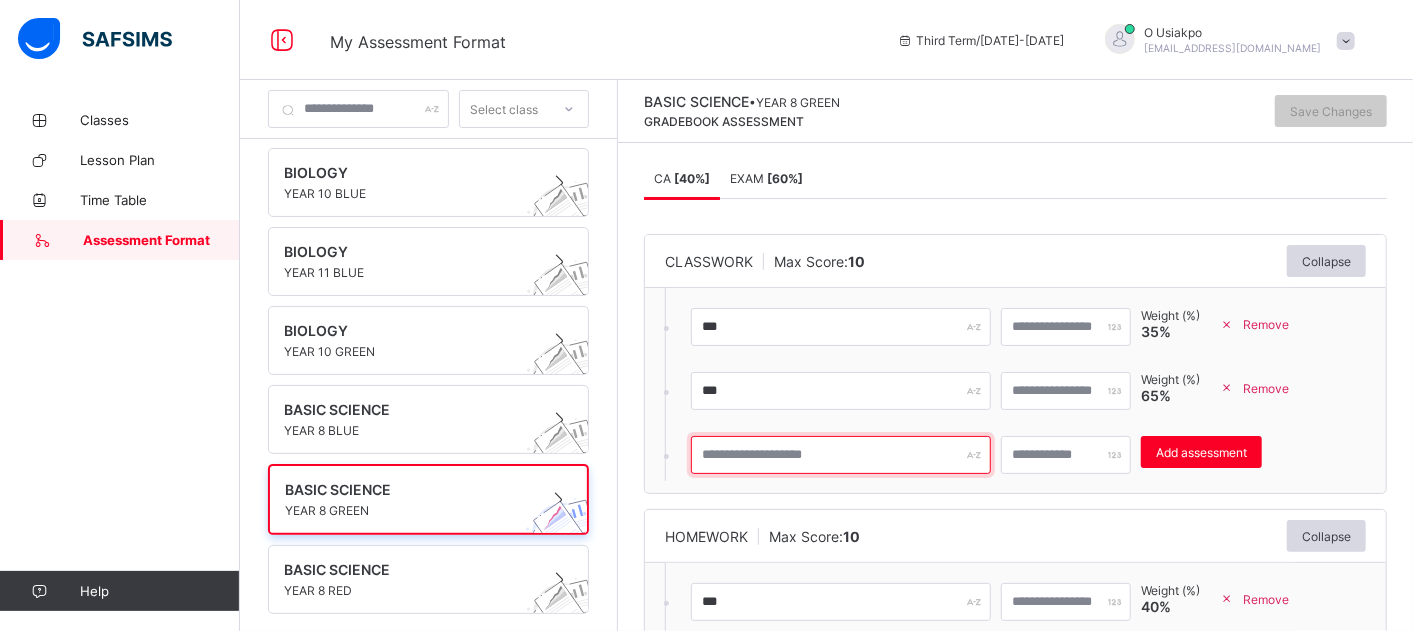 click at bounding box center [841, 455] 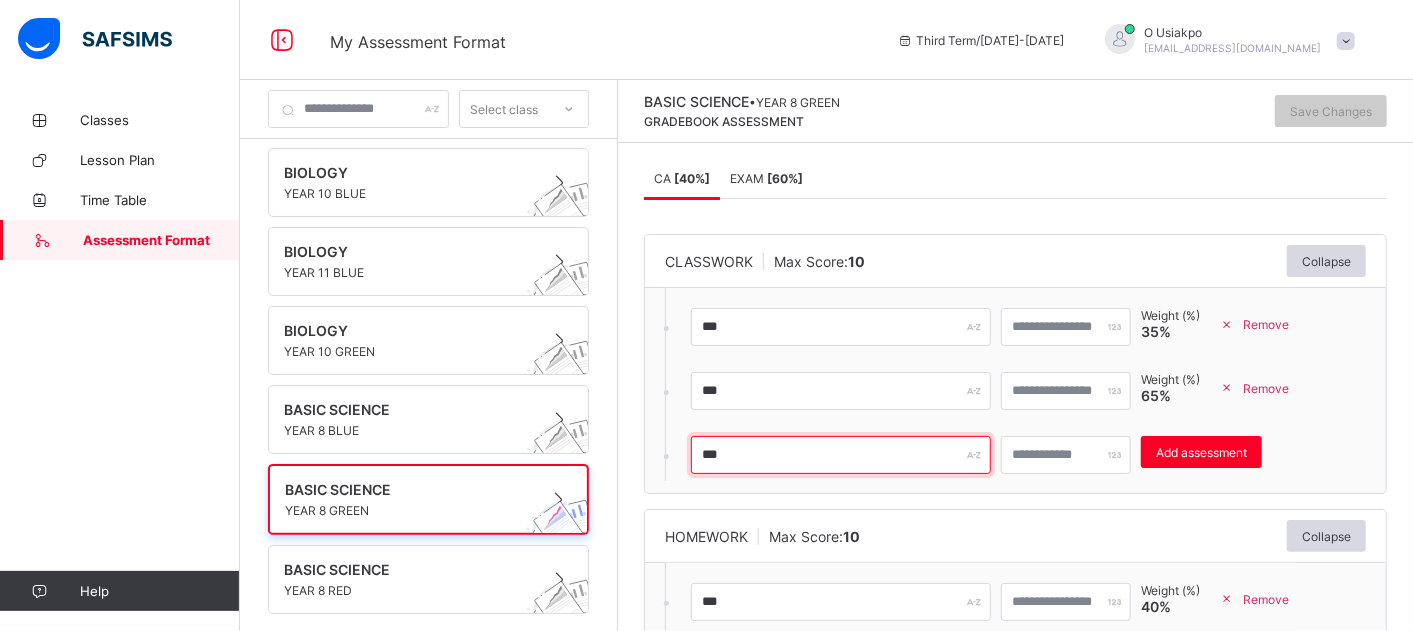 type on "***" 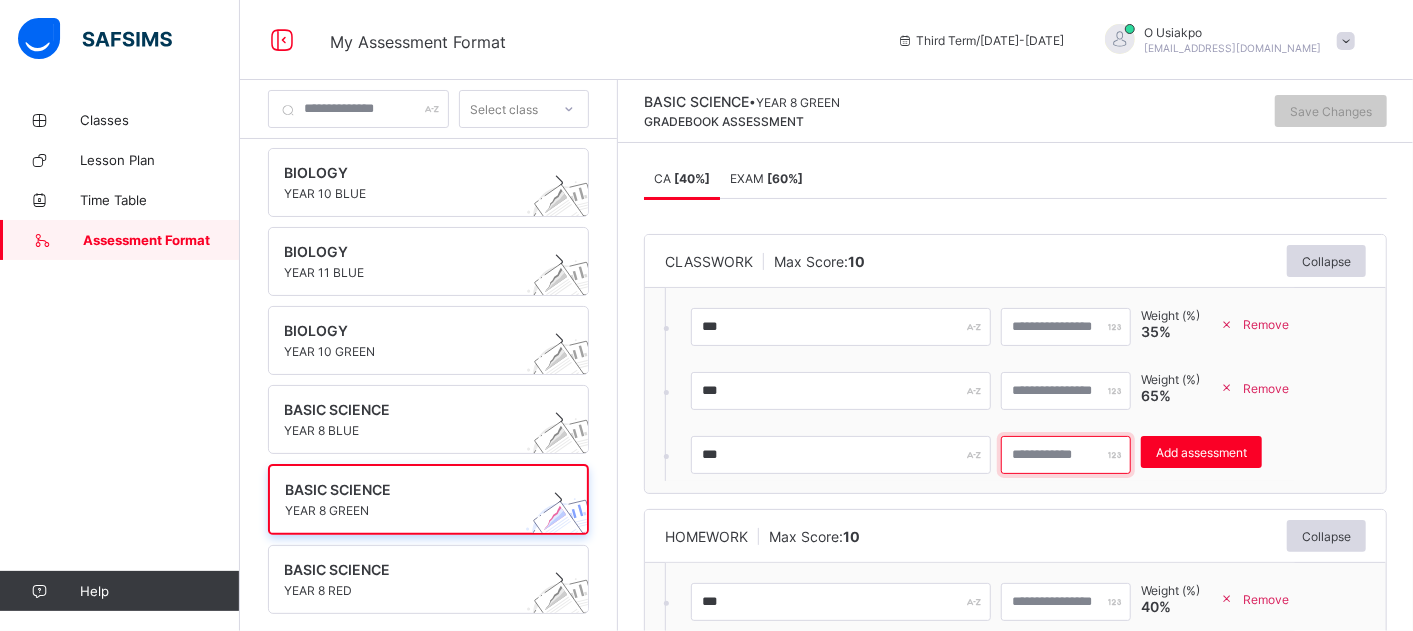 click at bounding box center [1066, 455] 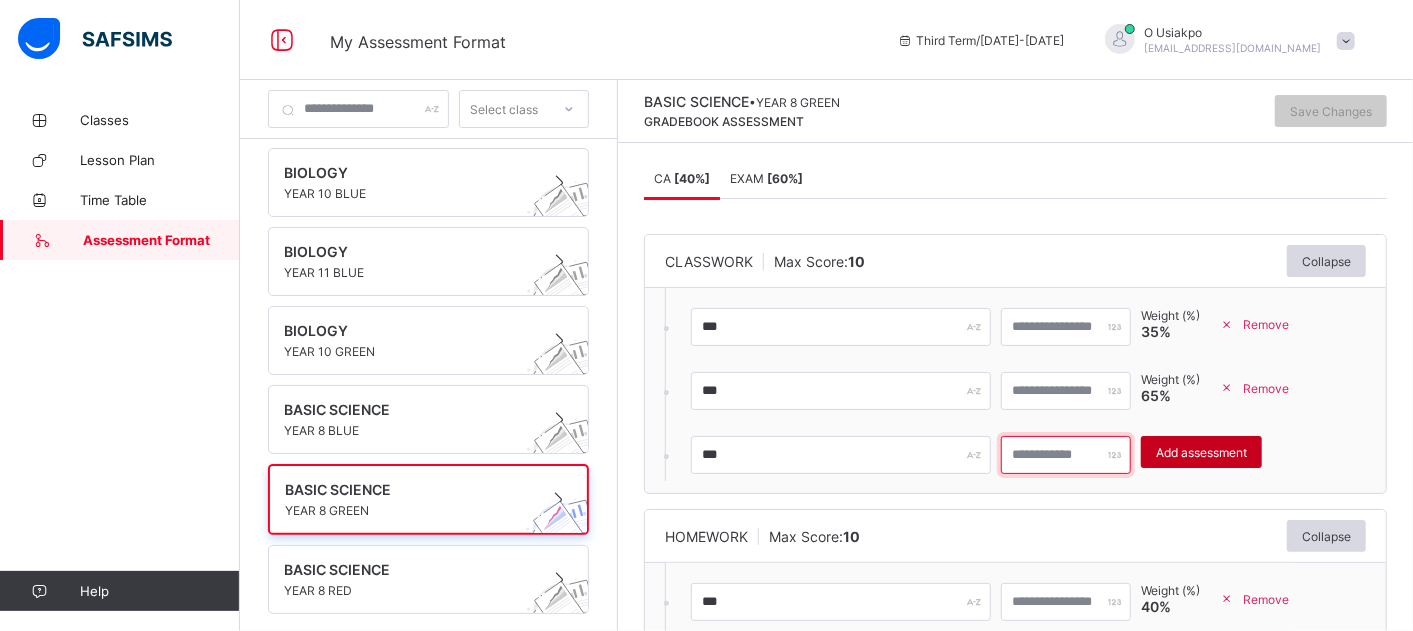 type on "*" 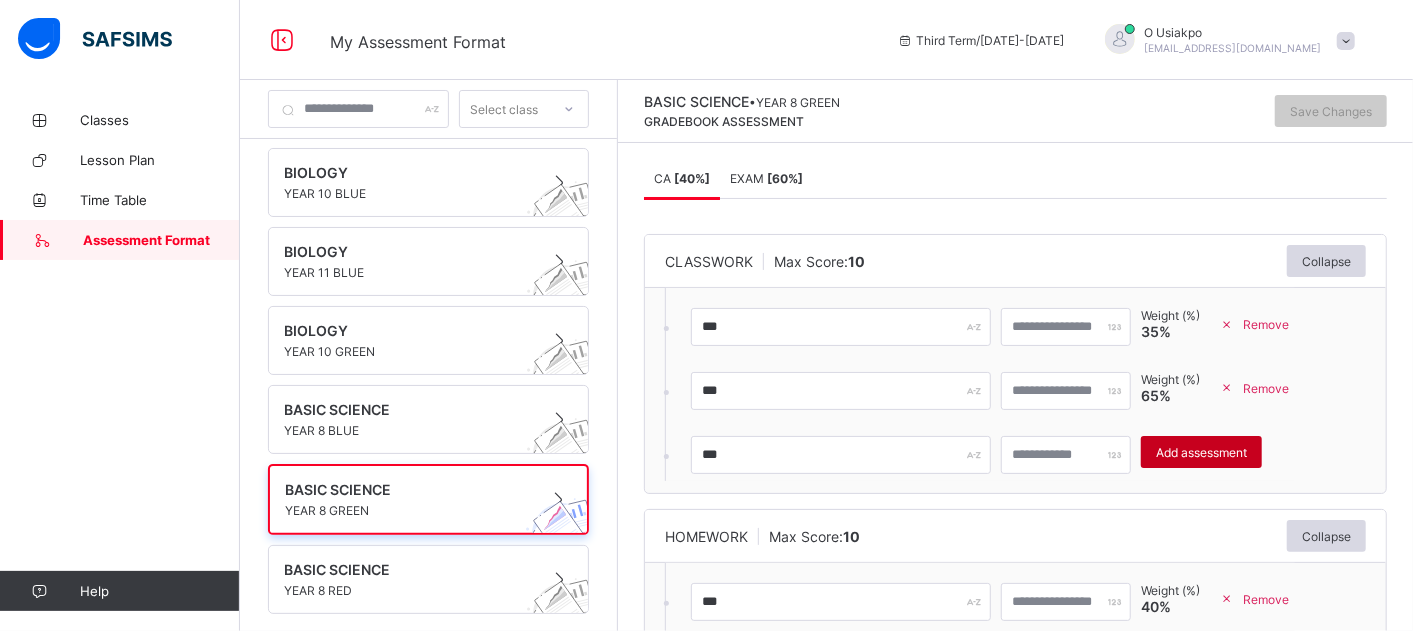click on "Add assessment" at bounding box center (1201, 452) 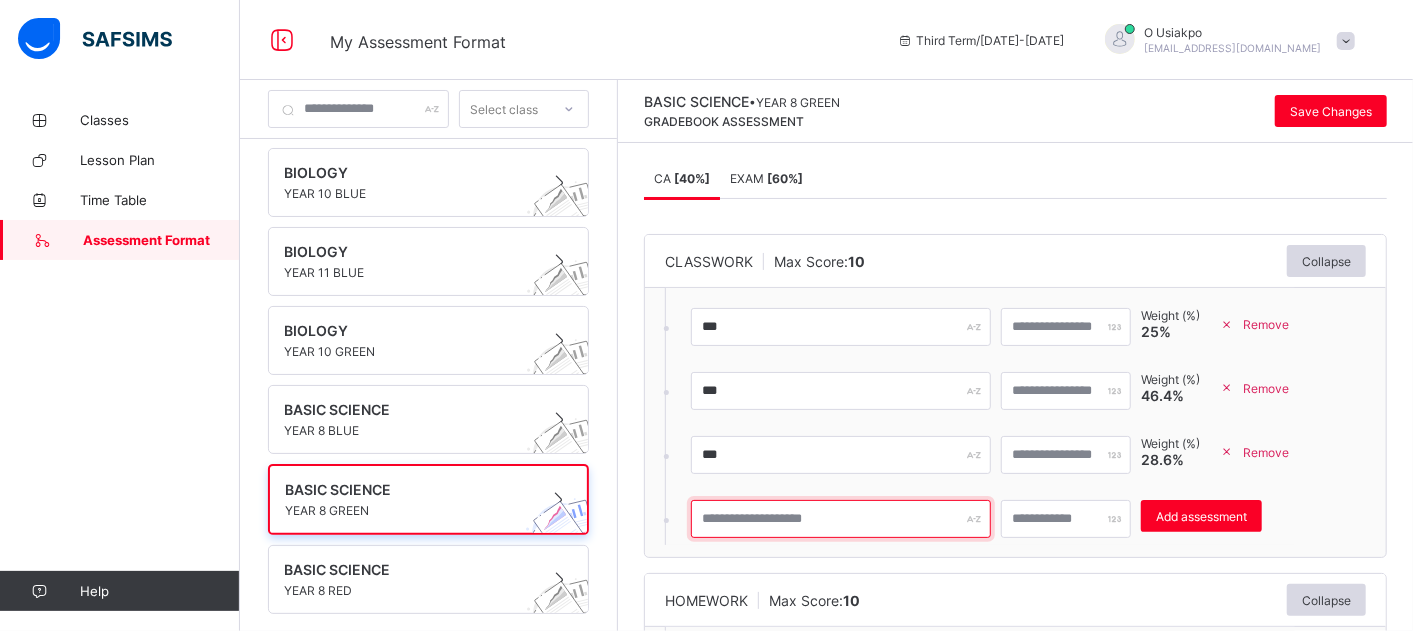 click at bounding box center (841, 519) 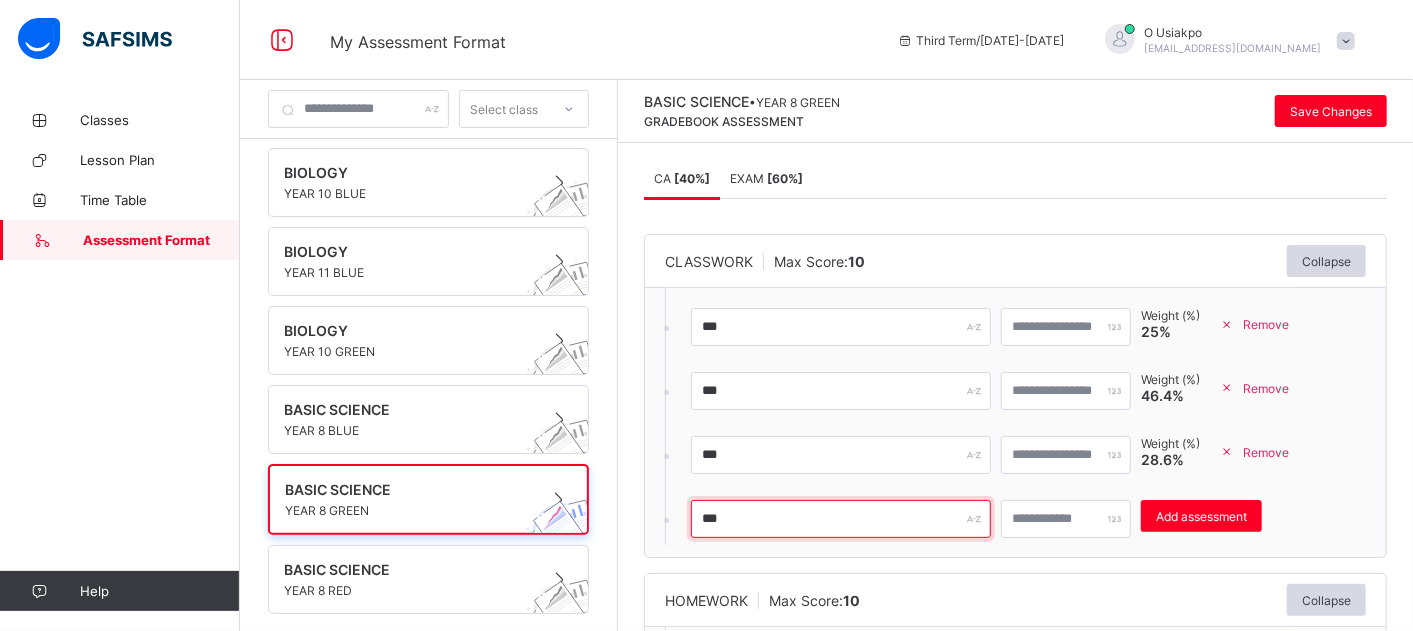 type on "***" 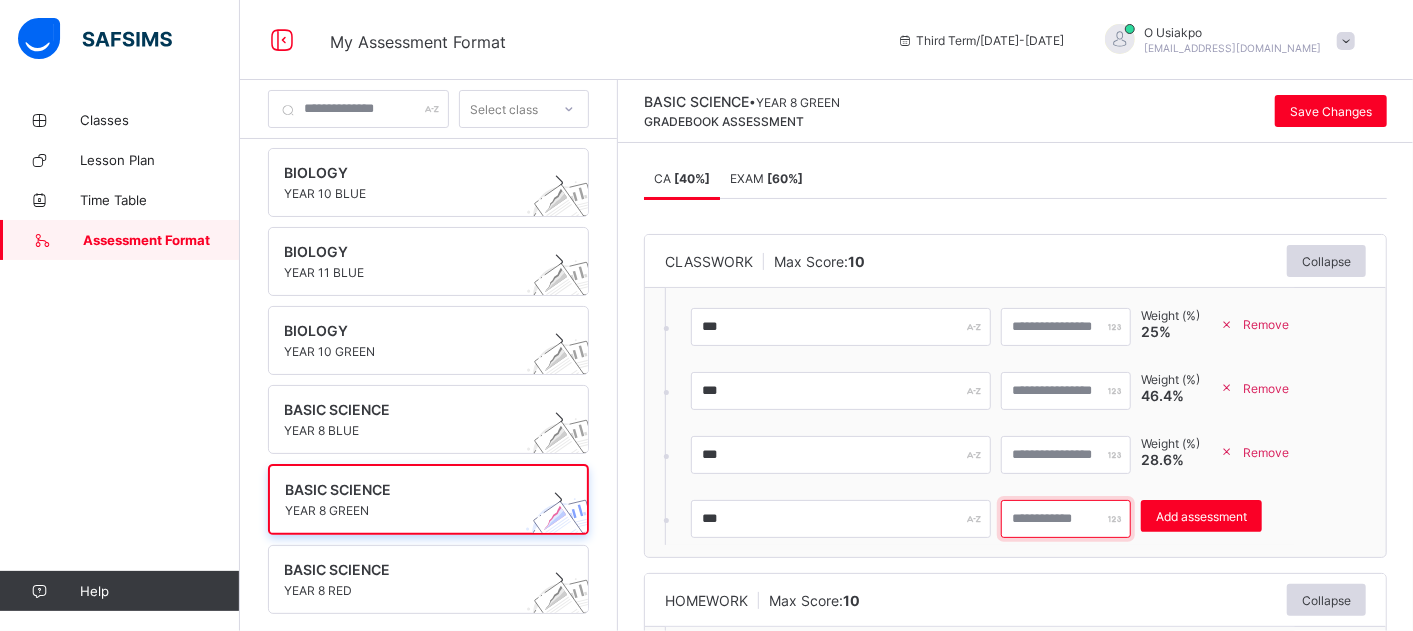 click on "*" at bounding box center [1066, 519] 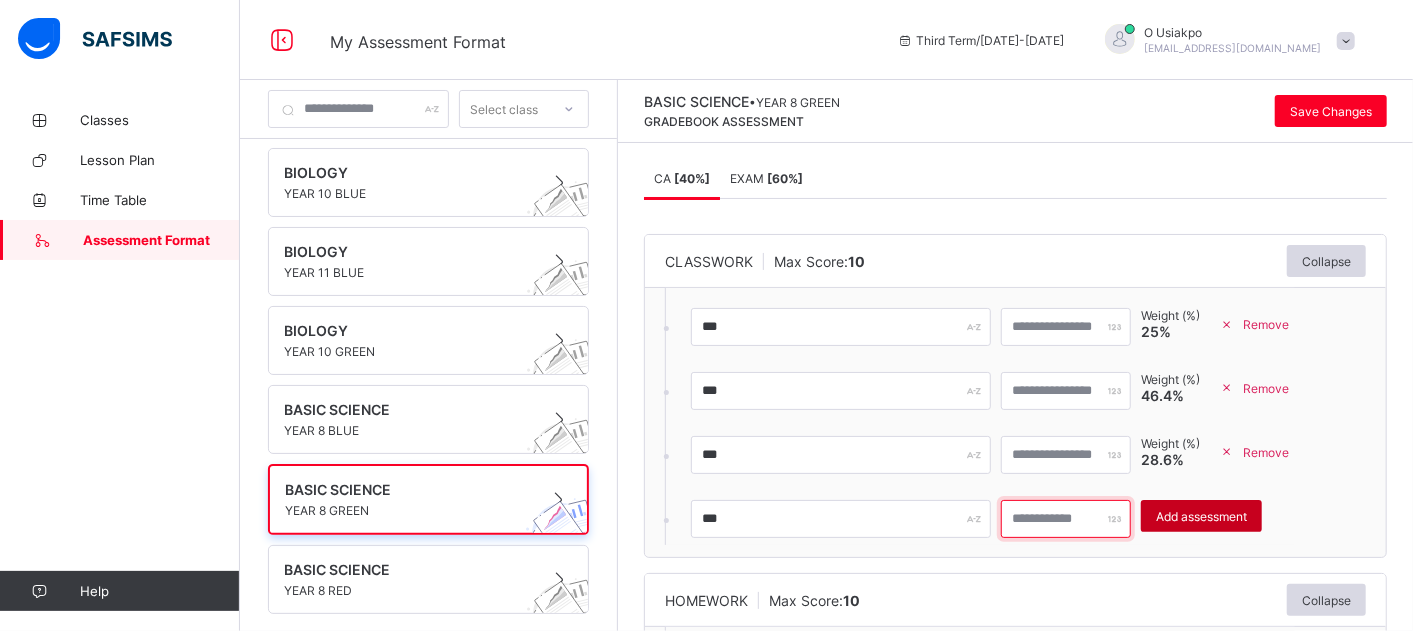 type on "**" 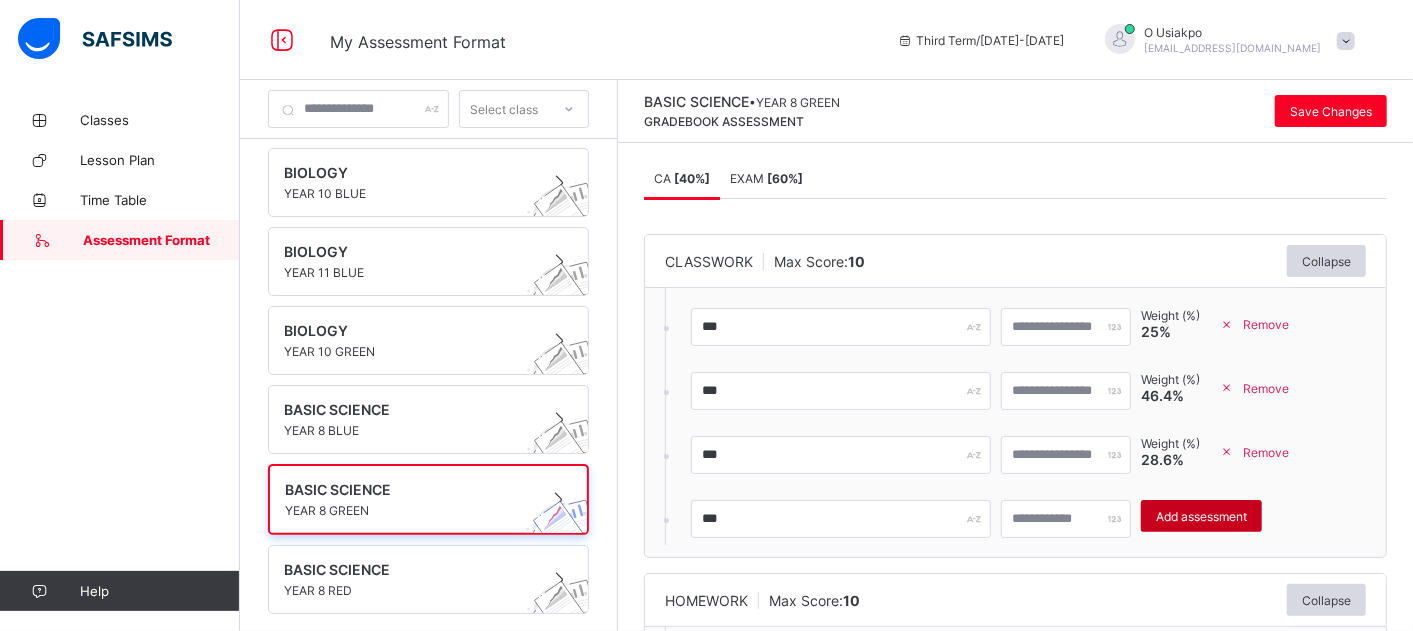 click on "Add assessment" at bounding box center [1201, 516] 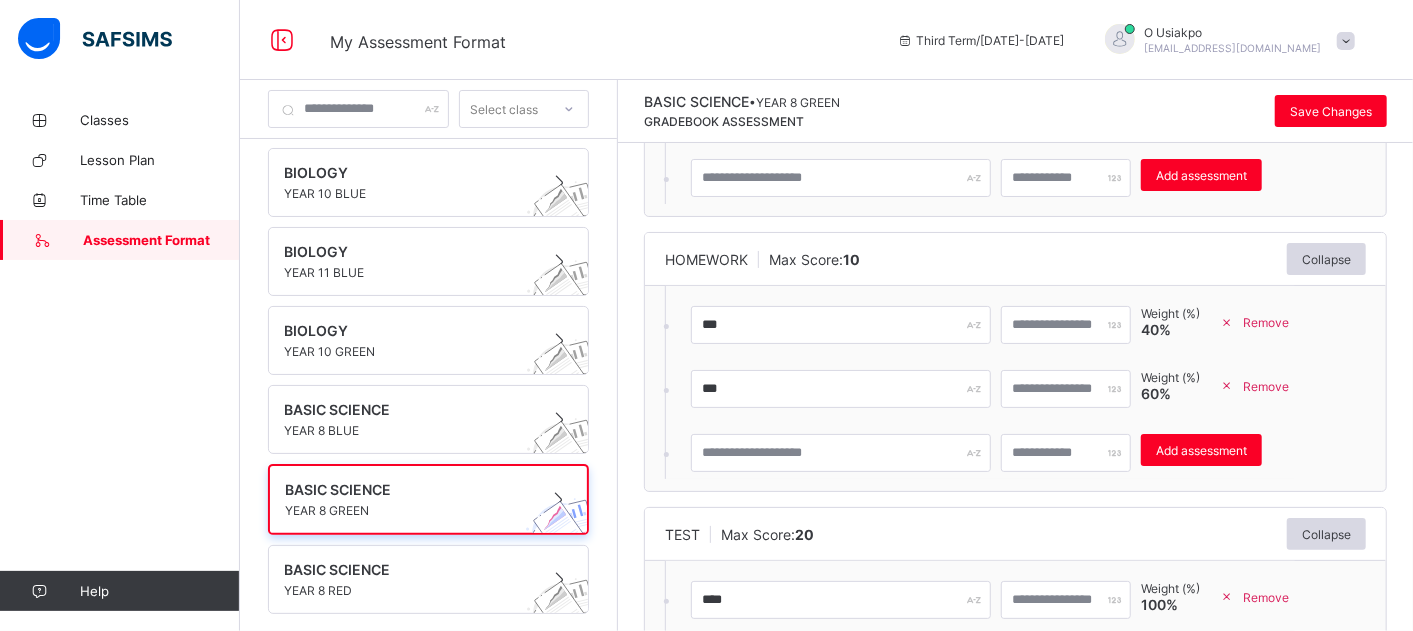 scroll, scrollTop: 408, scrollLeft: 0, axis: vertical 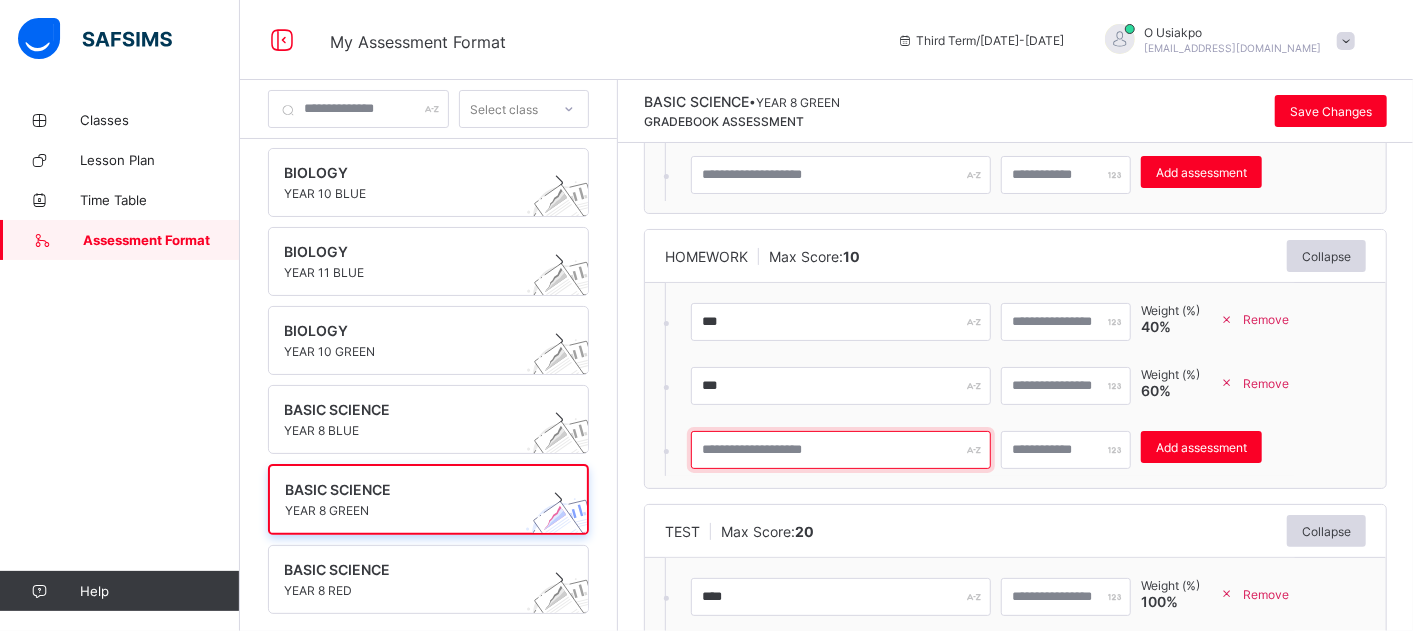 click at bounding box center (841, 450) 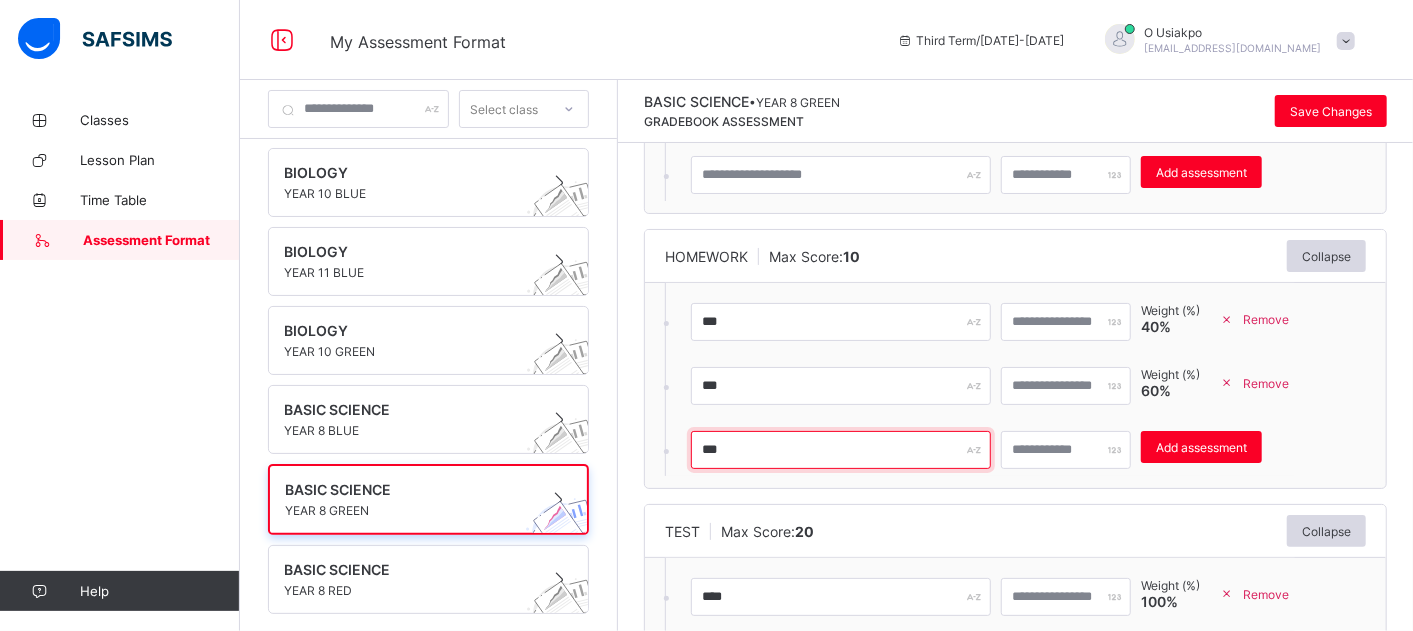 type on "***" 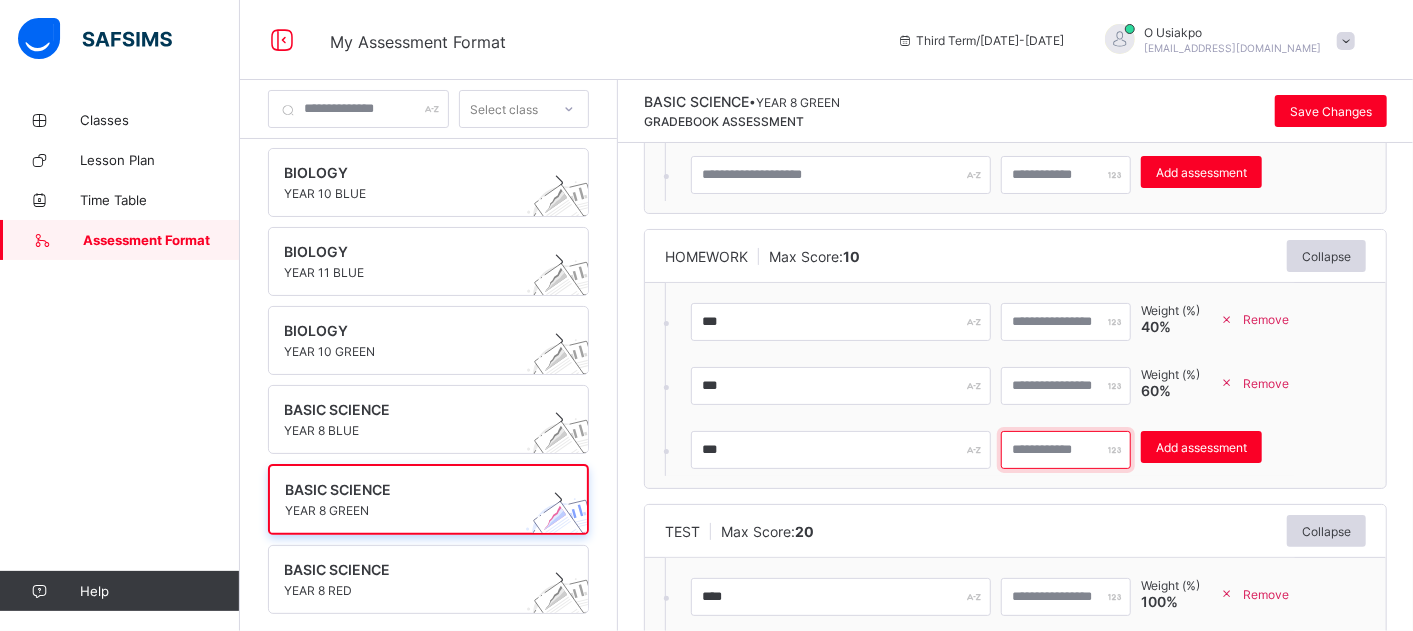 click at bounding box center [1066, 450] 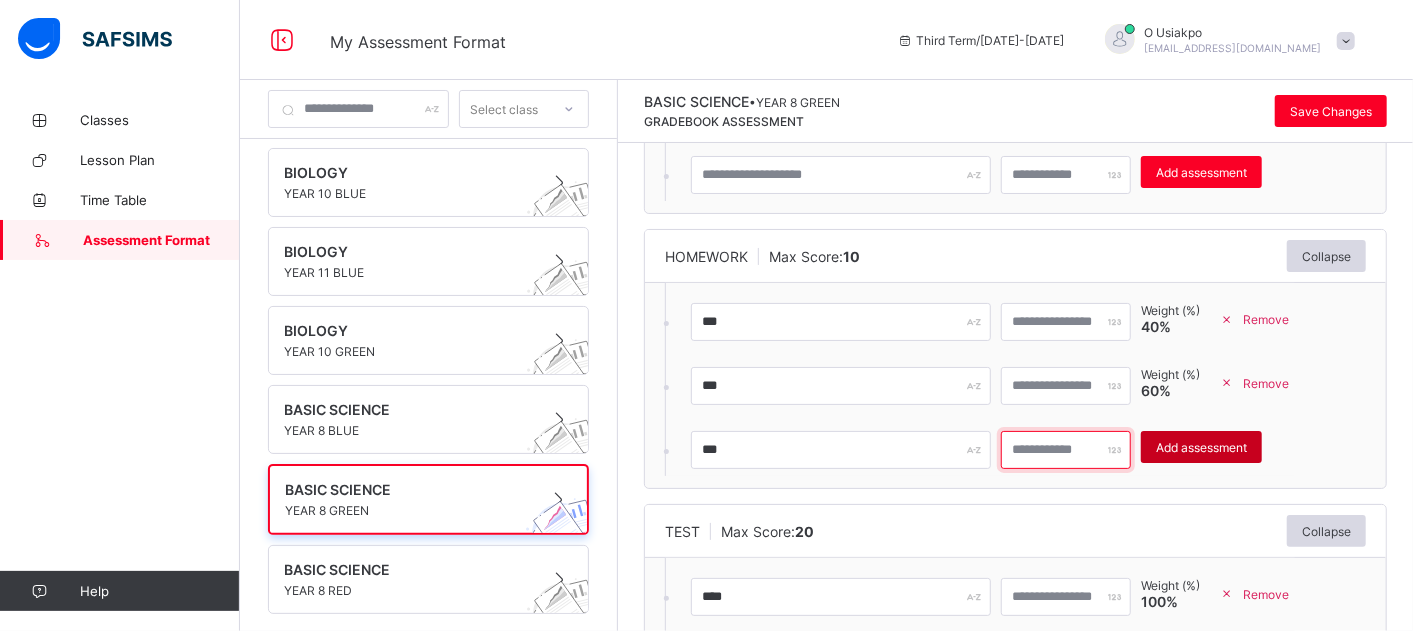 type on "**" 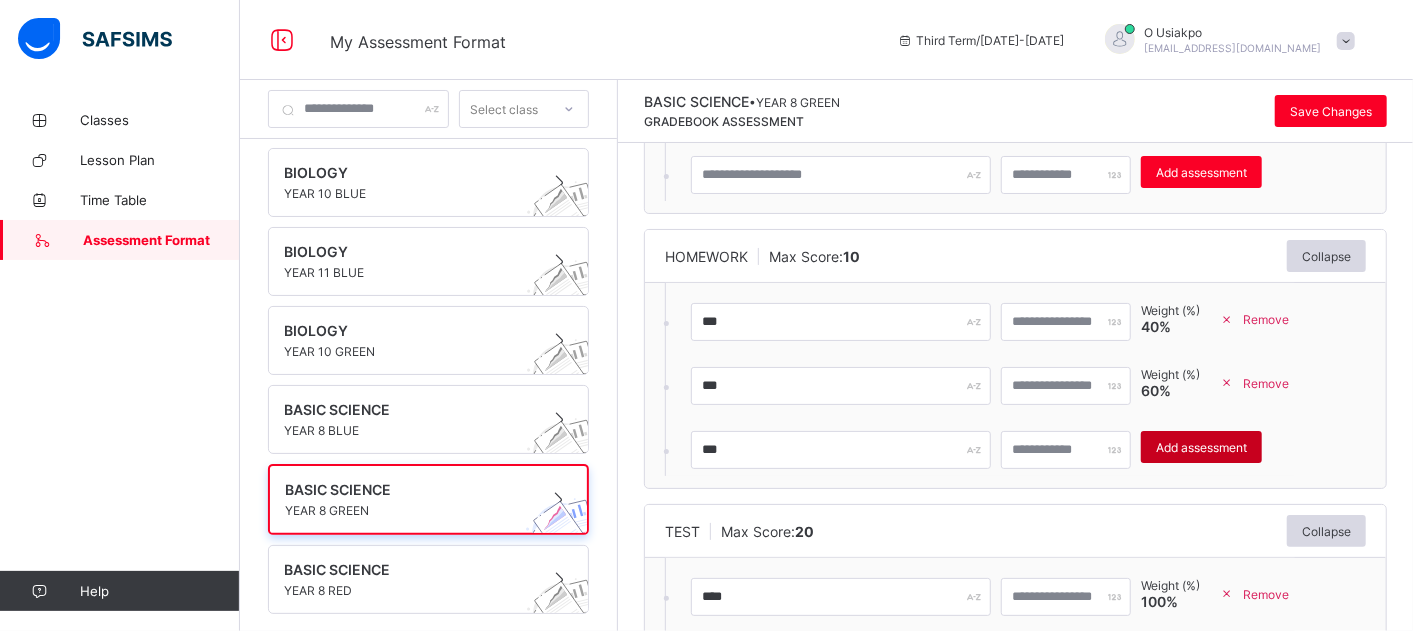 click on "Add assessment" at bounding box center [1201, 447] 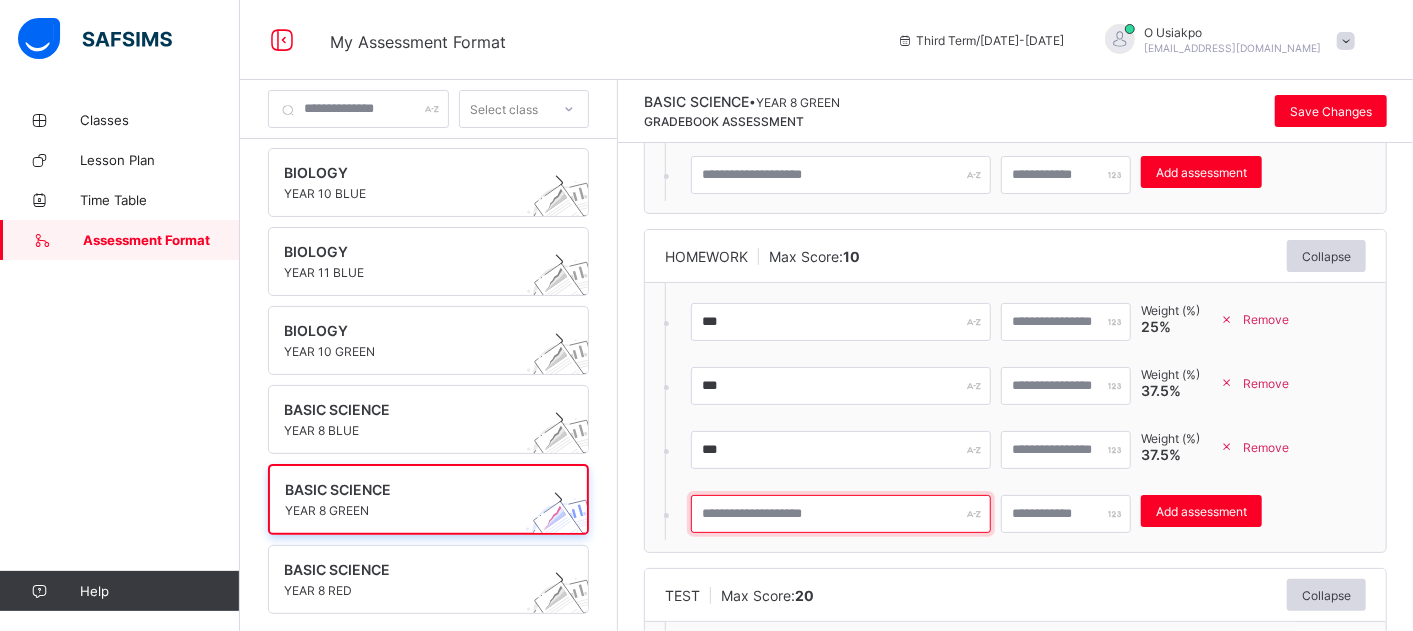 click at bounding box center (841, 514) 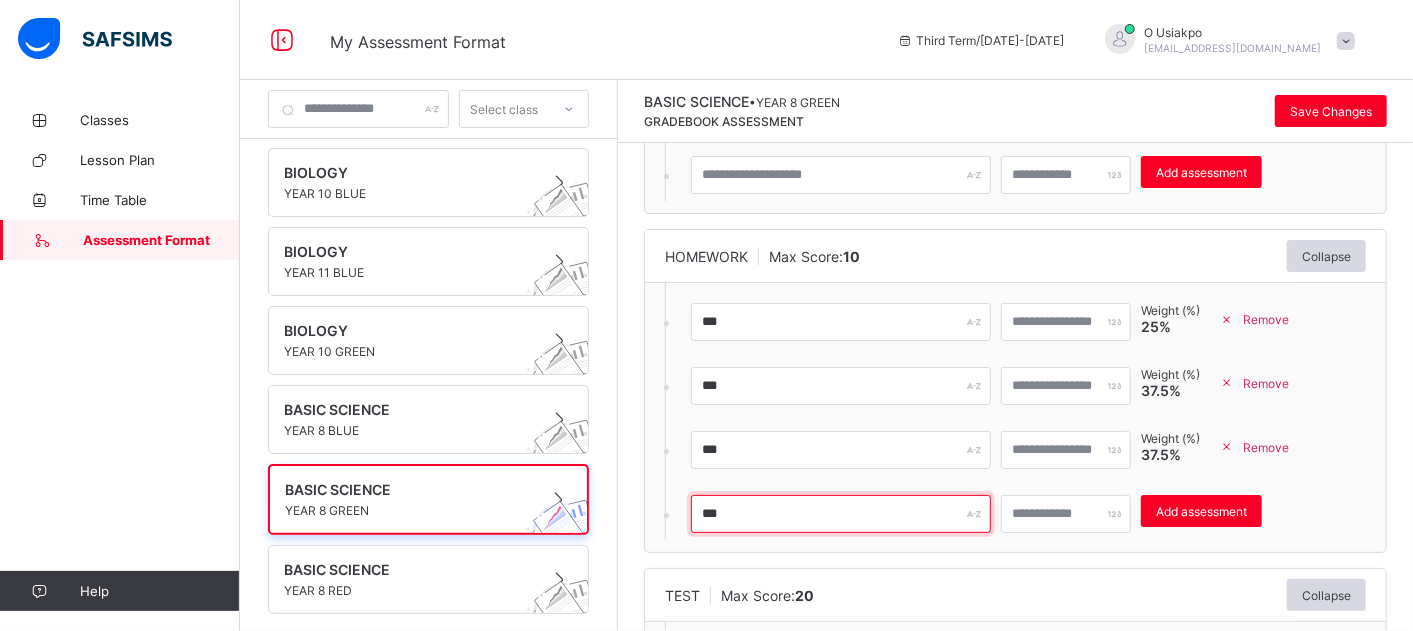 type on "***" 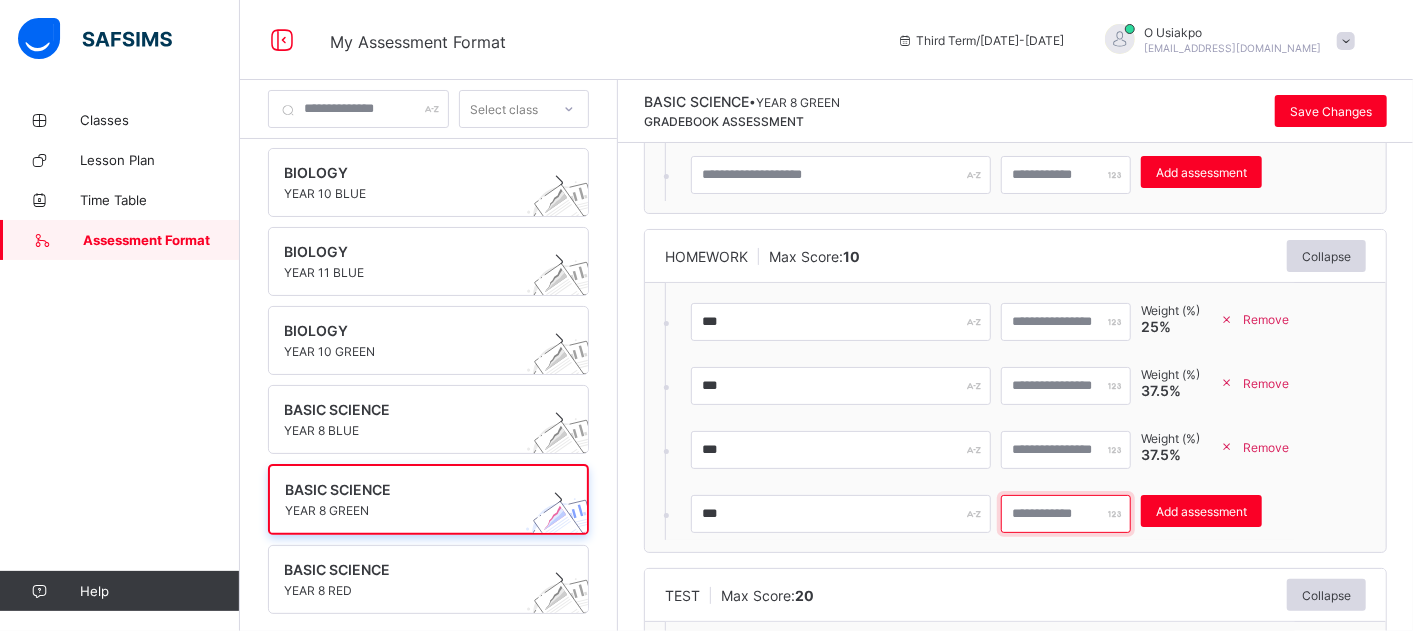click on "*" at bounding box center (1066, 514) 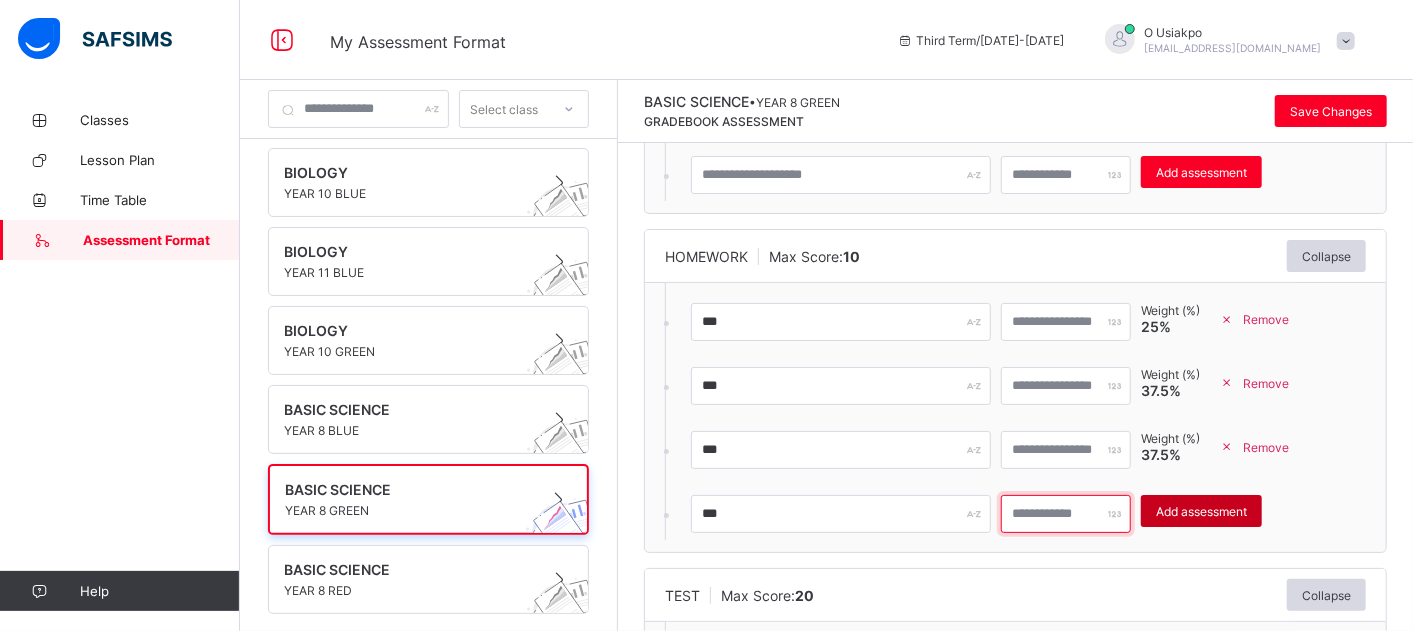 type on "*" 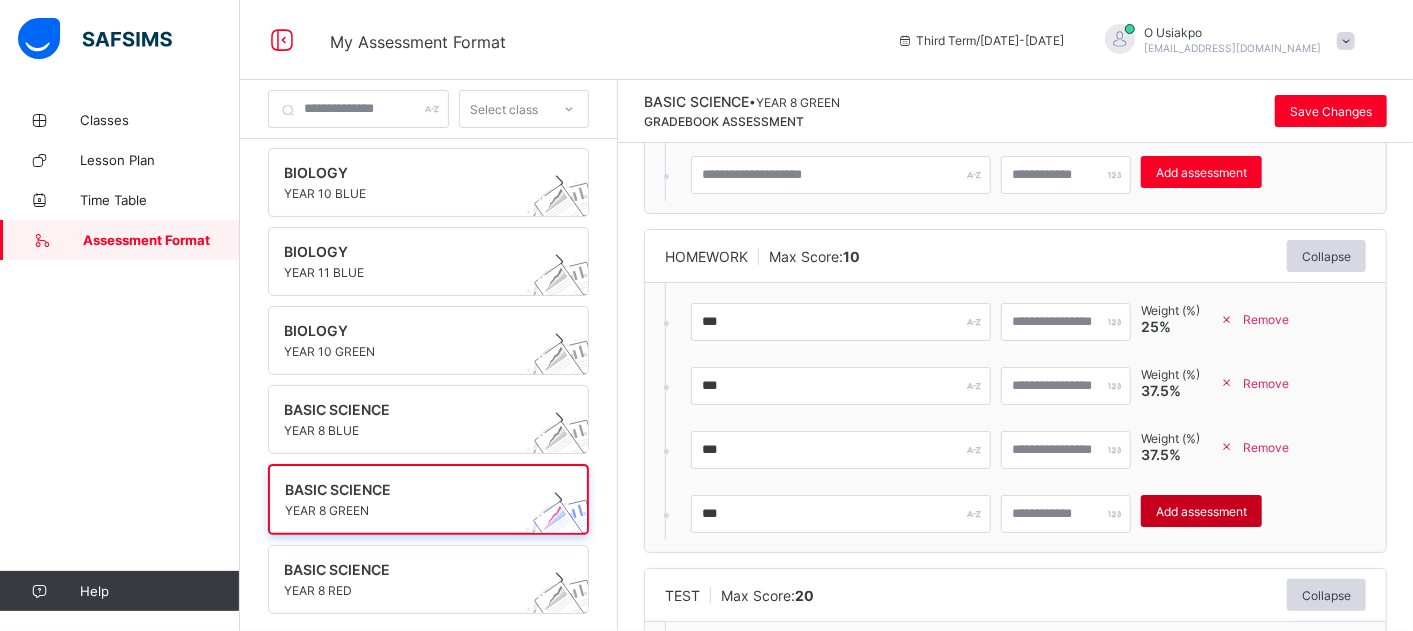 click on "Add assessment" at bounding box center [1201, 511] 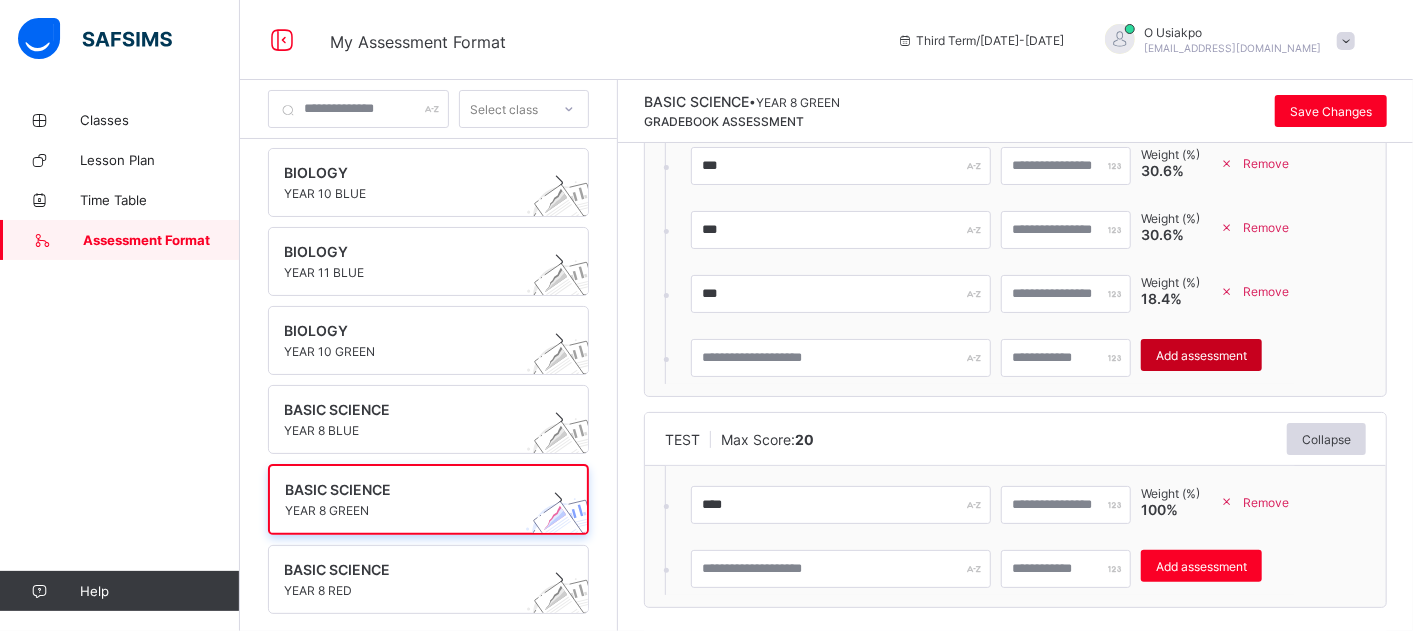 scroll, scrollTop: 628, scrollLeft: 0, axis: vertical 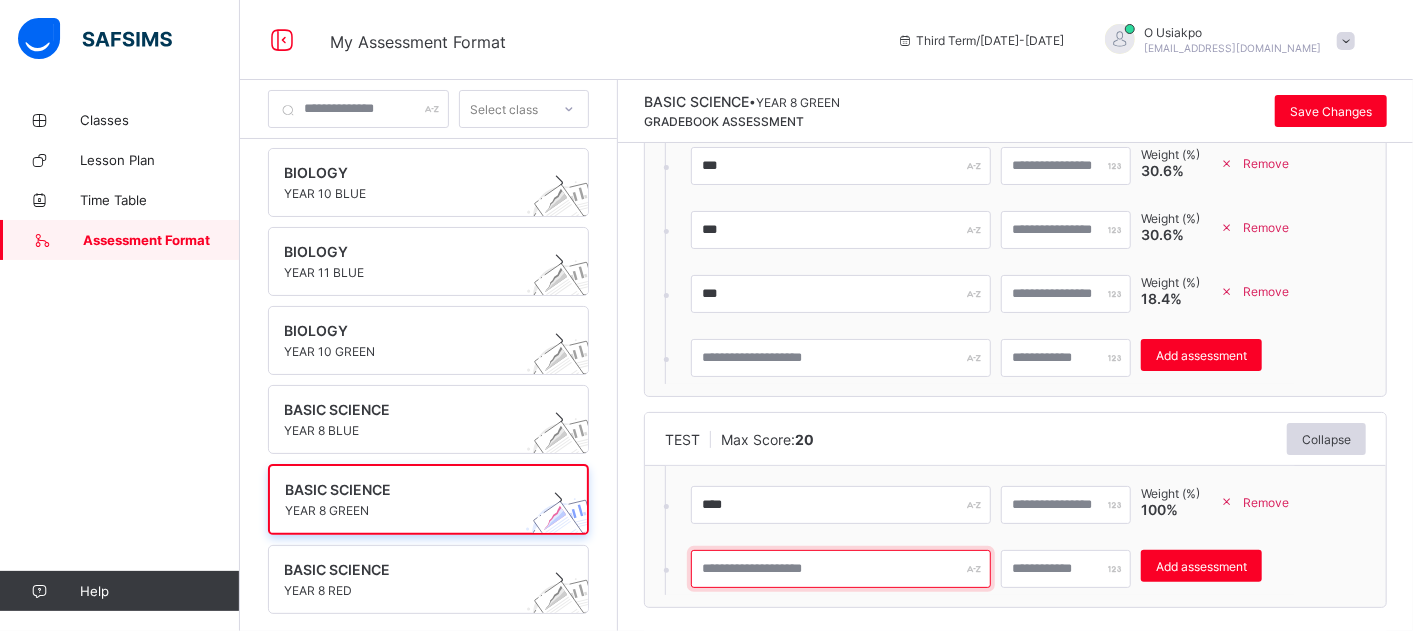 click at bounding box center (841, 569) 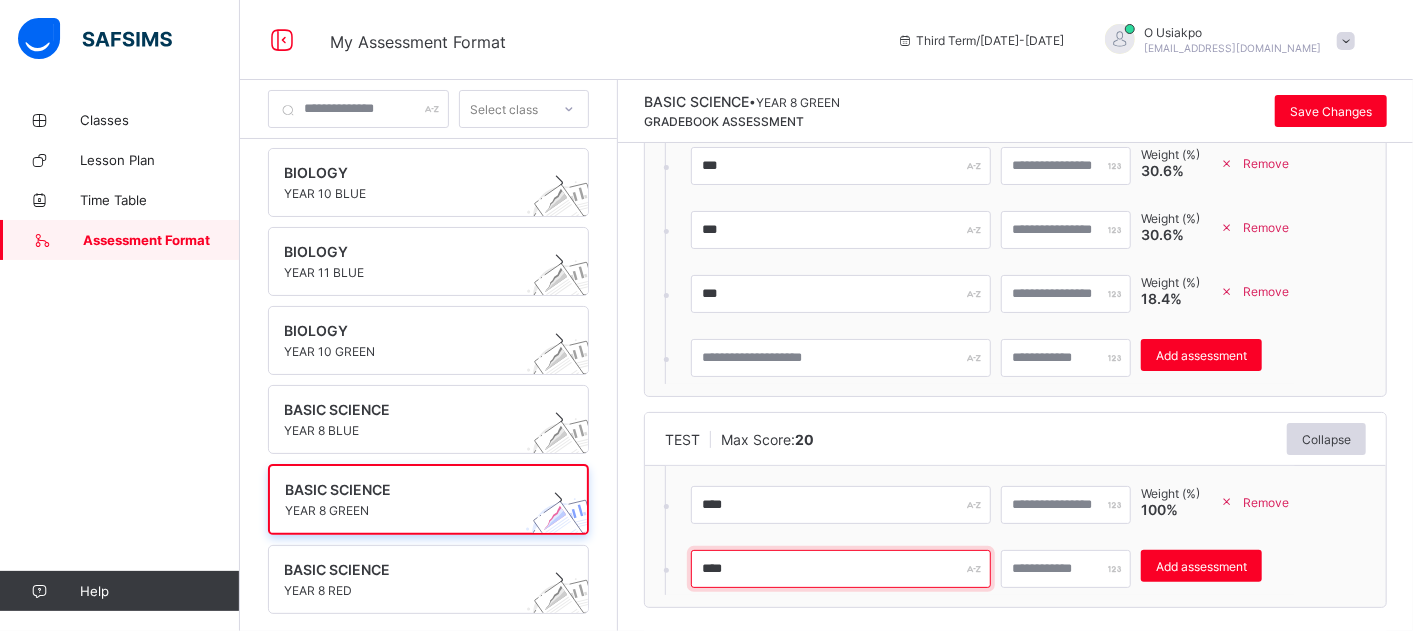 type on "****" 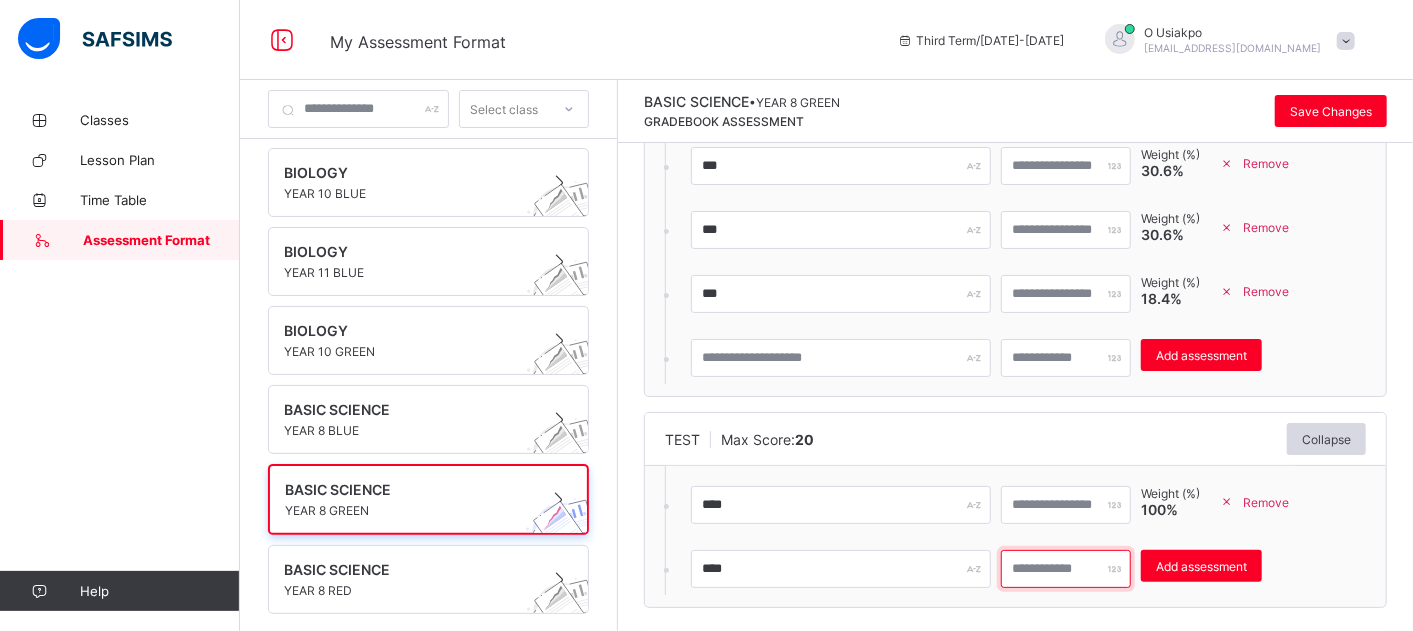 click at bounding box center (1066, 569) 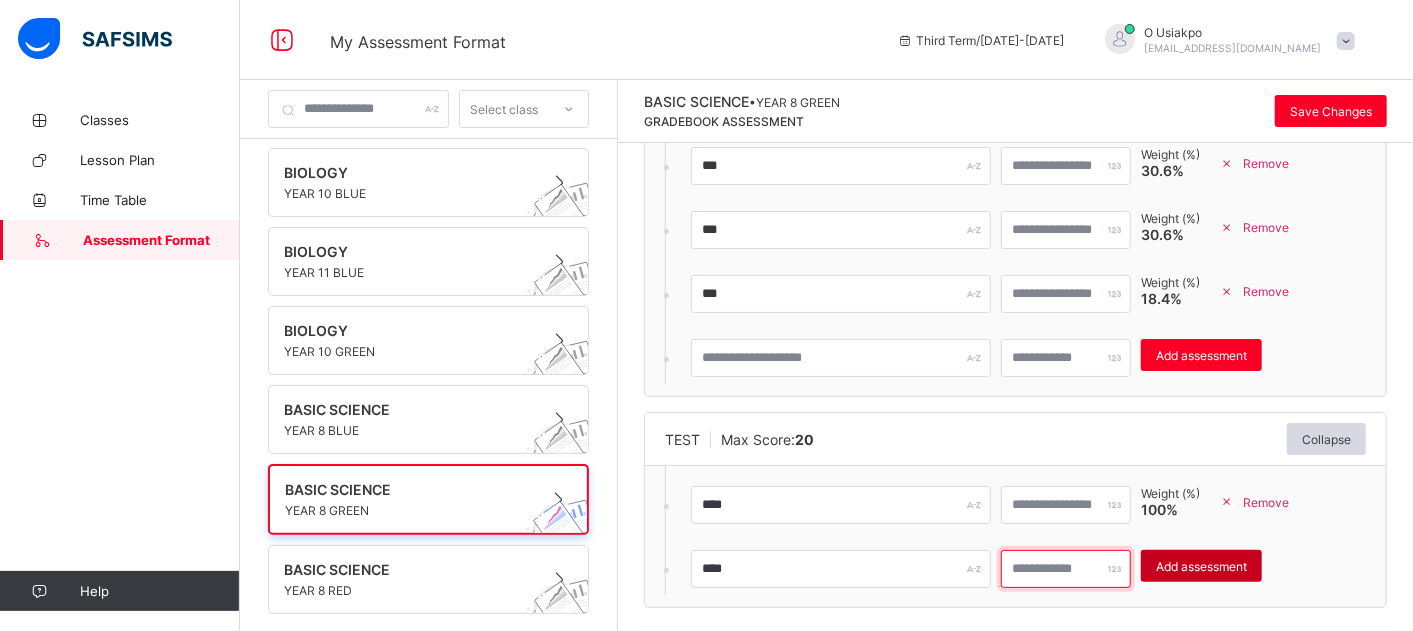 type on "**" 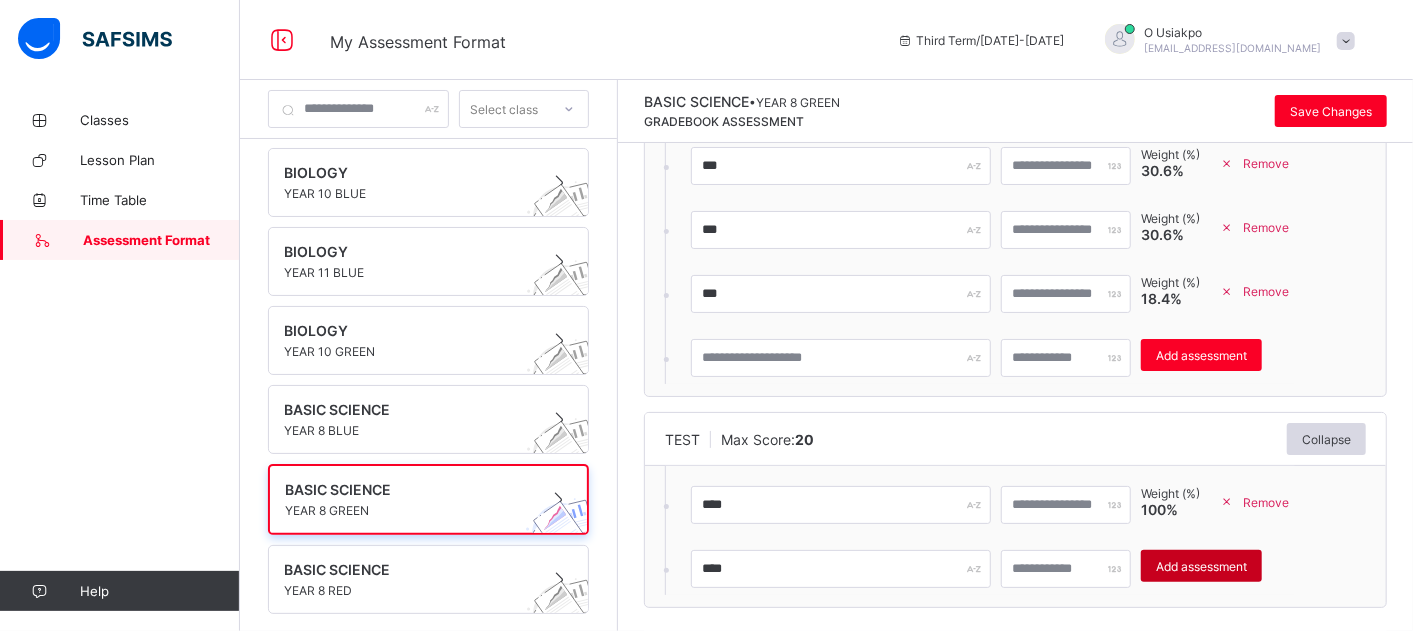 click on "Add assessment" at bounding box center (1201, 566) 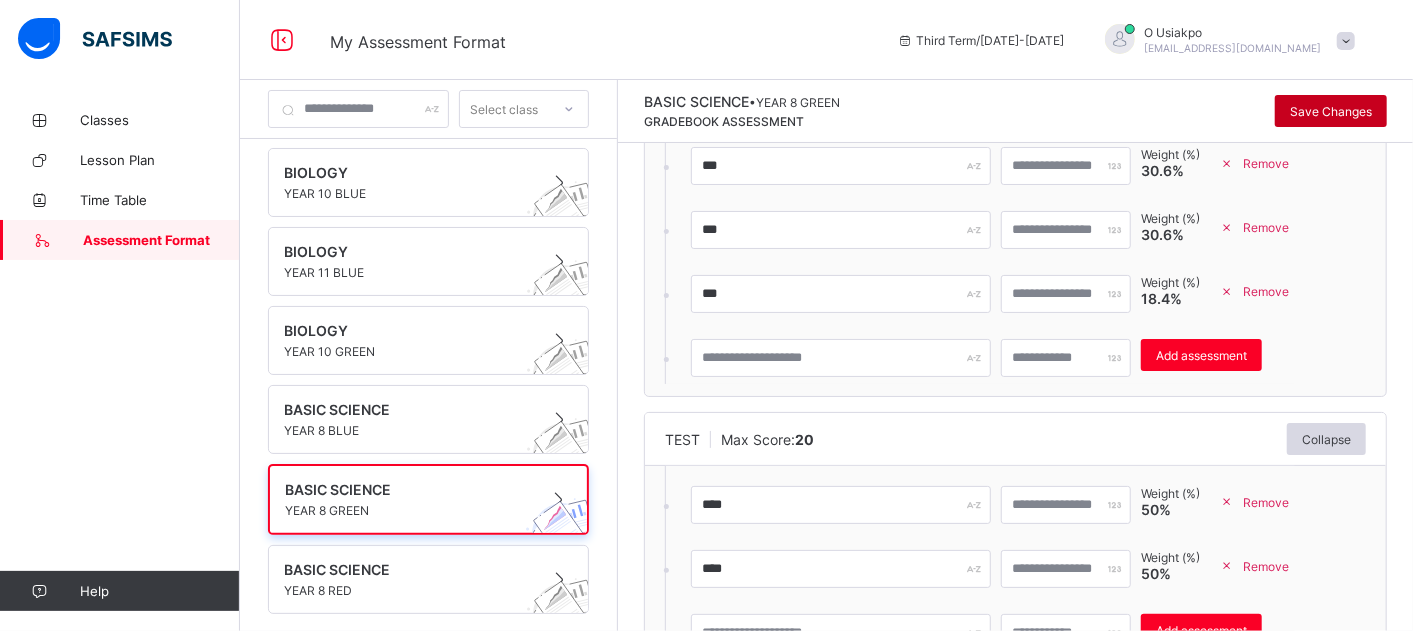 click on "Save Changes" at bounding box center [1331, 111] 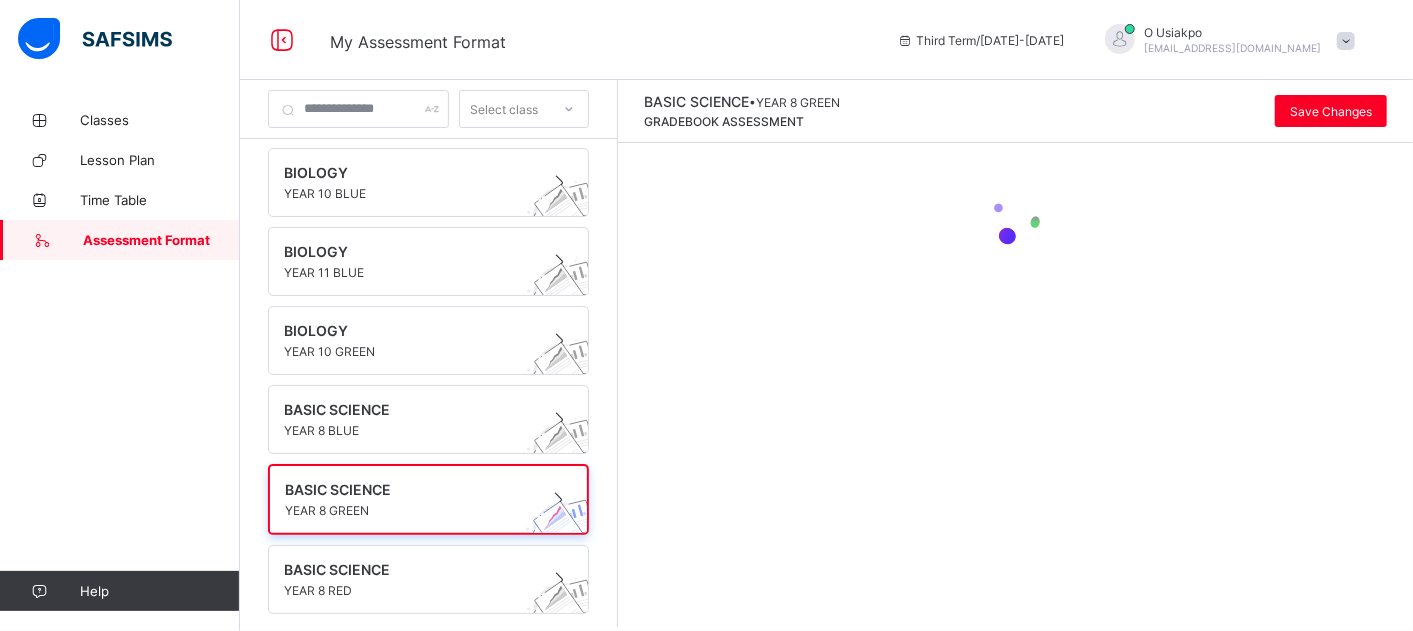 scroll, scrollTop: 0, scrollLeft: 0, axis: both 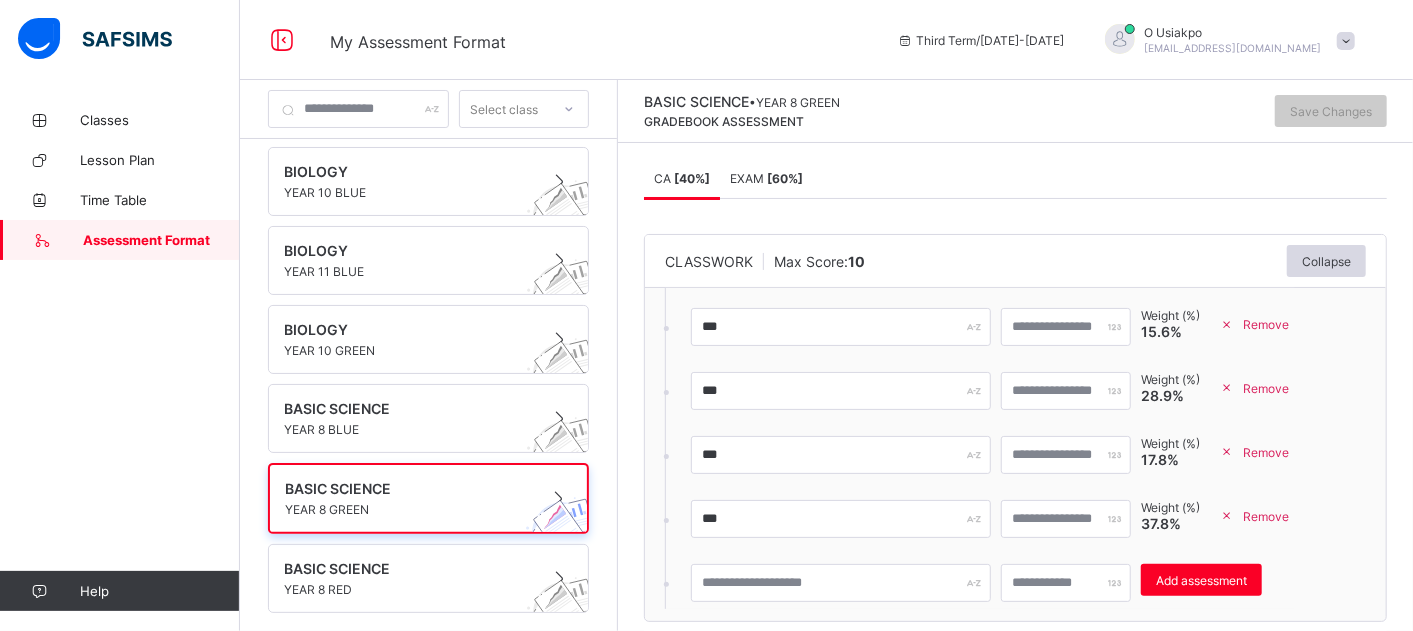click on "[ 60 %]" at bounding box center [785, 178] 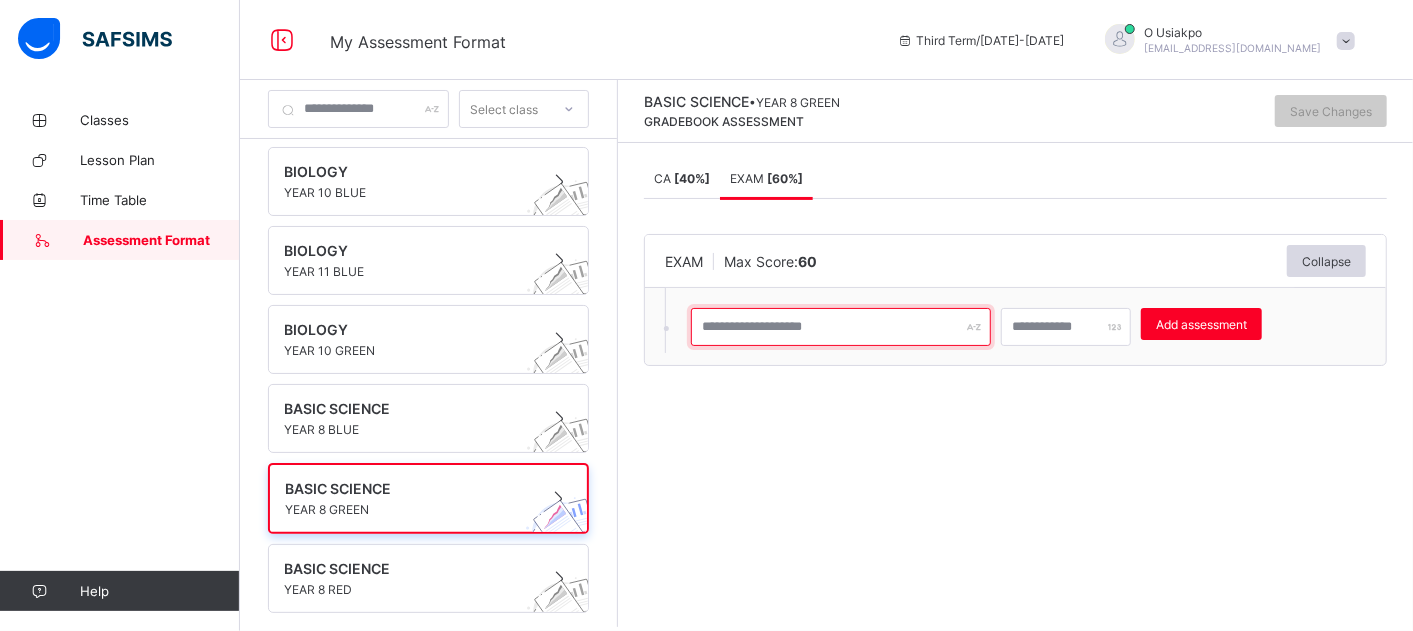 click at bounding box center (841, 327) 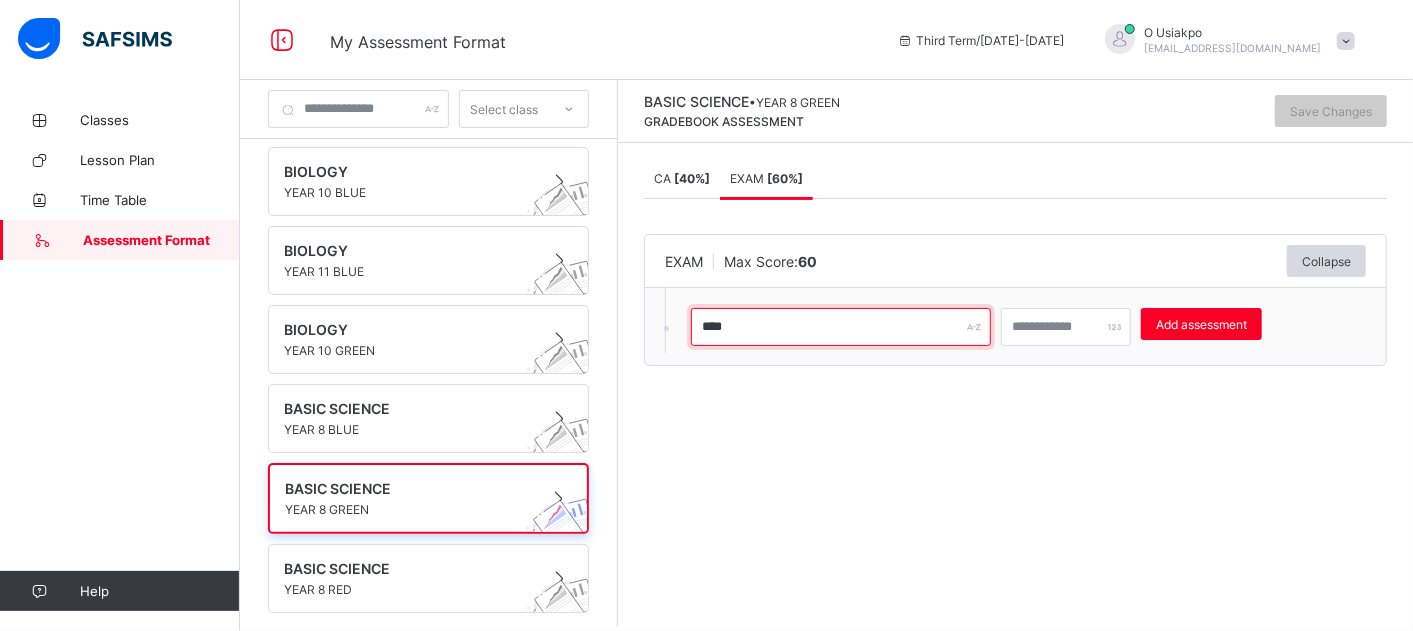 type on "****" 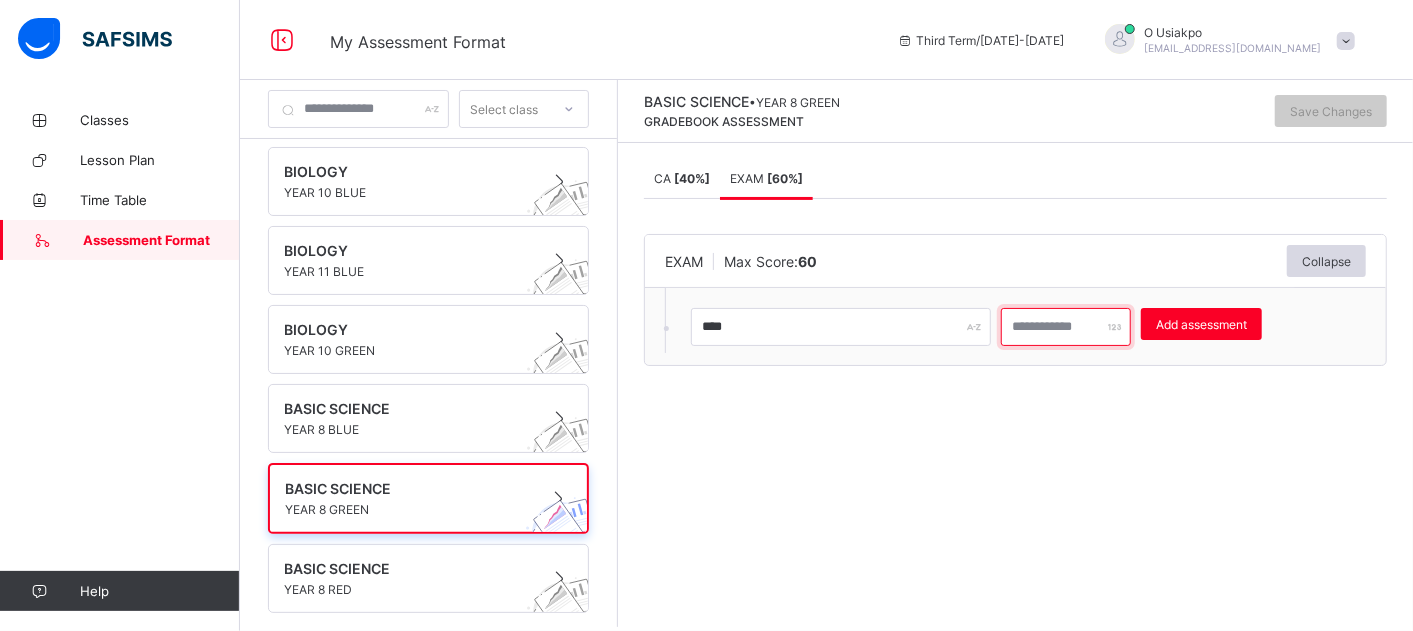 click at bounding box center (1066, 327) 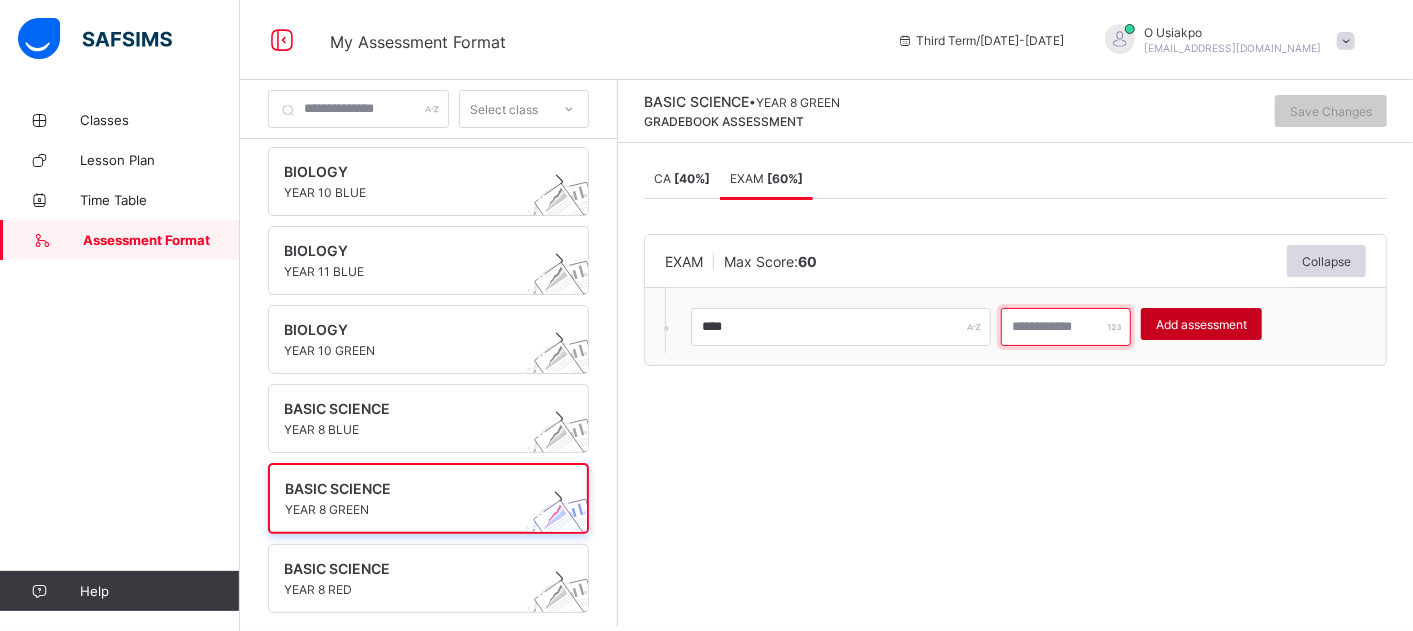 type on "**" 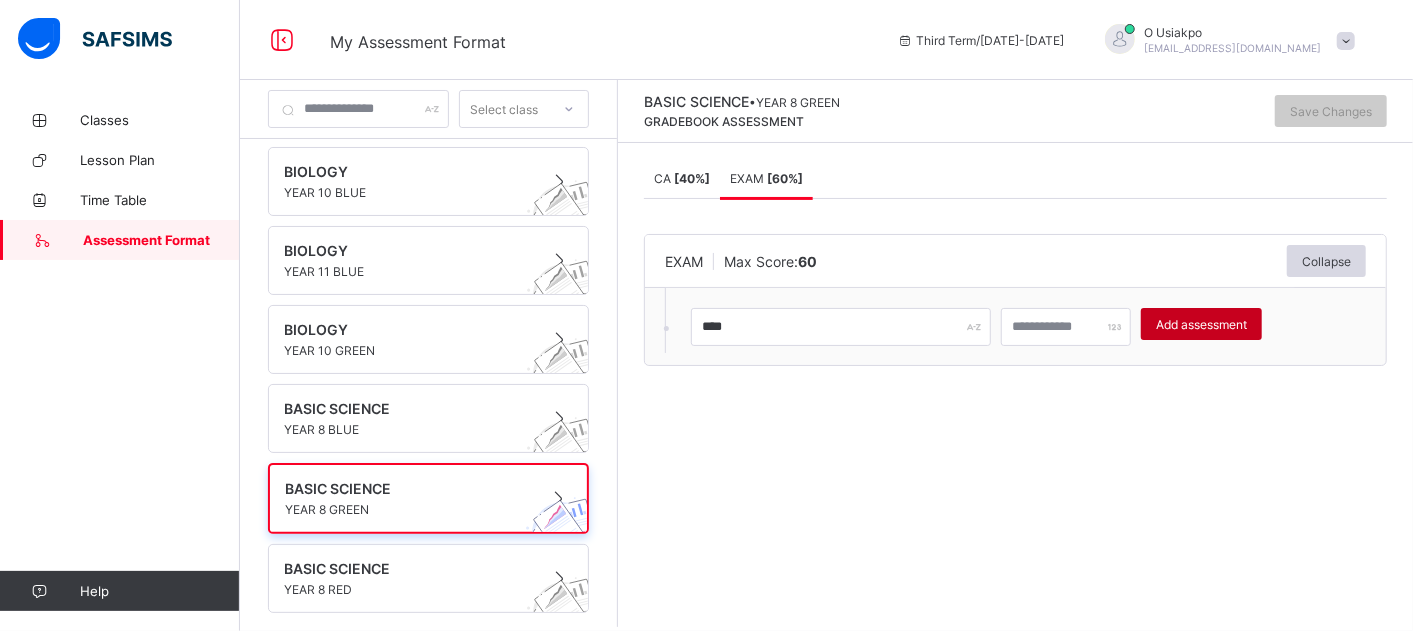 click on "Add assessment" at bounding box center [1201, 324] 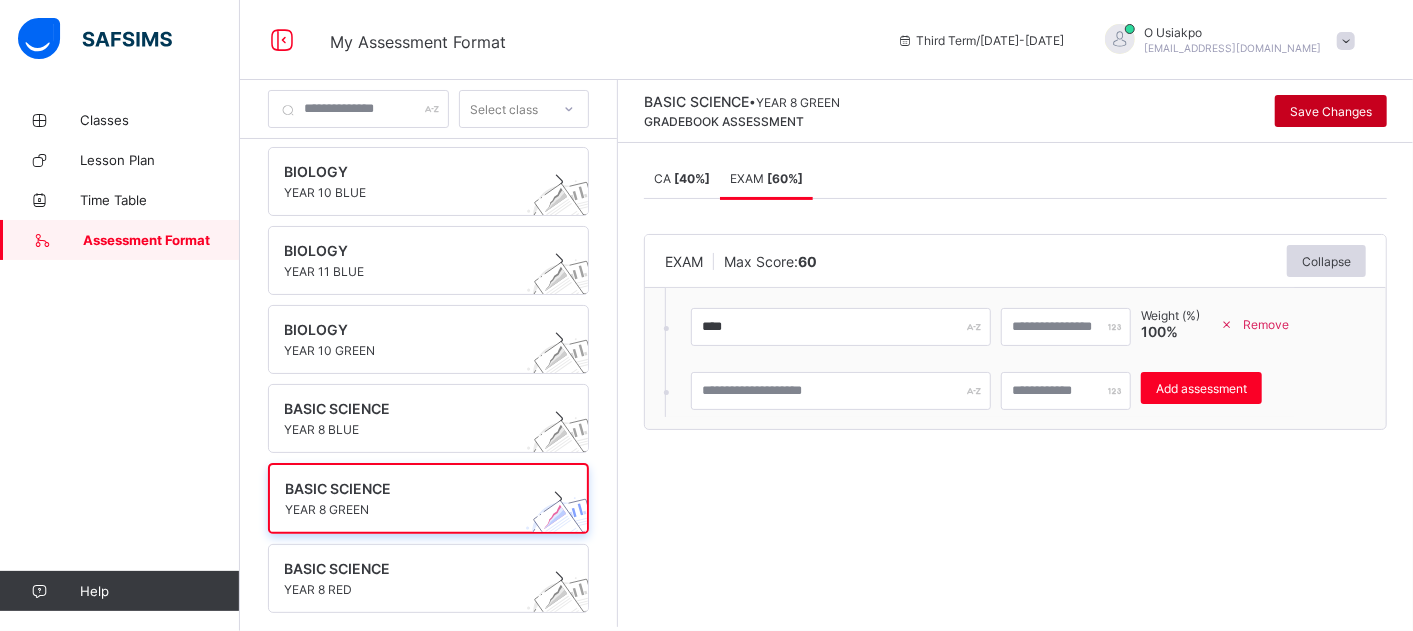 click on "Save Changes" at bounding box center (1331, 111) 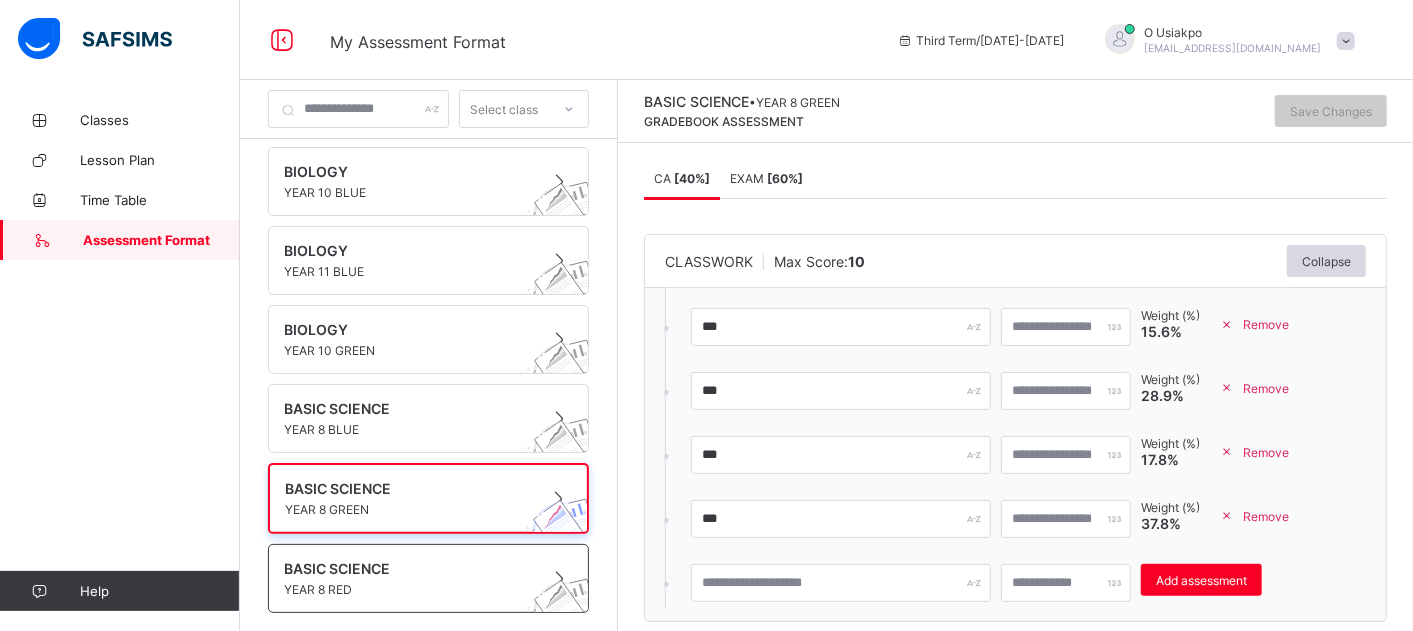 click on "BASIC SCIENCE" at bounding box center (409, 568) 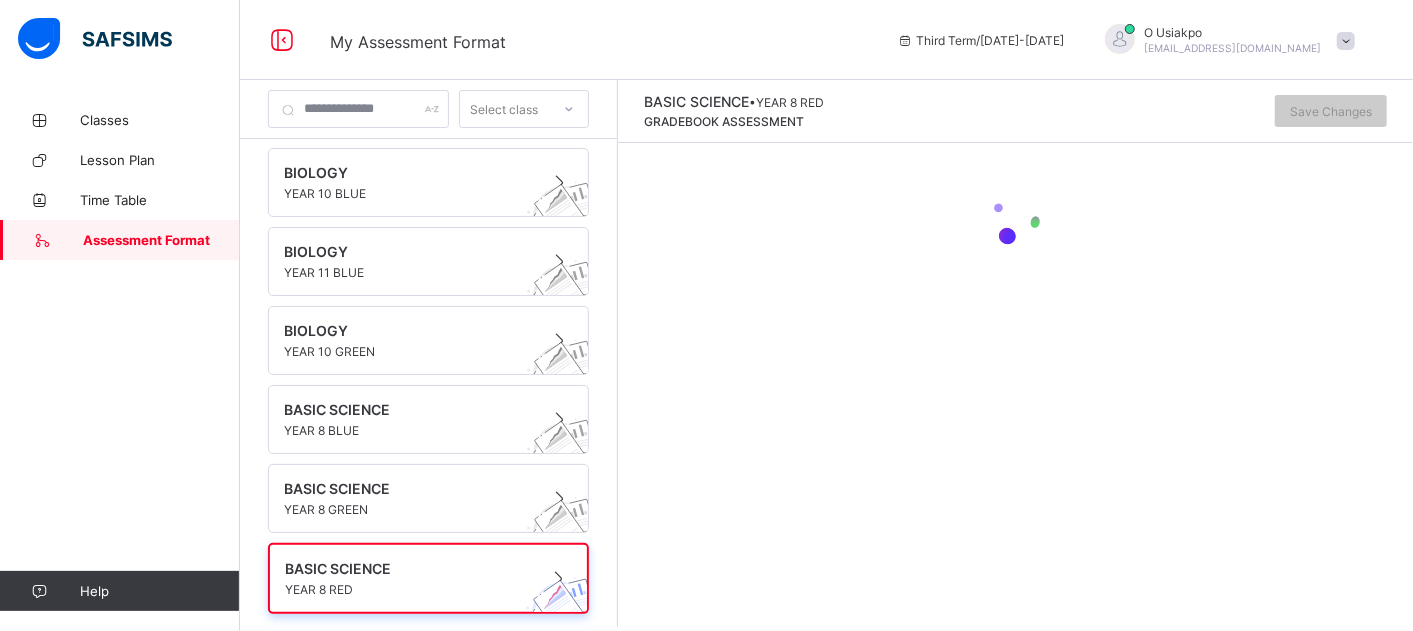 scroll, scrollTop: 81, scrollLeft: 0, axis: vertical 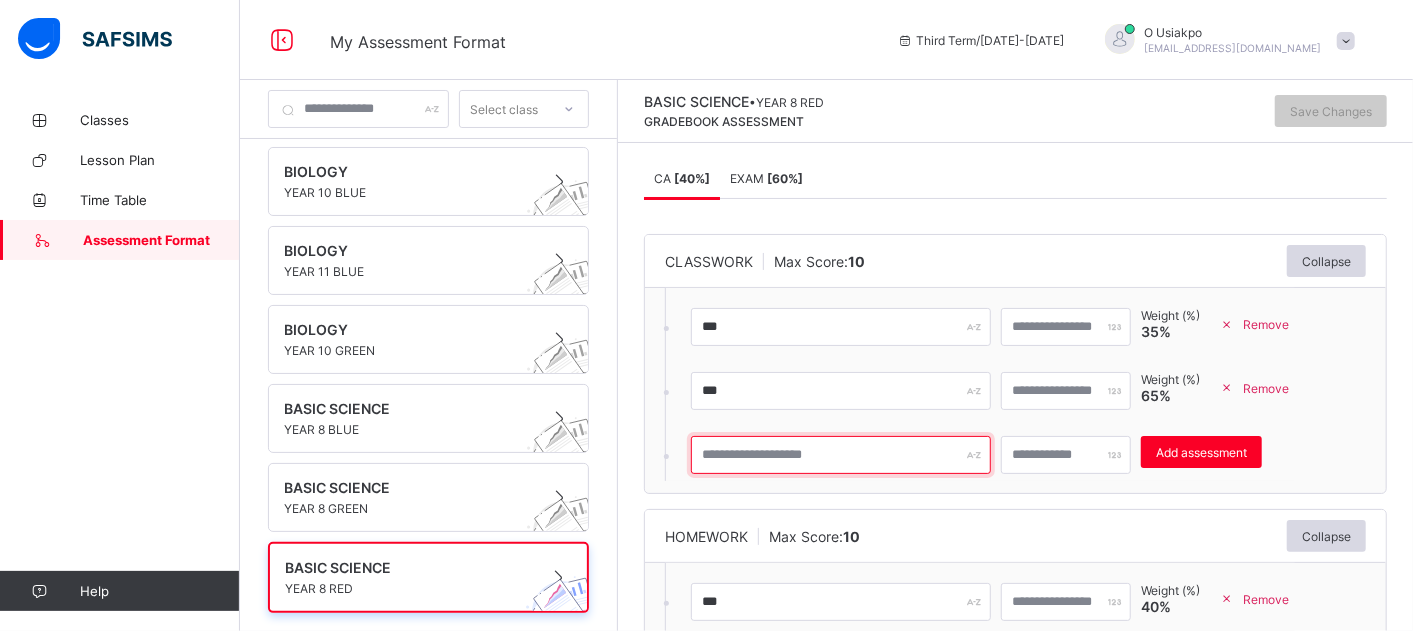 click at bounding box center (841, 455) 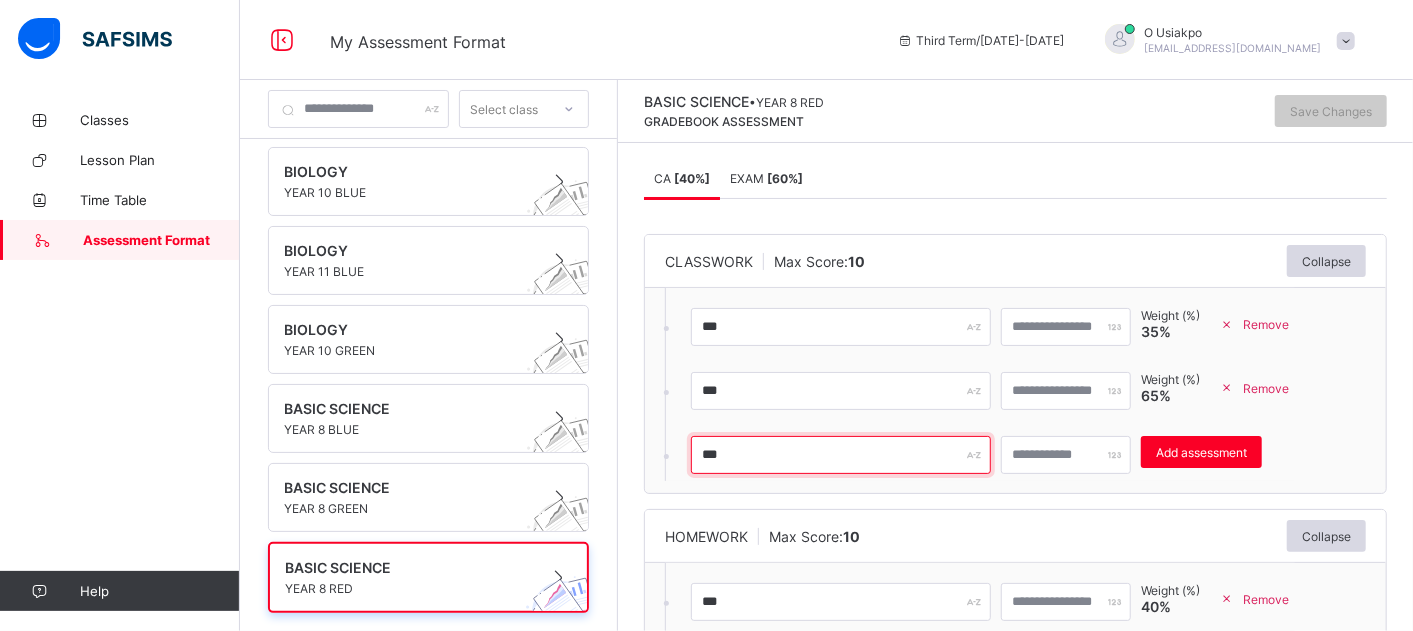 type on "***" 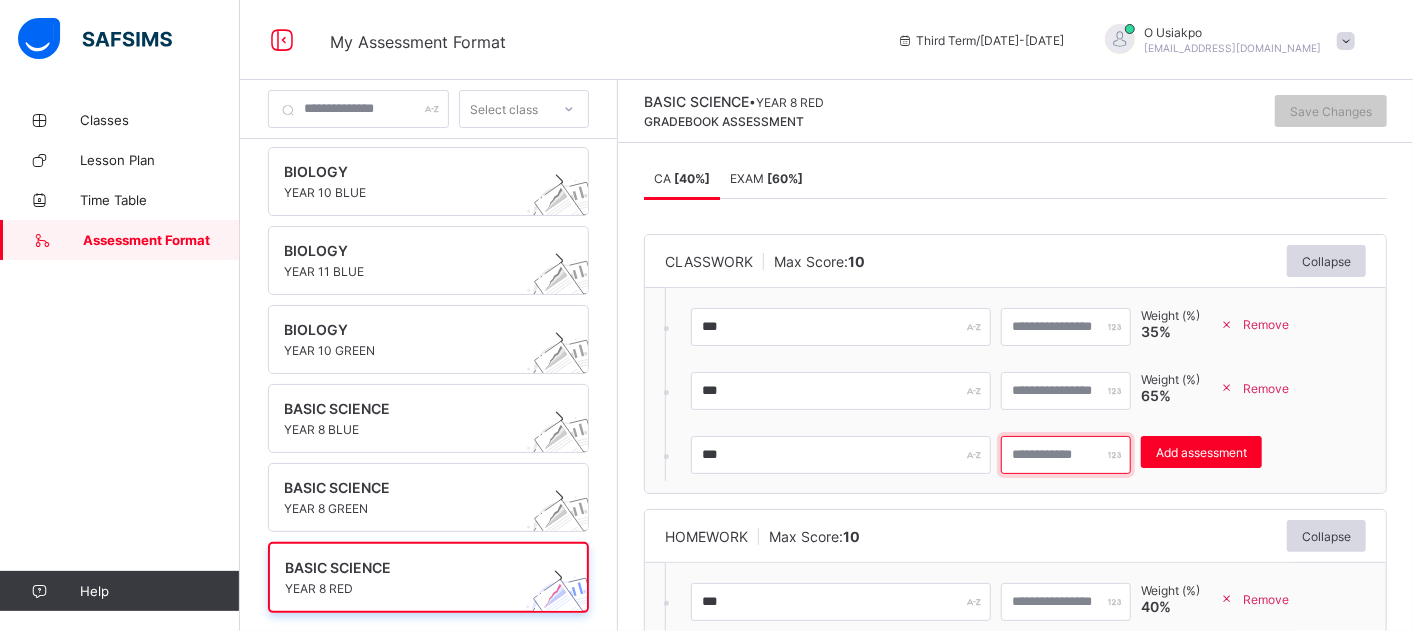 click at bounding box center (1066, 455) 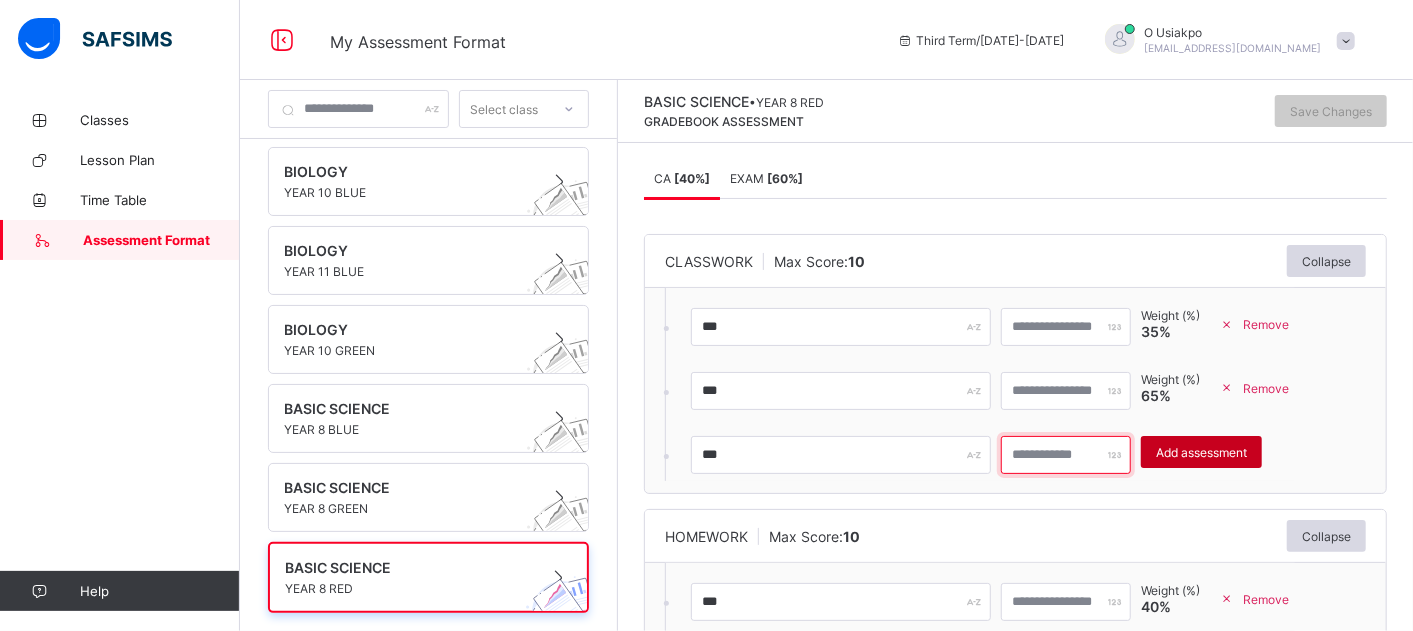 type on "*" 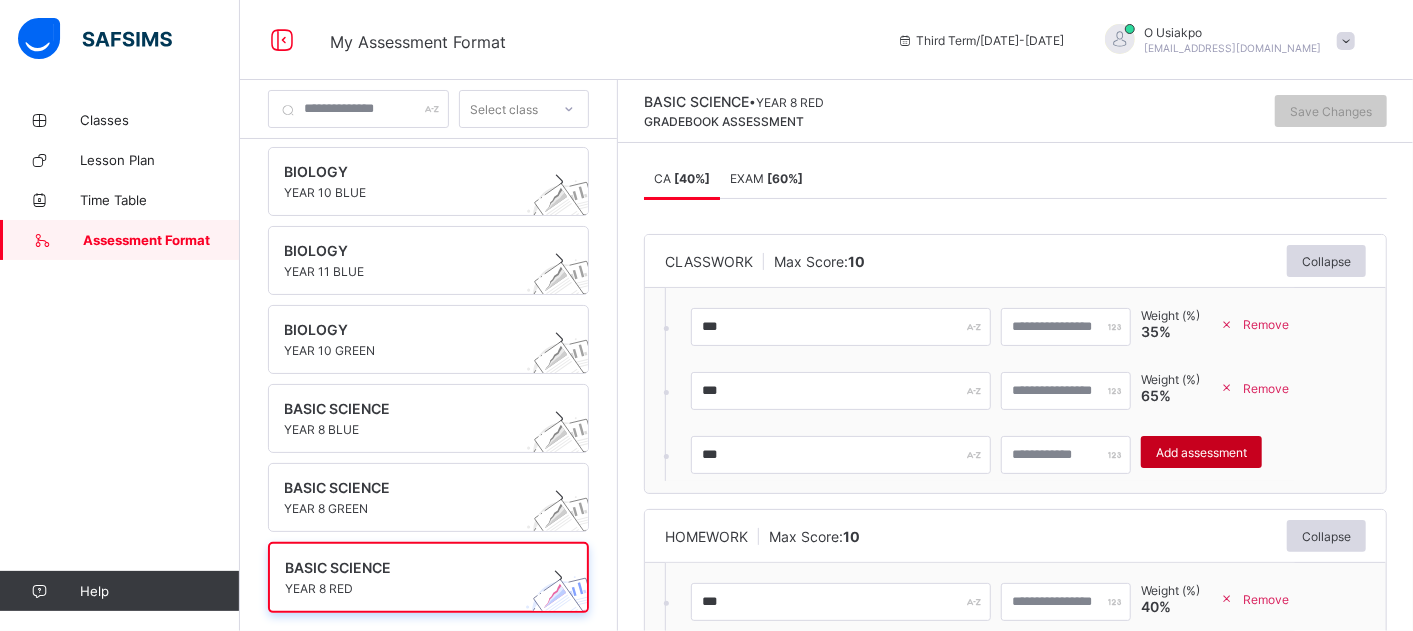 click on "Add assessment" at bounding box center [1201, 452] 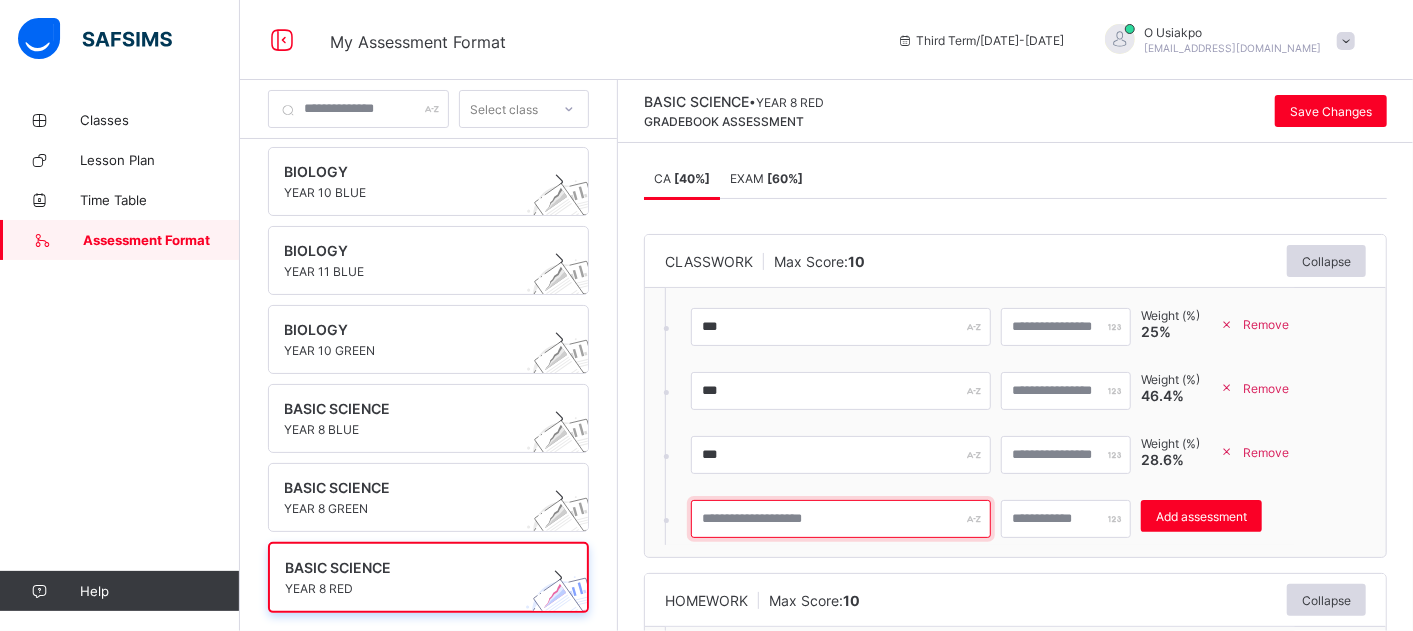 click at bounding box center [841, 519] 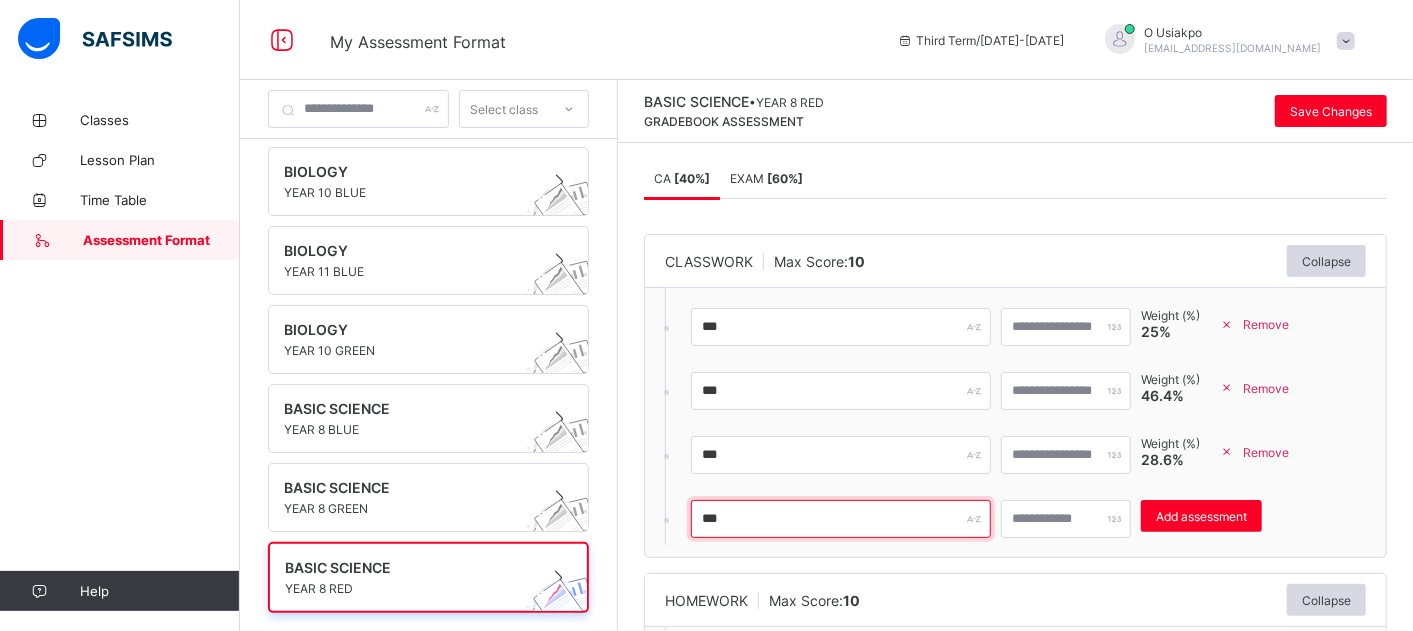 type on "***" 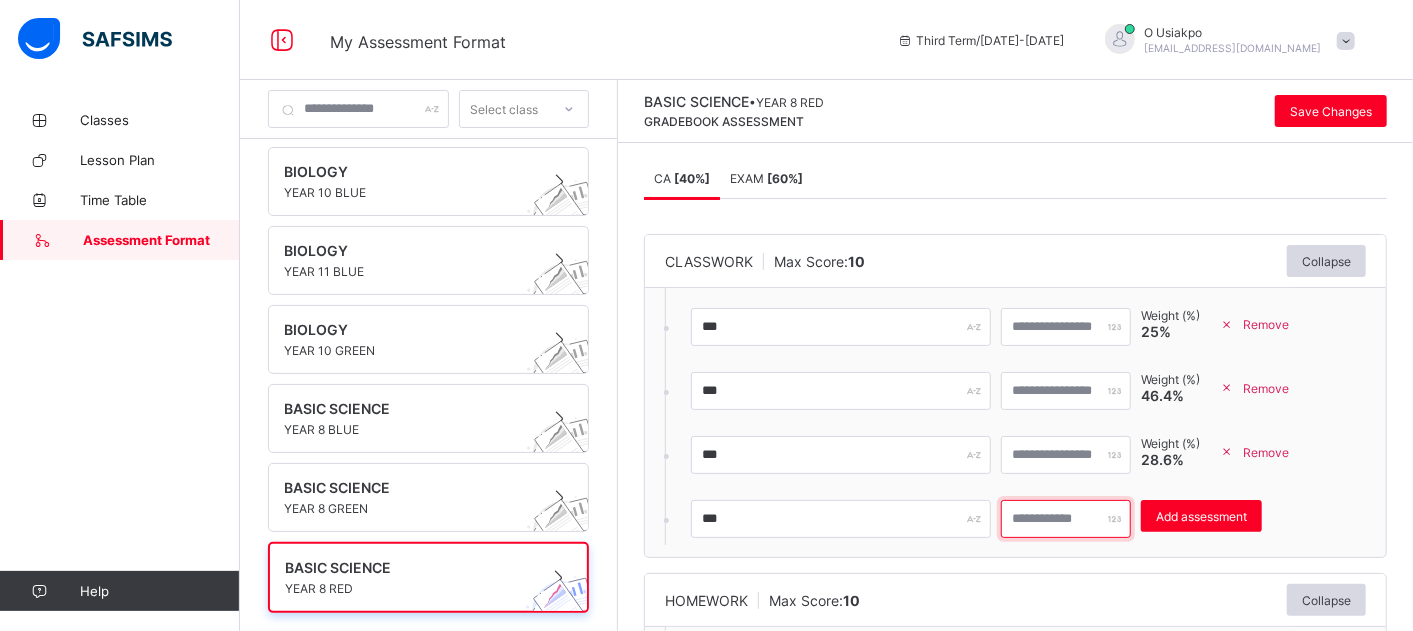 click on "*" at bounding box center (1066, 519) 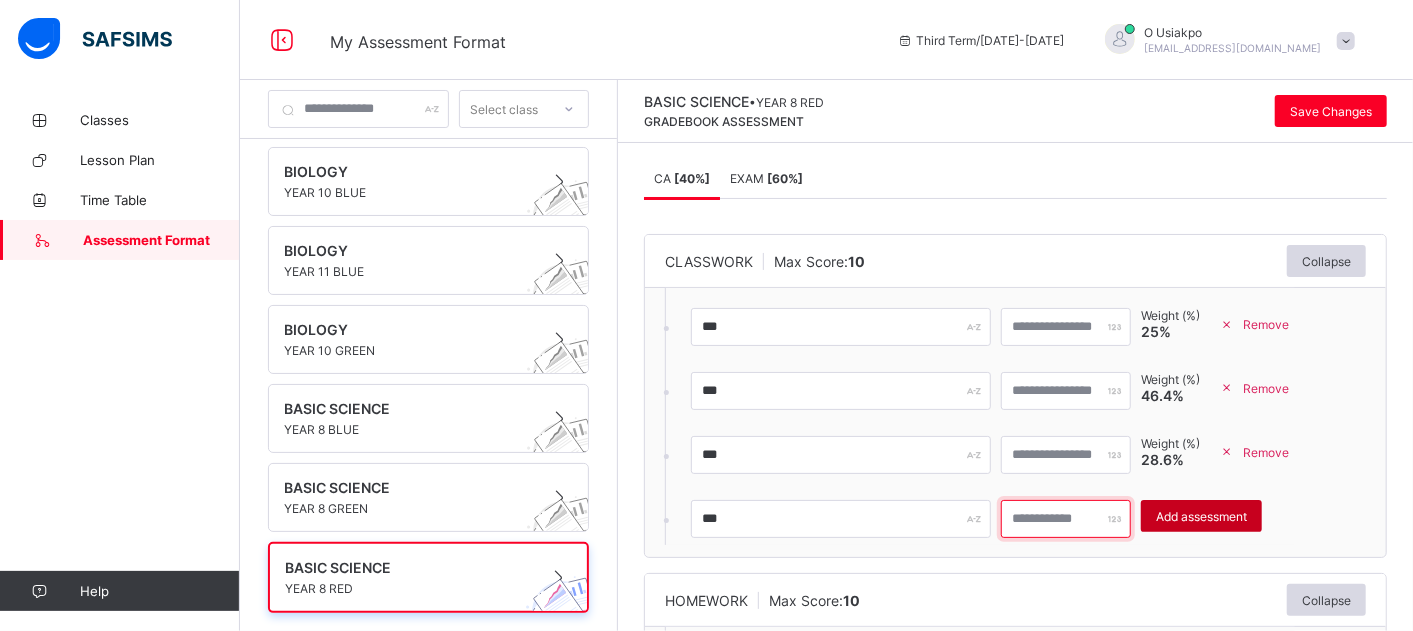 type on "**" 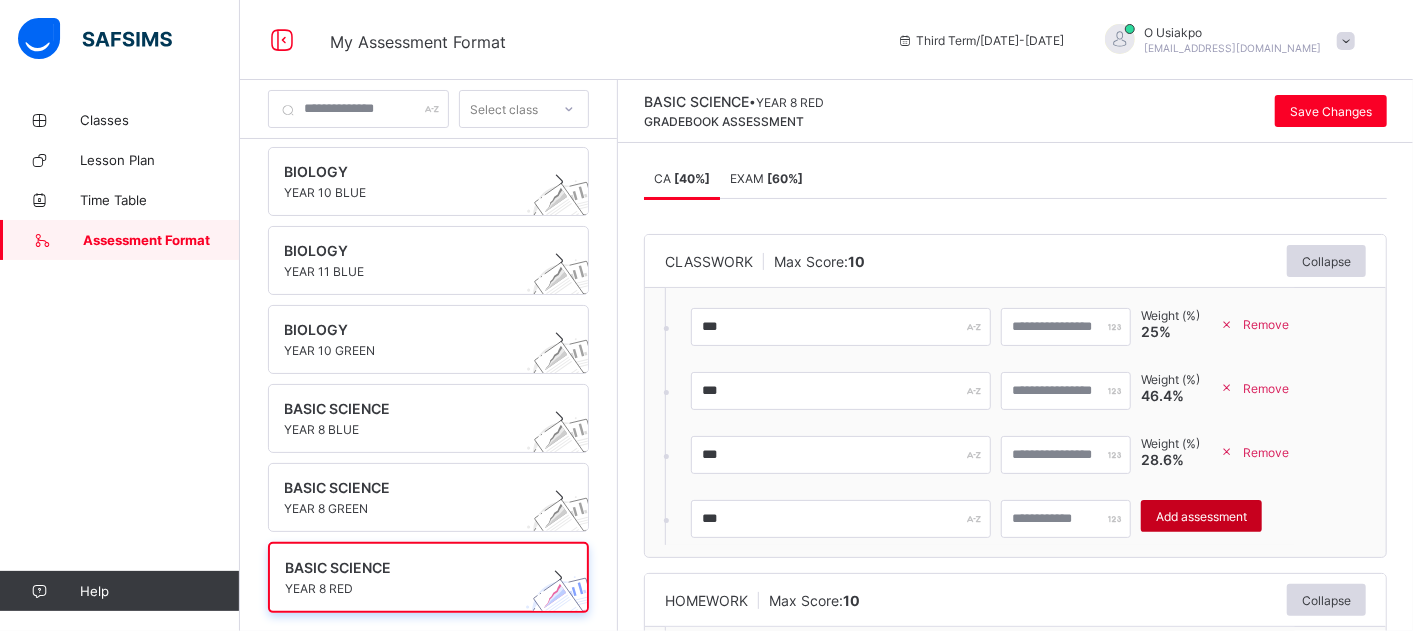 click on "Add assessment" at bounding box center [1201, 516] 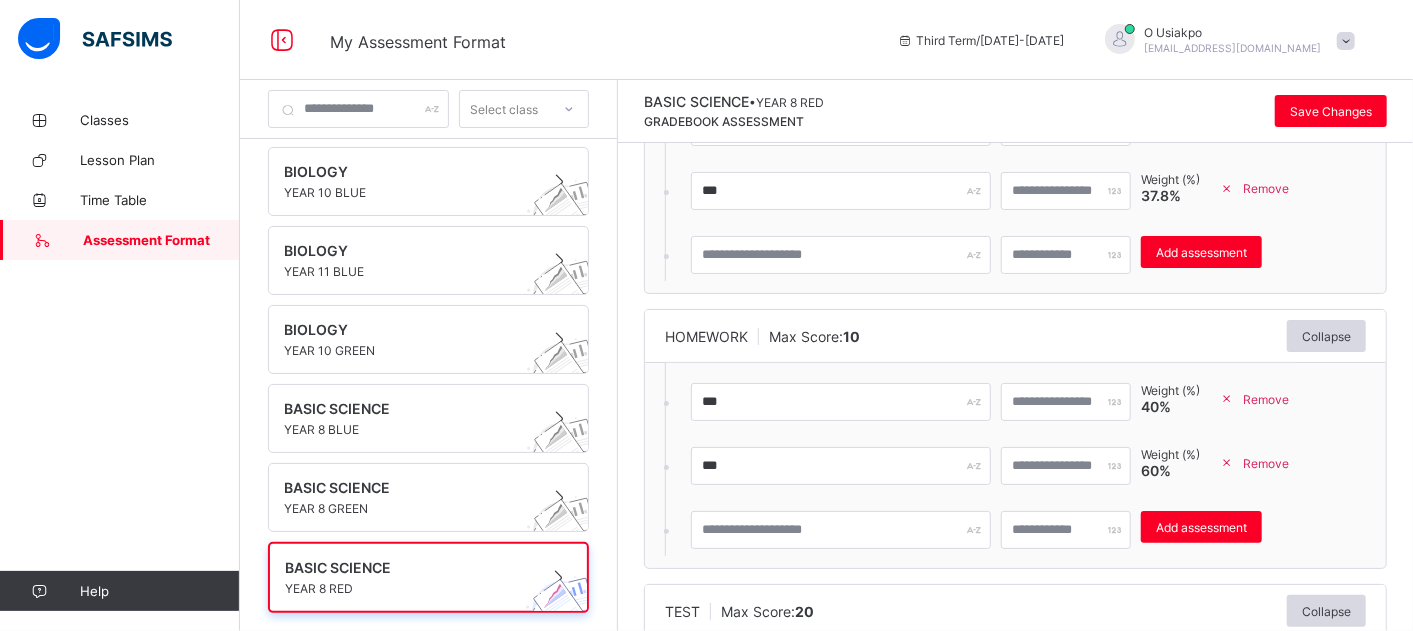 scroll, scrollTop: 332, scrollLeft: 0, axis: vertical 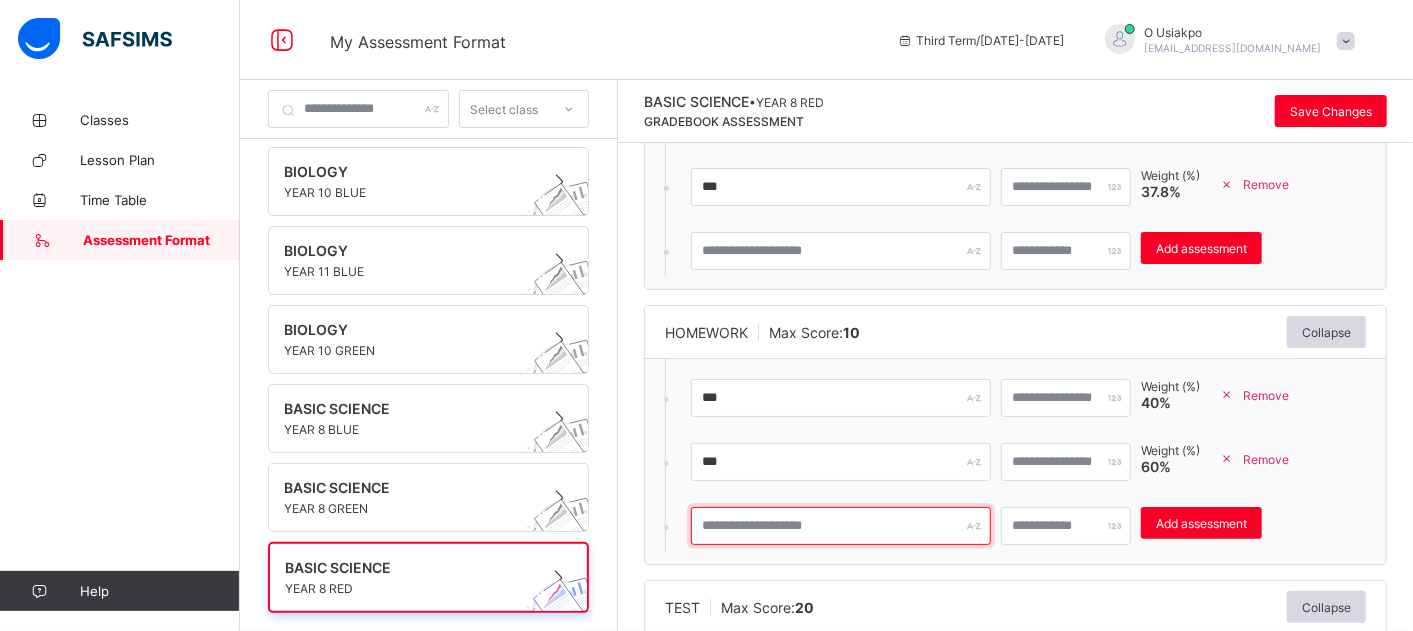 click at bounding box center (841, 526) 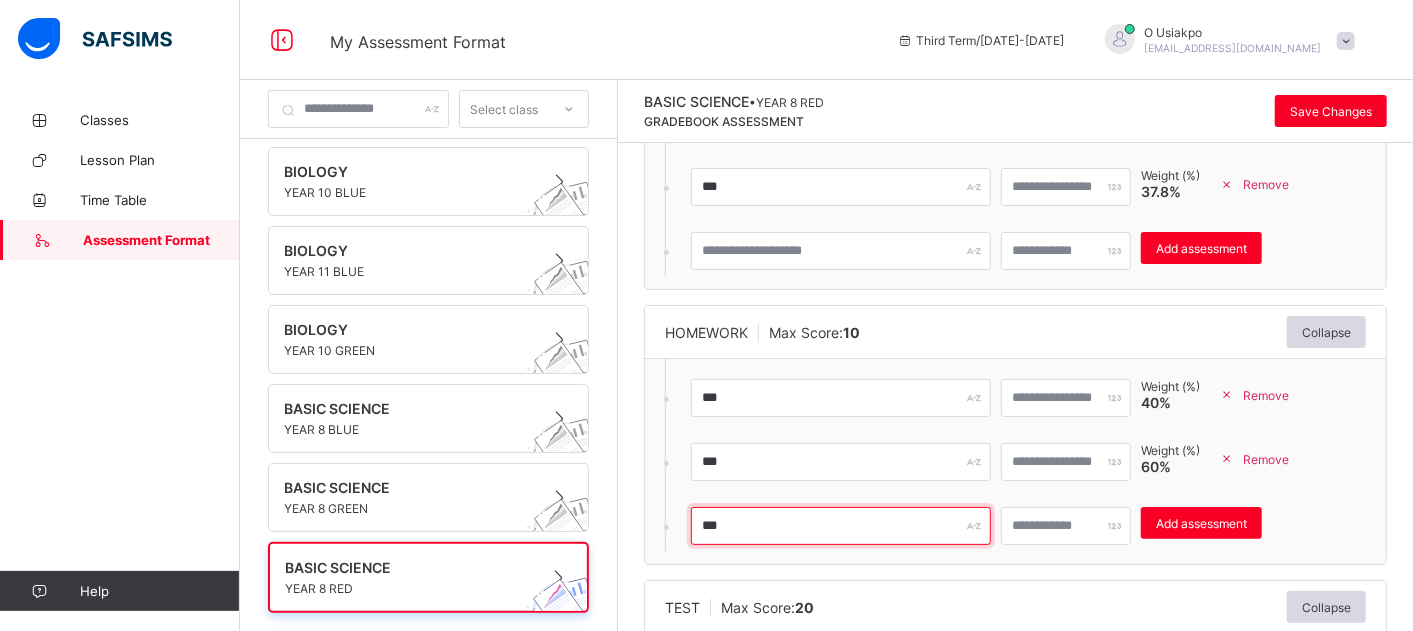 type on "***" 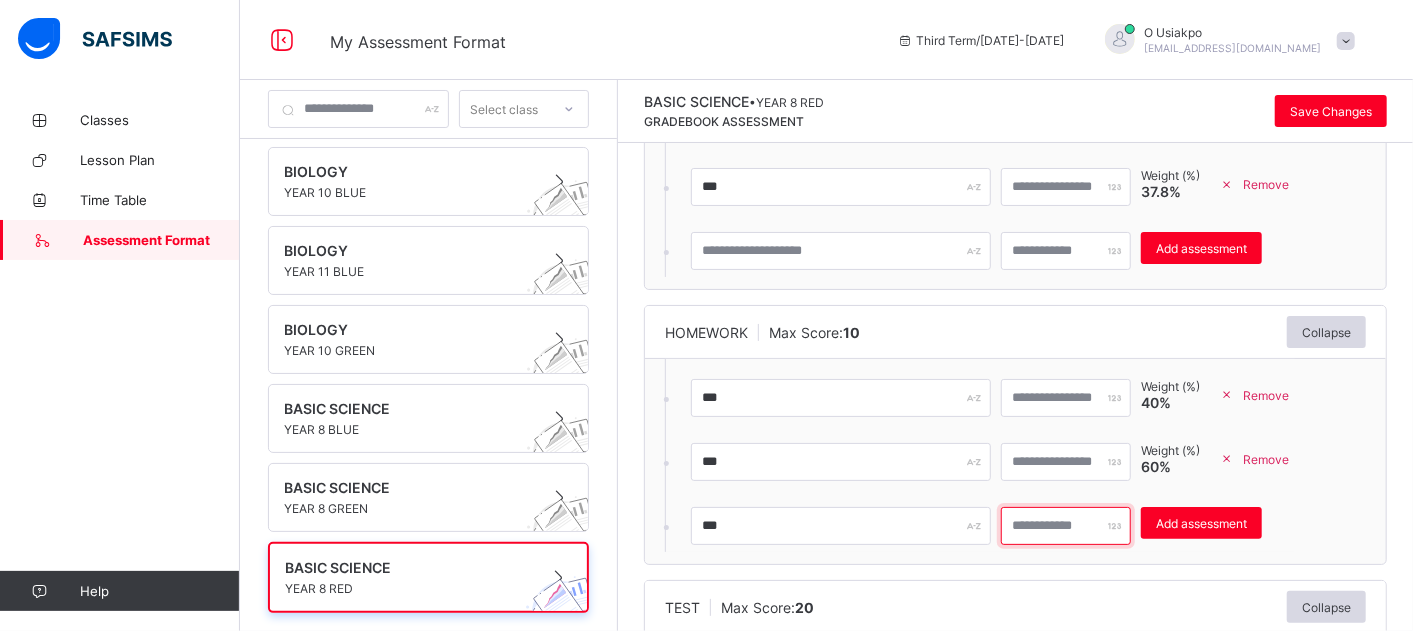 click at bounding box center [1066, 526] 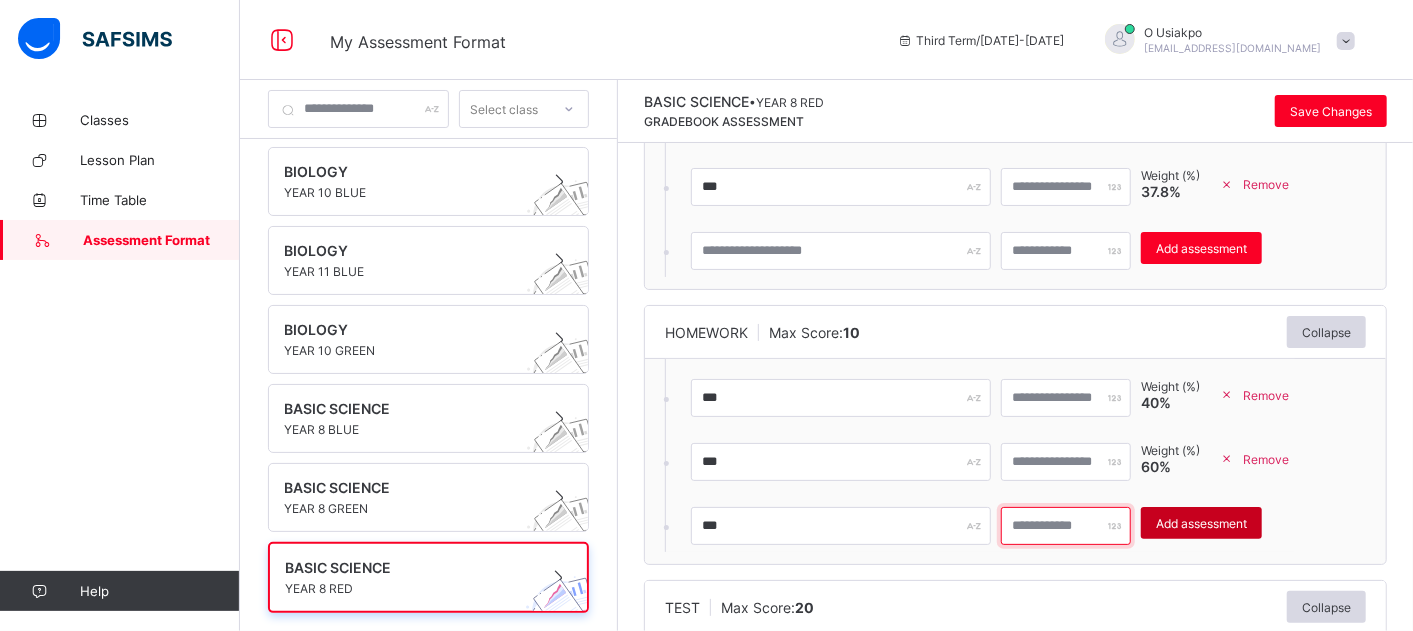 type on "**" 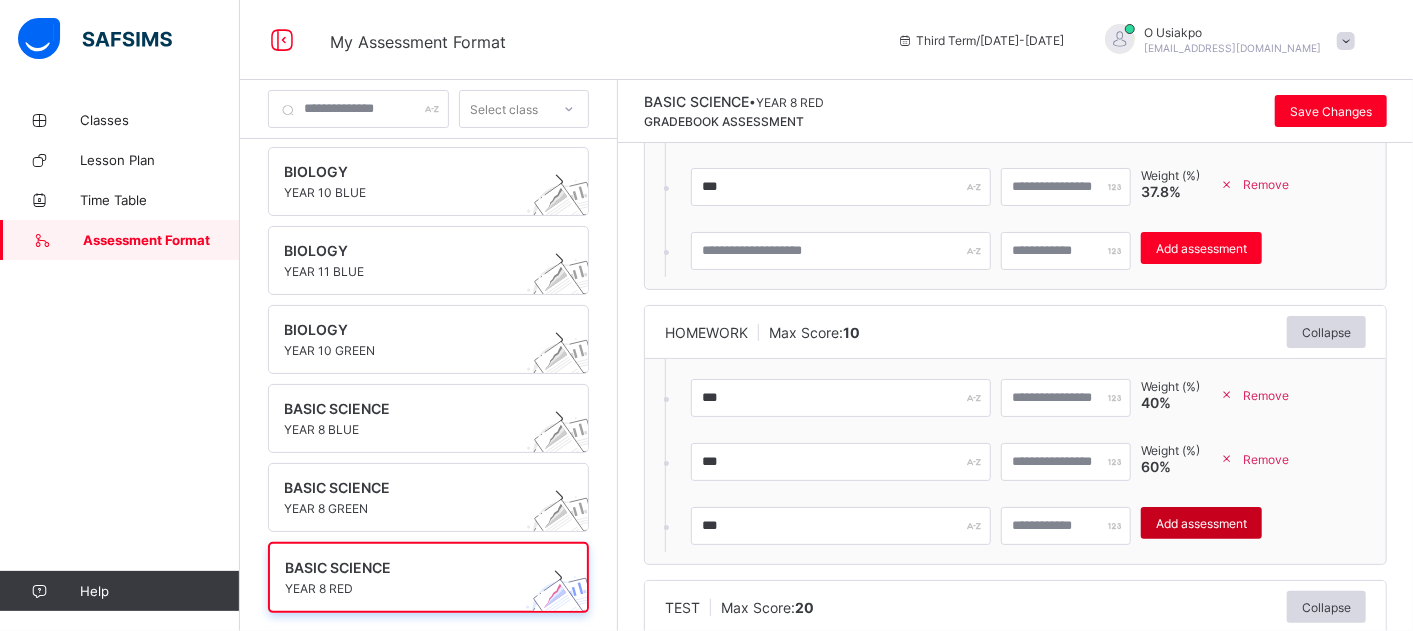 click on "Add assessment" at bounding box center (1201, 523) 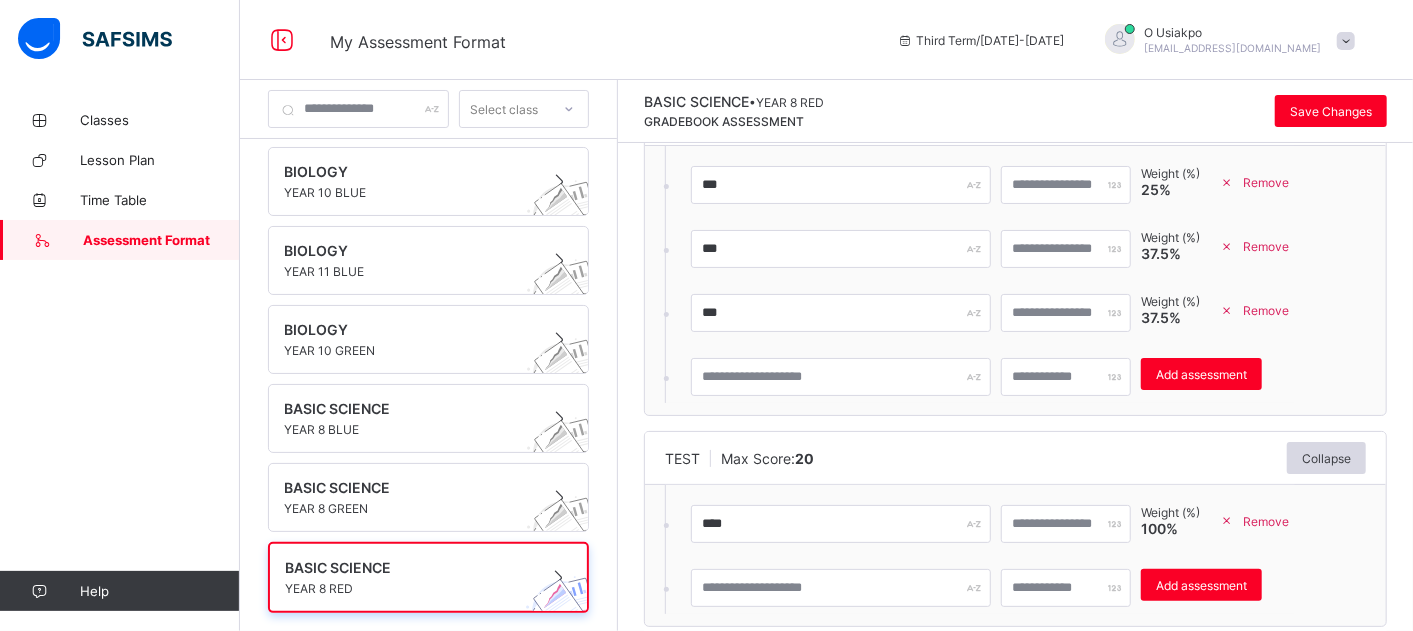 scroll, scrollTop: 588, scrollLeft: 0, axis: vertical 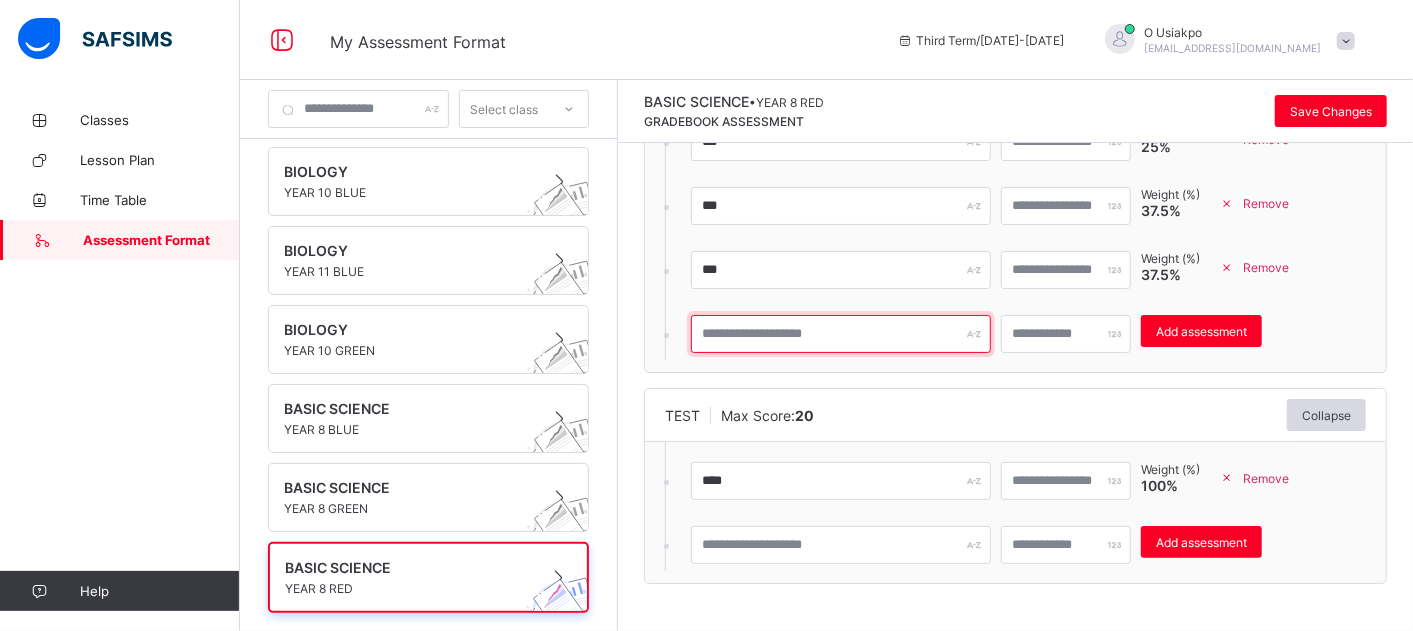 click at bounding box center [841, 334] 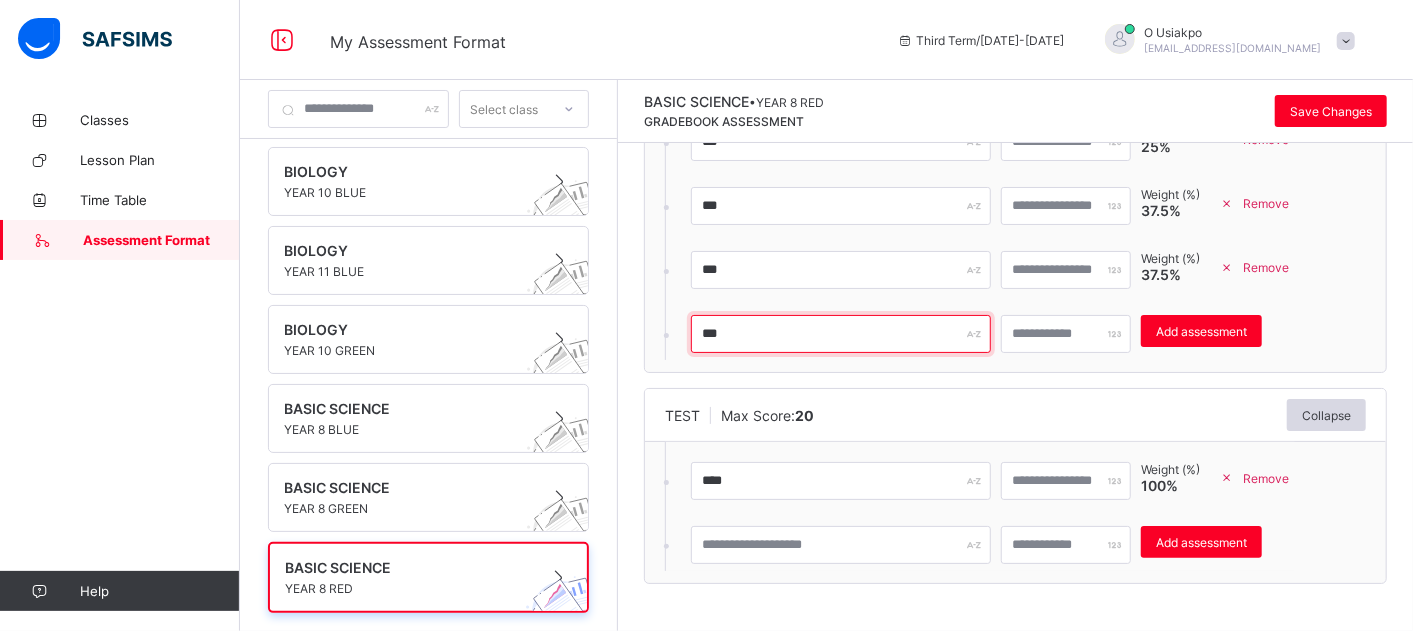 type on "***" 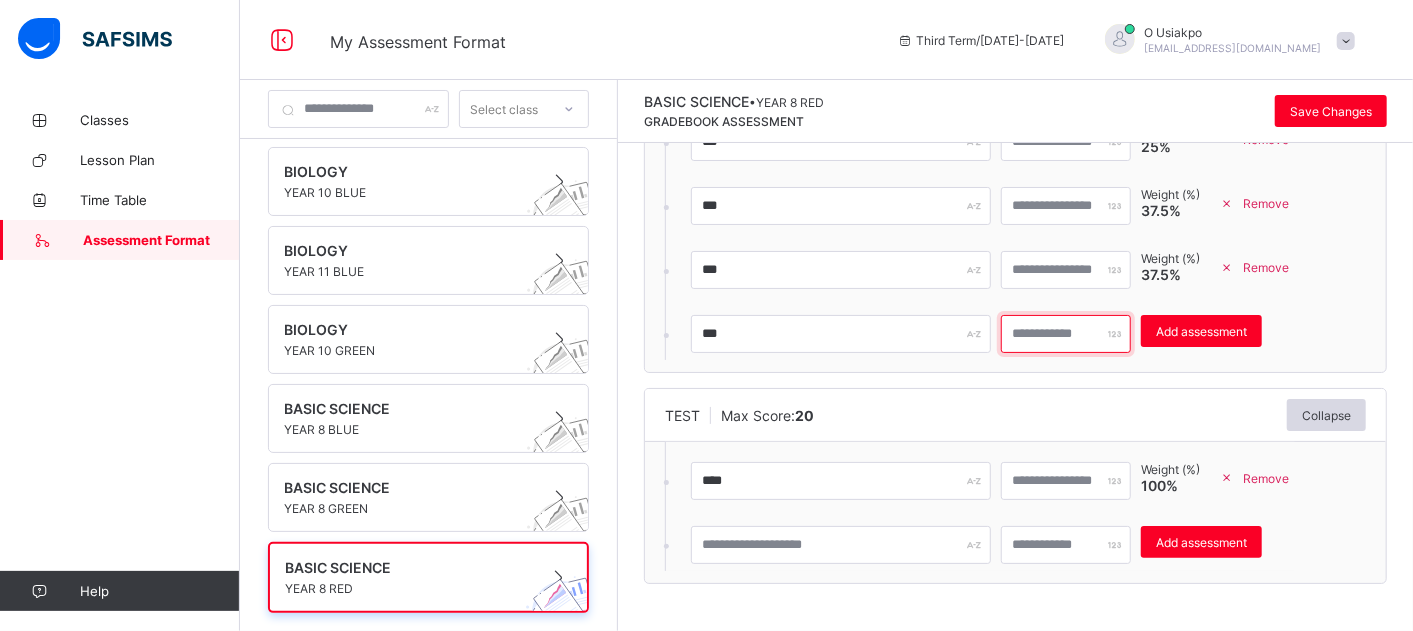 click on "*" at bounding box center [1066, 334] 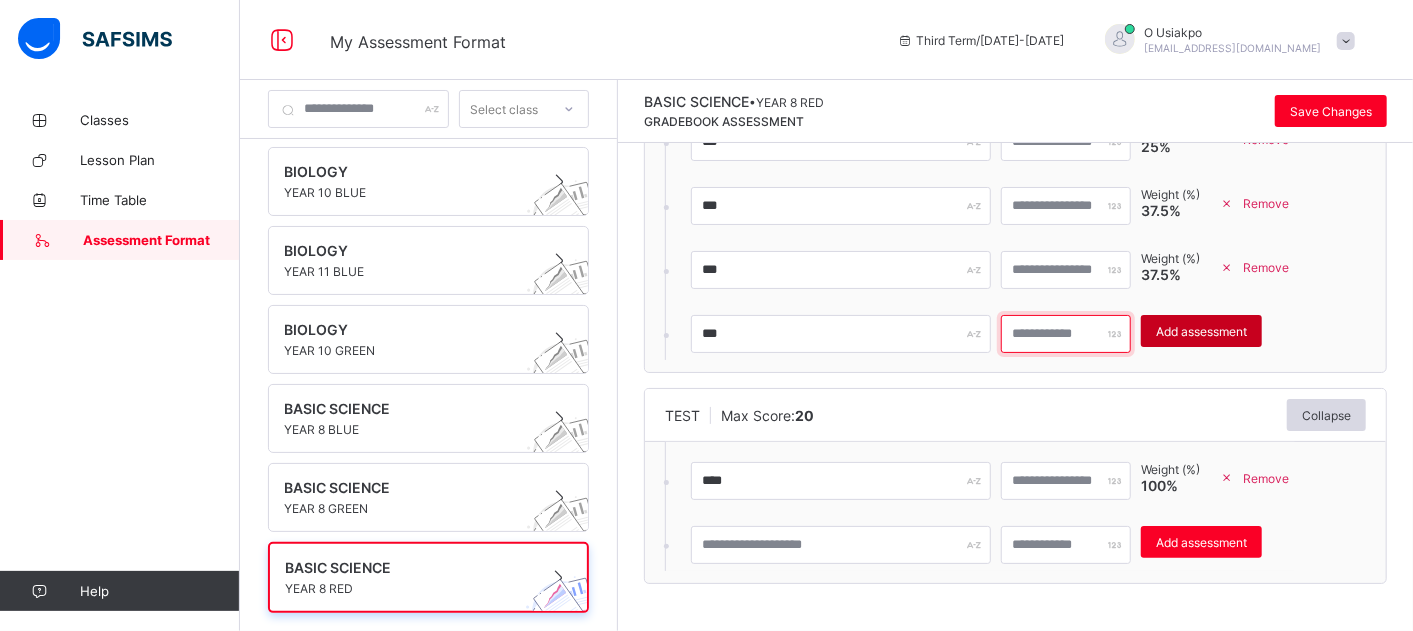 type on "*" 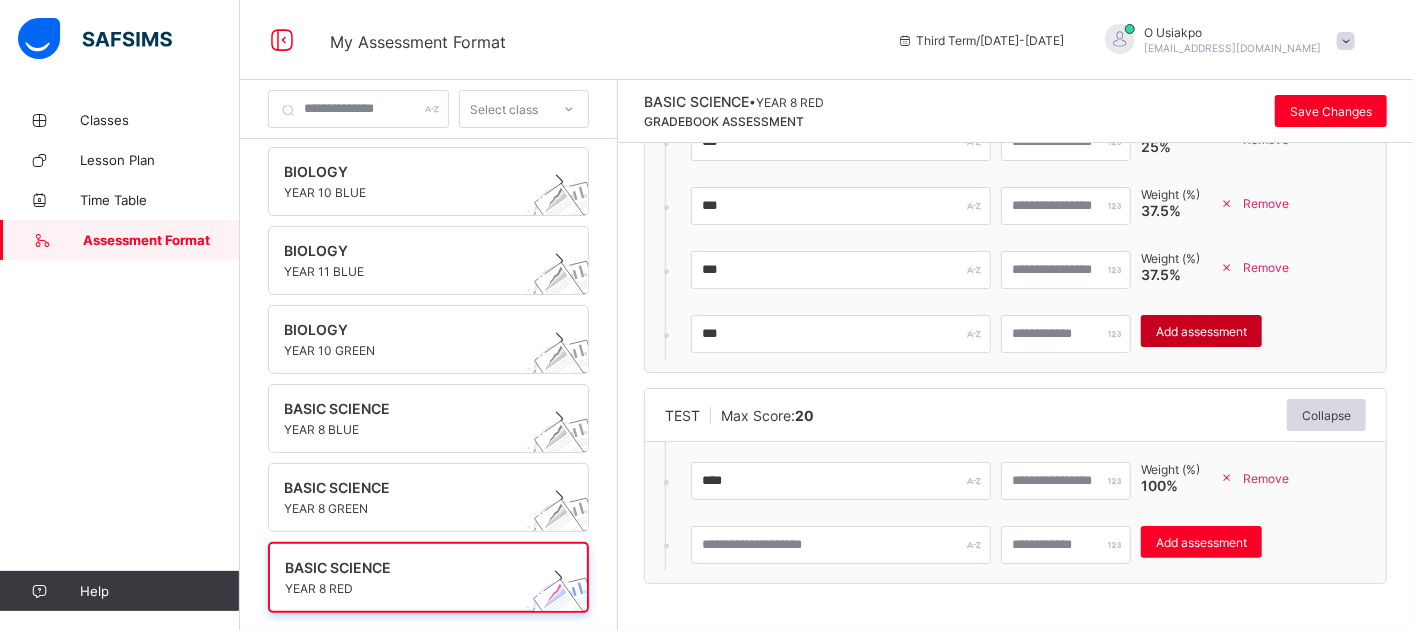 click on "Add assessment" at bounding box center [1201, 331] 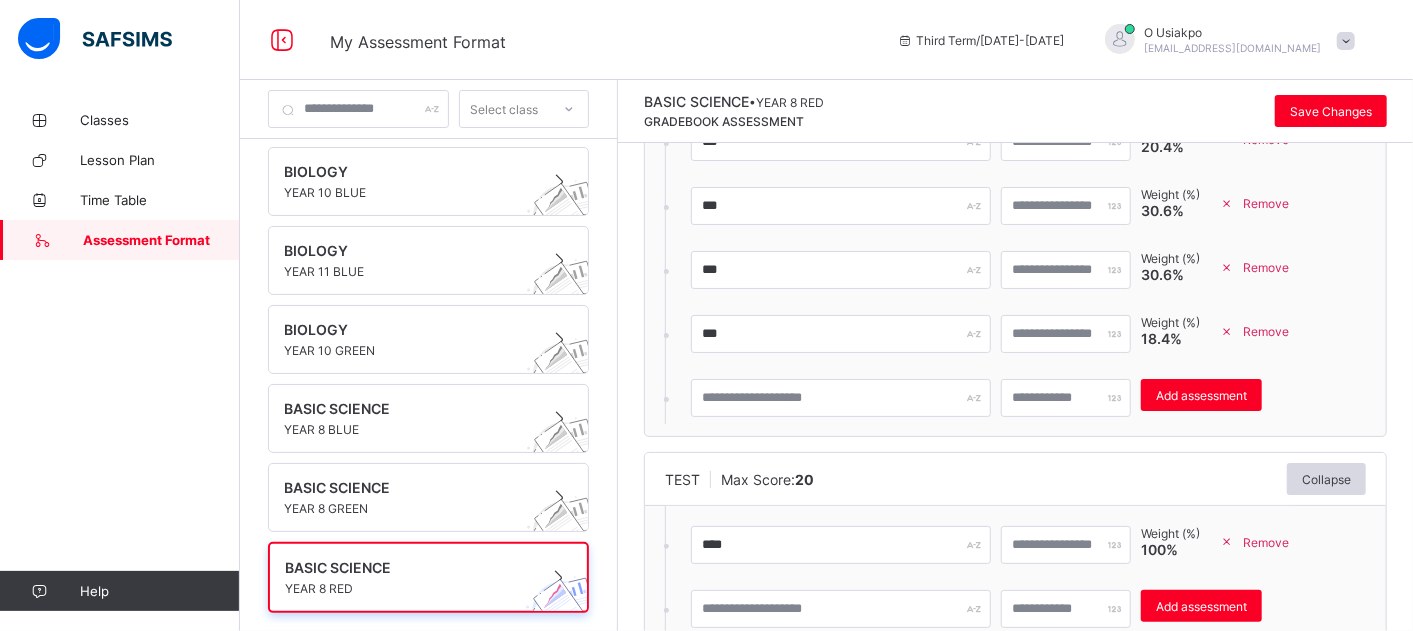 scroll, scrollTop: 652, scrollLeft: 0, axis: vertical 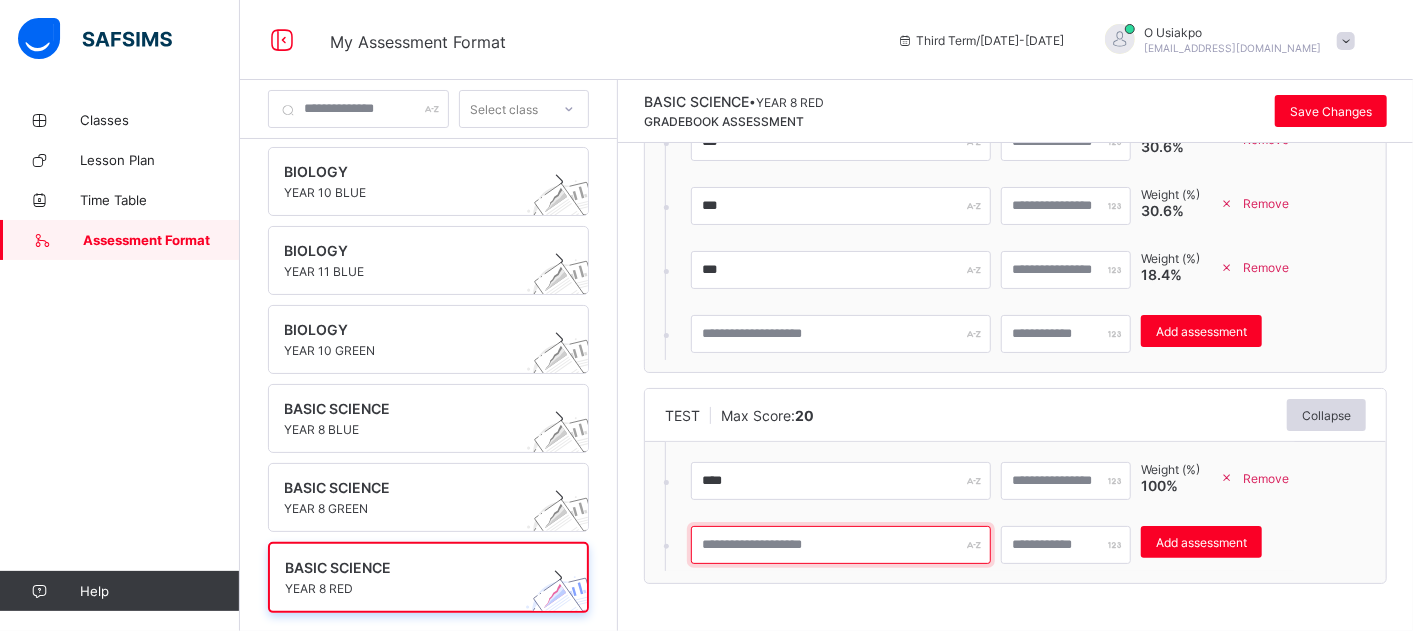 click at bounding box center (841, 545) 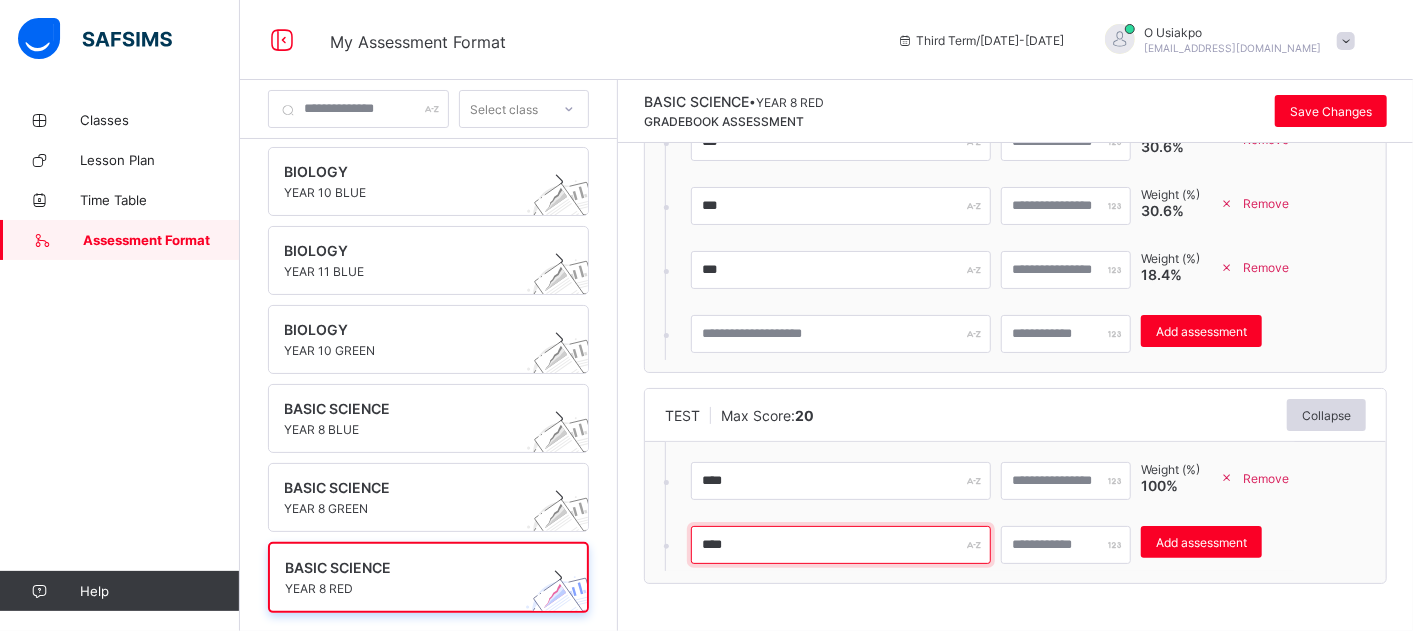 type on "****" 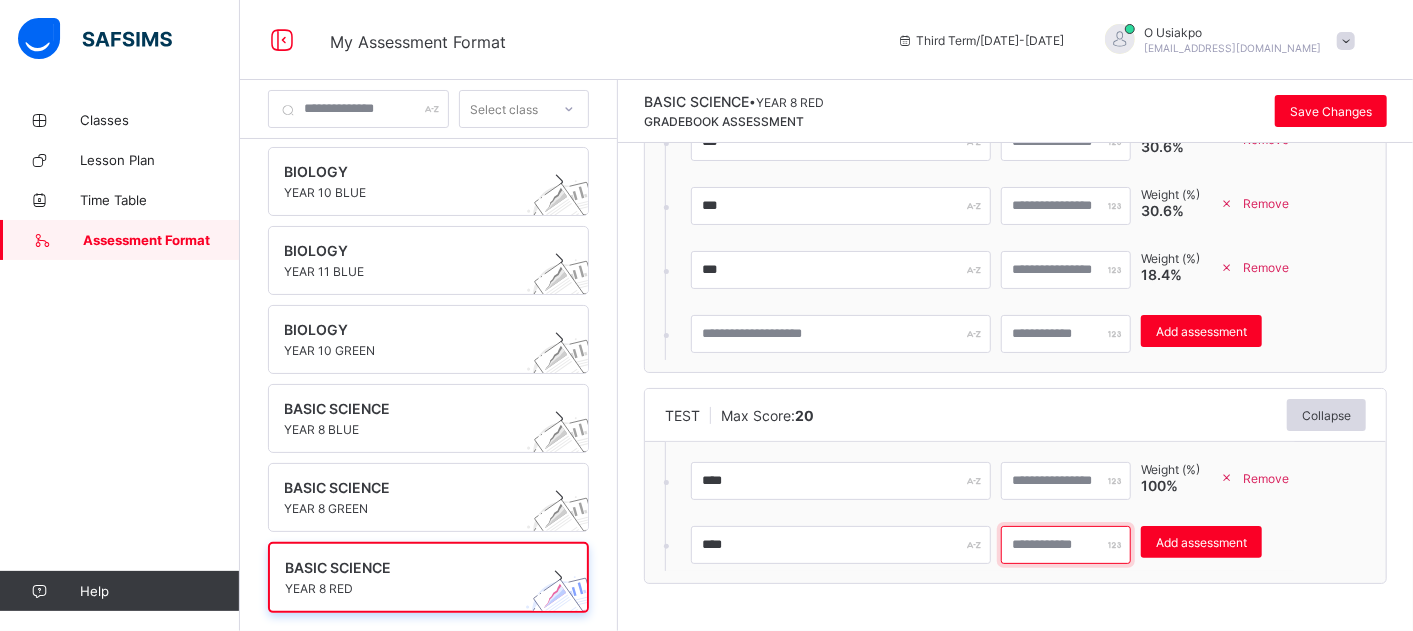 click at bounding box center (1066, 545) 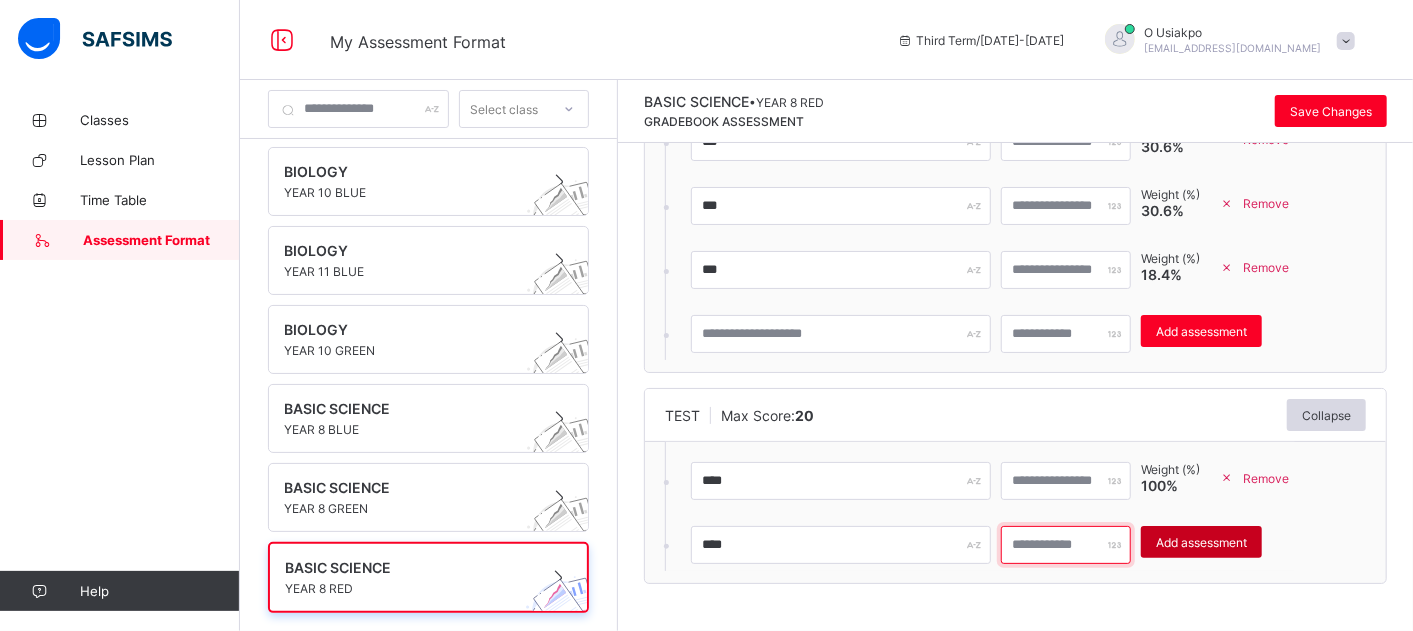 type on "**" 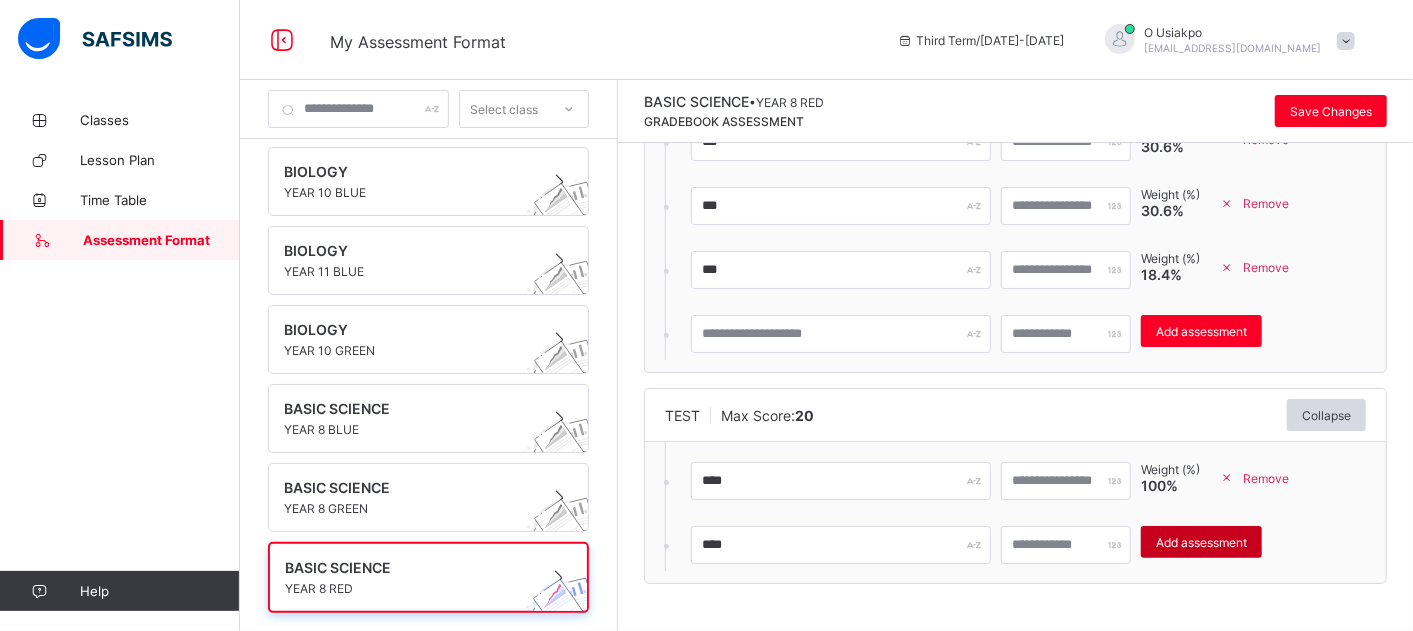click on "Add assessment" at bounding box center [1201, 542] 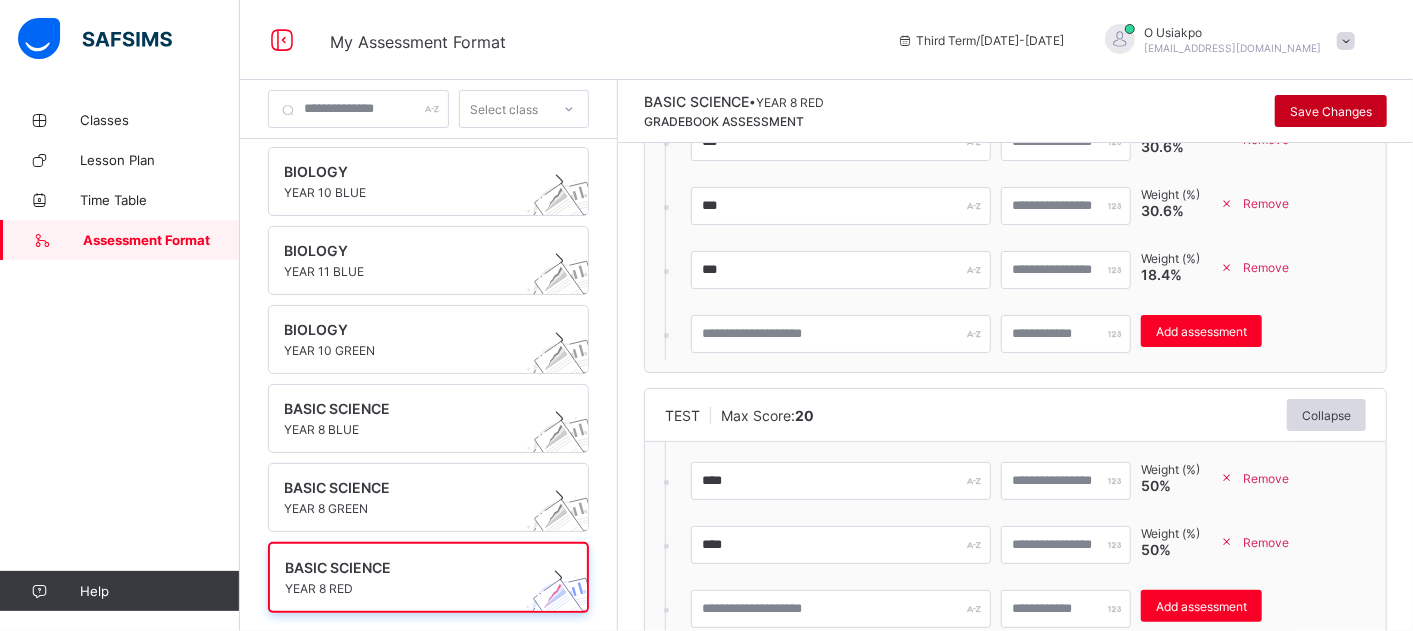 click on "Save Changes" at bounding box center [1331, 111] 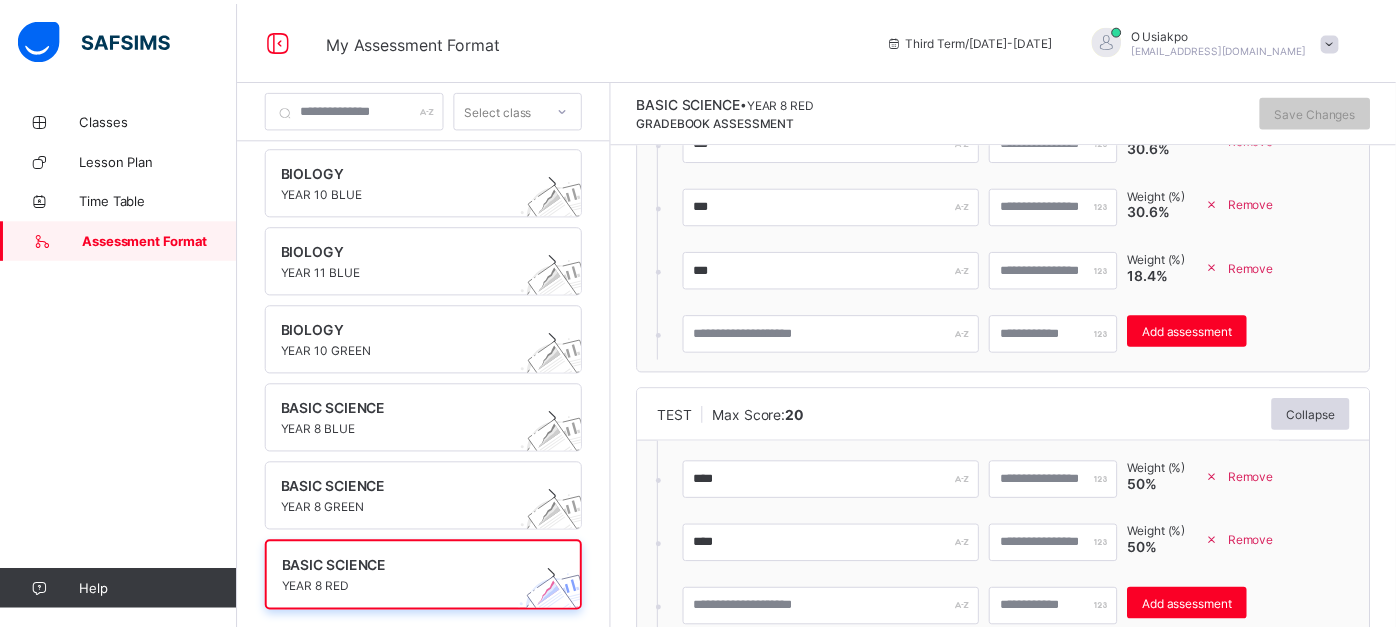 scroll, scrollTop: 0, scrollLeft: 0, axis: both 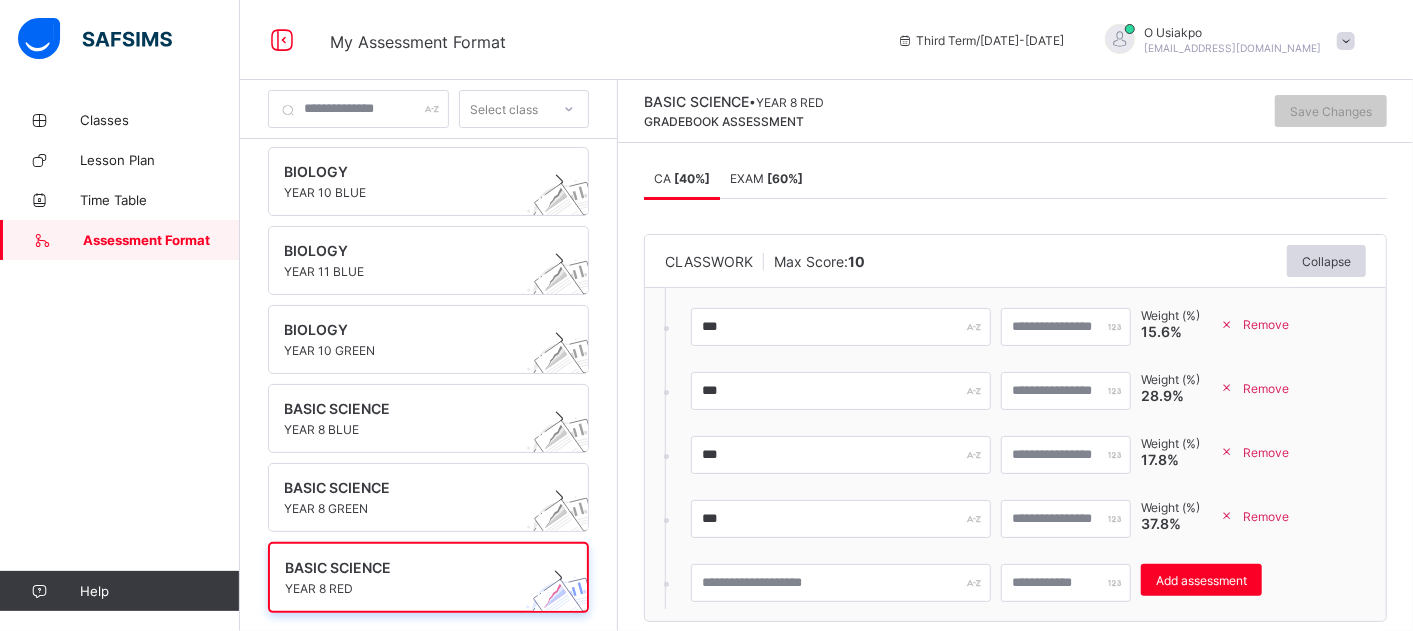 click on "EXAM   [ 60 %]" at bounding box center (766, 178) 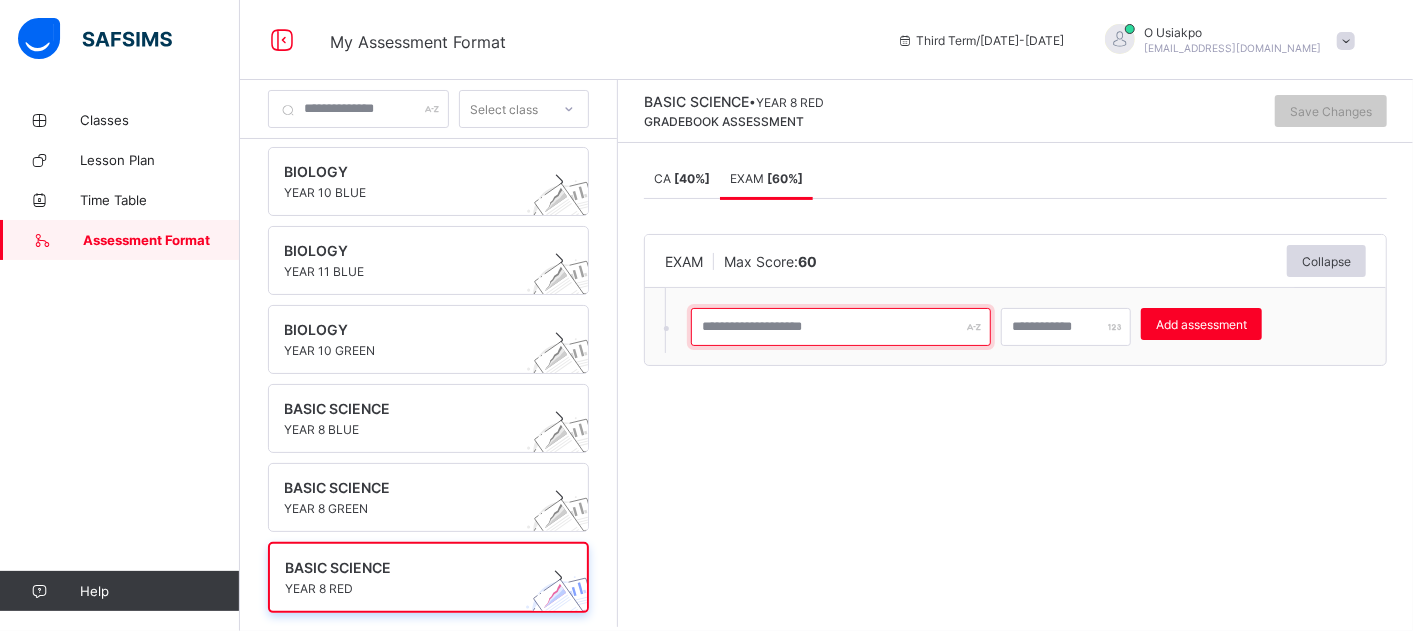 click at bounding box center [841, 327] 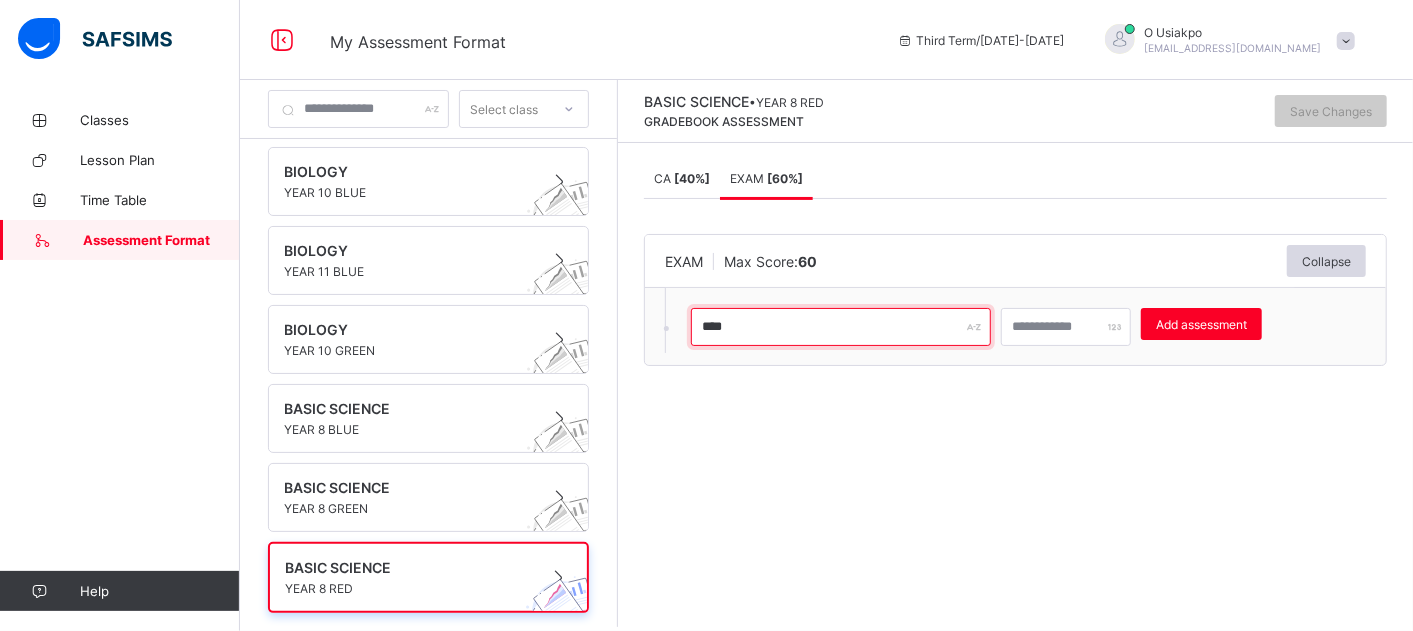type on "****" 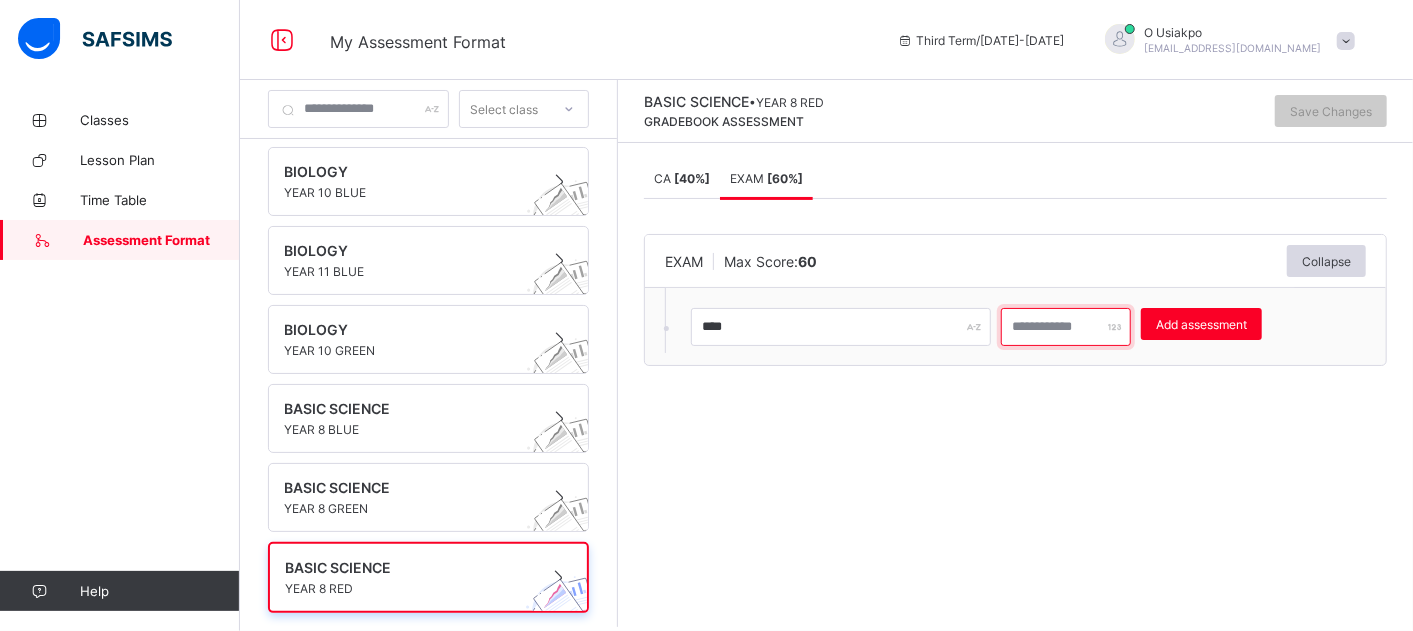 click at bounding box center [1066, 327] 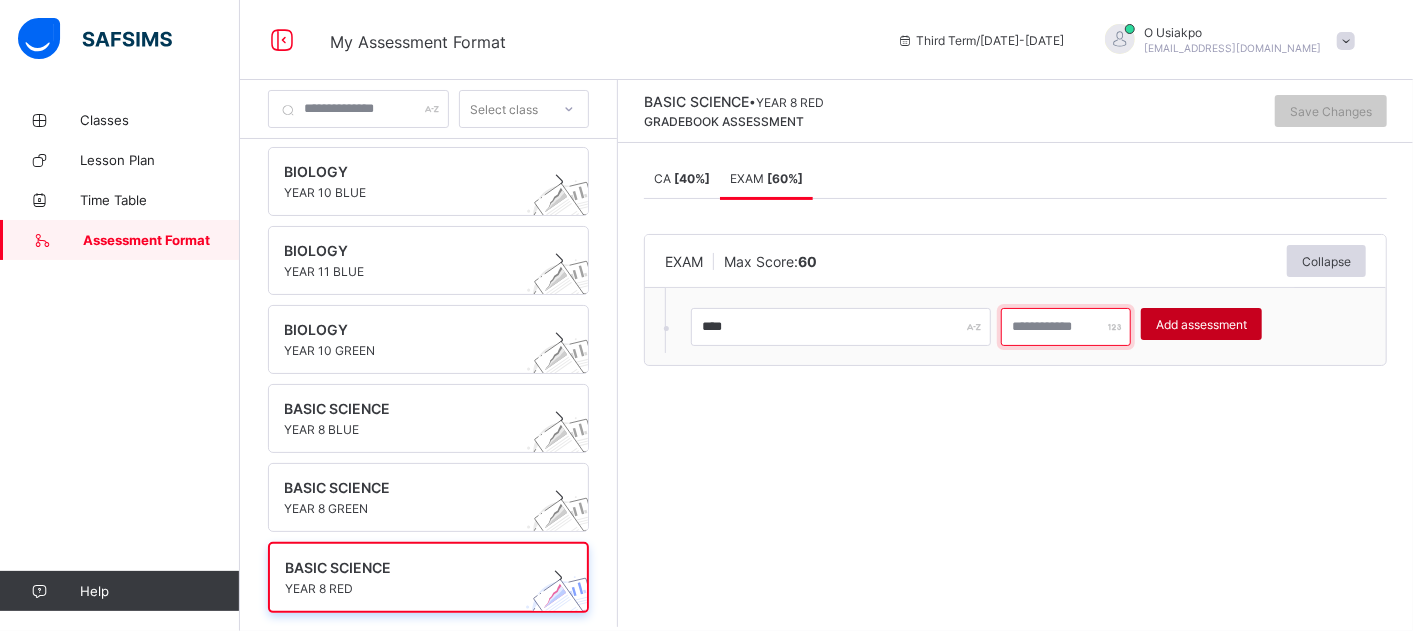 type on "**" 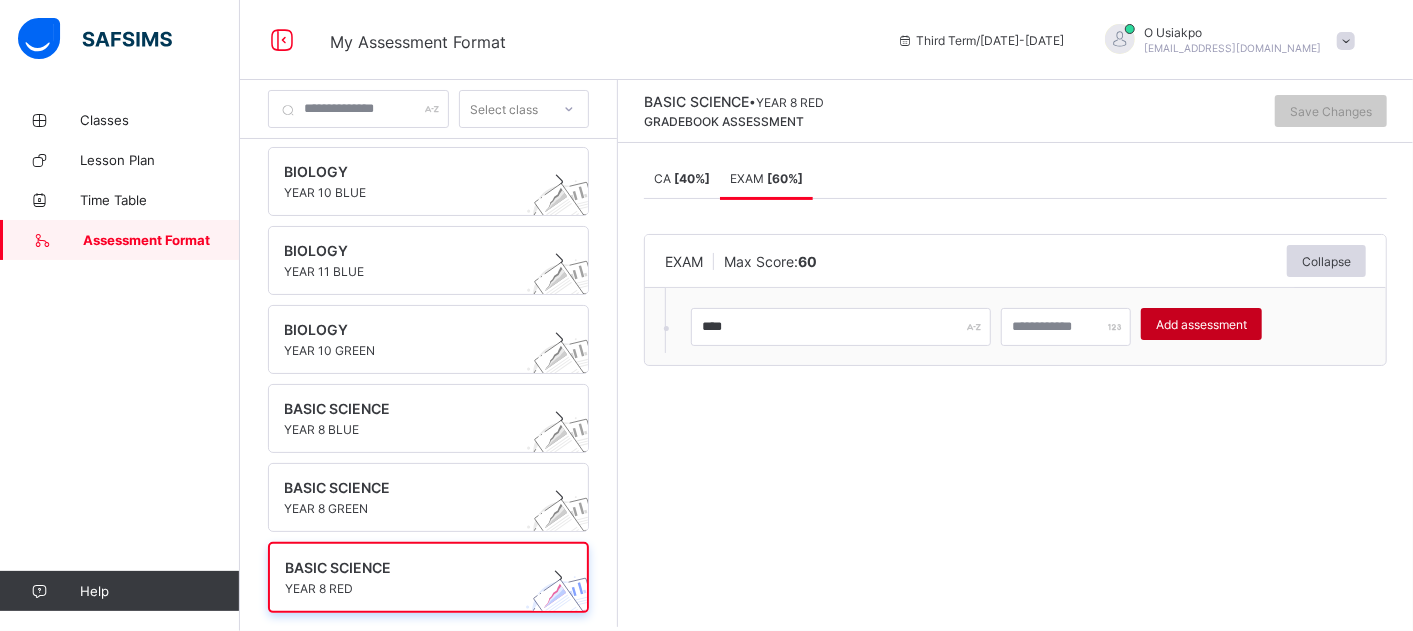 click on "Add assessment" at bounding box center (1201, 324) 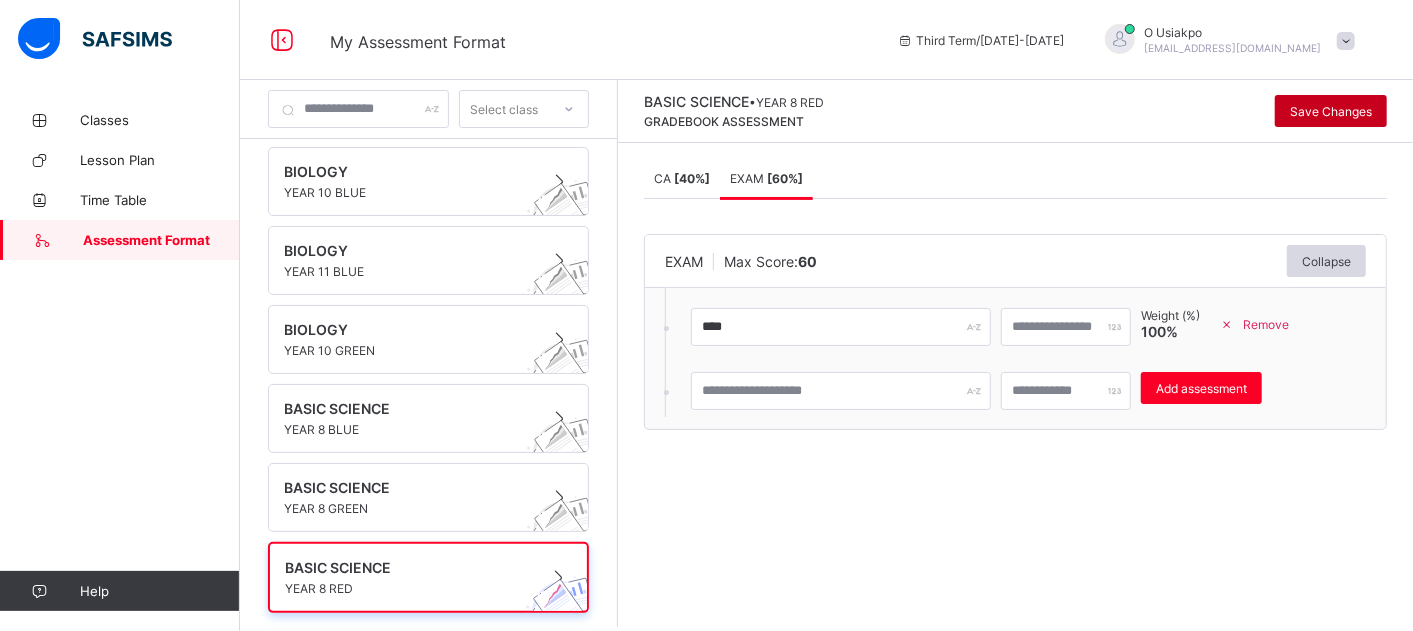 click on "Save Changes" at bounding box center (1331, 111) 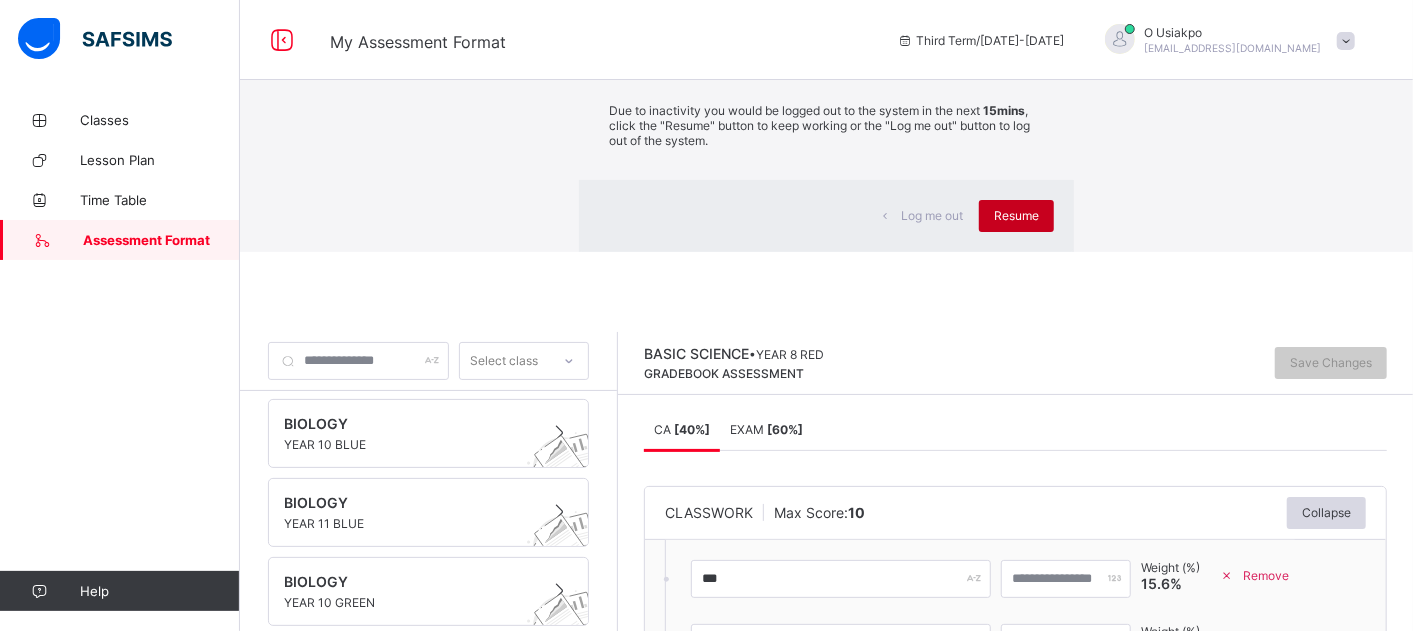click on "Resume" at bounding box center [1016, 216] 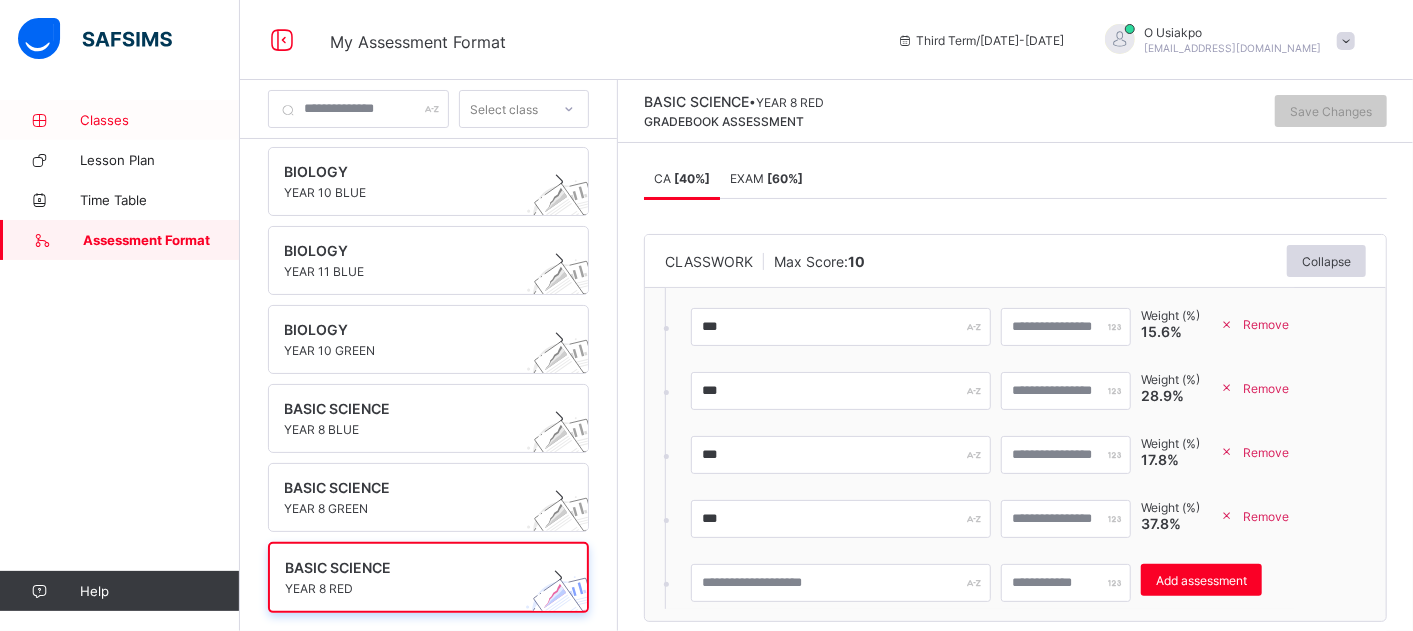 click on "Classes" at bounding box center (160, 120) 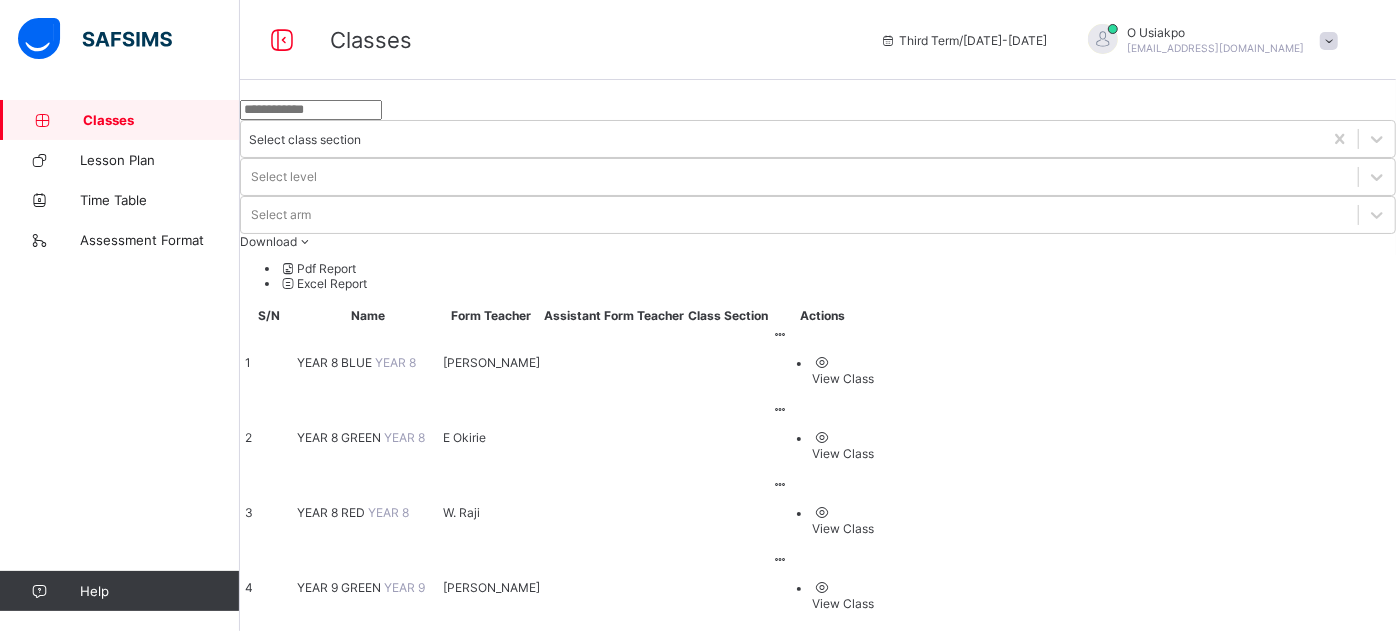 click on "YEAR 8   BLUE" at bounding box center [336, 362] 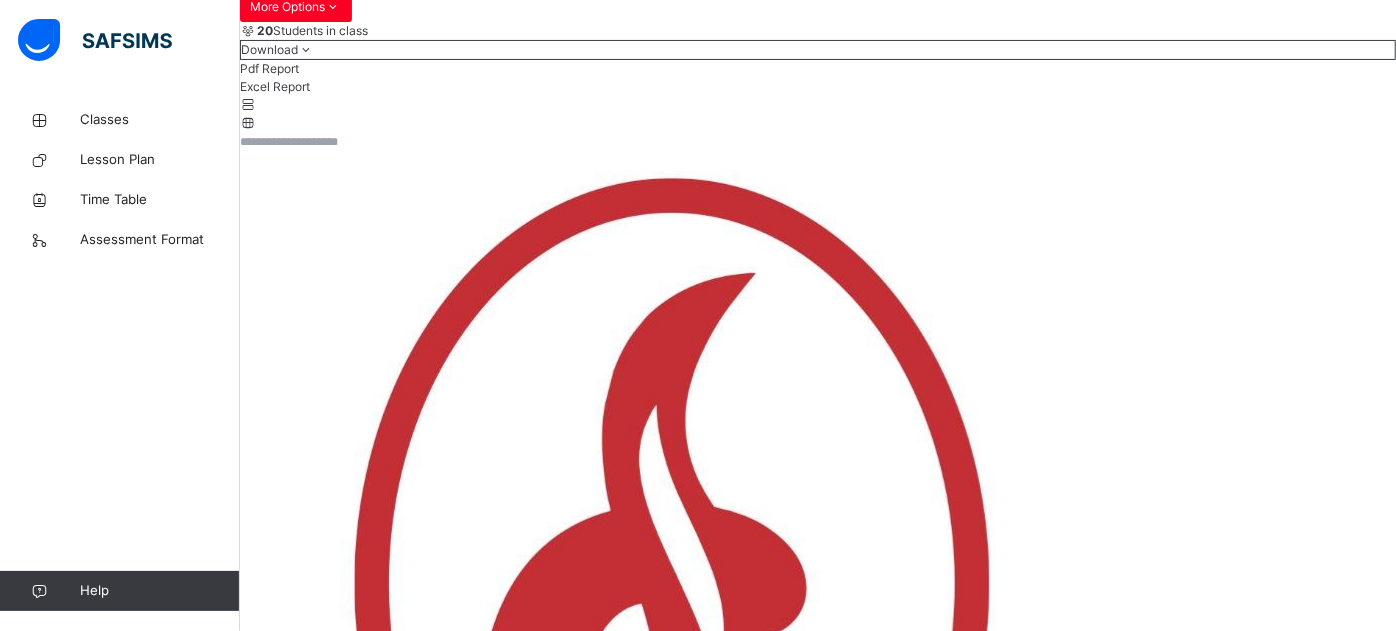 scroll, scrollTop: 0, scrollLeft: 0, axis: both 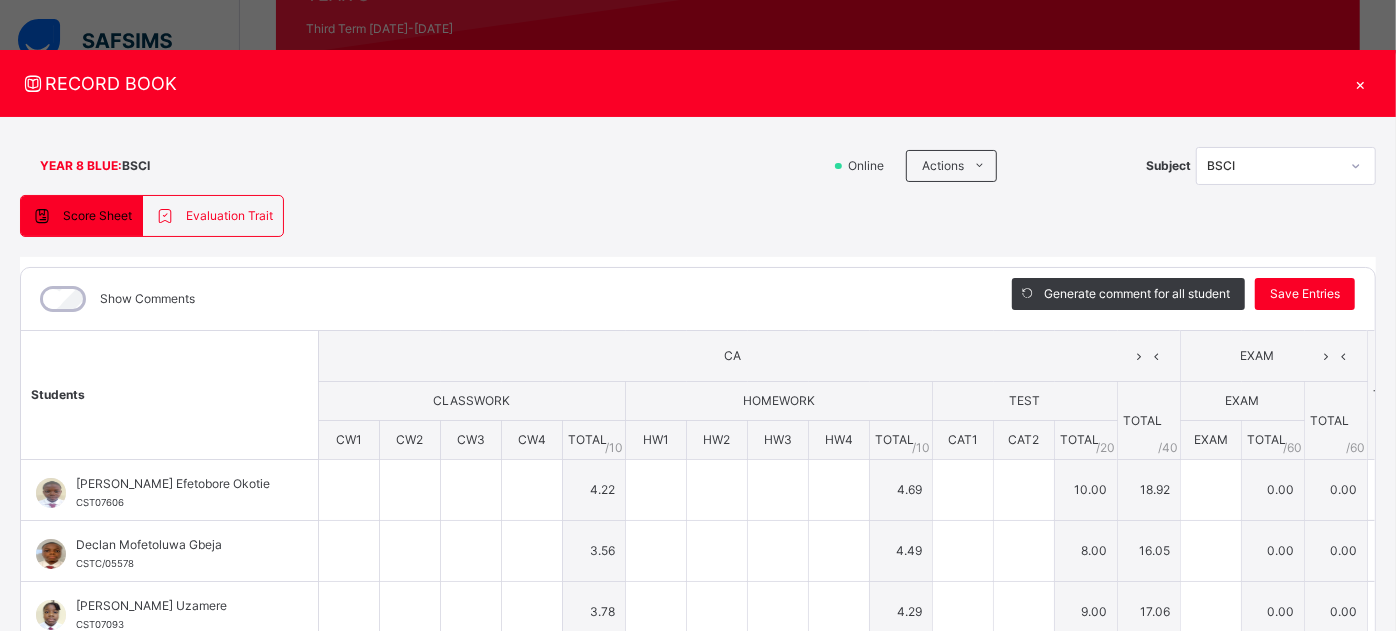 type on "*" 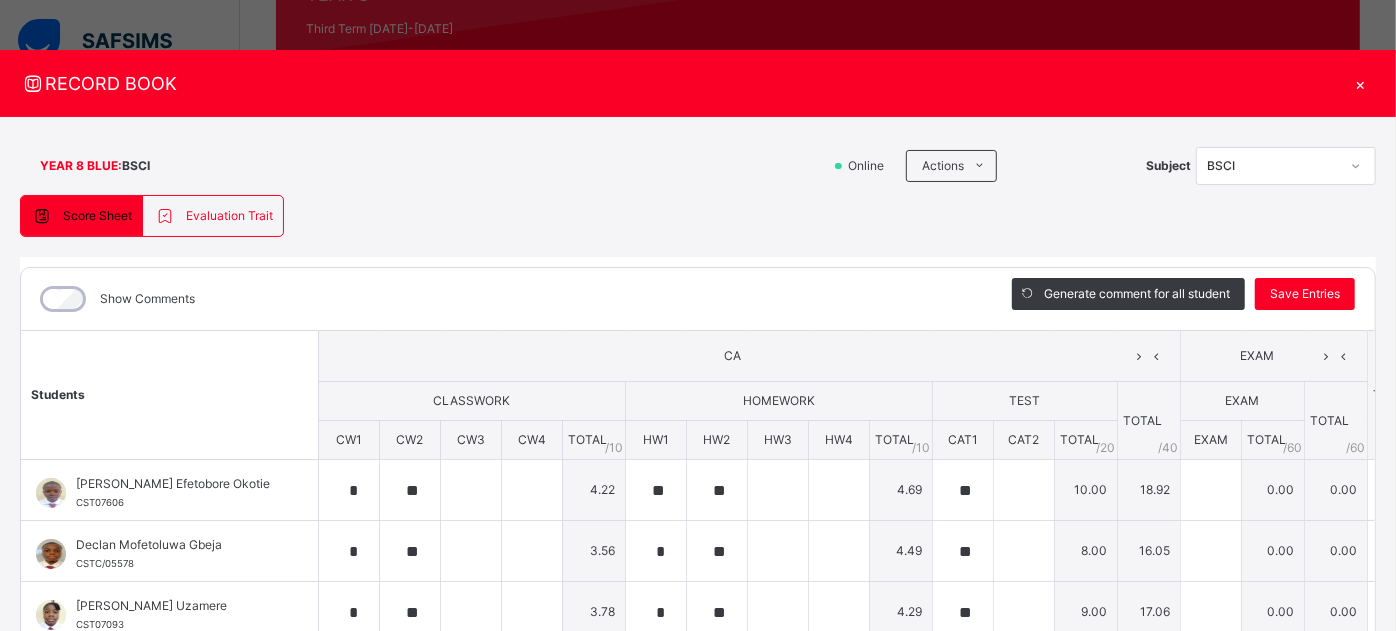 type on "**" 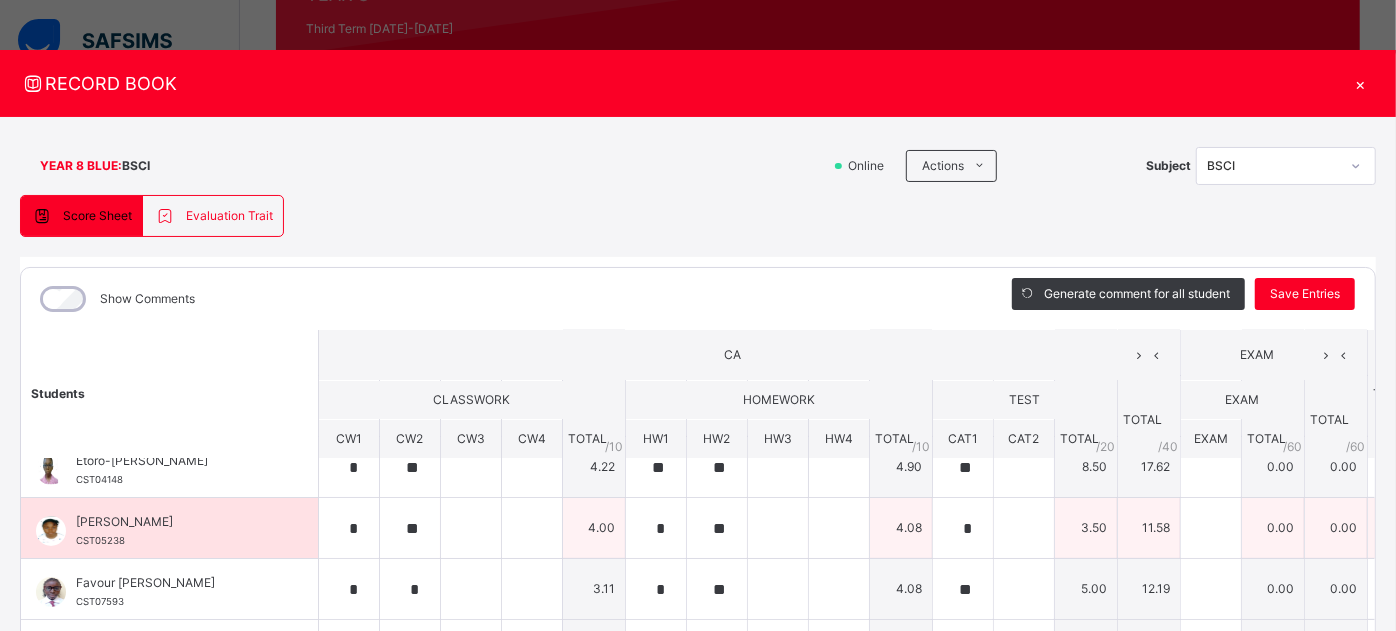 scroll, scrollTop: 0, scrollLeft: 0, axis: both 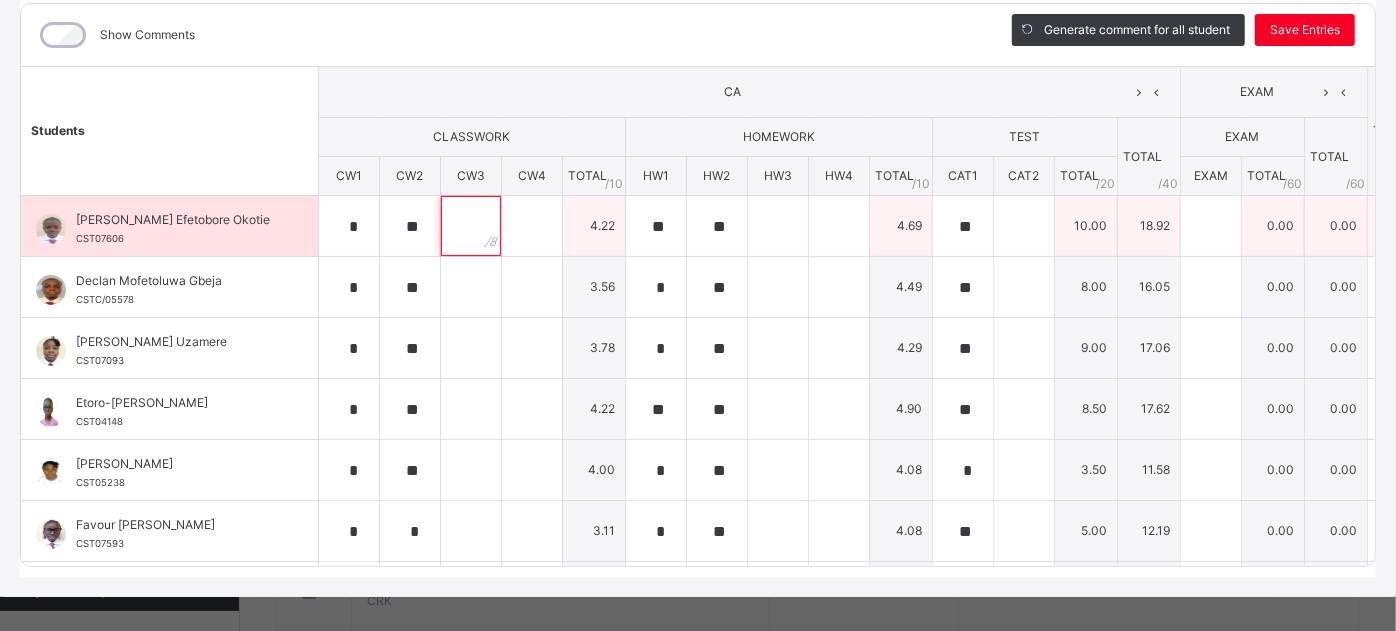 click at bounding box center [471, 226] 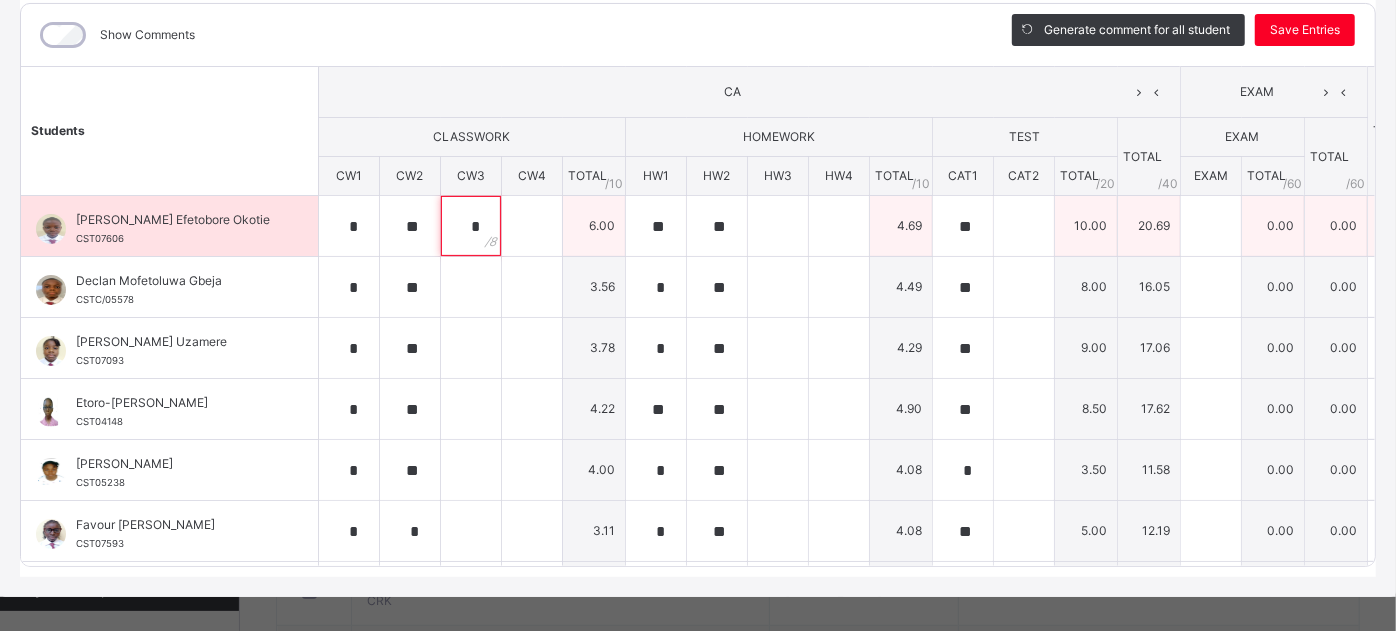 type on "*" 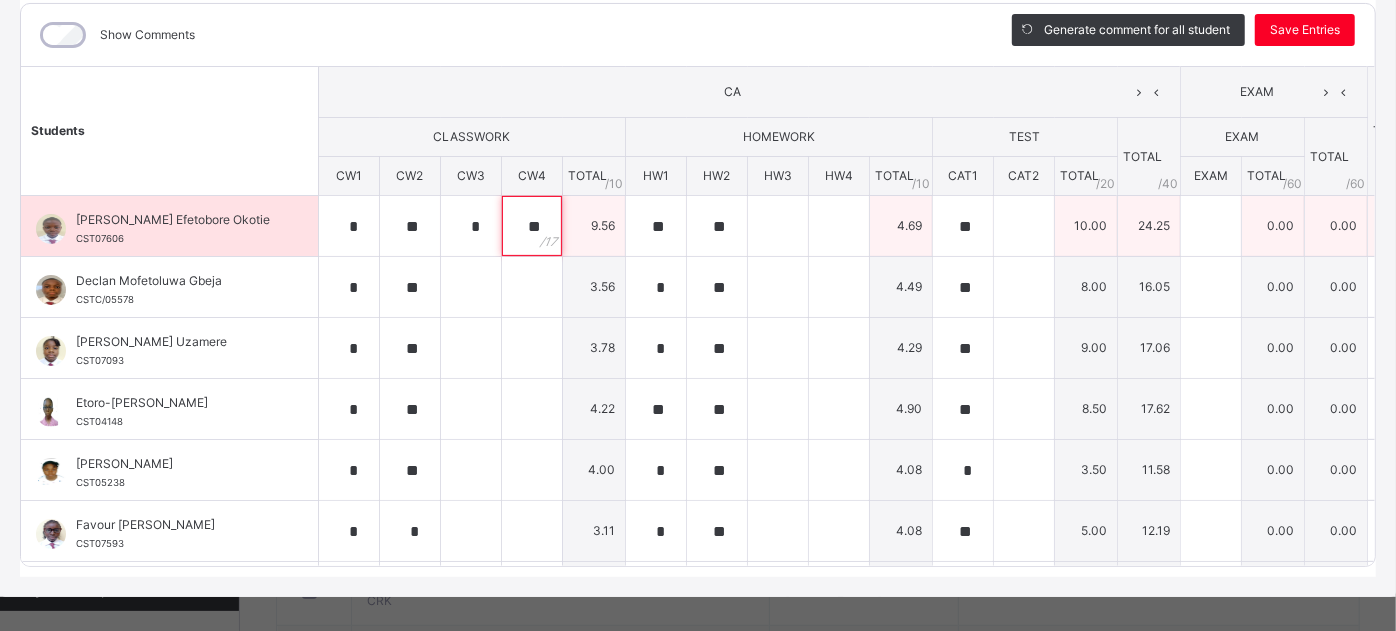 type on "**" 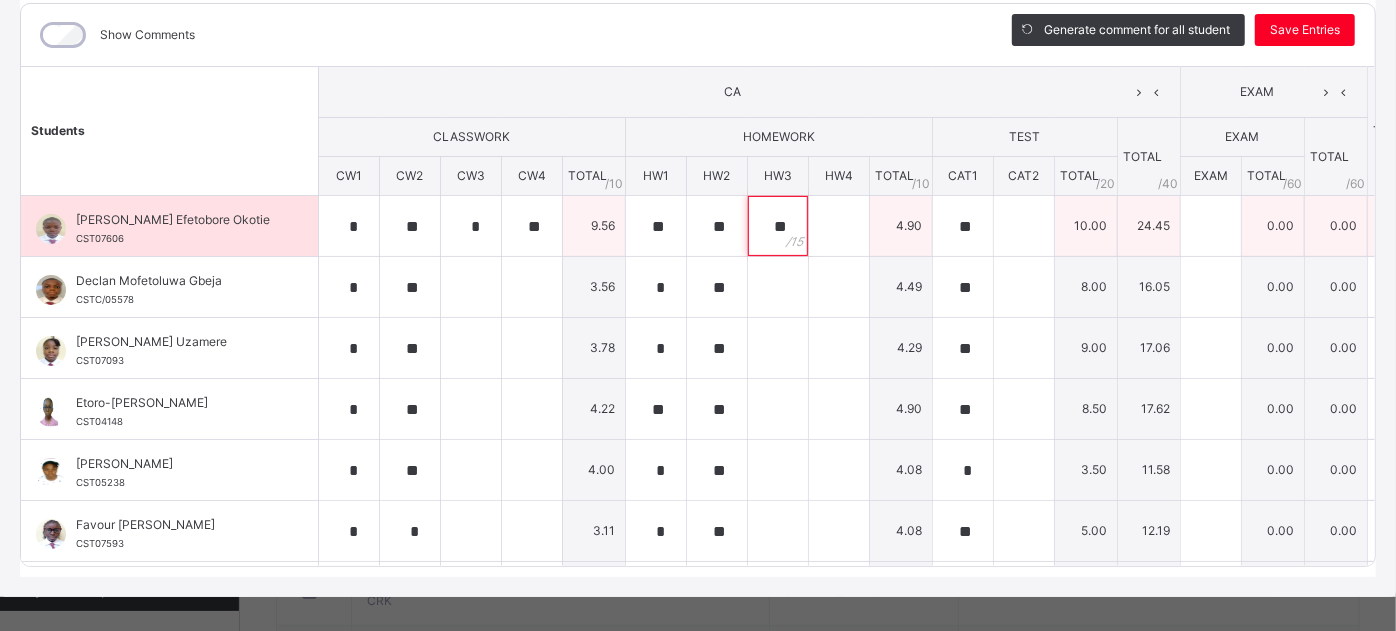 type on "**" 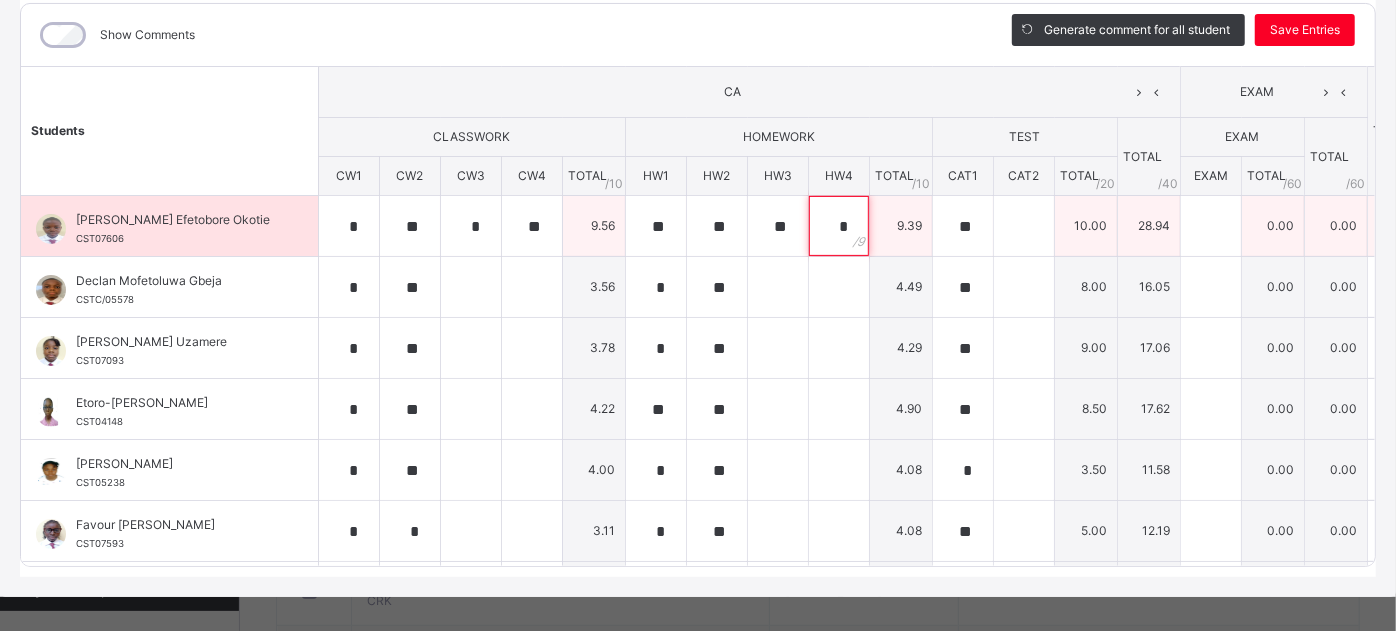 type on "*" 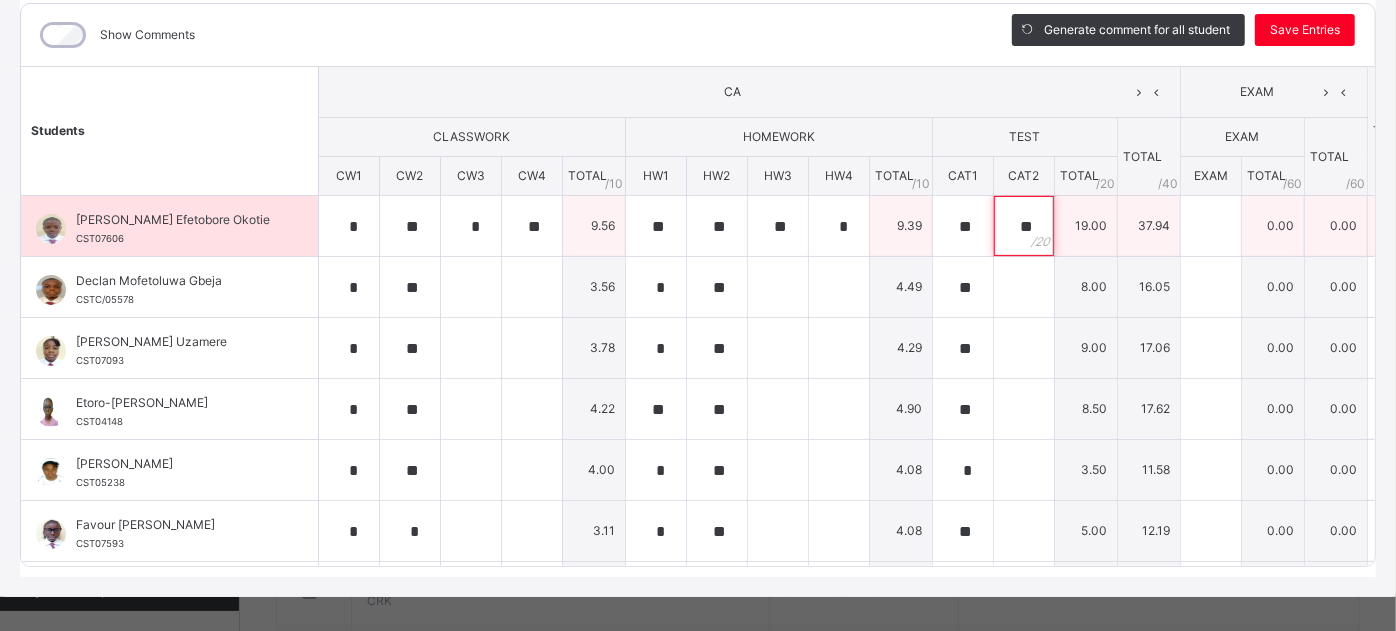 type on "**" 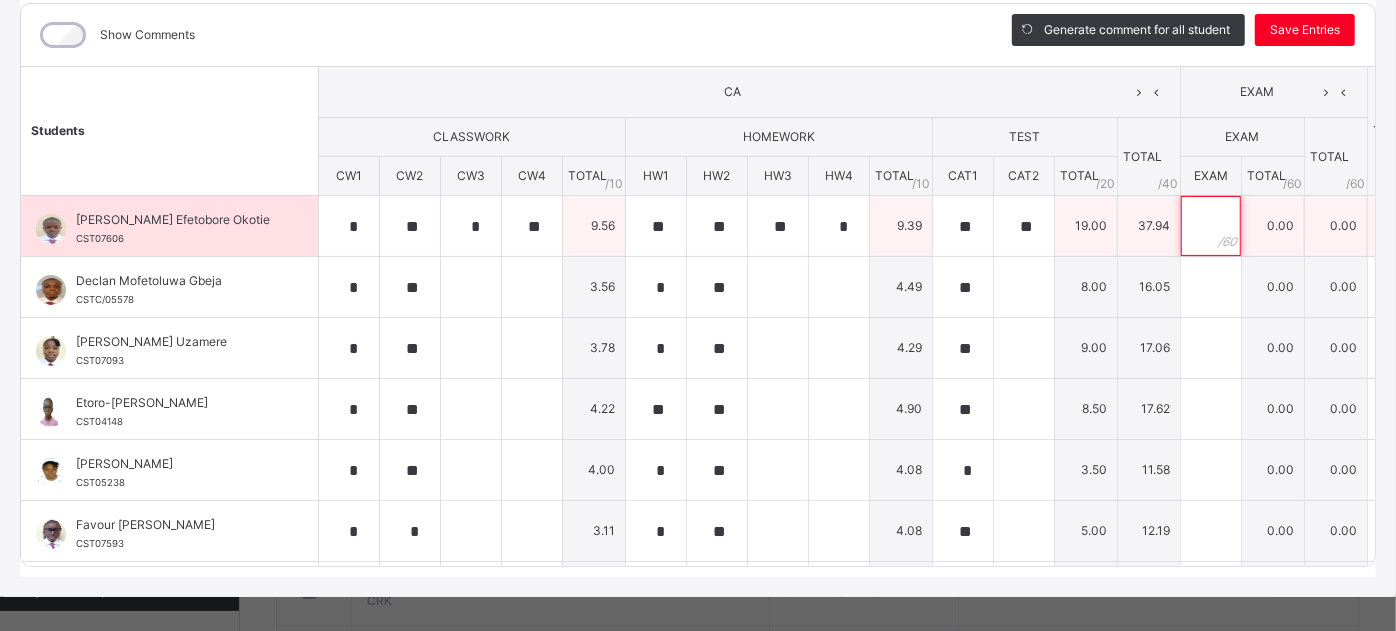 click at bounding box center [1211, 226] 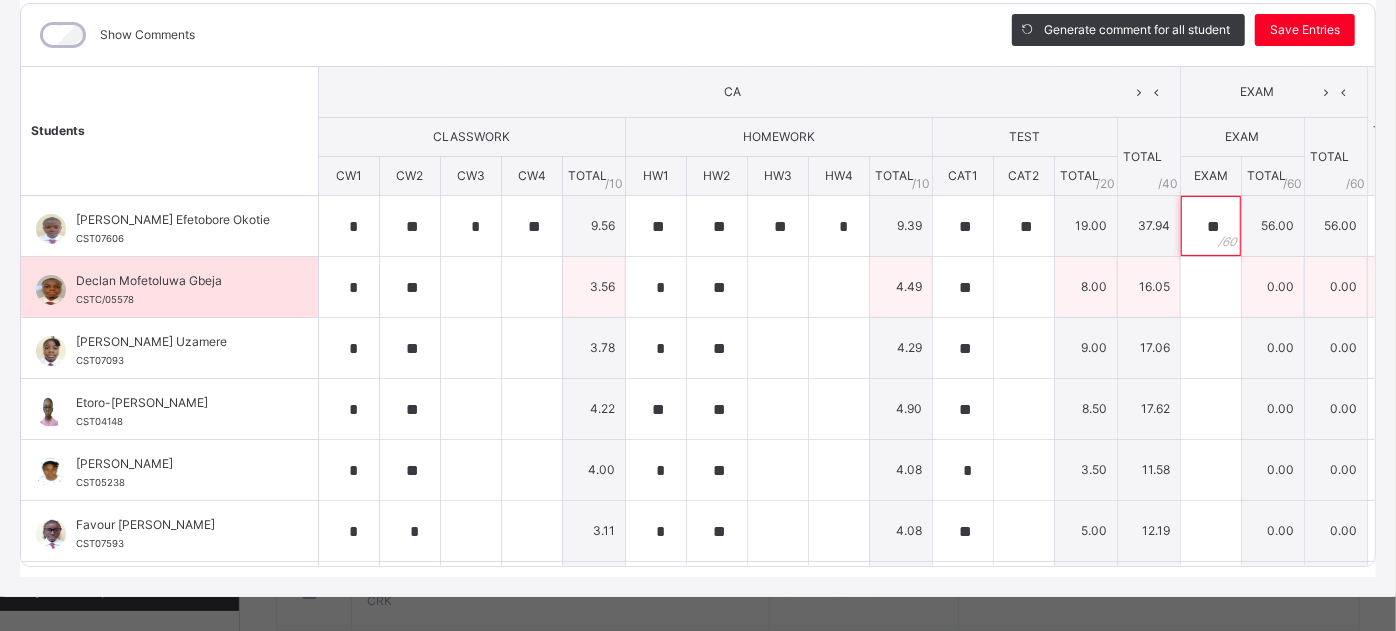 scroll, scrollTop: 0, scrollLeft: 57, axis: horizontal 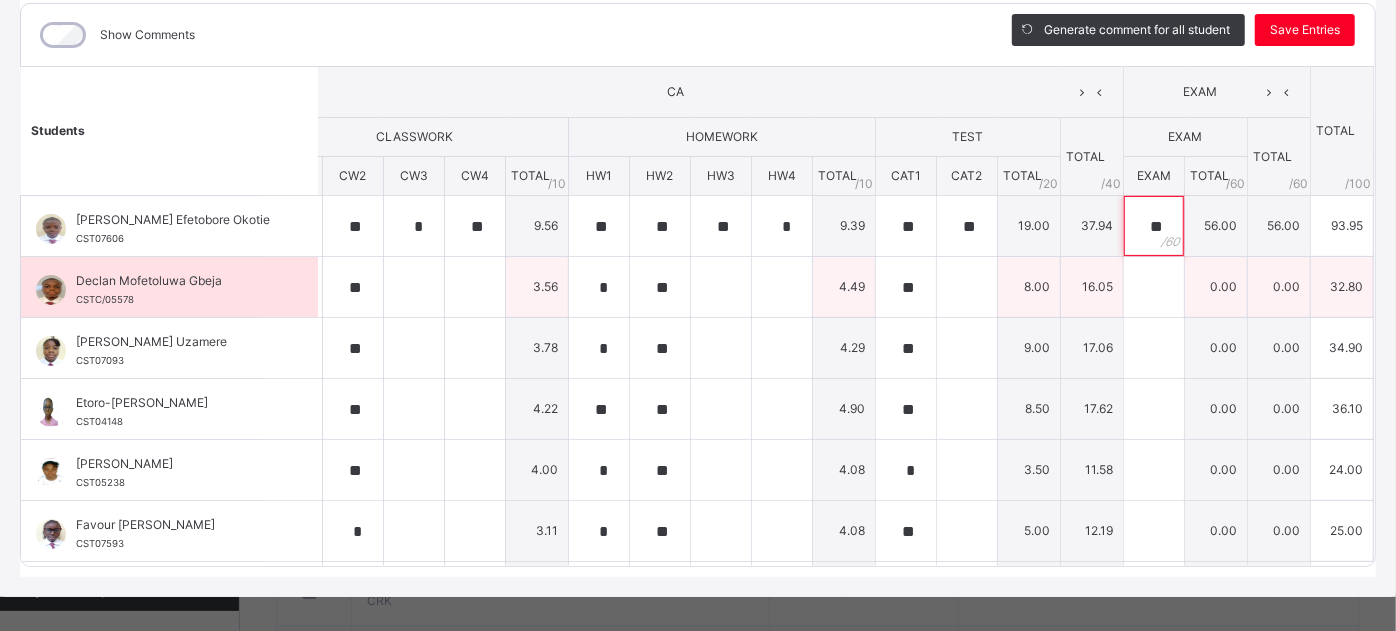 type on "**" 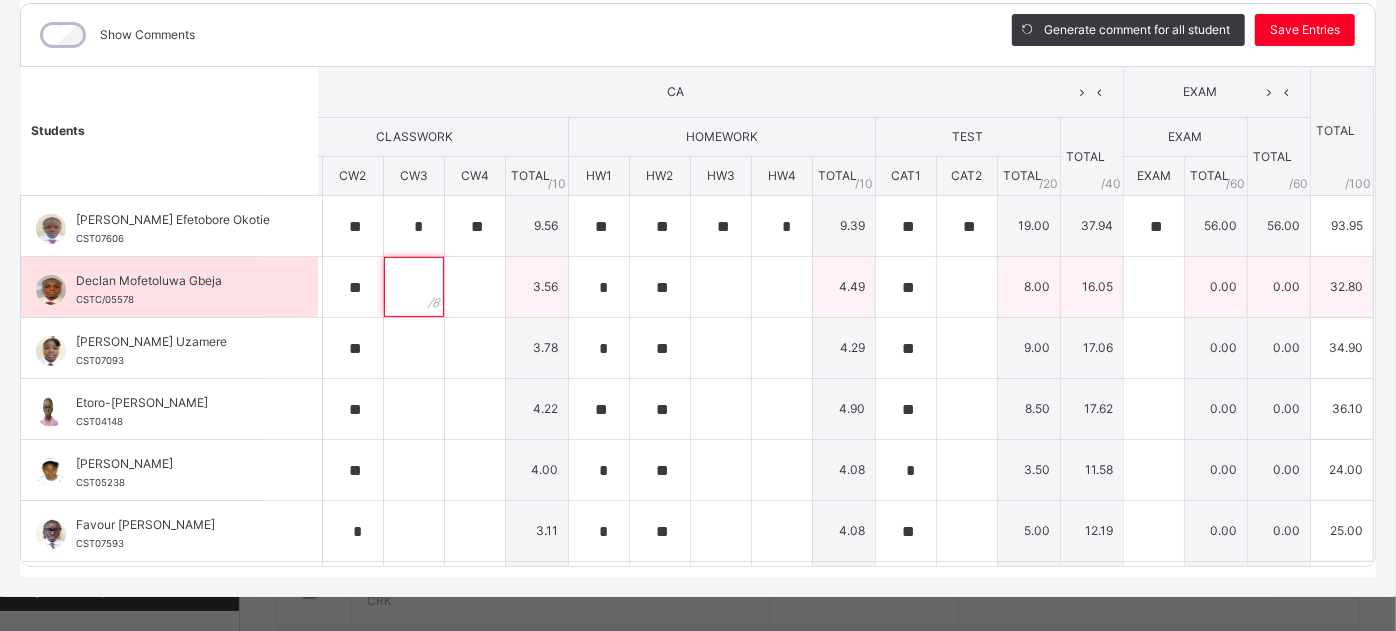 click at bounding box center [414, 287] 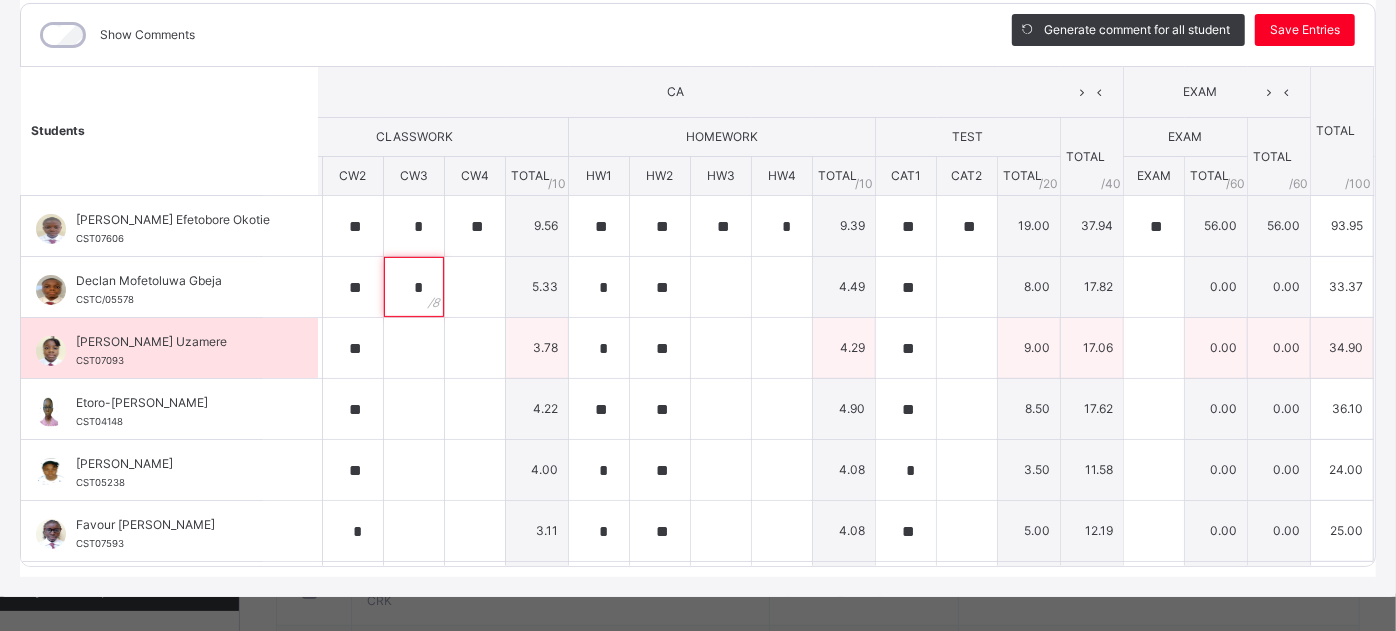 type on "*" 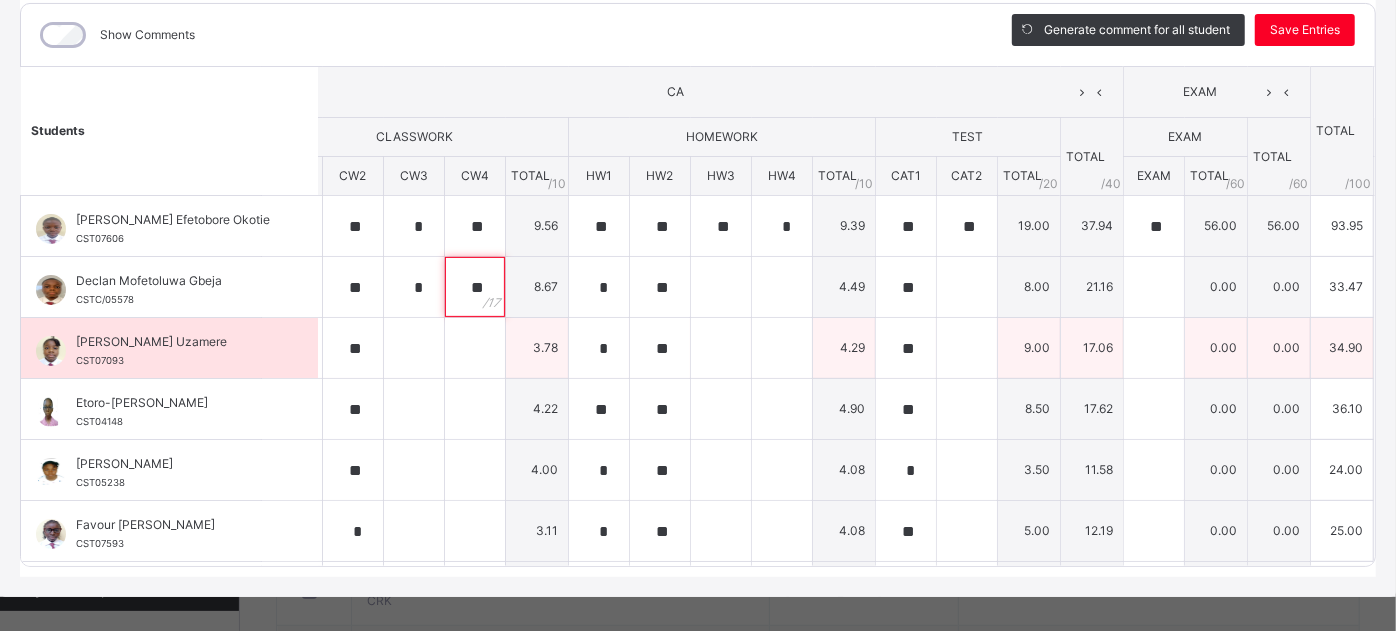 type on "**" 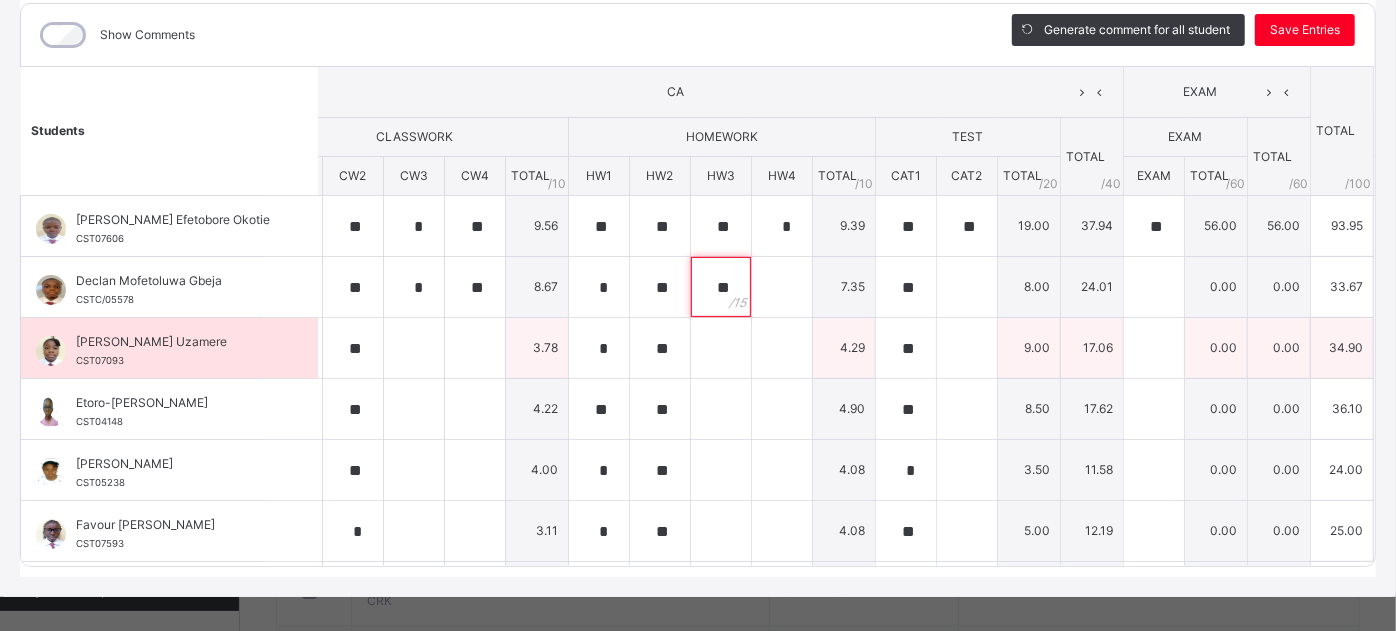 type on "**" 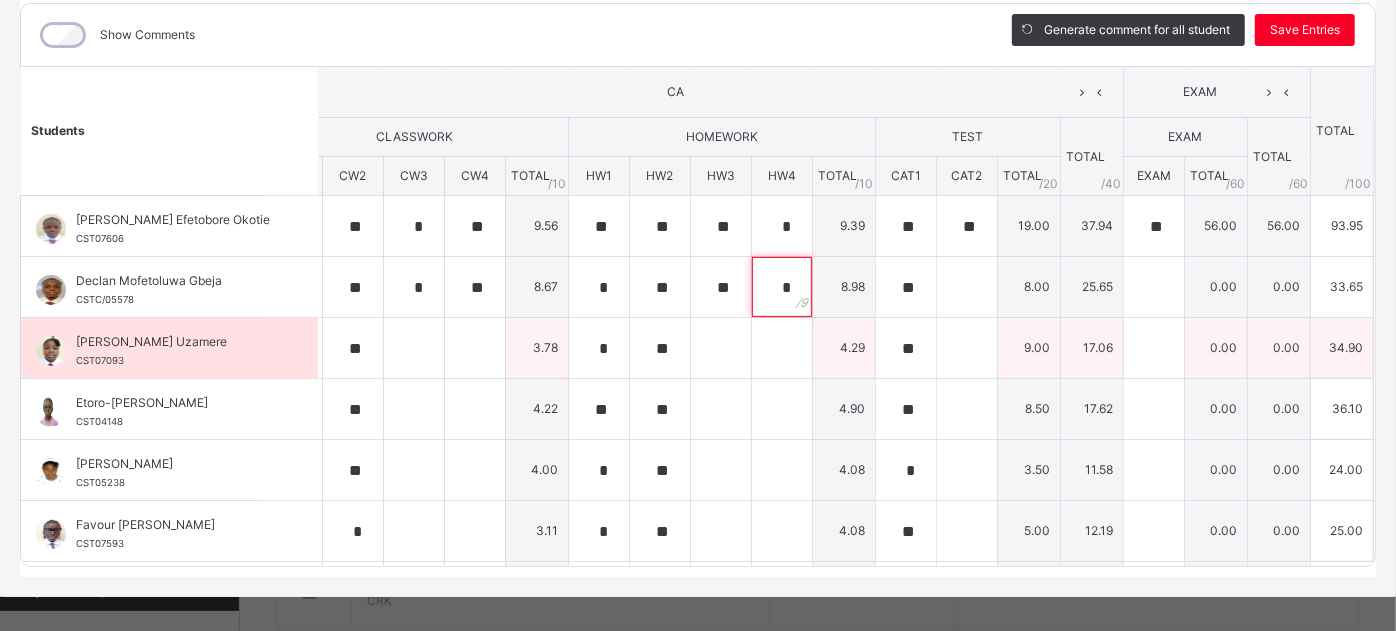 type on "*" 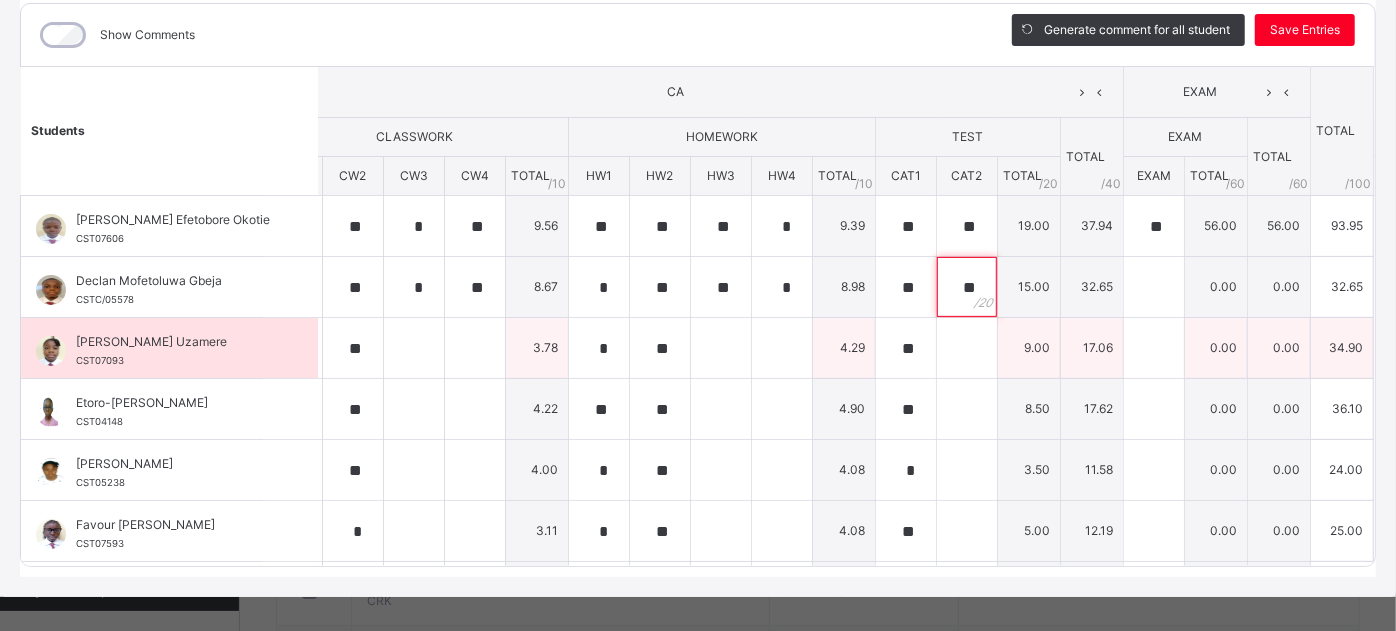 type on "**" 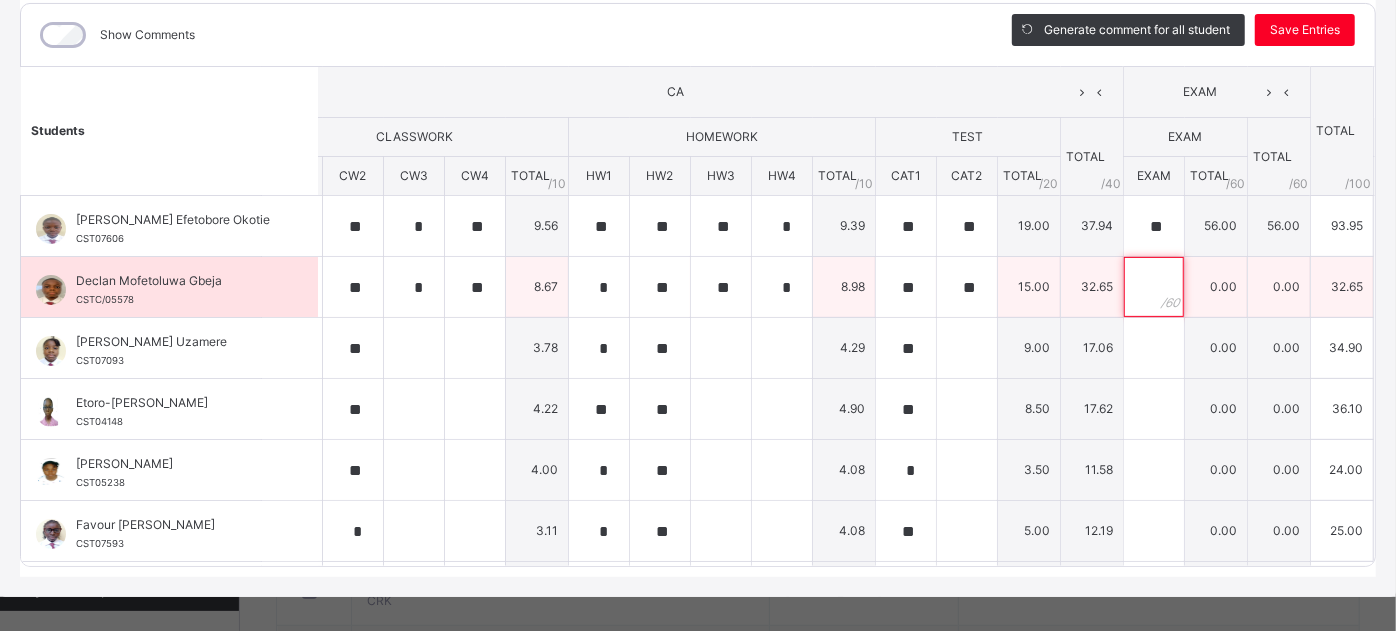 click at bounding box center [1154, 287] 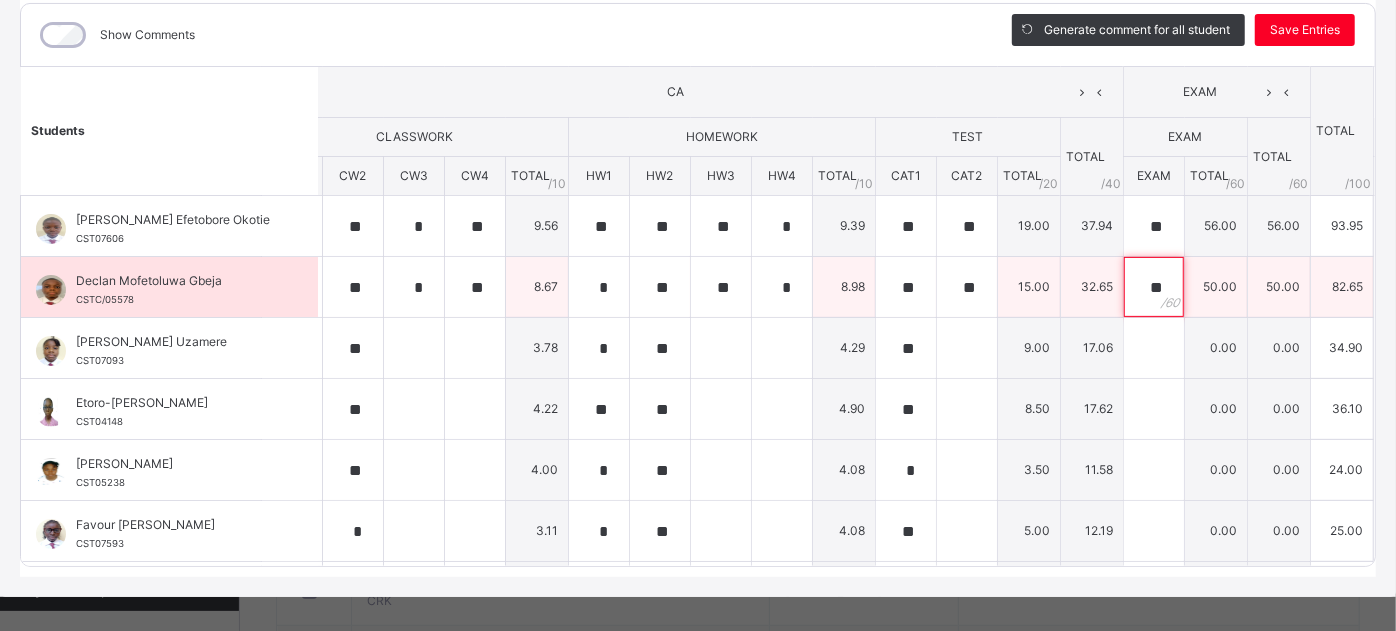 scroll, scrollTop: 264, scrollLeft: 26, axis: both 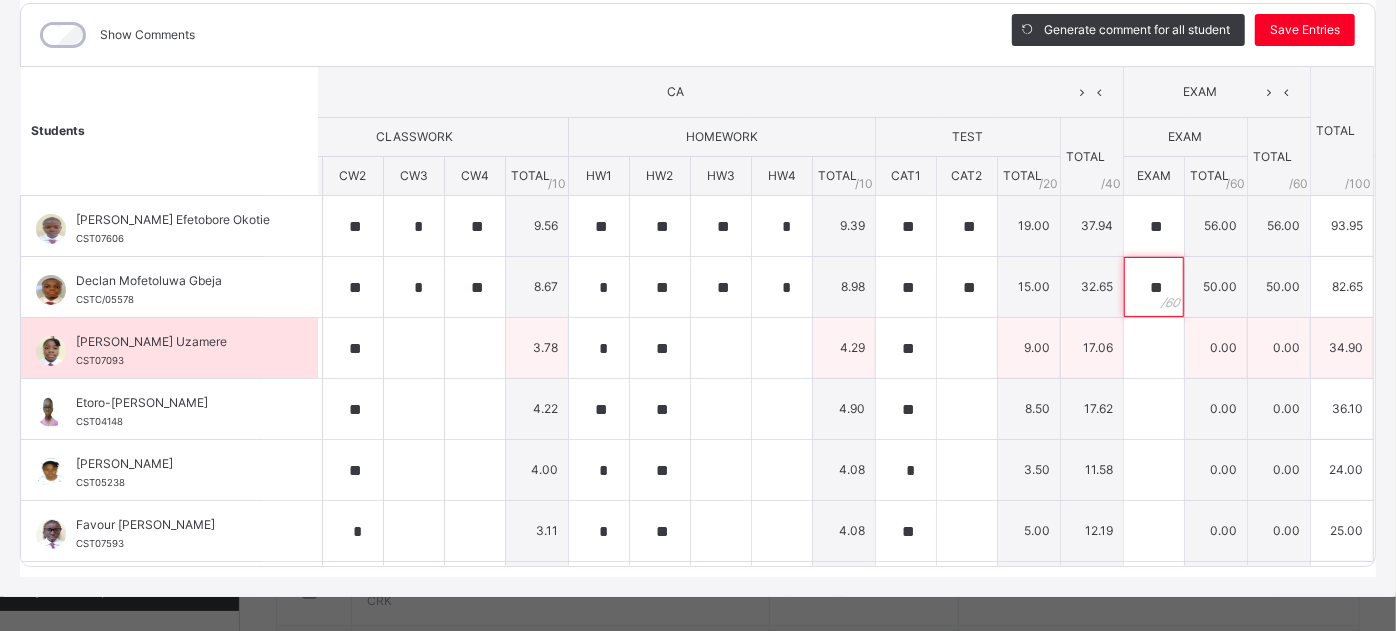 type on "**" 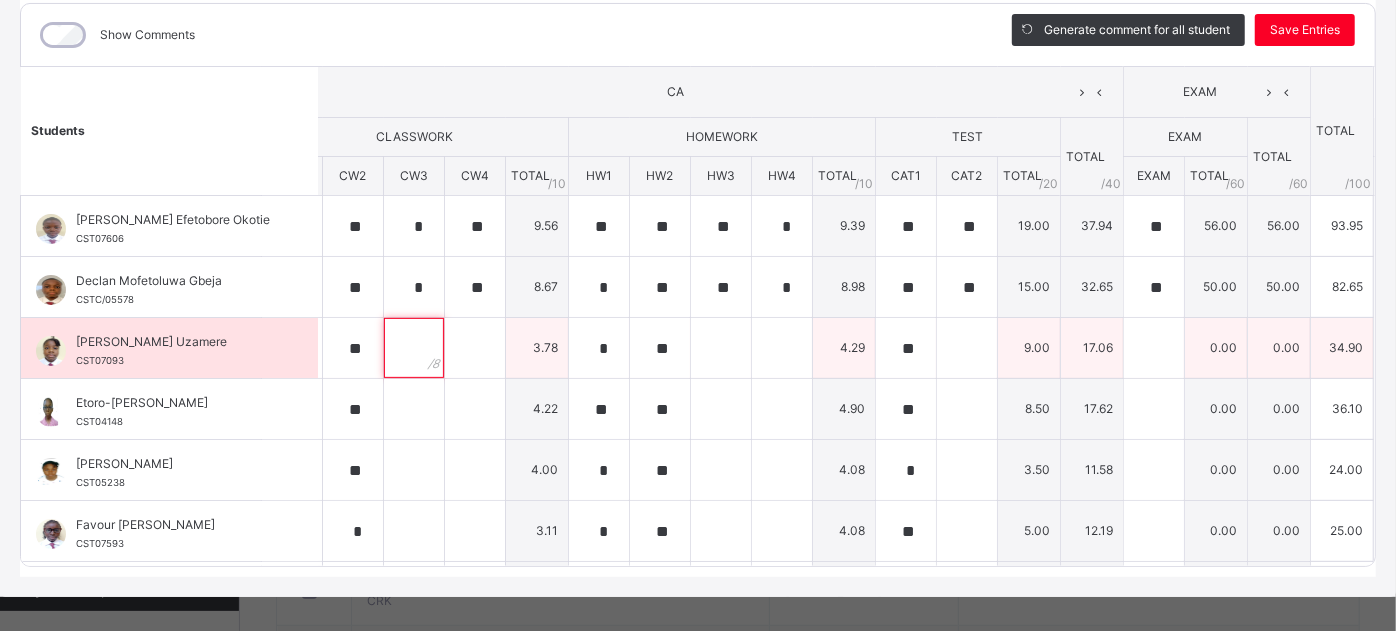 click at bounding box center [414, 348] 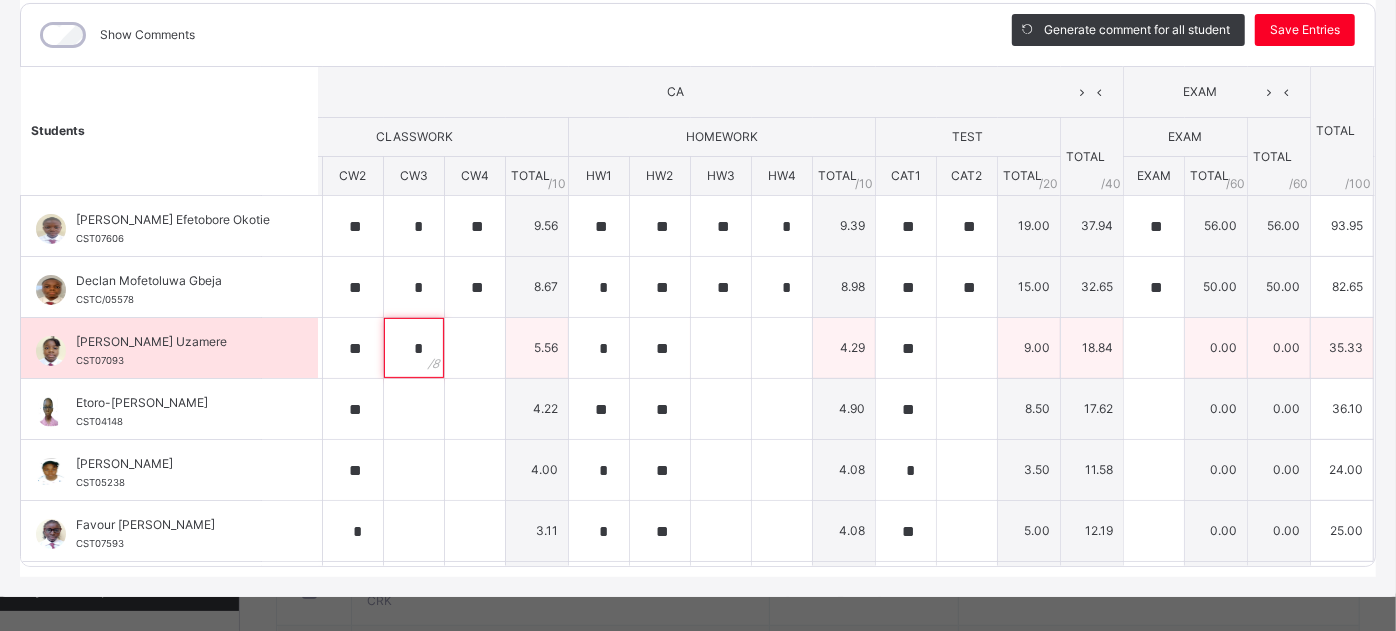 type on "*" 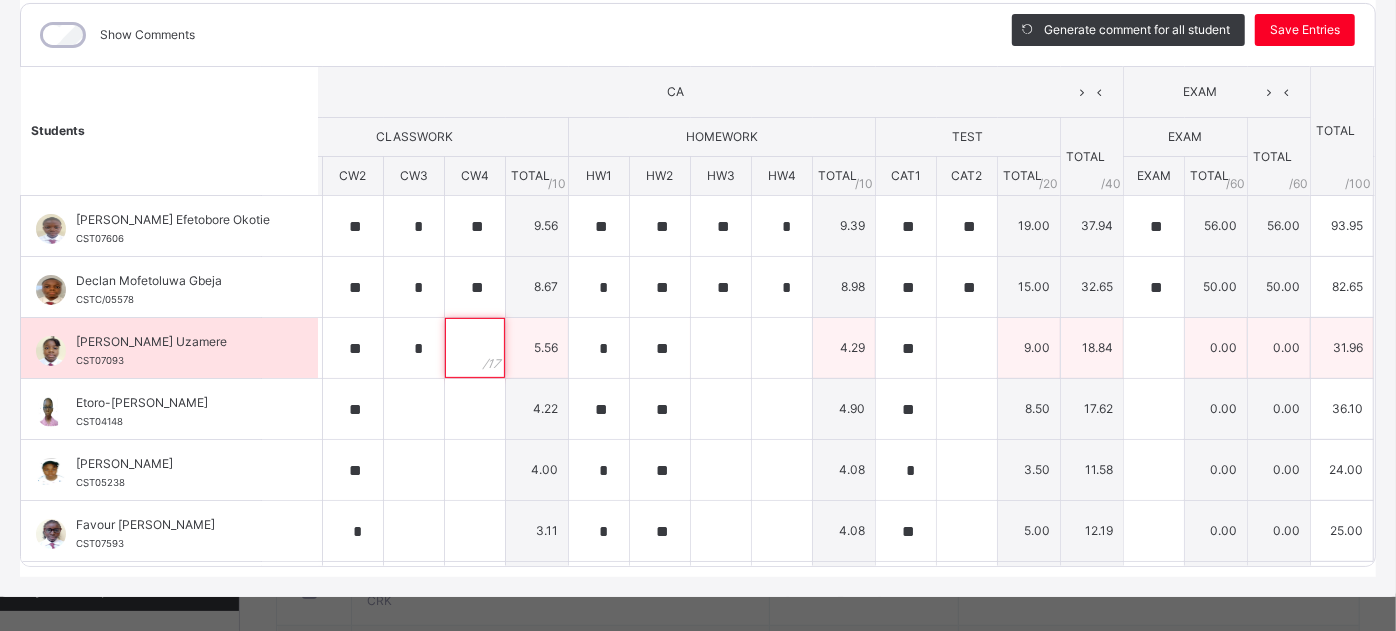 click at bounding box center [475, 348] 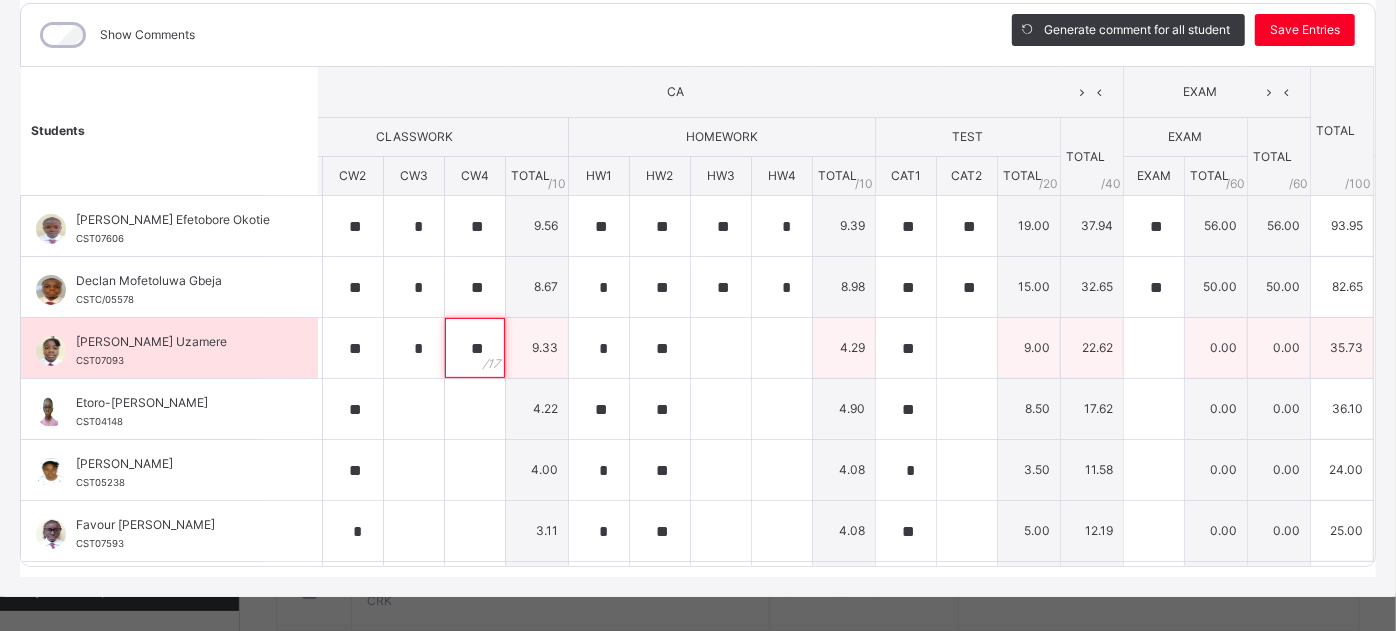 type on "**" 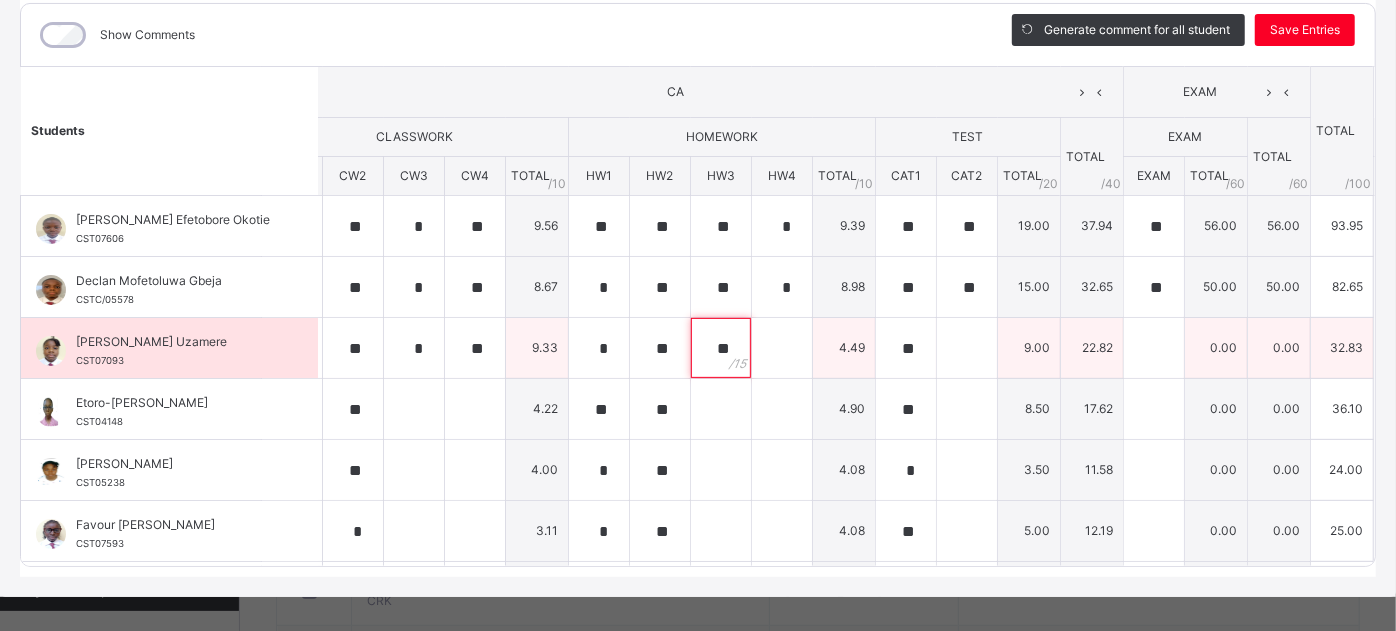 type on "**" 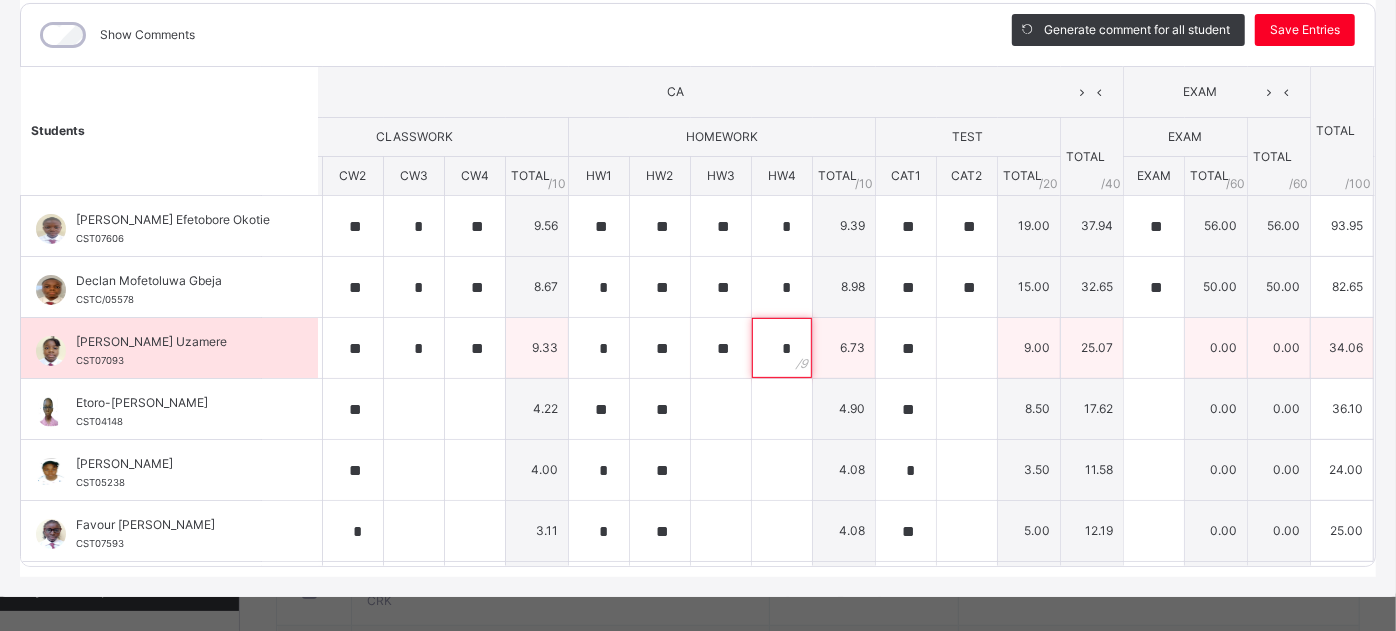 type on "*" 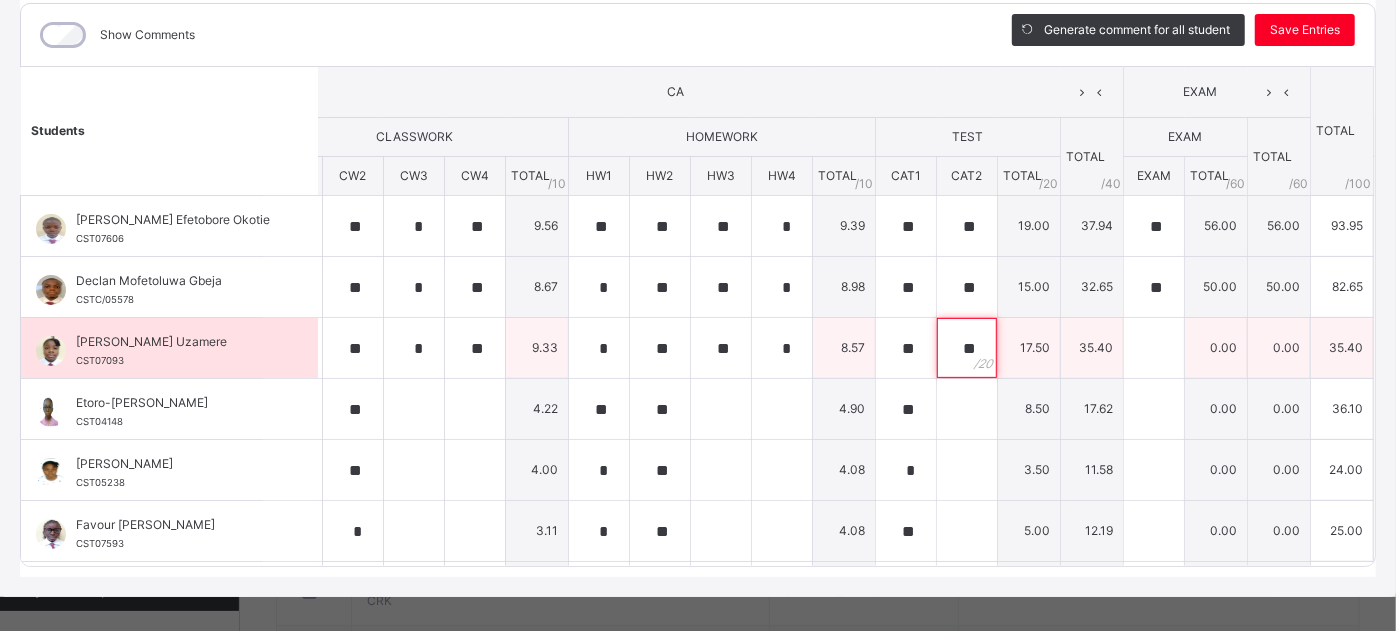 type on "**" 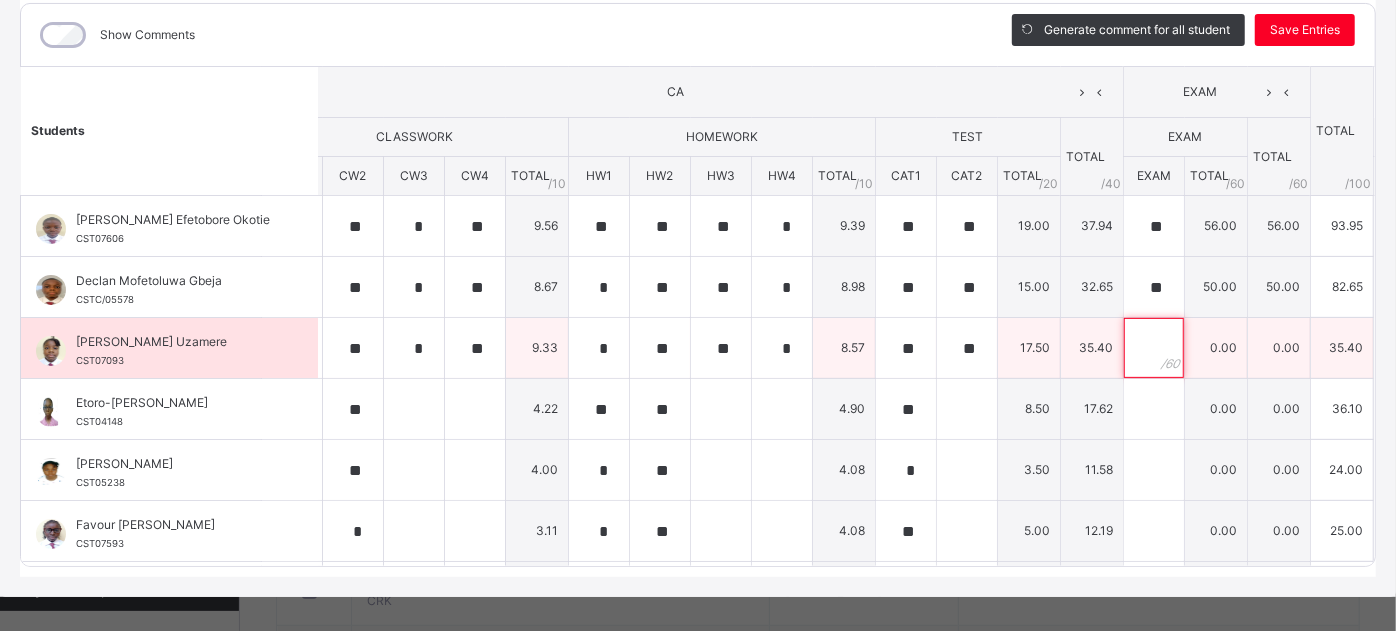 click at bounding box center [1154, 348] 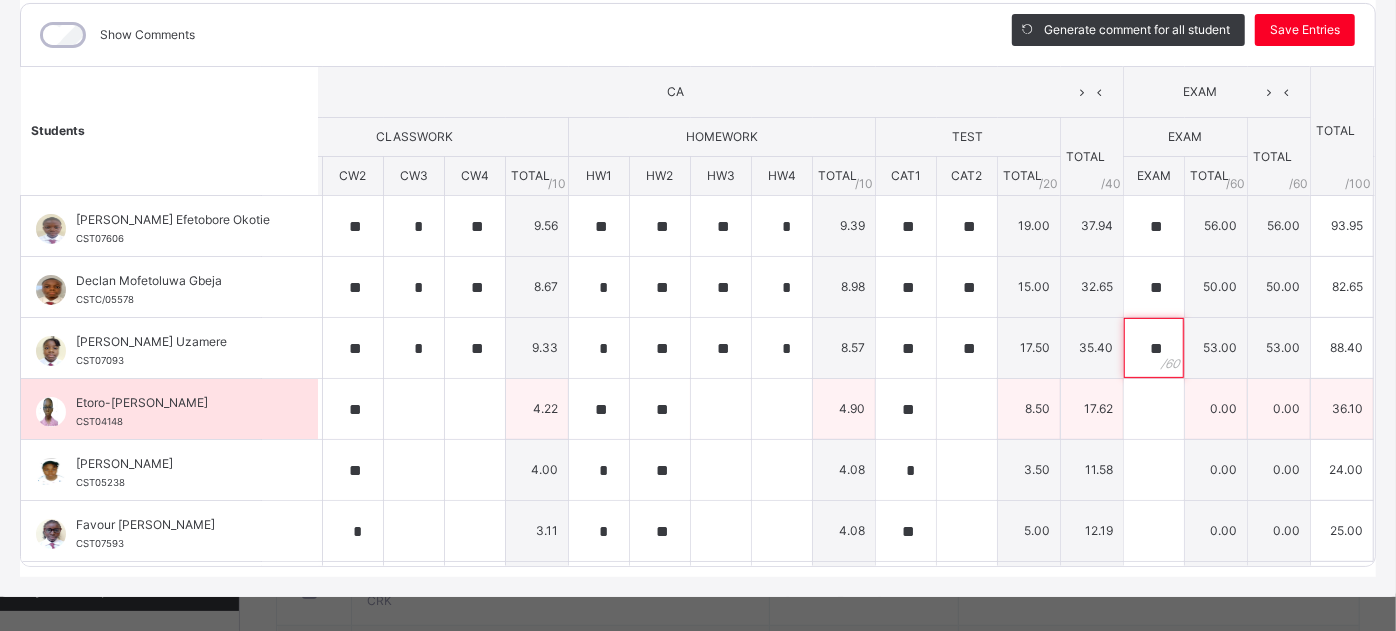 type on "**" 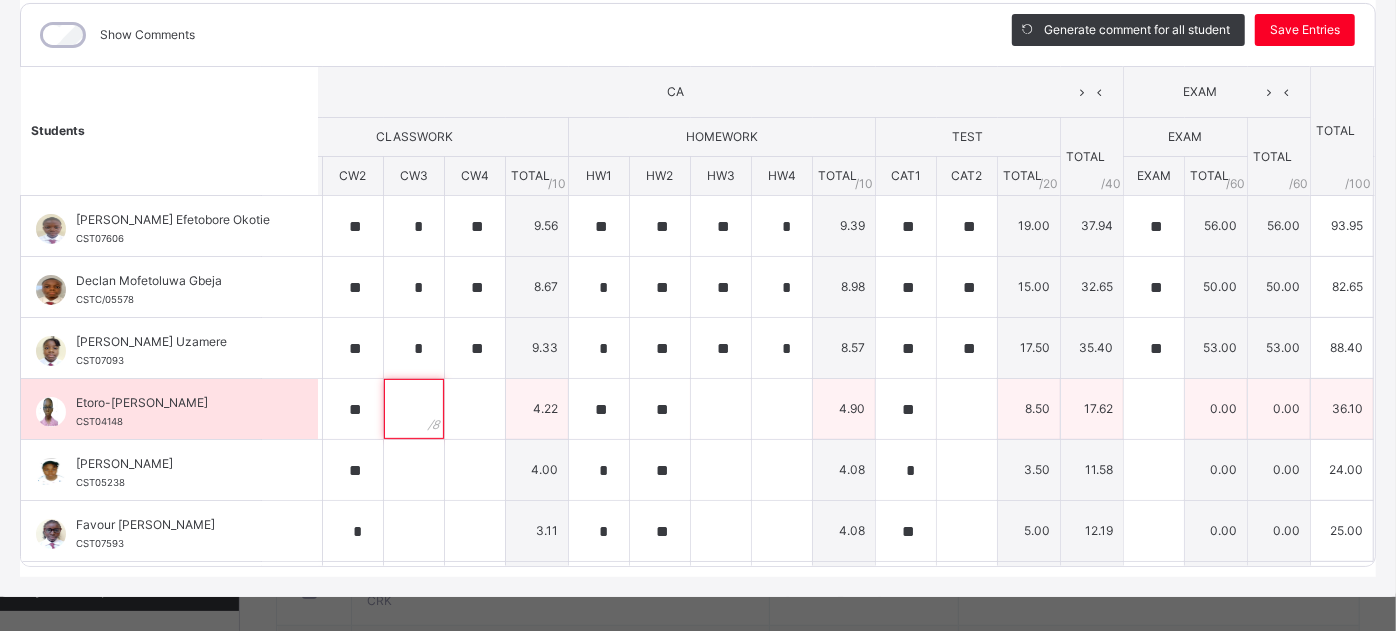 click at bounding box center [414, 409] 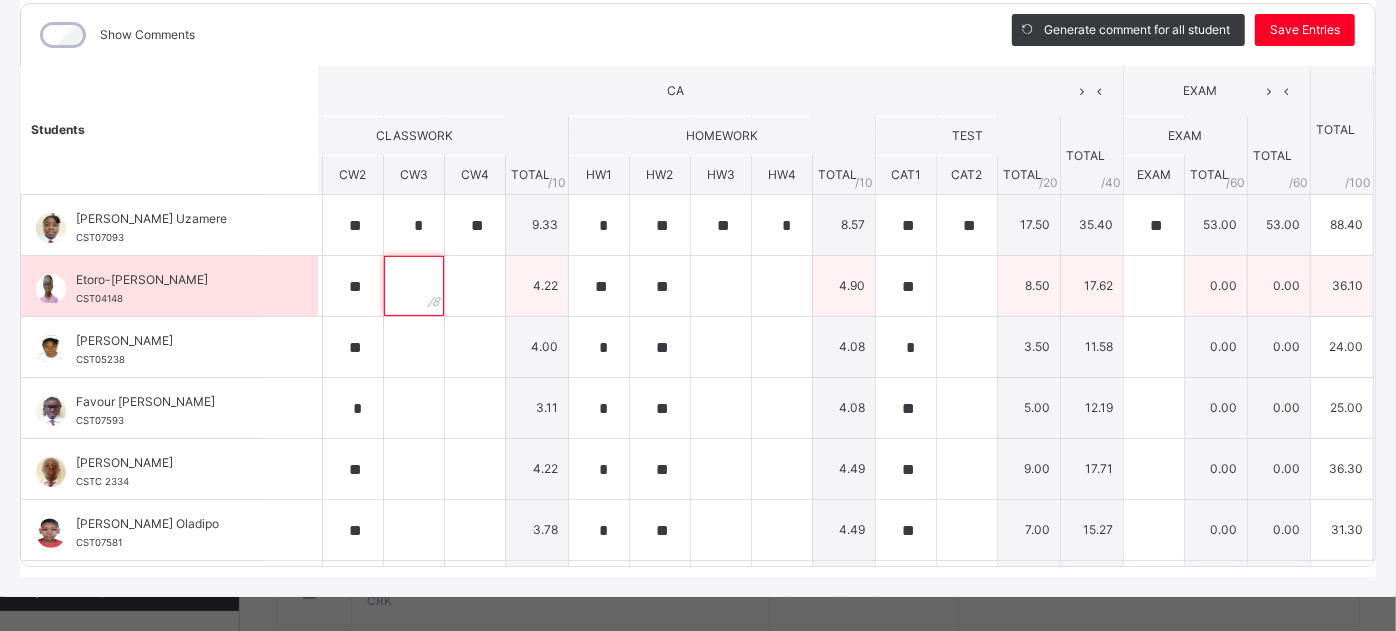 scroll, scrollTop: 128, scrollLeft: 57, axis: both 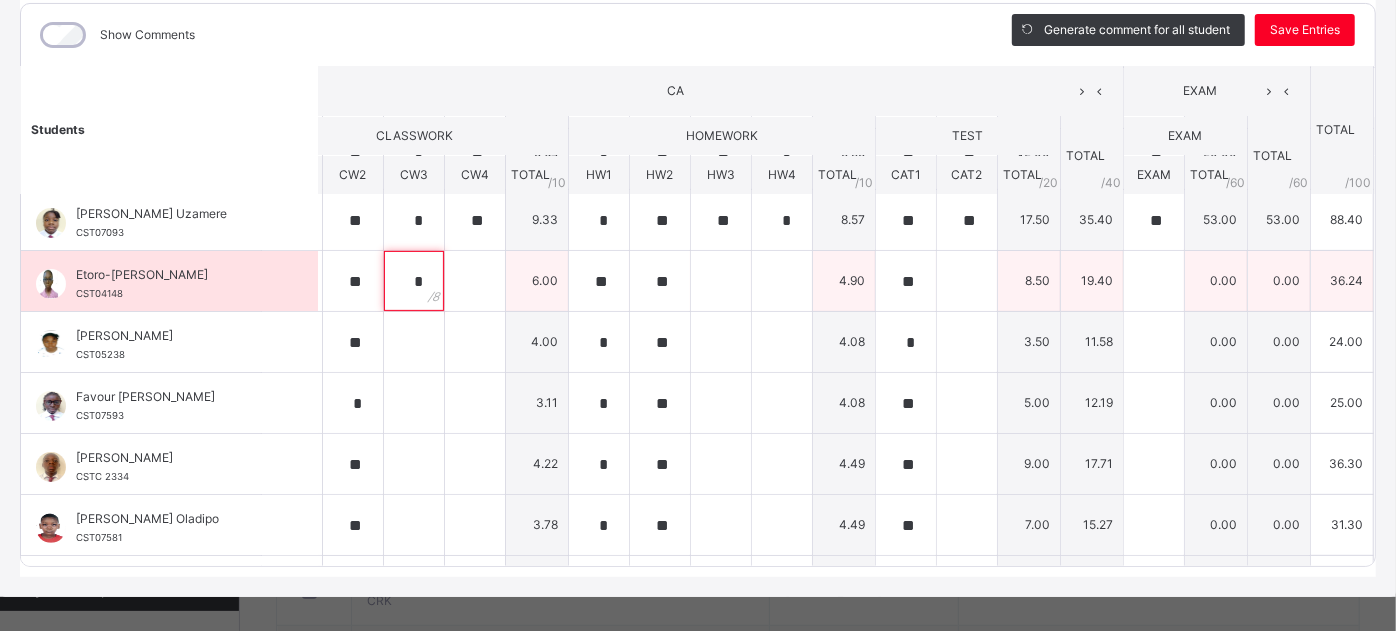 type on "*" 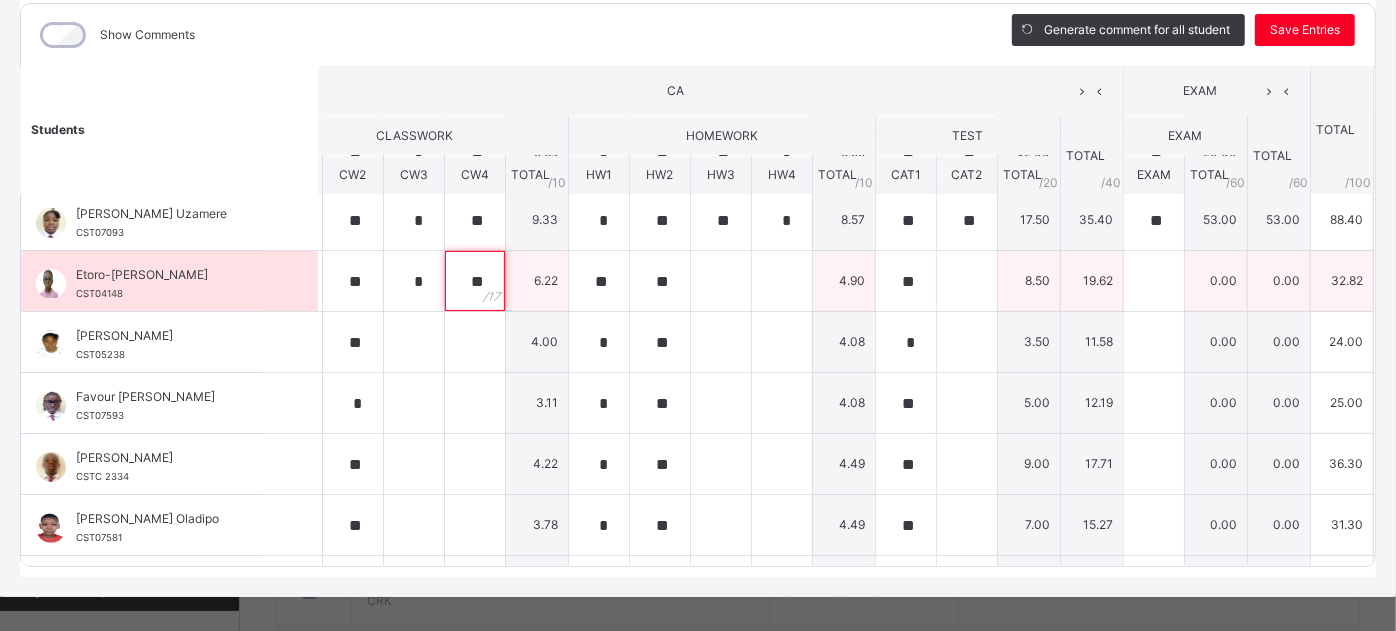 type on "**" 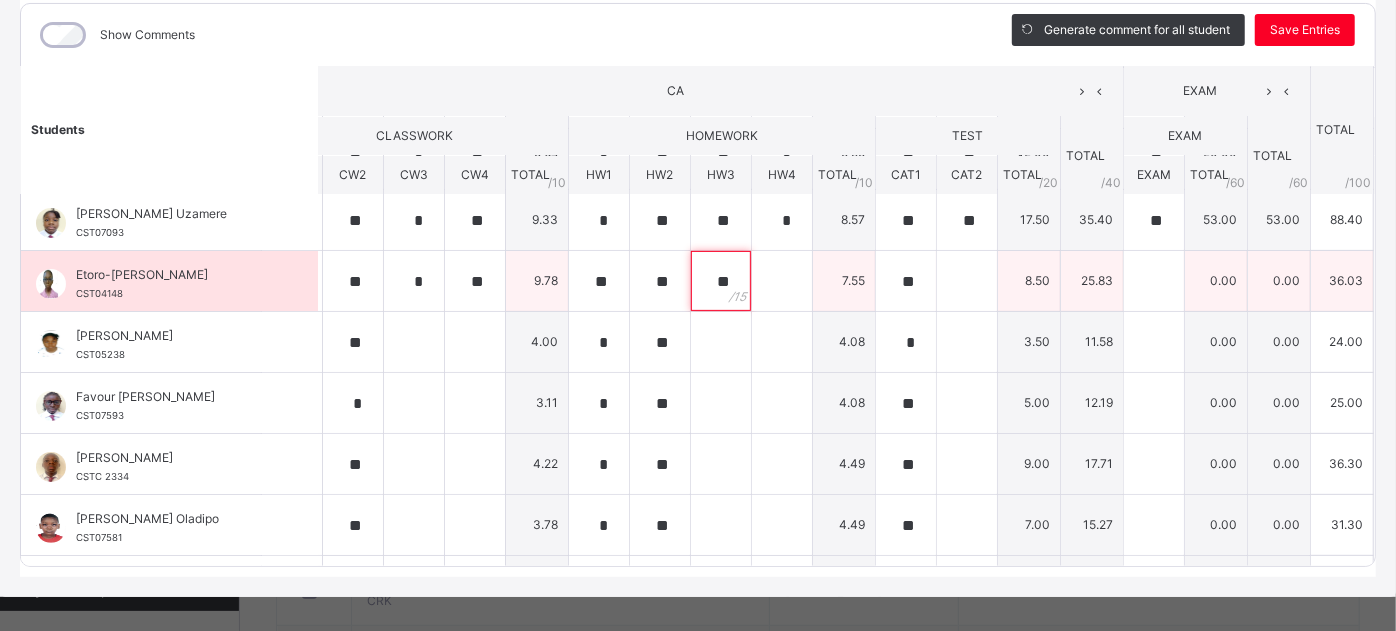 type on "**" 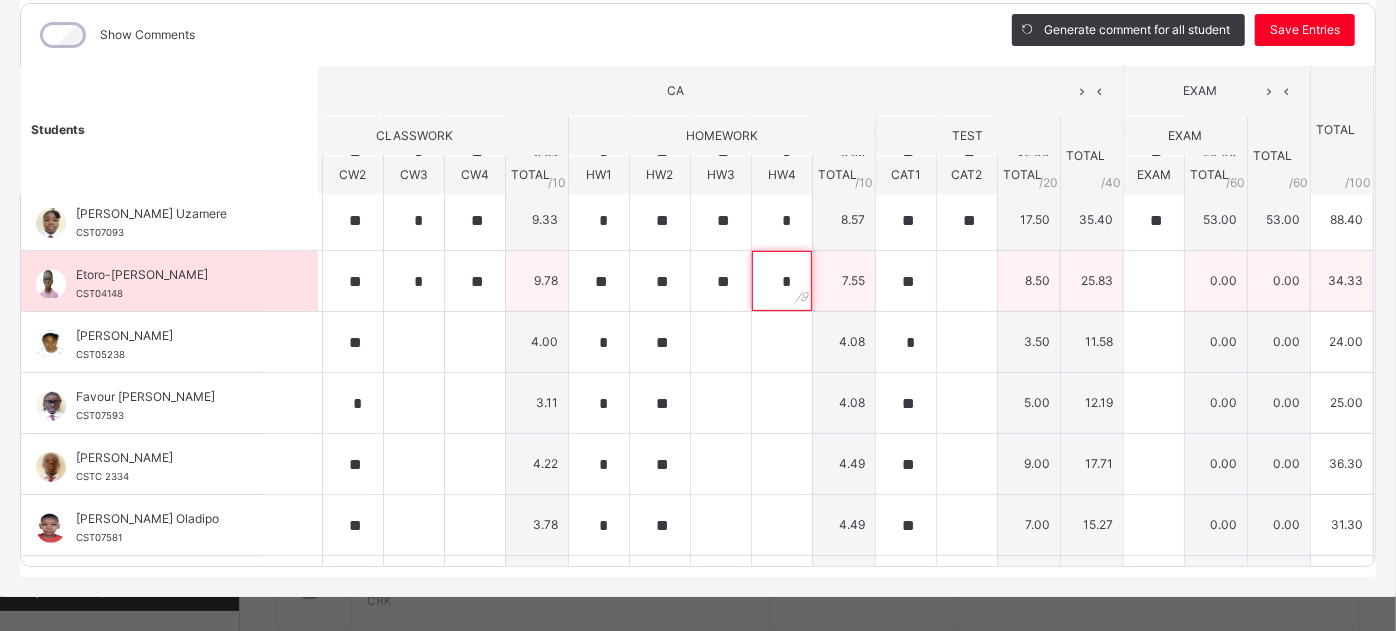 type on "*" 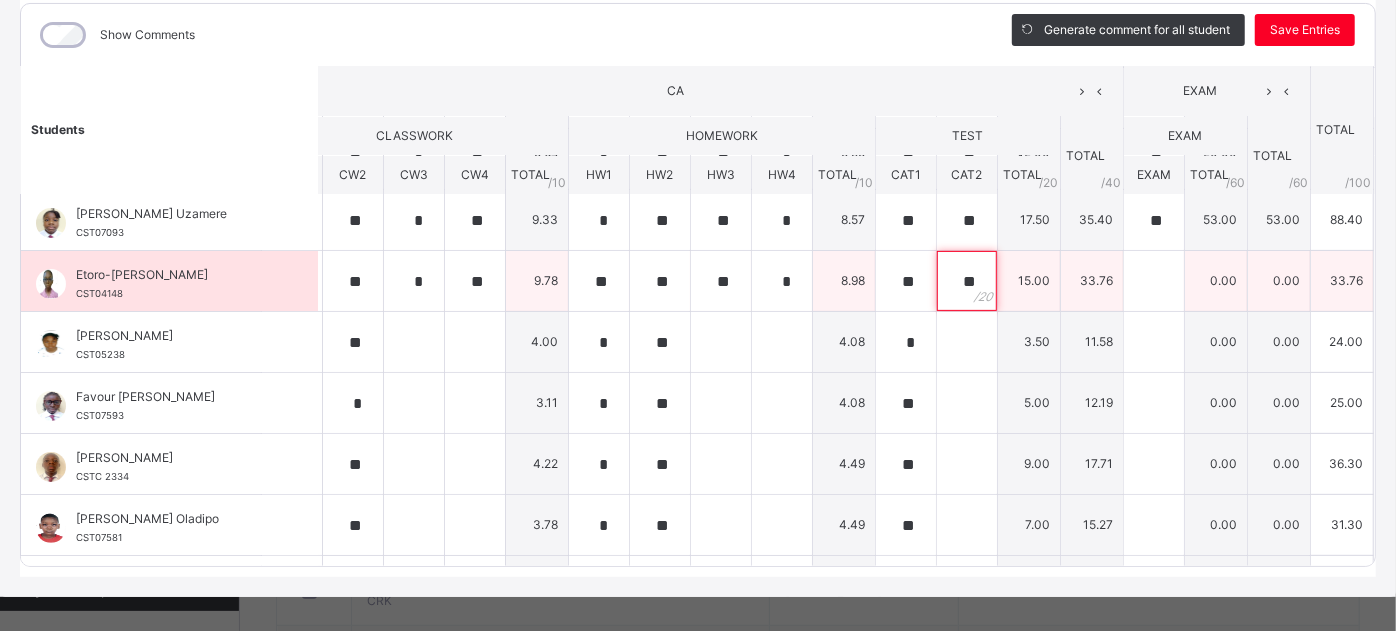 type on "**" 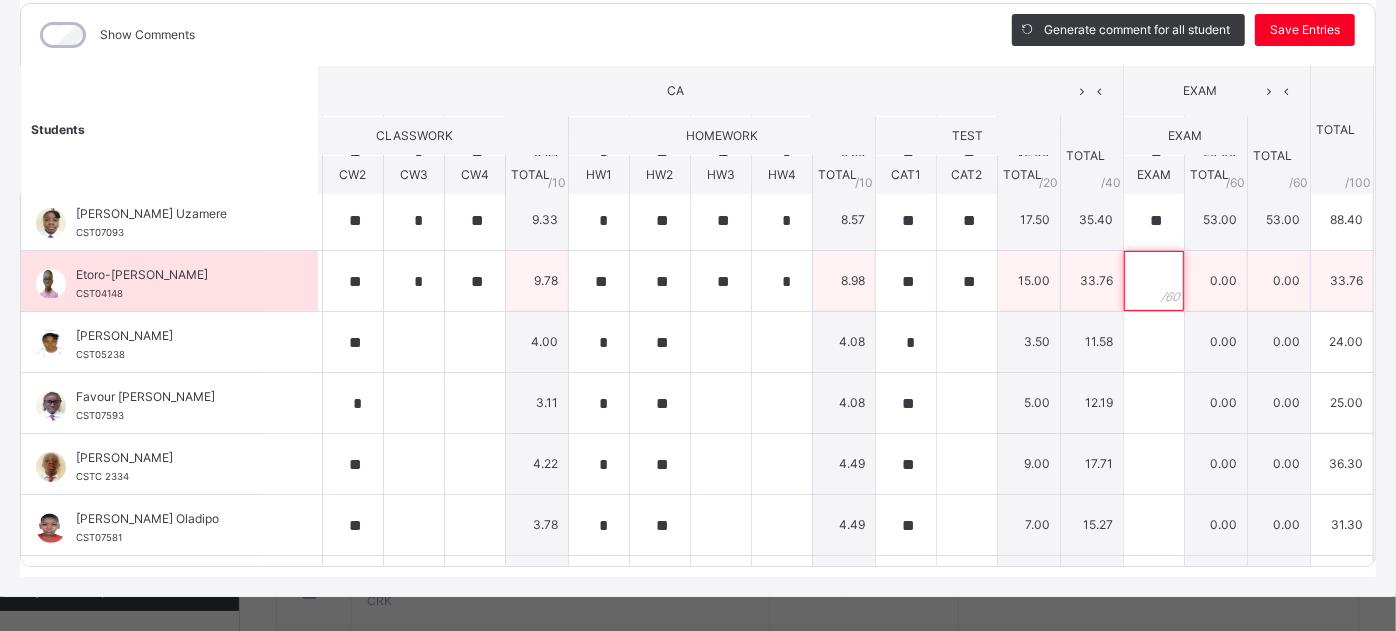 click at bounding box center (1154, 281) 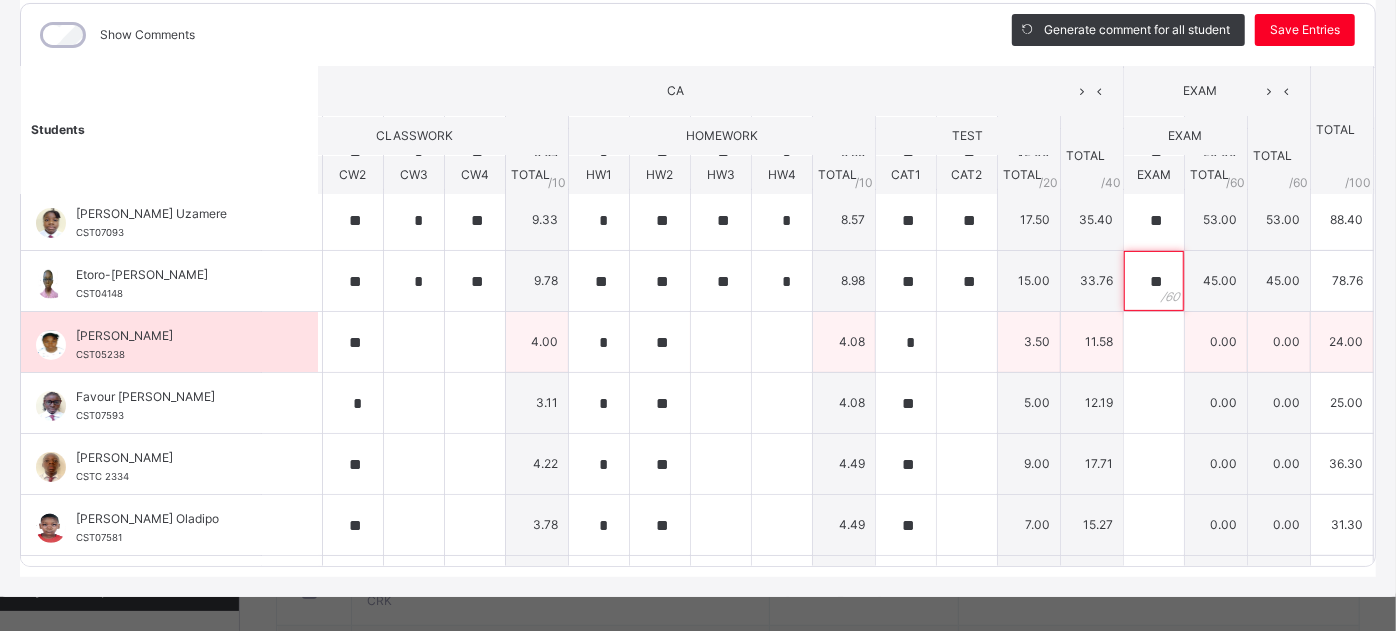 type on "**" 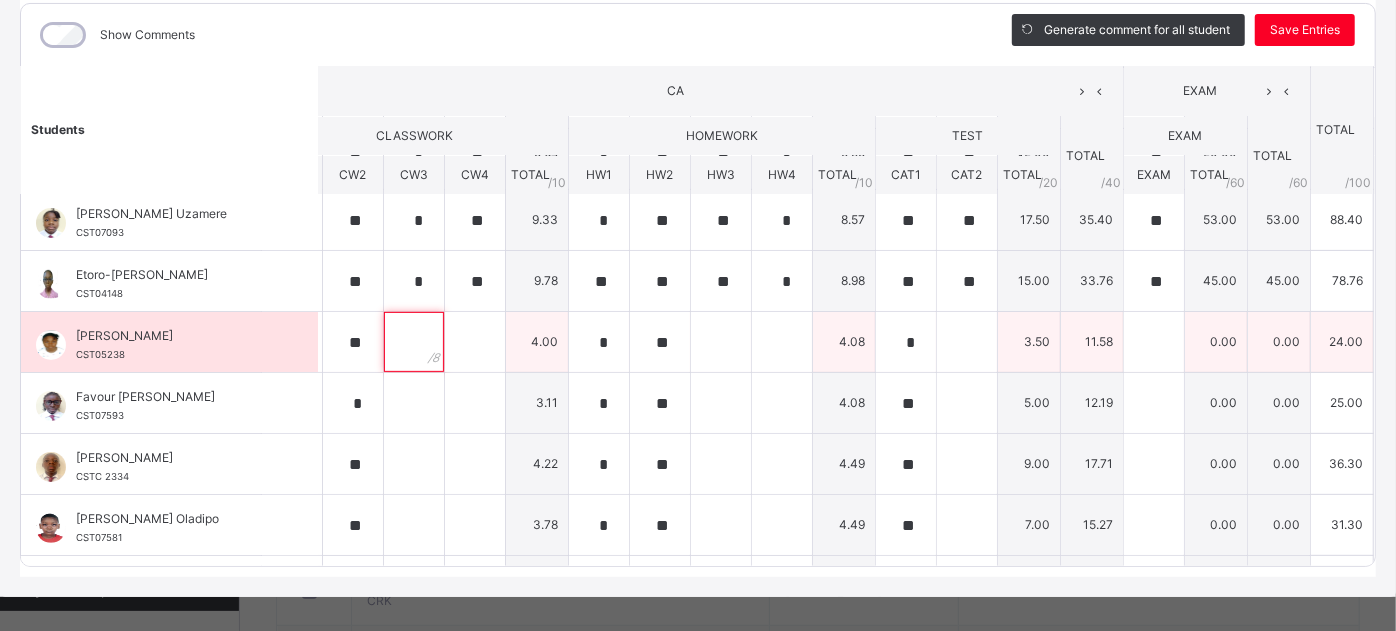click at bounding box center (414, 342) 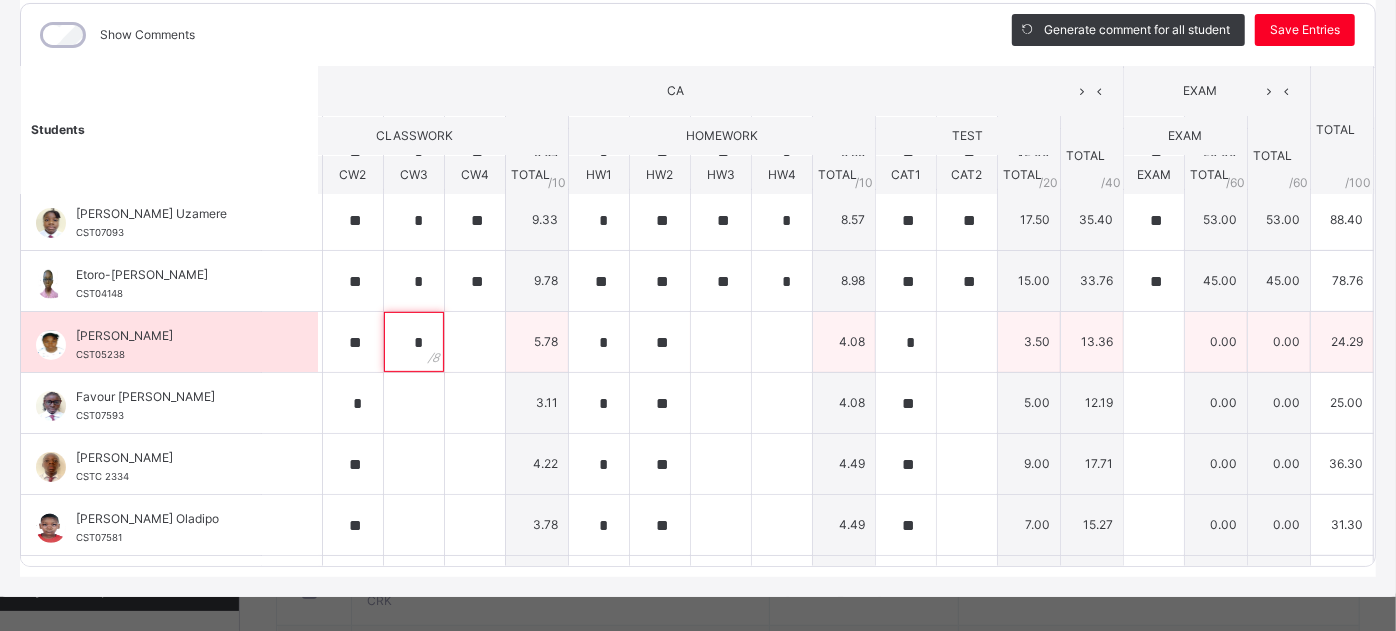 type on "*" 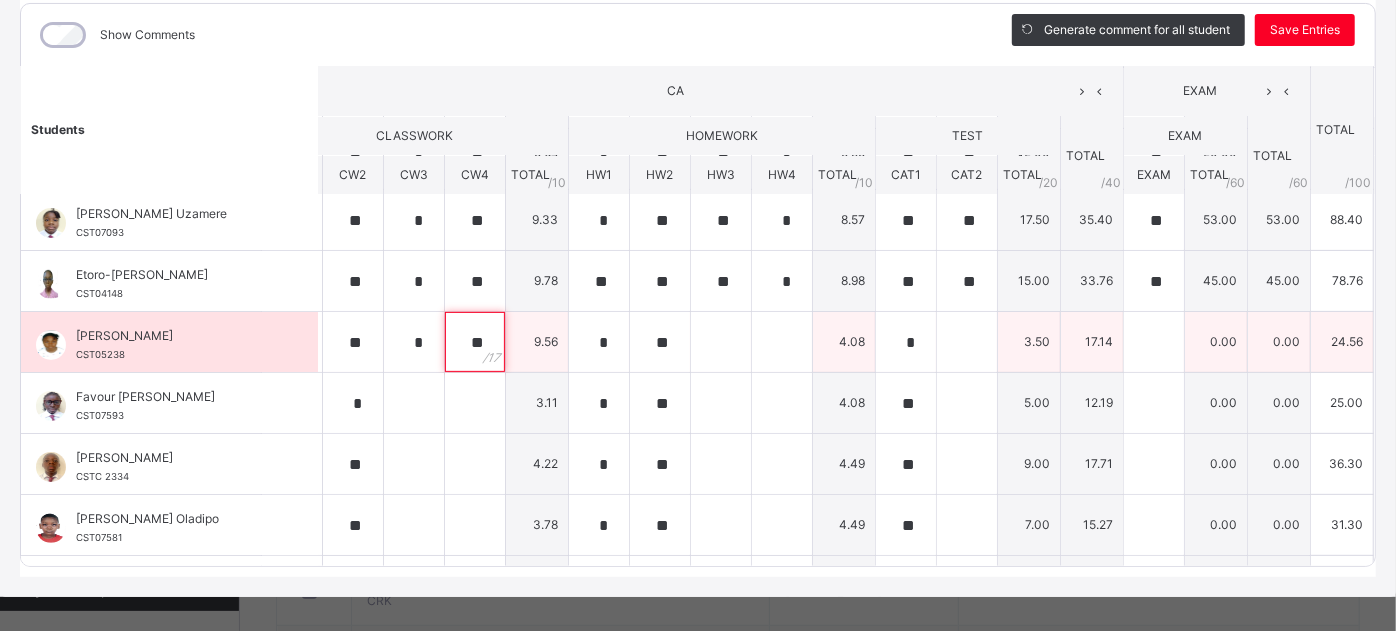 type on "**" 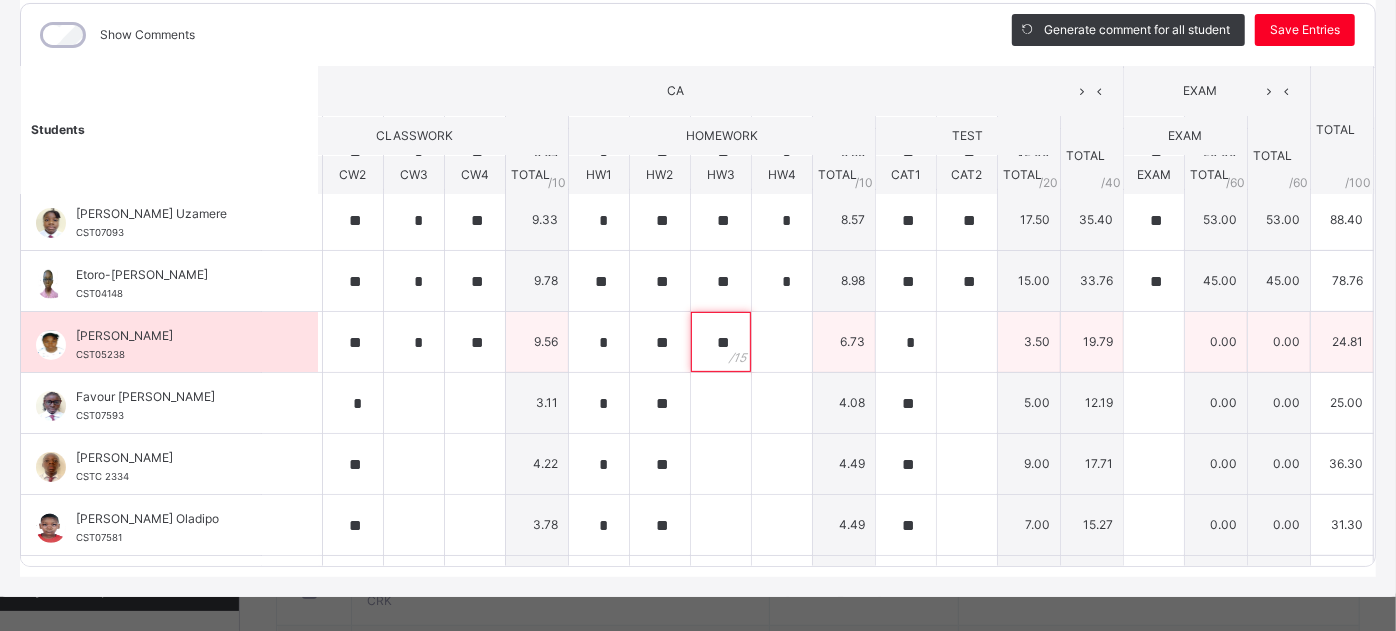 type on "**" 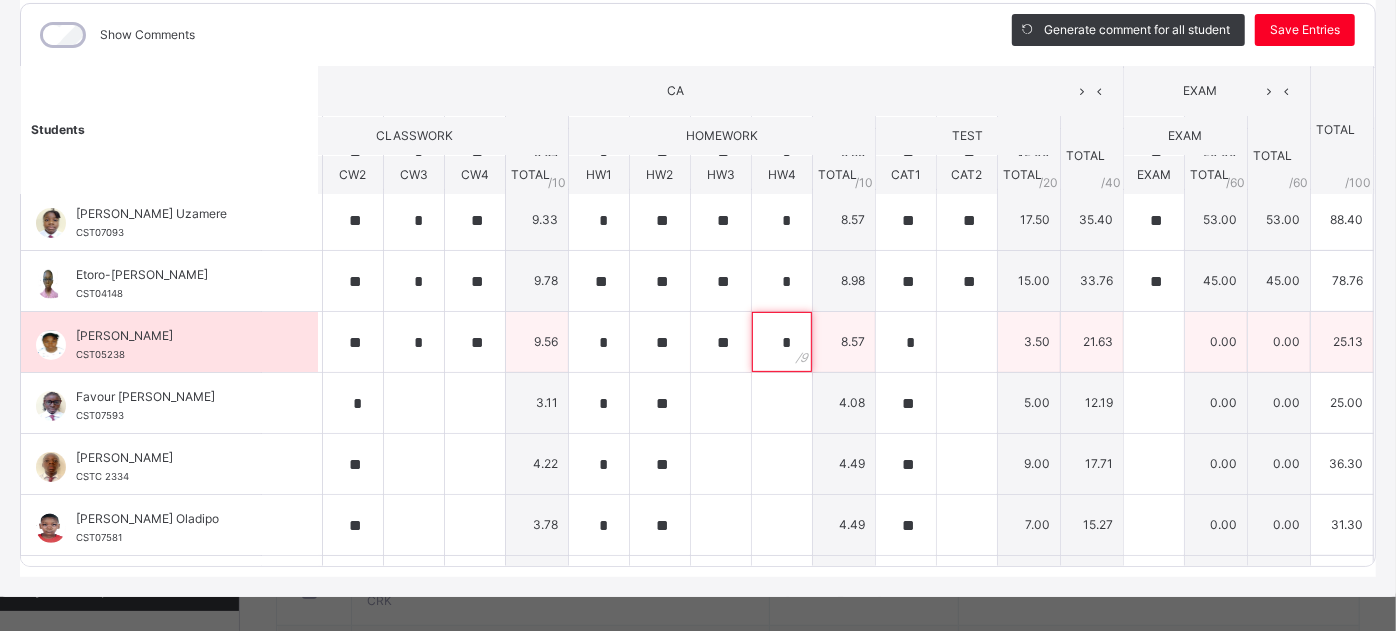 type on "*" 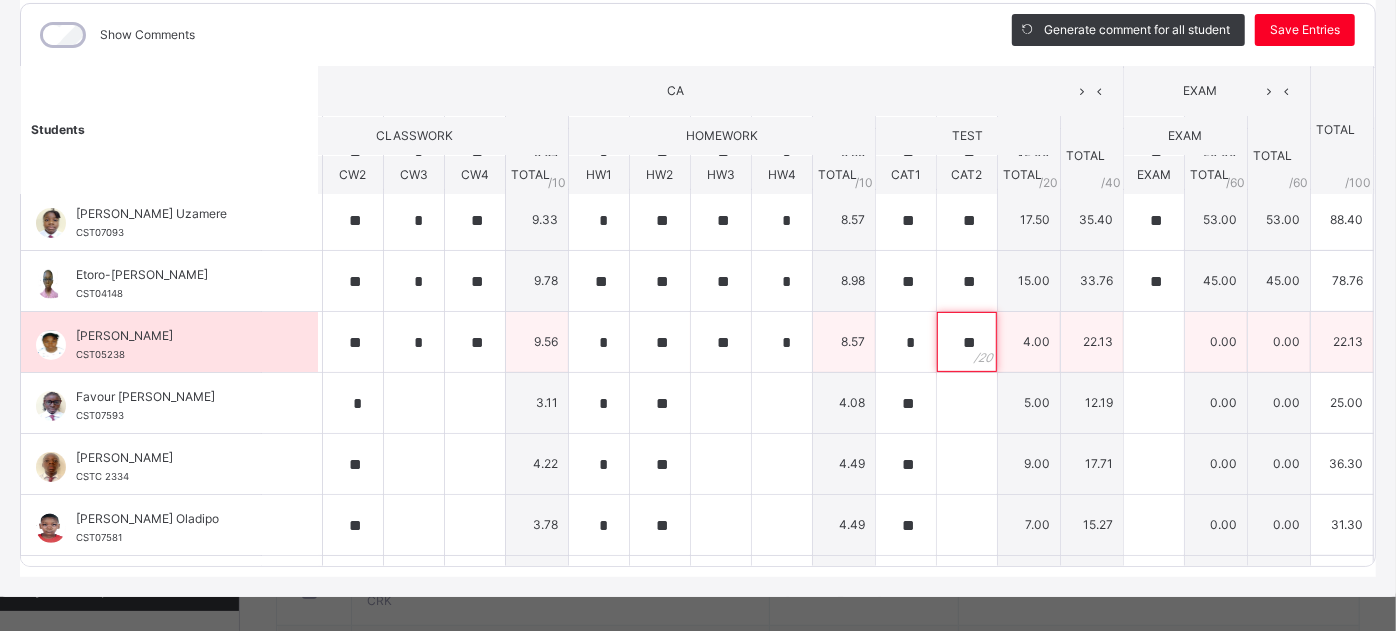 type on "**" 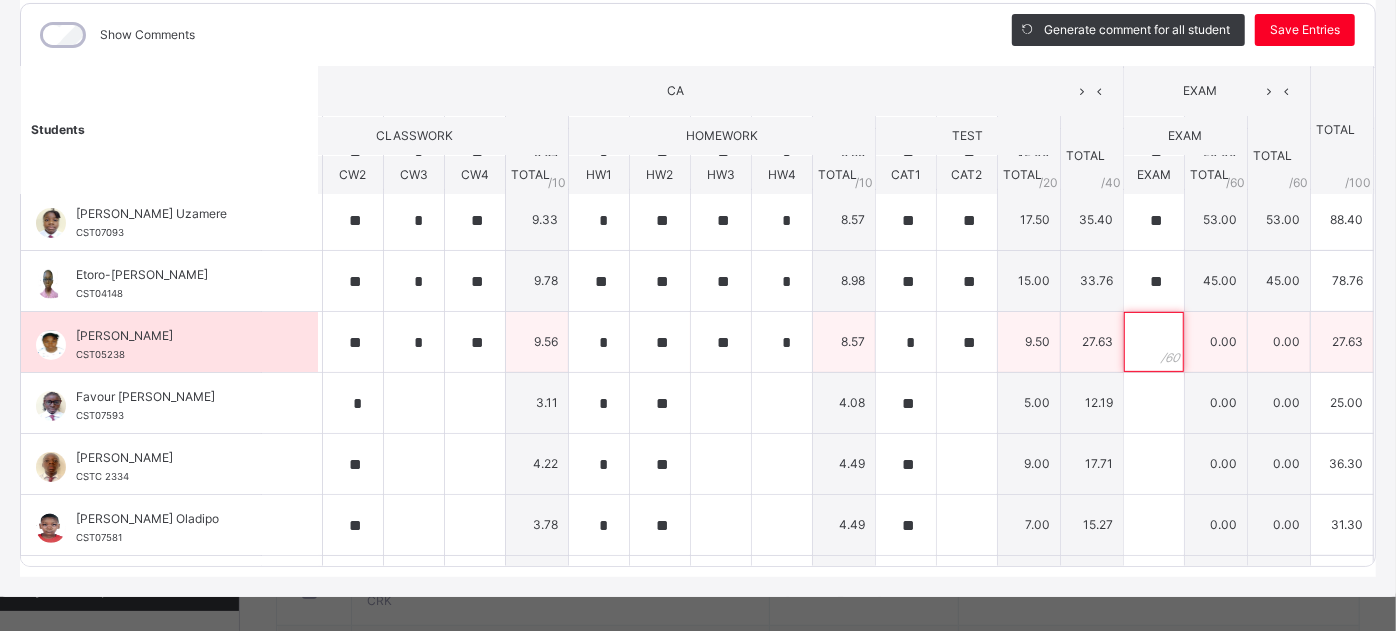 click at bounding box center (1154, 342) 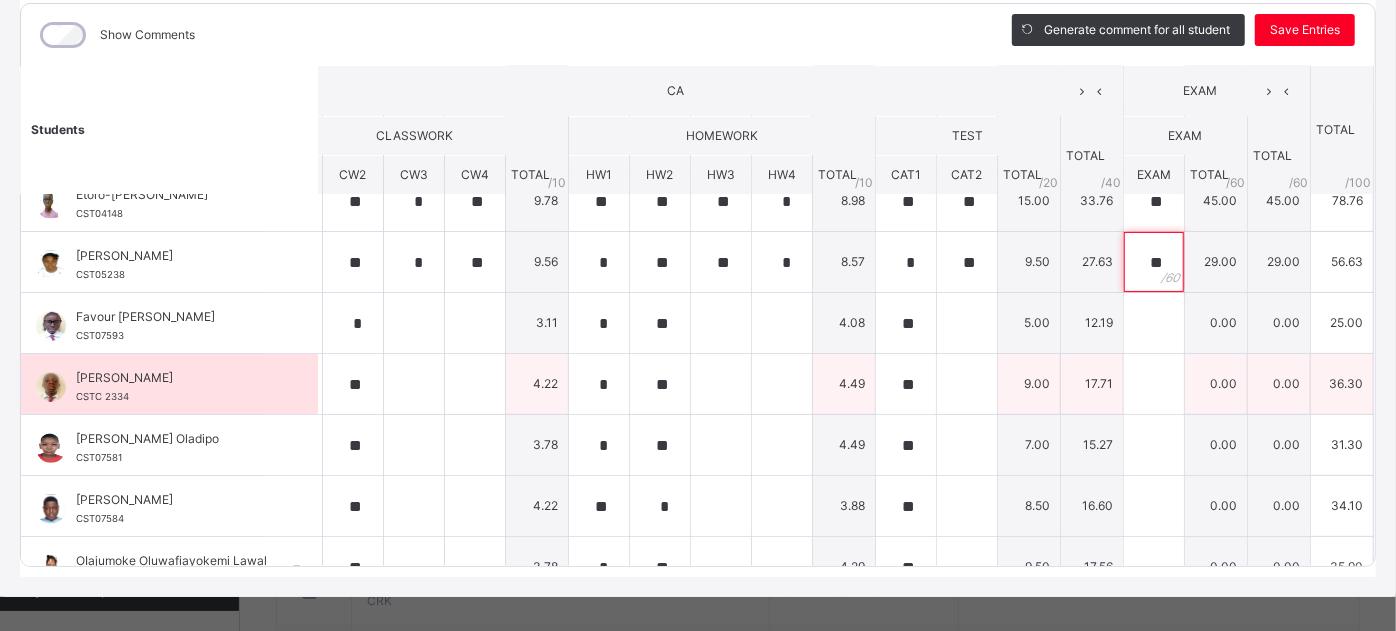 scroll, scrollTop: 210, scrollLeft: 57, axis: both 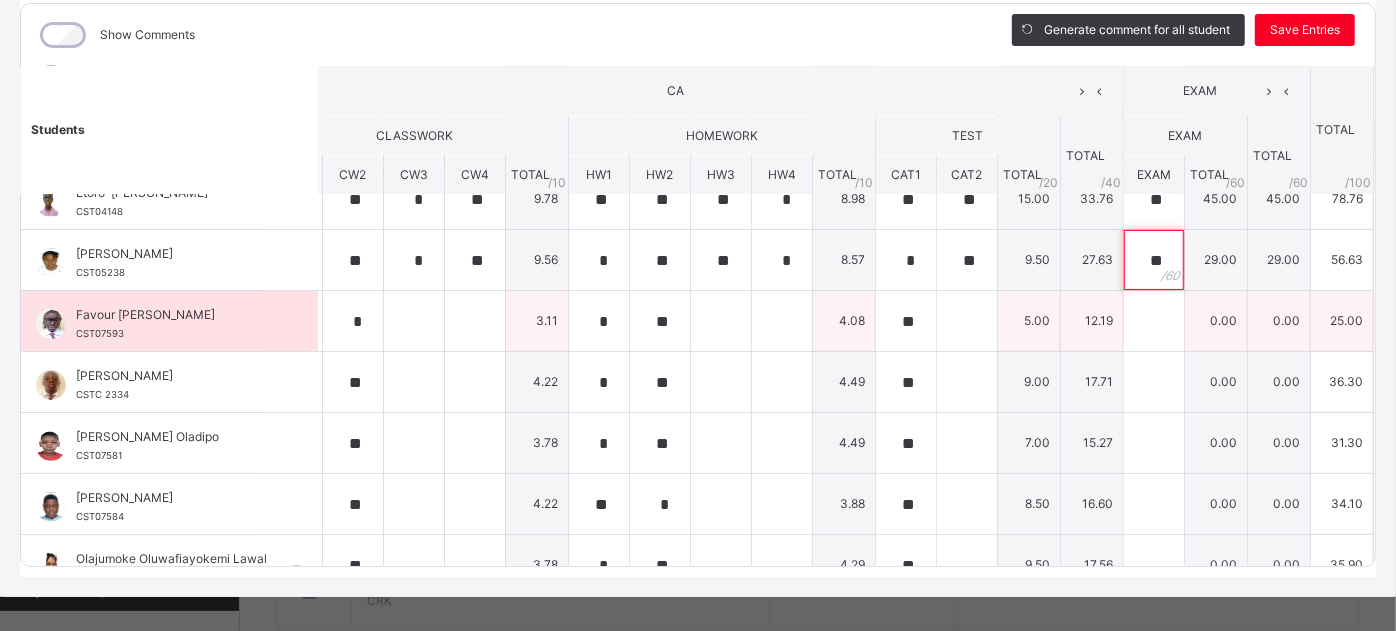 type on "**" 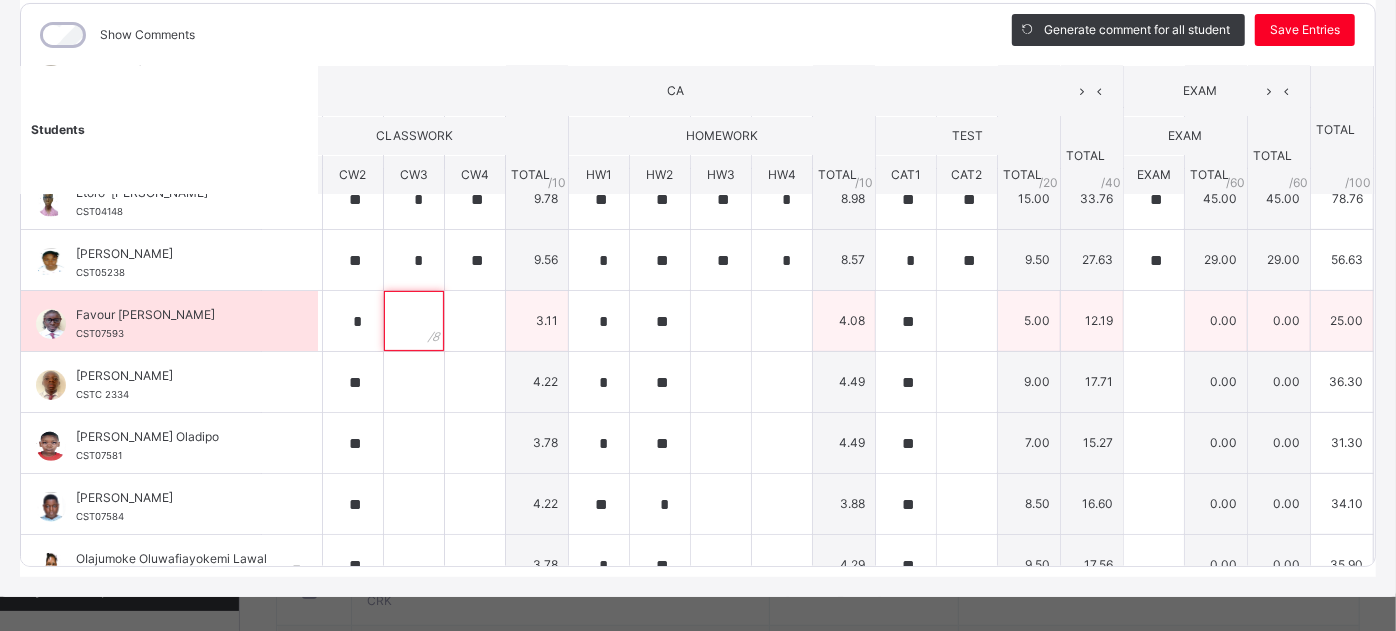 click at bounding box center (414, 321) 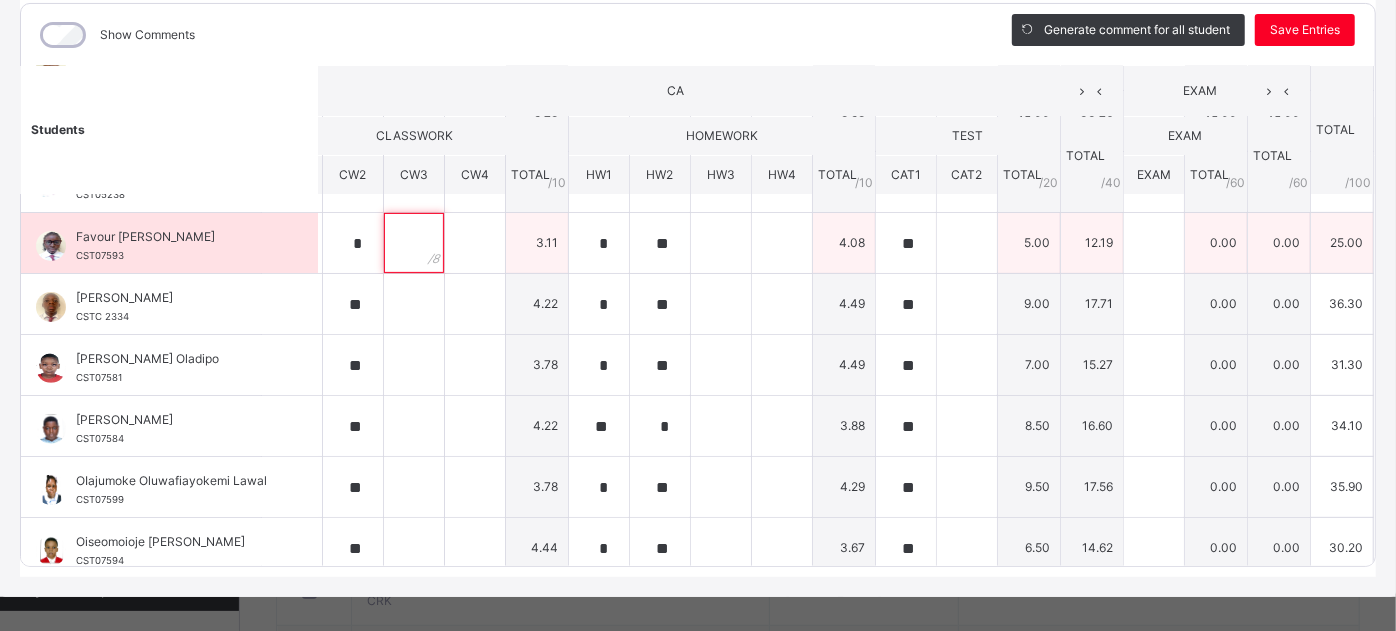 scroll, scrollTop: 305, scrollLeft: 57, axis: both 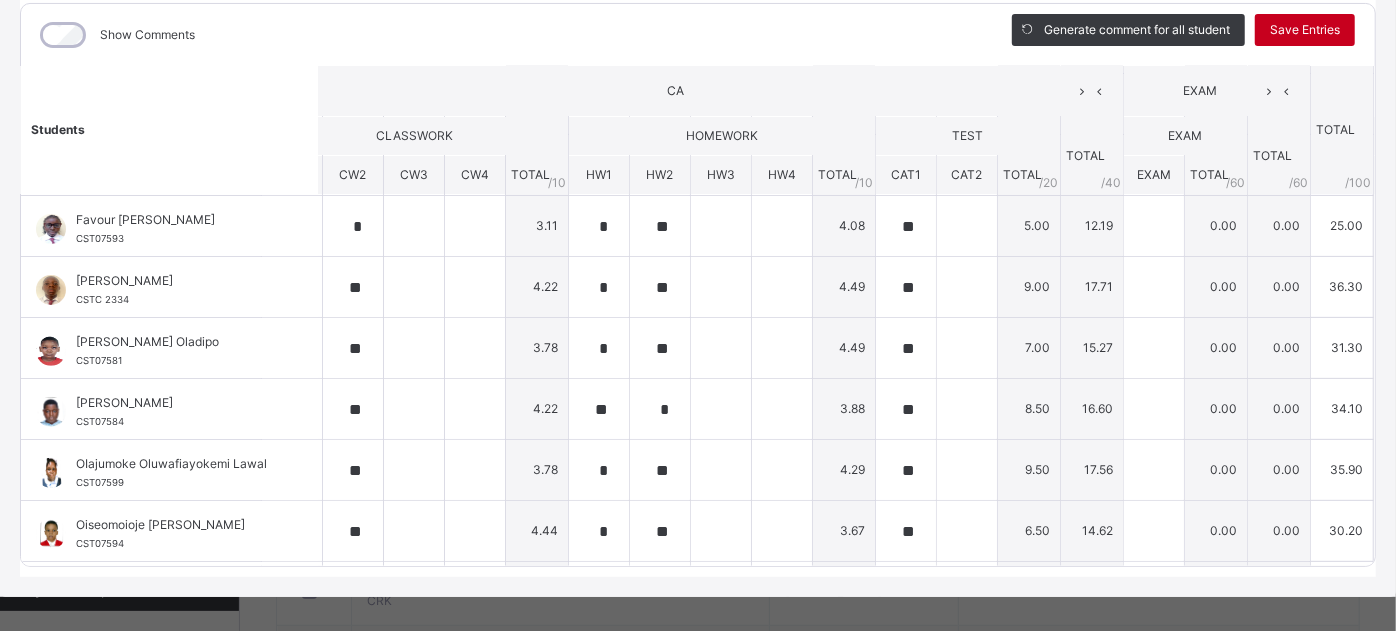 click on "Save Entries" at bounding box center [1305, 30] 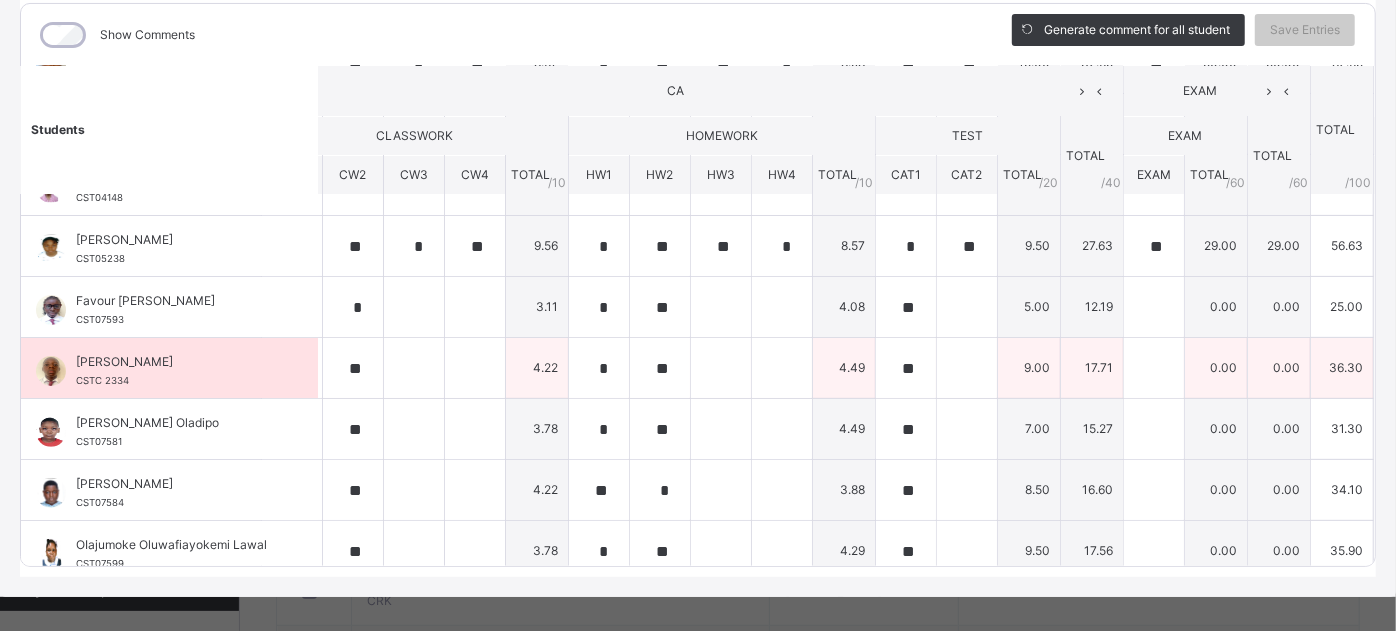 scroll, scrollTop: 203, scrollLeft: 57, axis: both 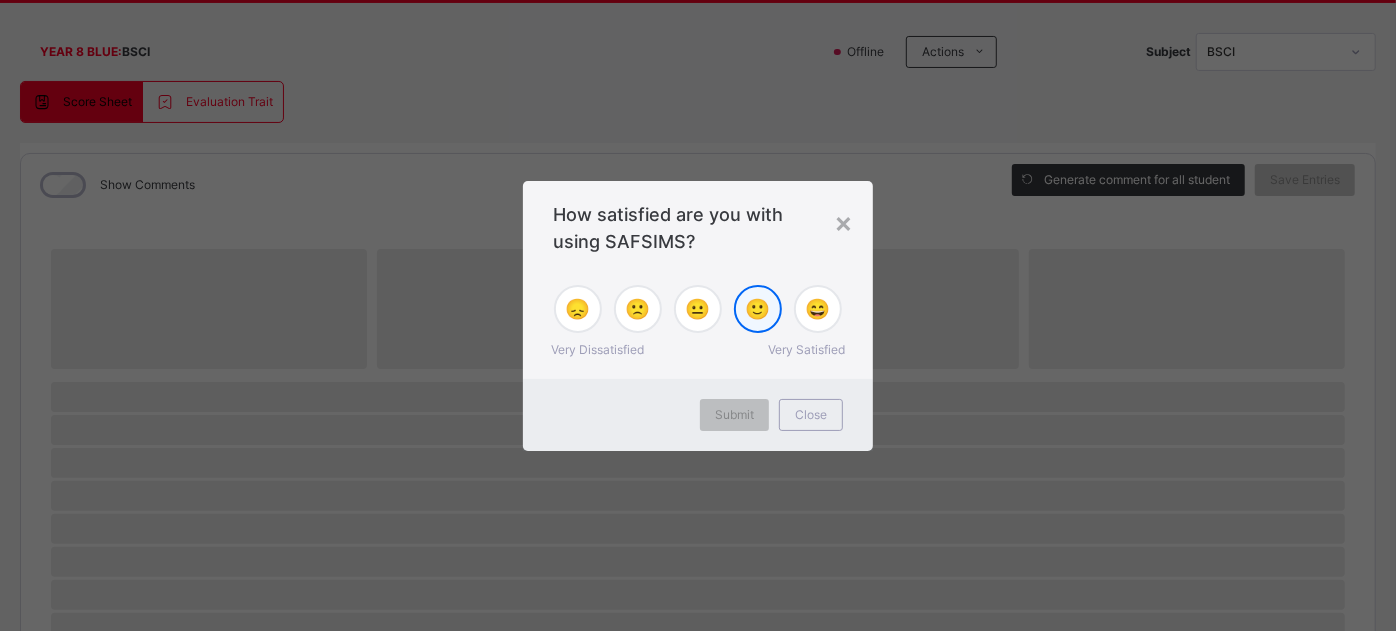 click on "🙂" at bounding box center (758, 309) 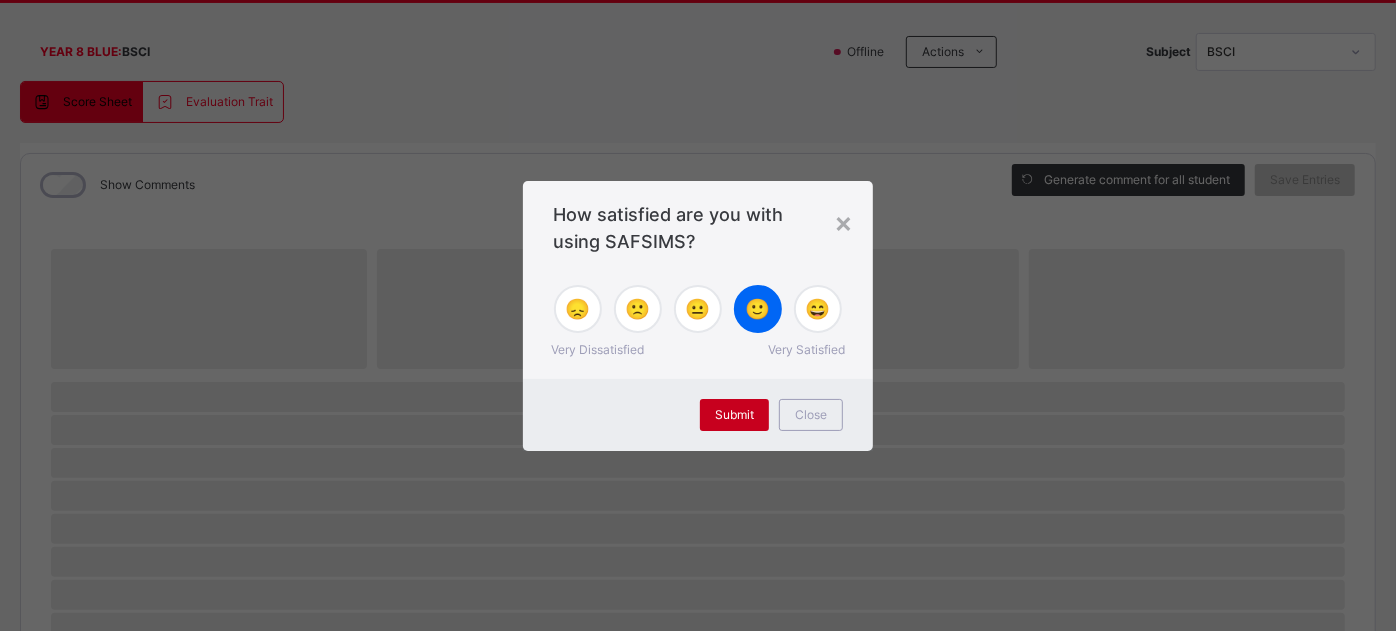 click on "Submit" at bounding box center (734, 415) 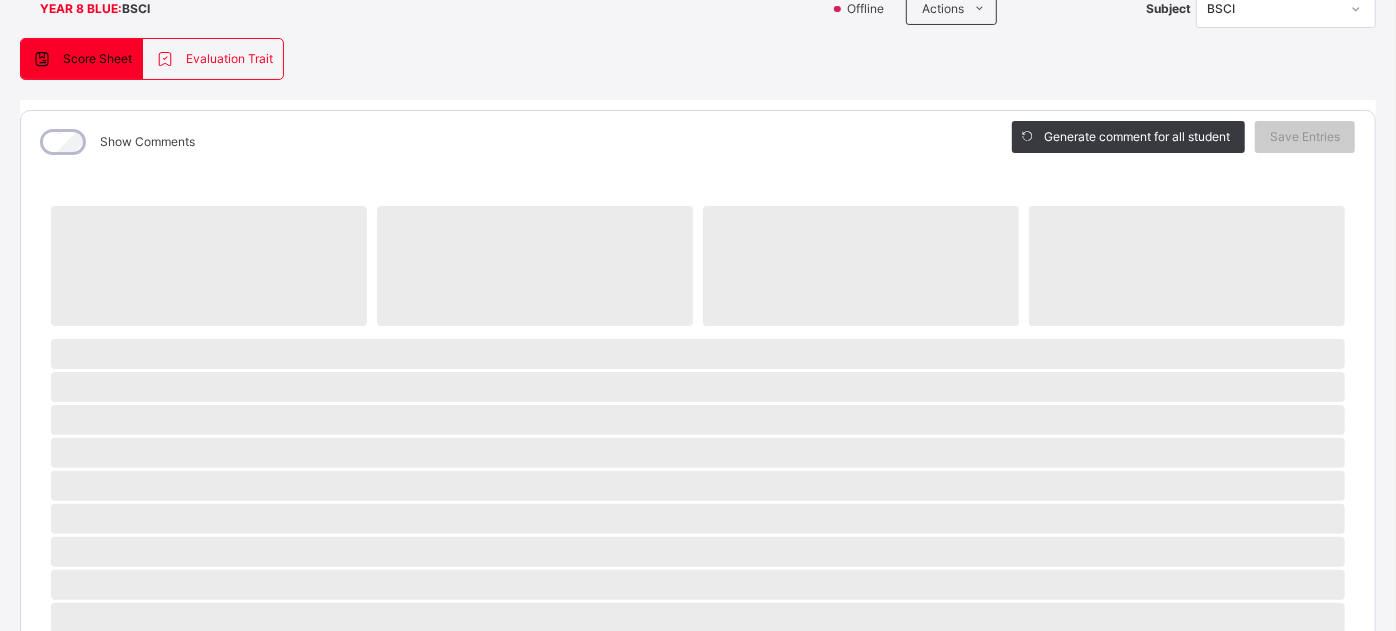 scroll, scrollTop: 0, scrollLeft: 0, axis: both 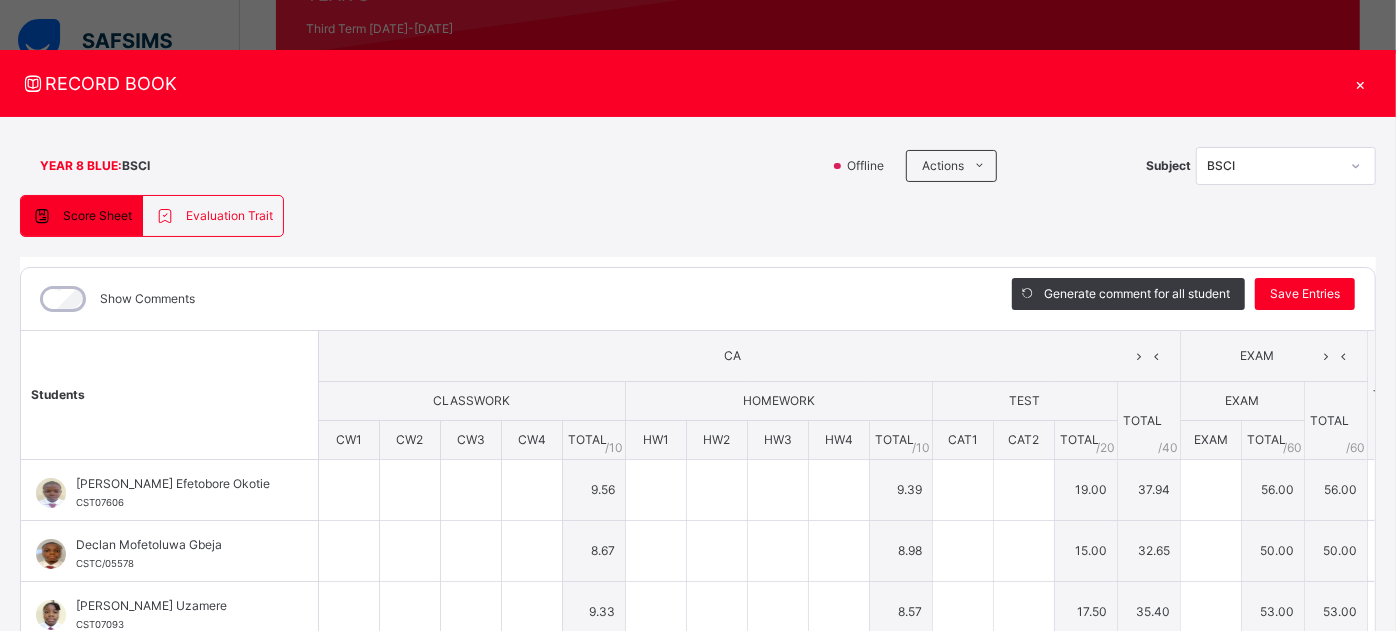 type on "*" 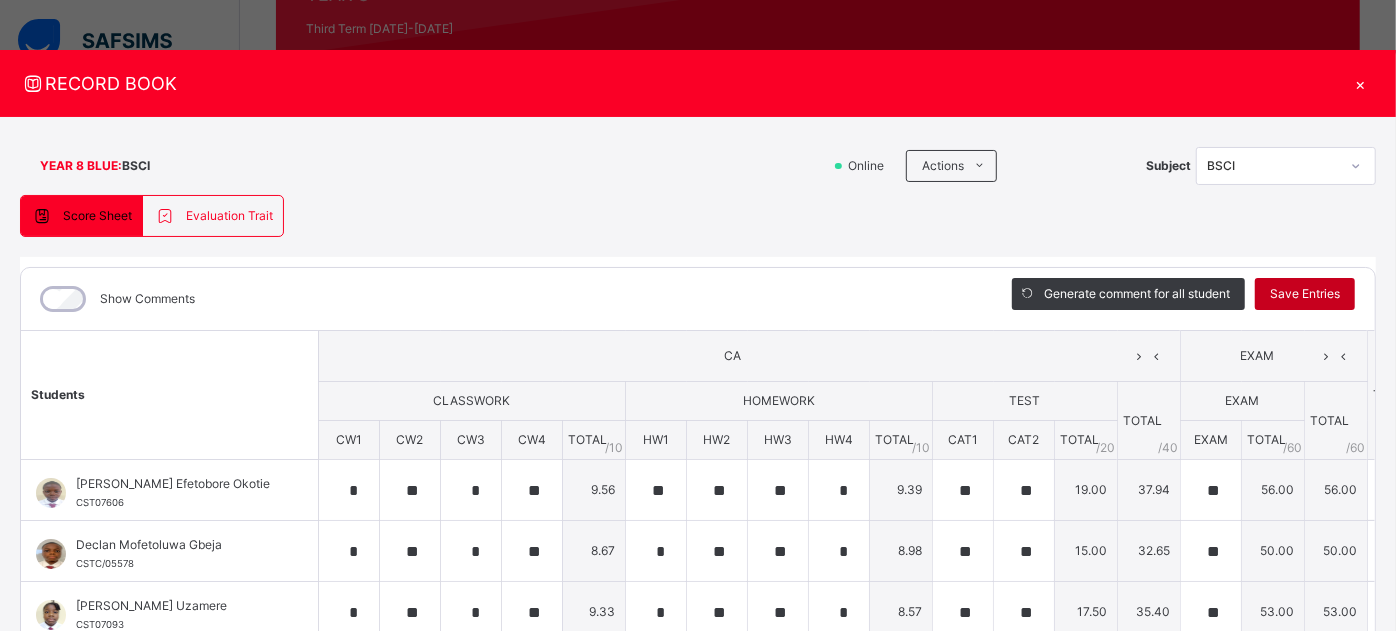 click on "Save Entries" at bounding box center [1305, 294] 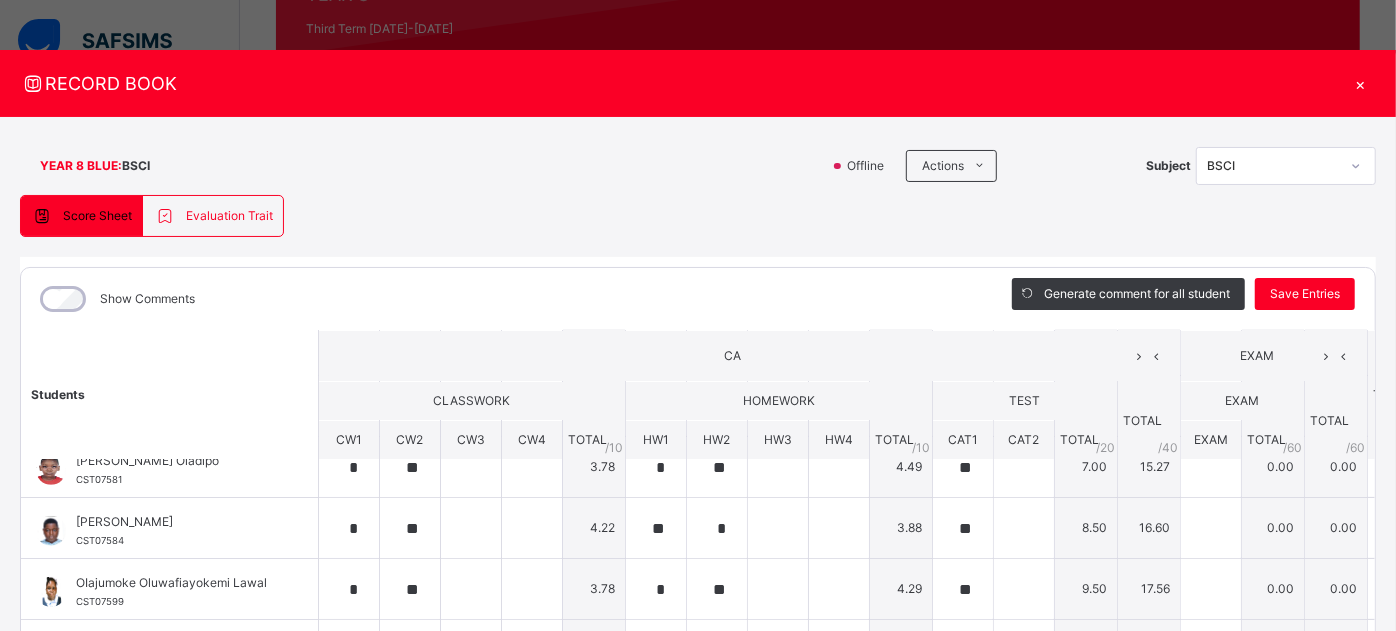 scroll, scrollTop: 454, scrollLeft: 0, axis: vertical 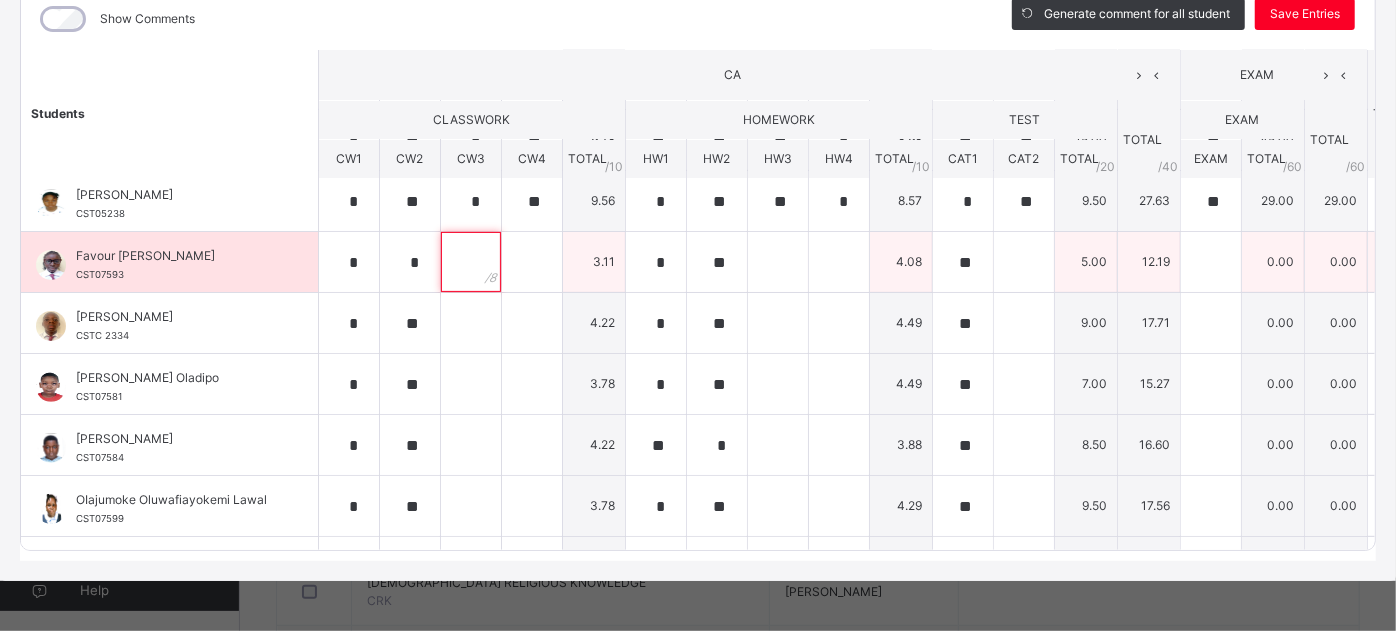 click at bounding box center [471, 262] 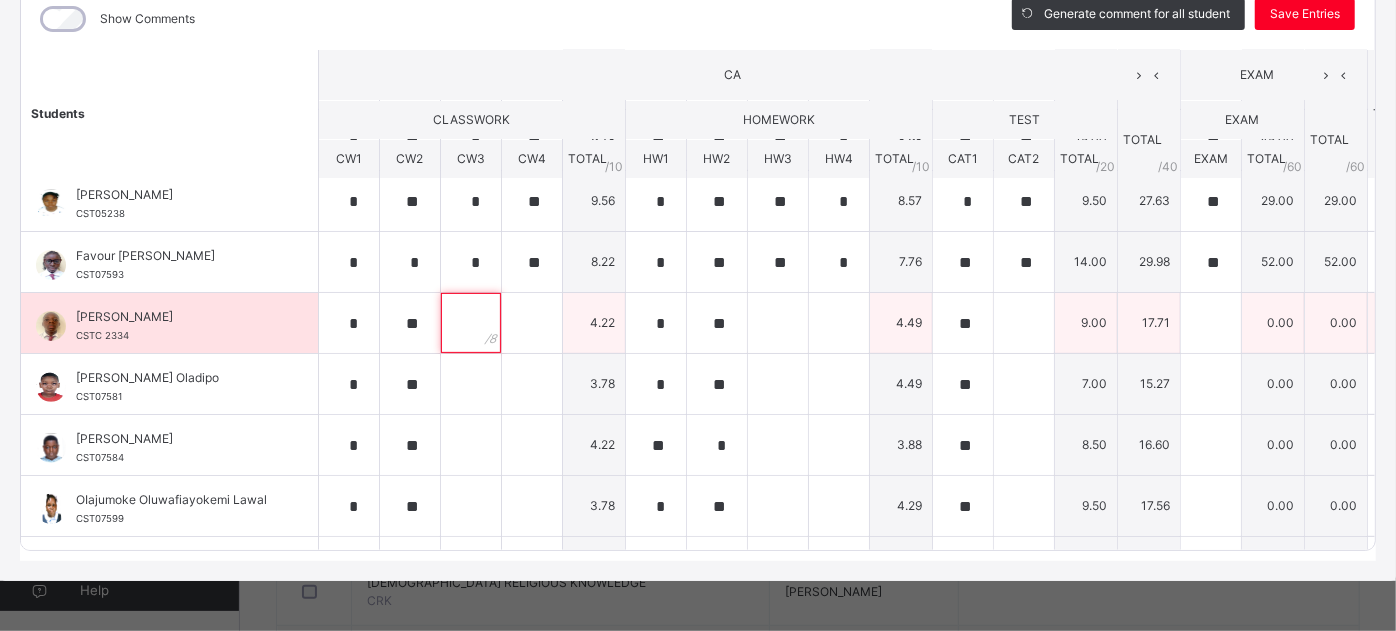 click at bounding box center [471, 323] 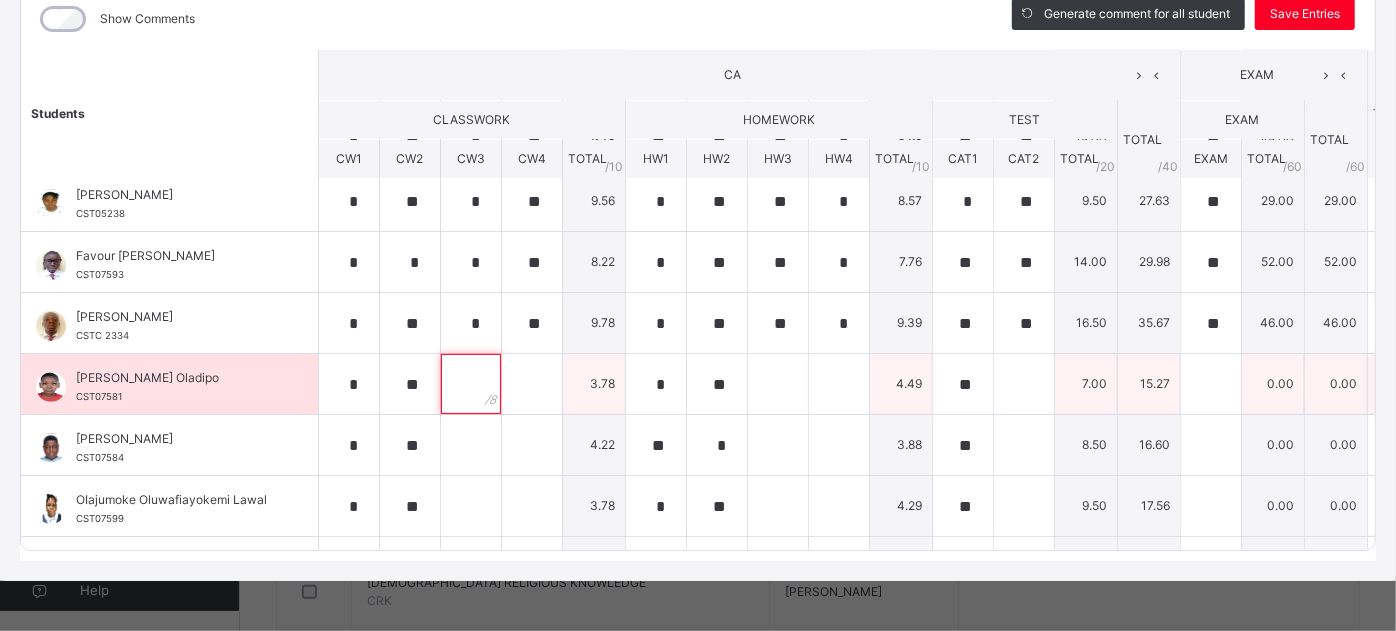 click at bounding box center [471, 384] 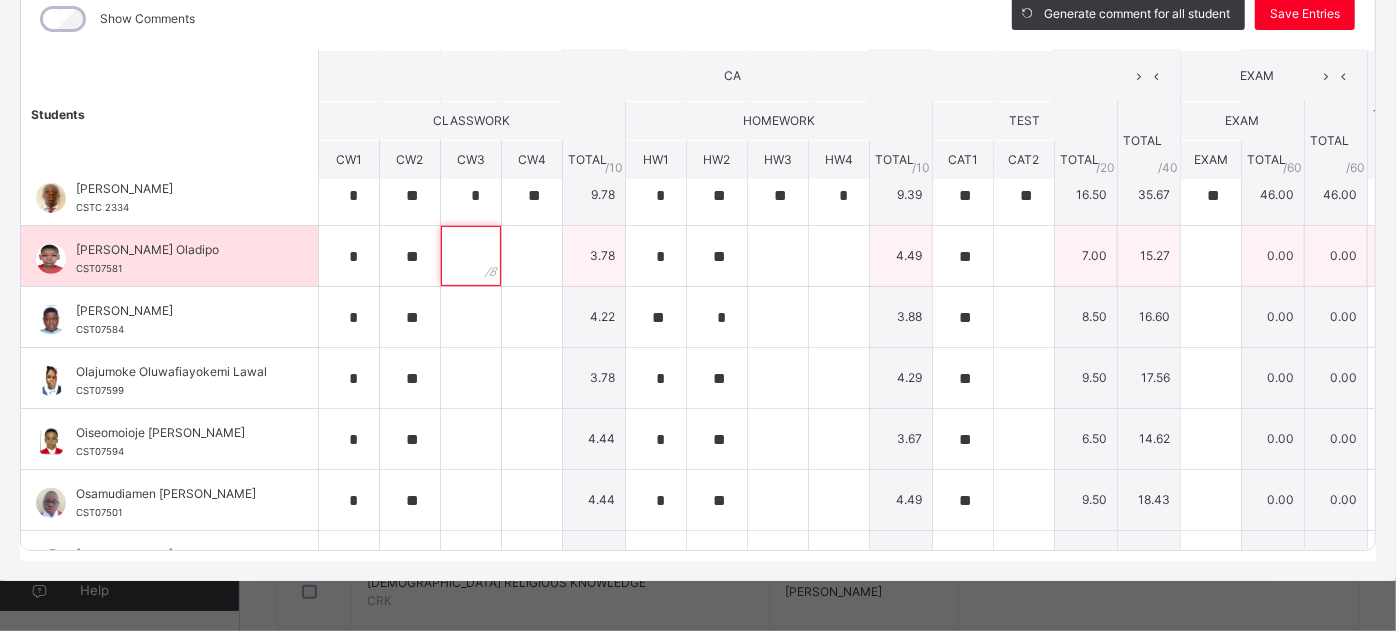 scroll, scrollTop: 386, scrollLeft: 0, axis: vertical 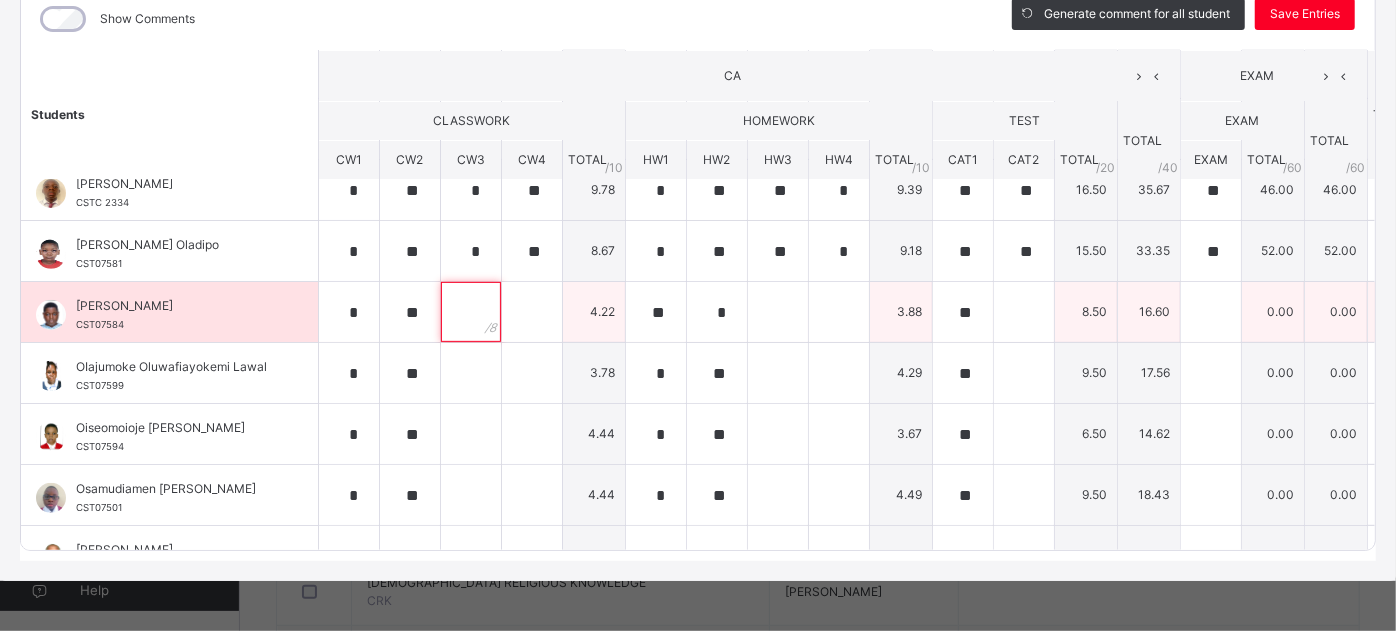 click at bounding box center (471, 312) 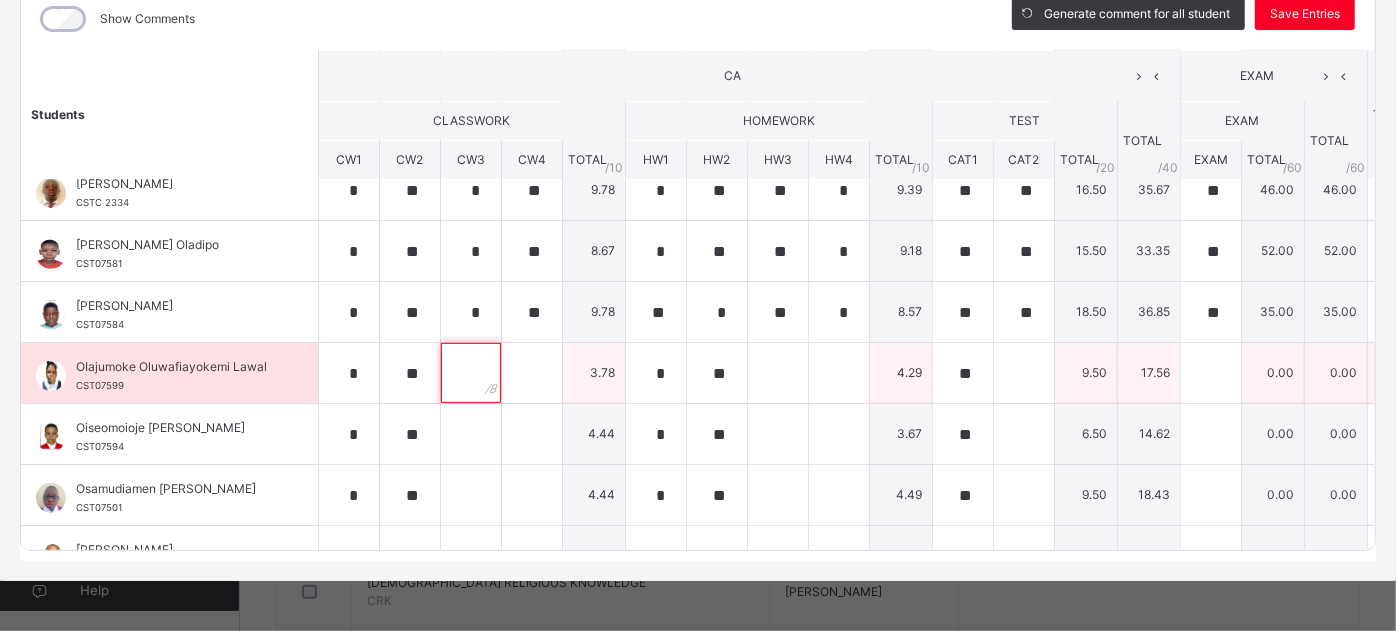 click at bounding box center [471, 373] 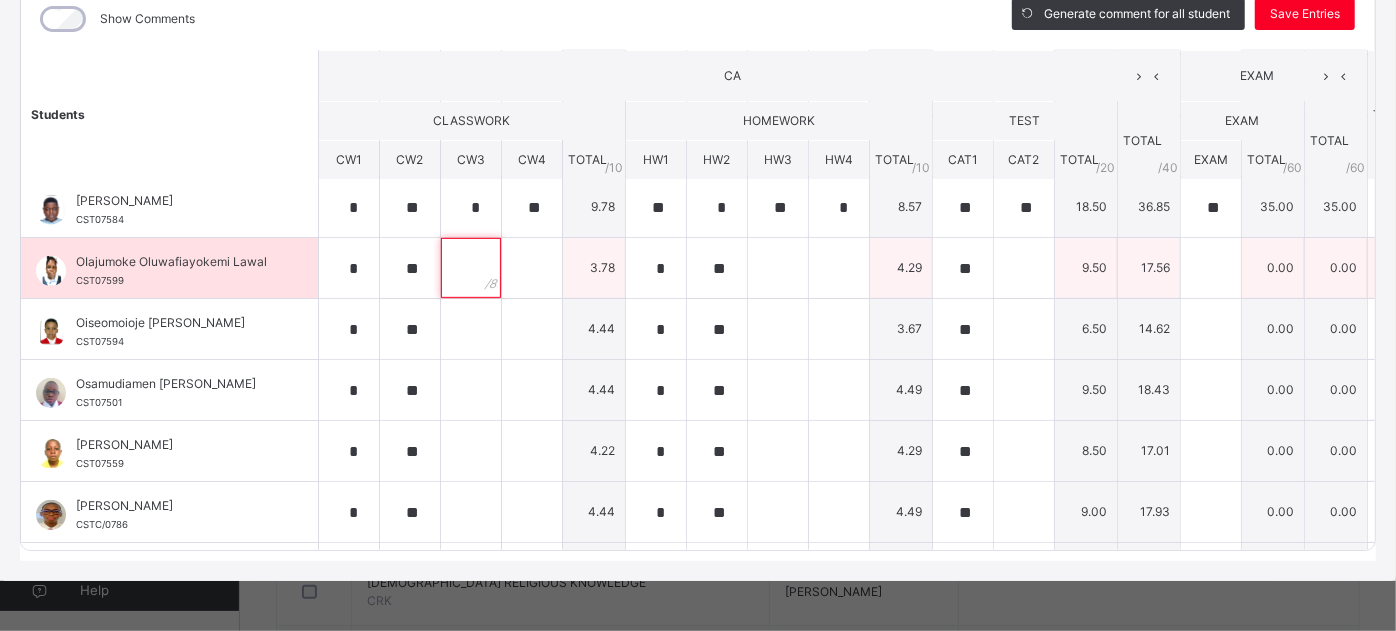 scroll, scrollTop: 533, scrollLeft: 0, axis: vertical 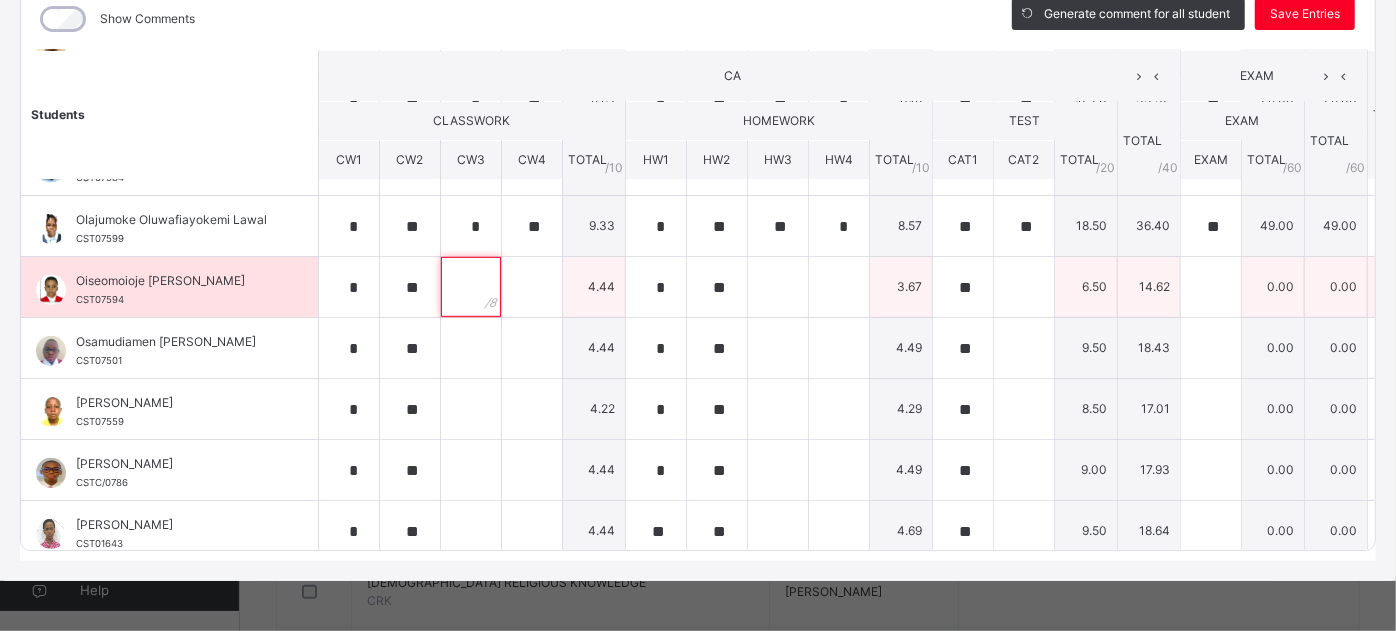 click at bounding box center [471, 287] 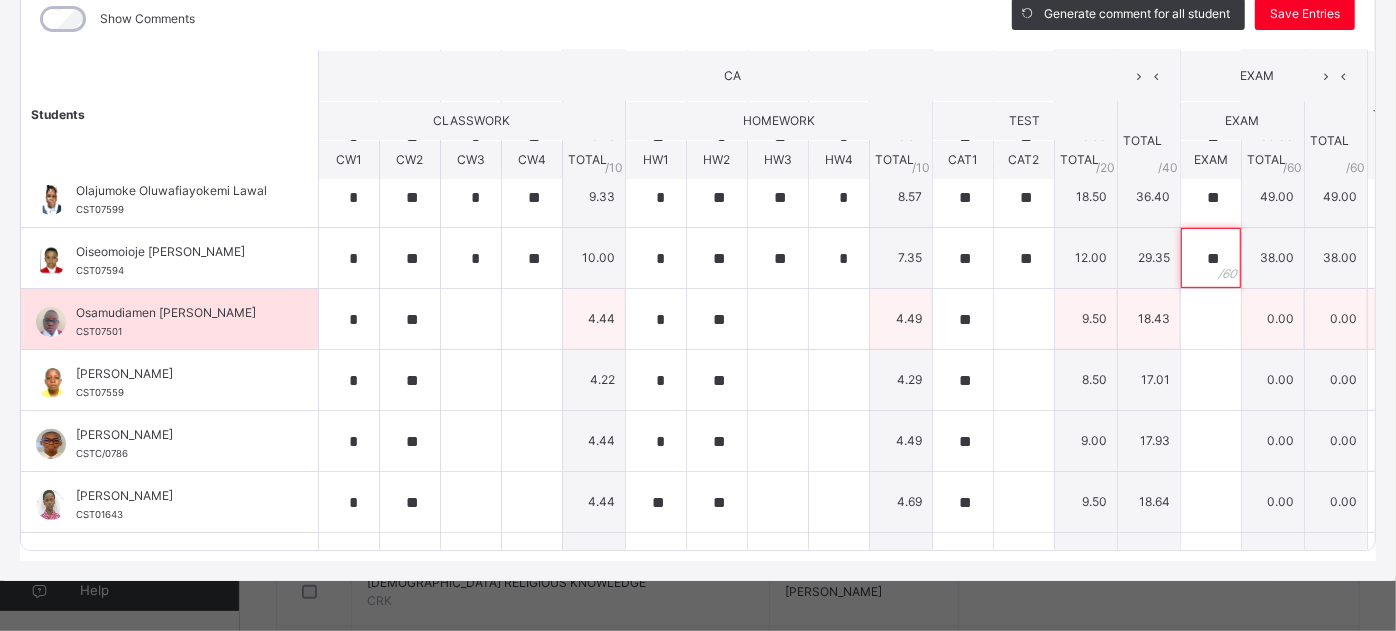 scroll, scrollTop: 600, scrollLeft: 0, axis: vertical 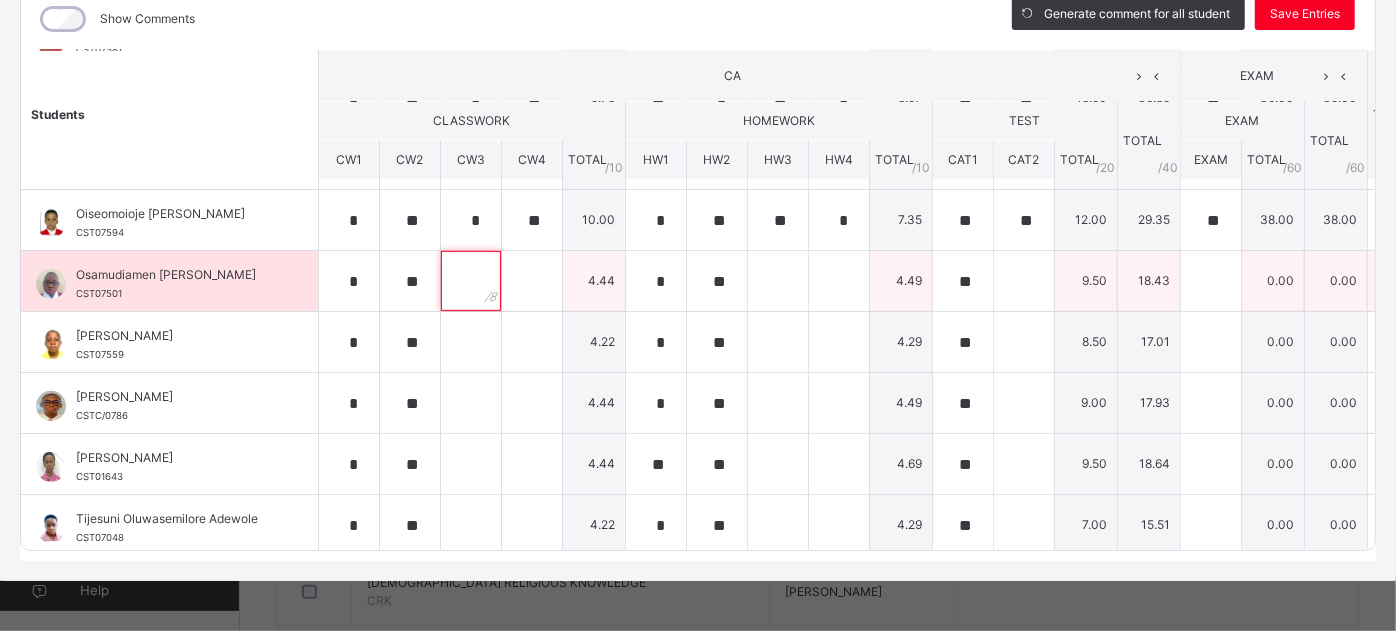 click at bounding box center (471, 281) 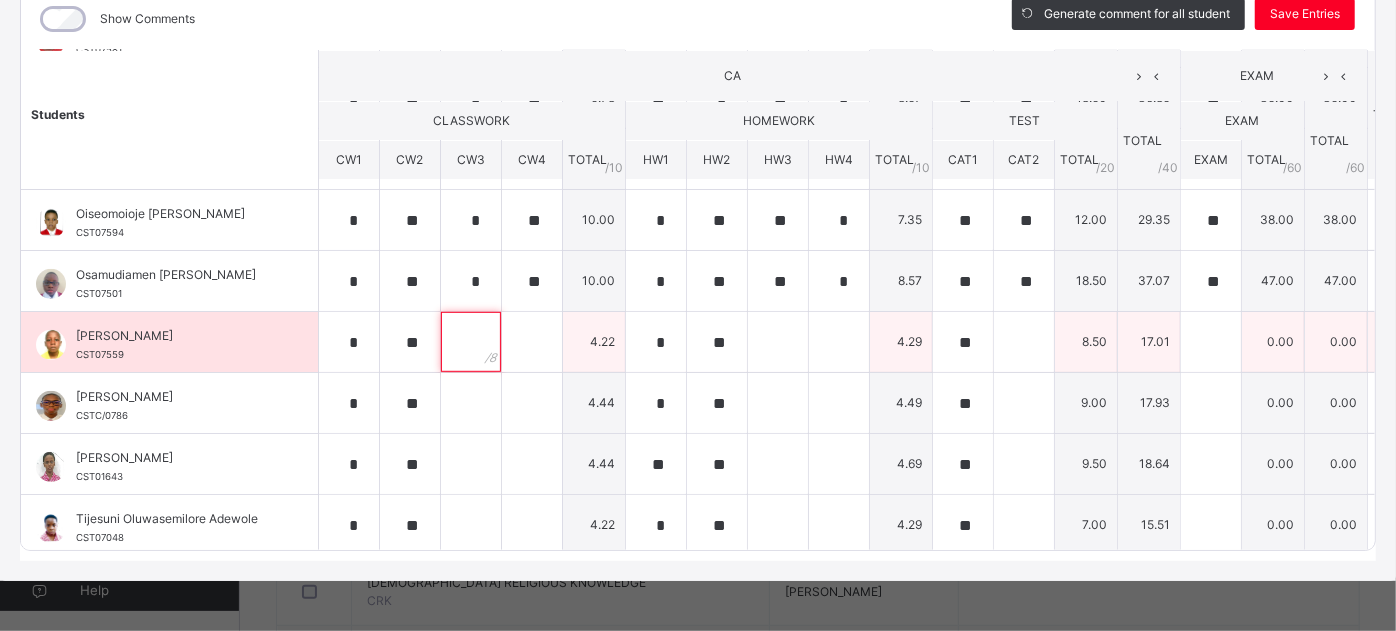 click at bounding box center (471, 342) 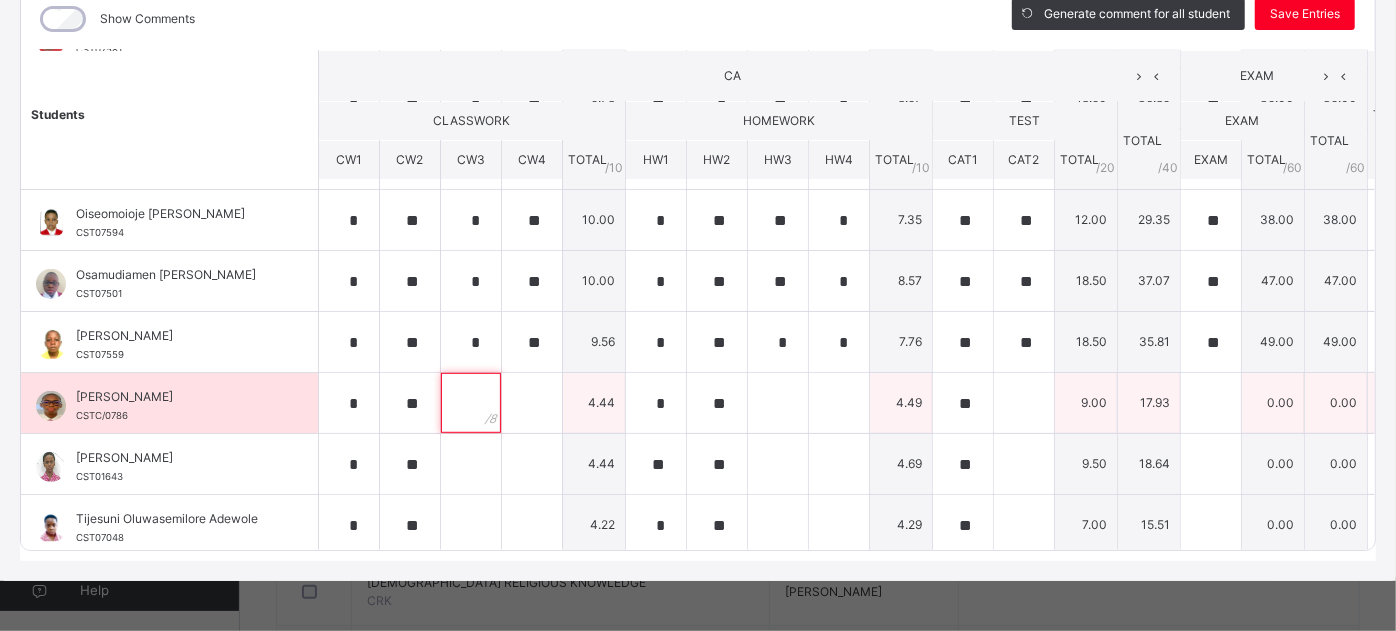 click at bounding box center (471, 403) 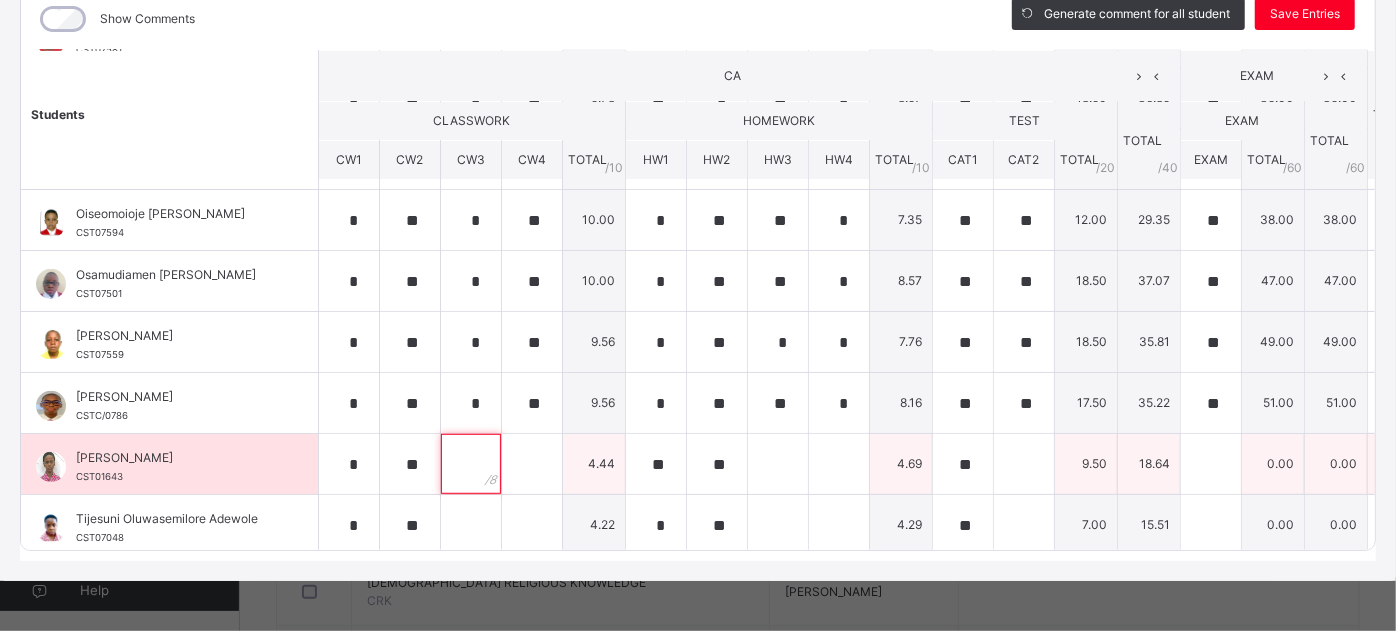 click at bounding box center [471, 464] 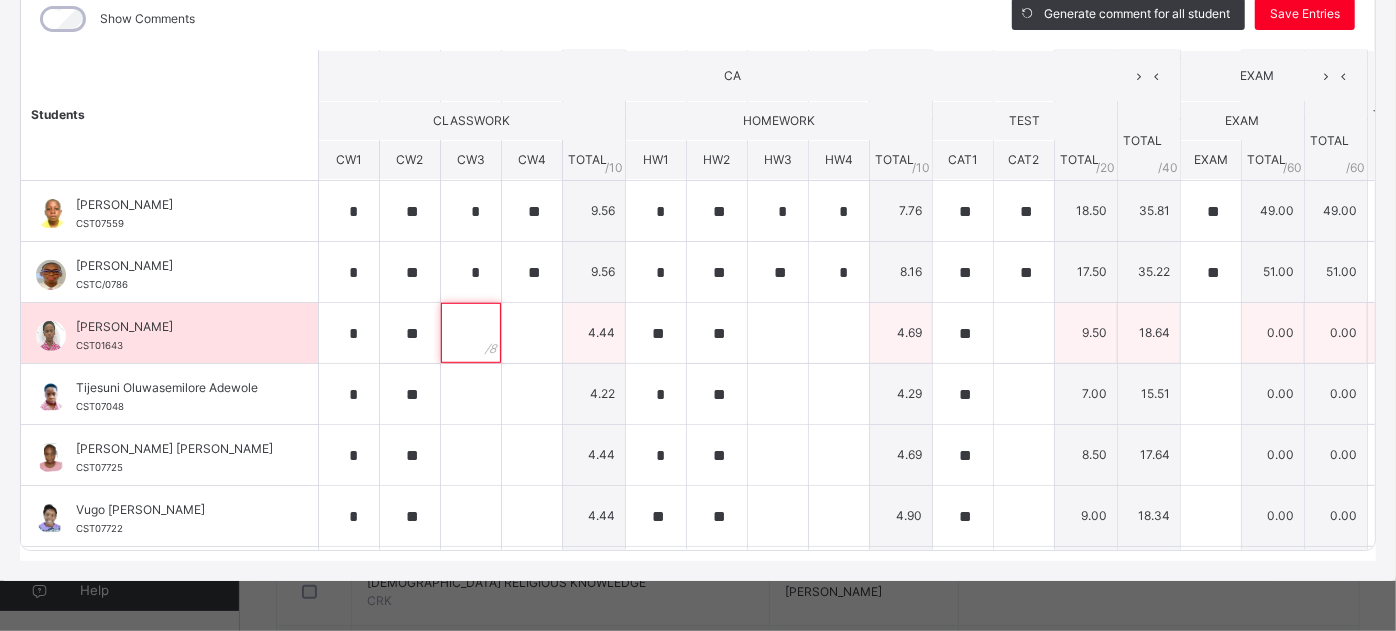 scroll, scrollTop: 784, scrollLeft: 0, axis: vertical 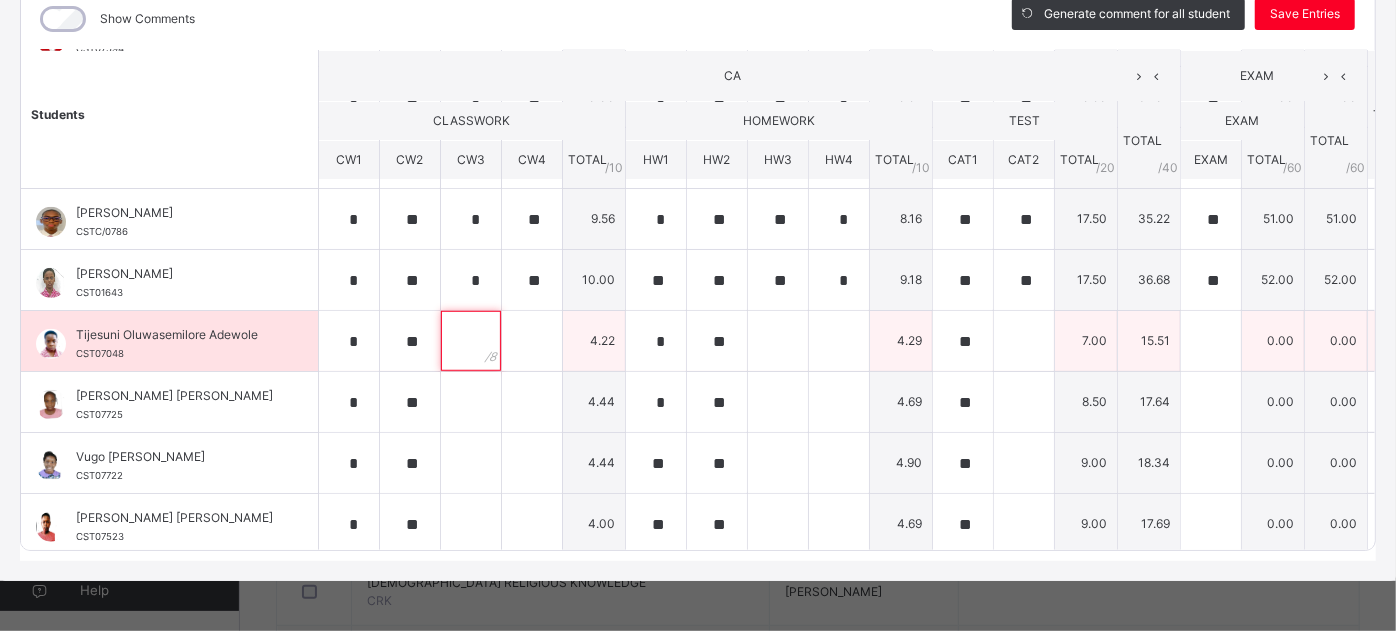 click at bounding box center [471, 341] 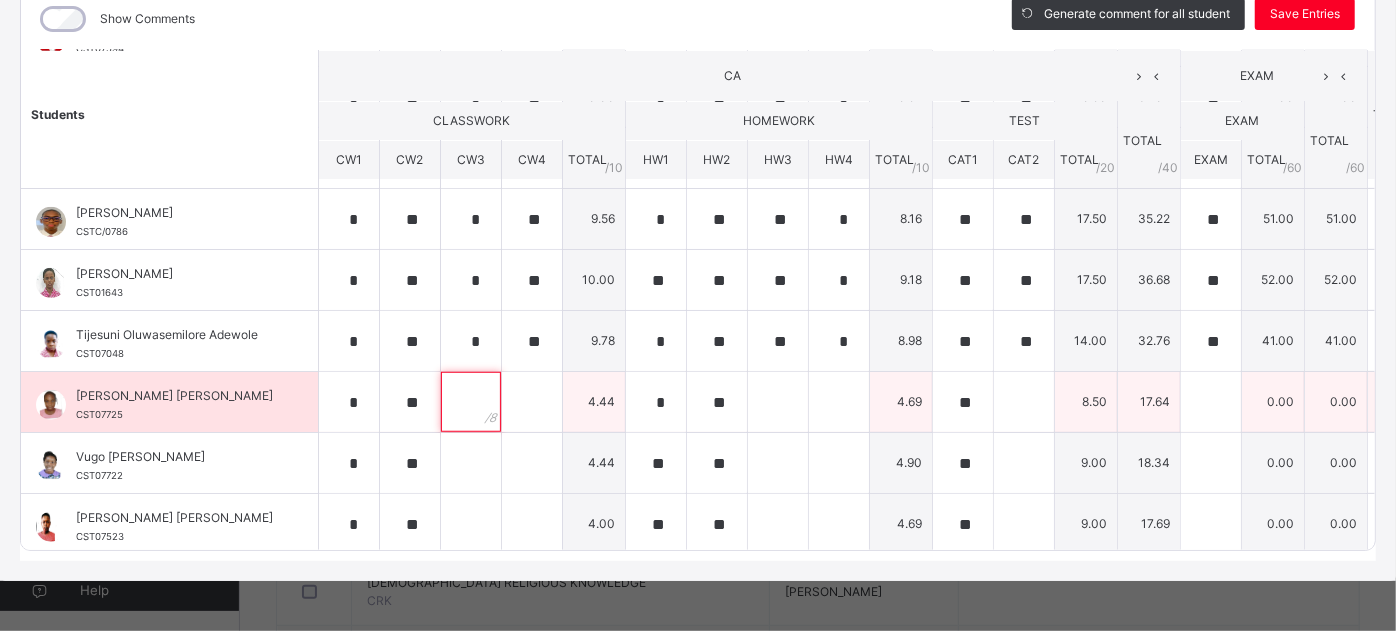 click at bounding box center (471, 402) 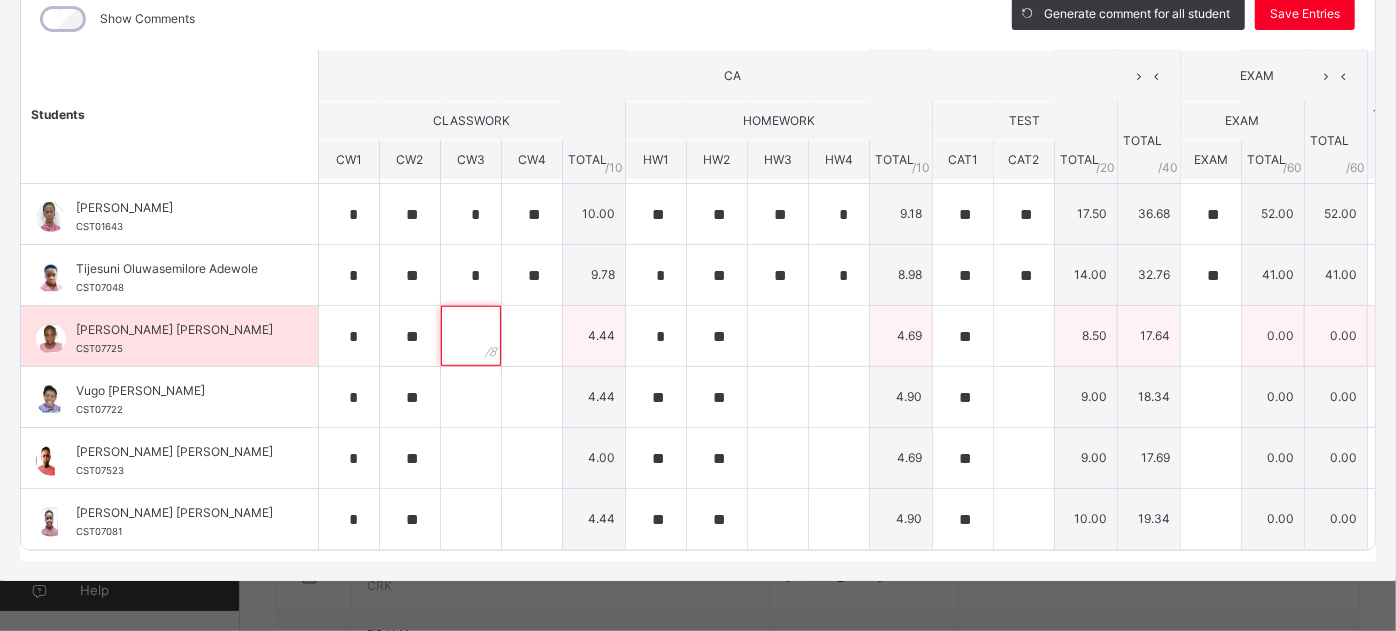 scroll, scrollTop: 300, scrollLeft: 0, axis: vertical 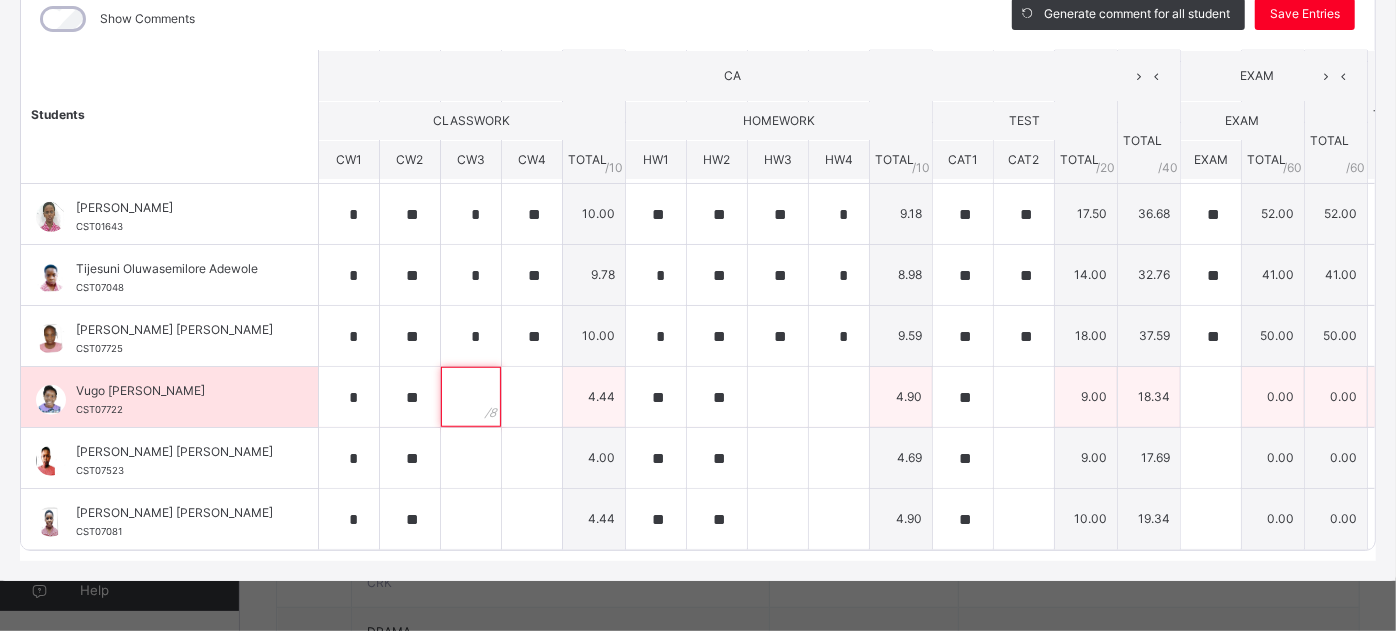 click at bounding box center [471, 397] 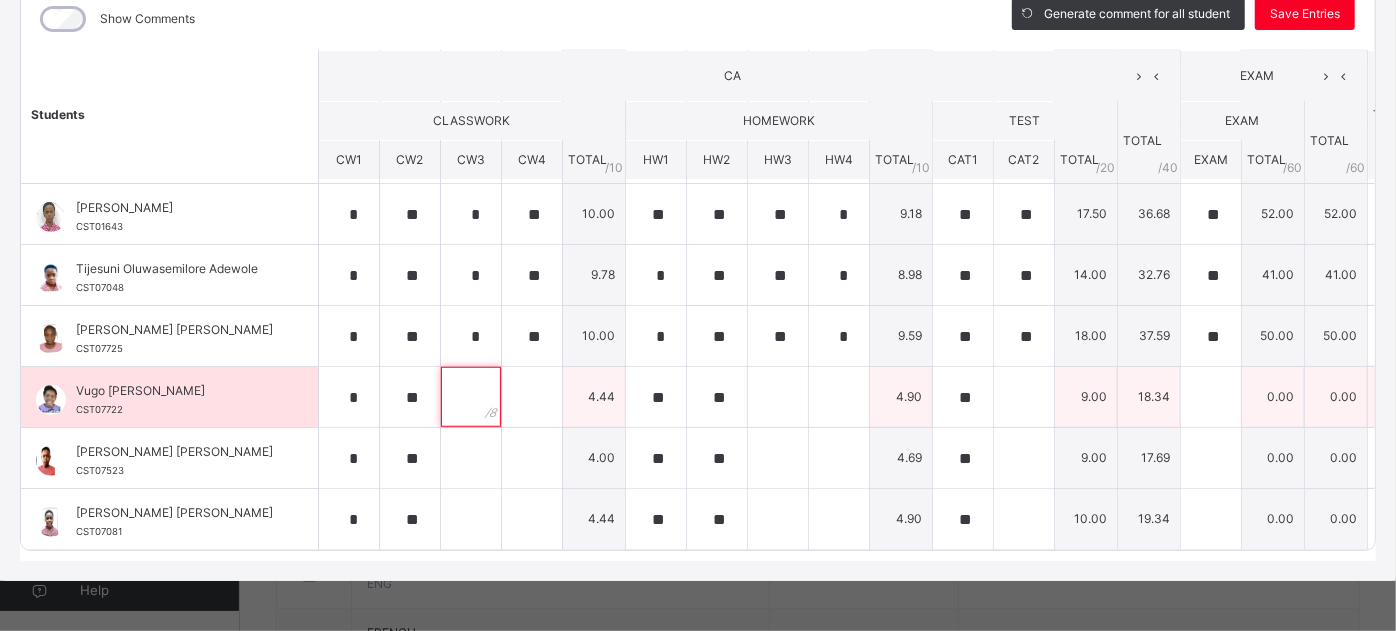scroll, scrollTop: 437, scrollLeft: 0, axis: vertical 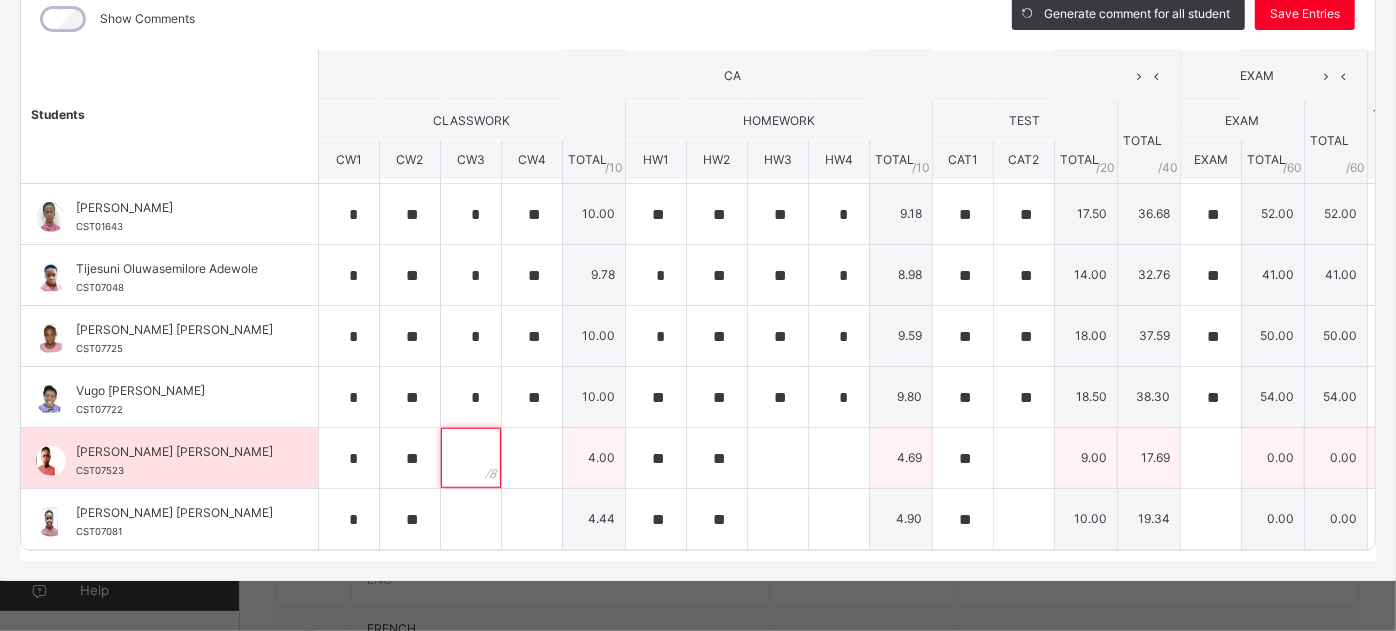 click at bounding box center (471, 458) 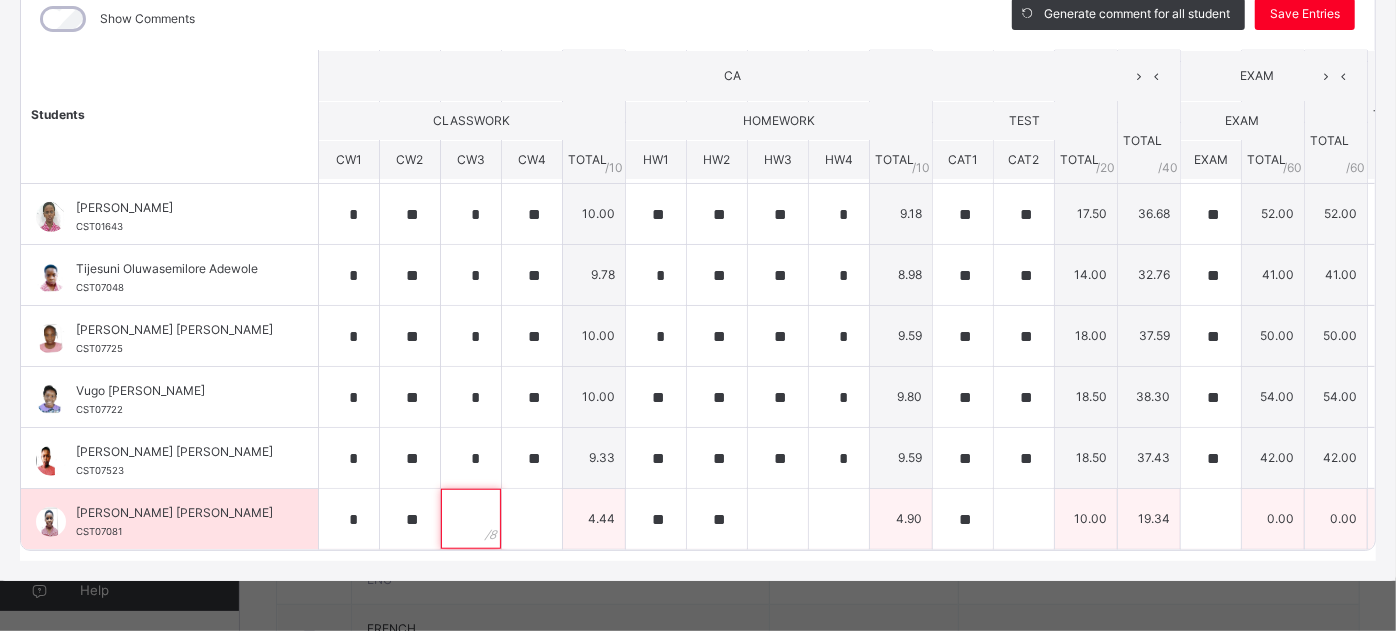 click at bounding box center [471, 519] 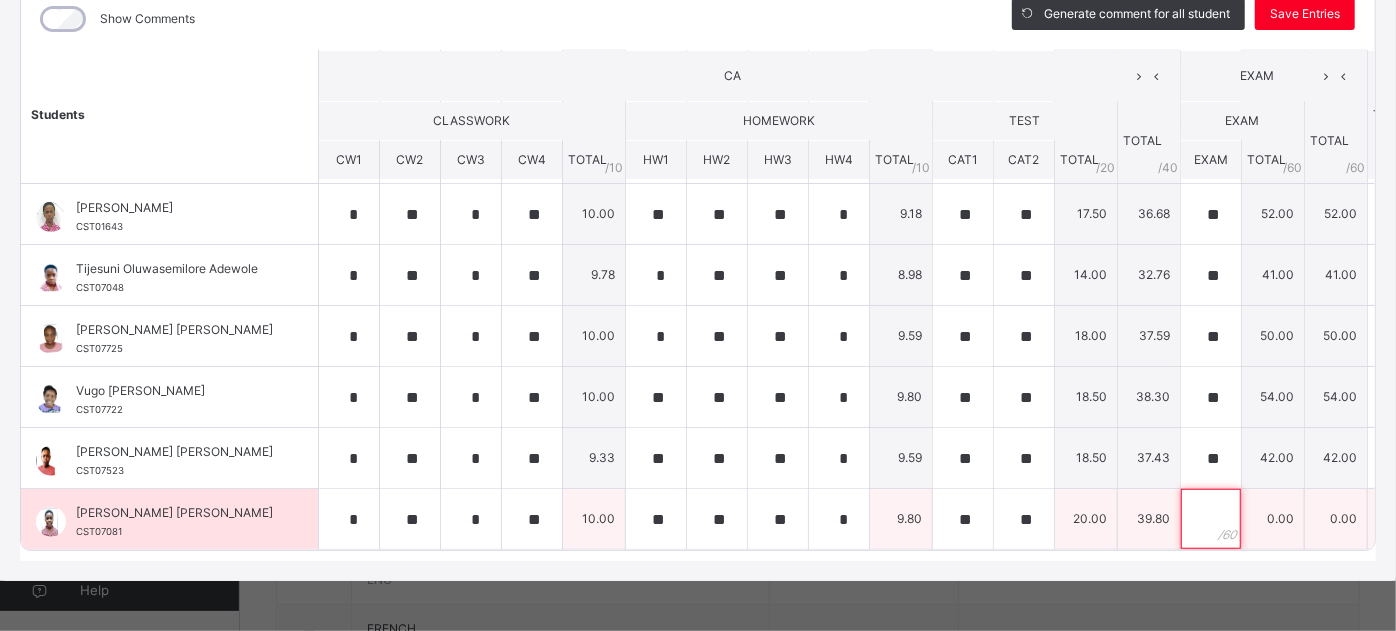 click at bounding box center (1211, 519) 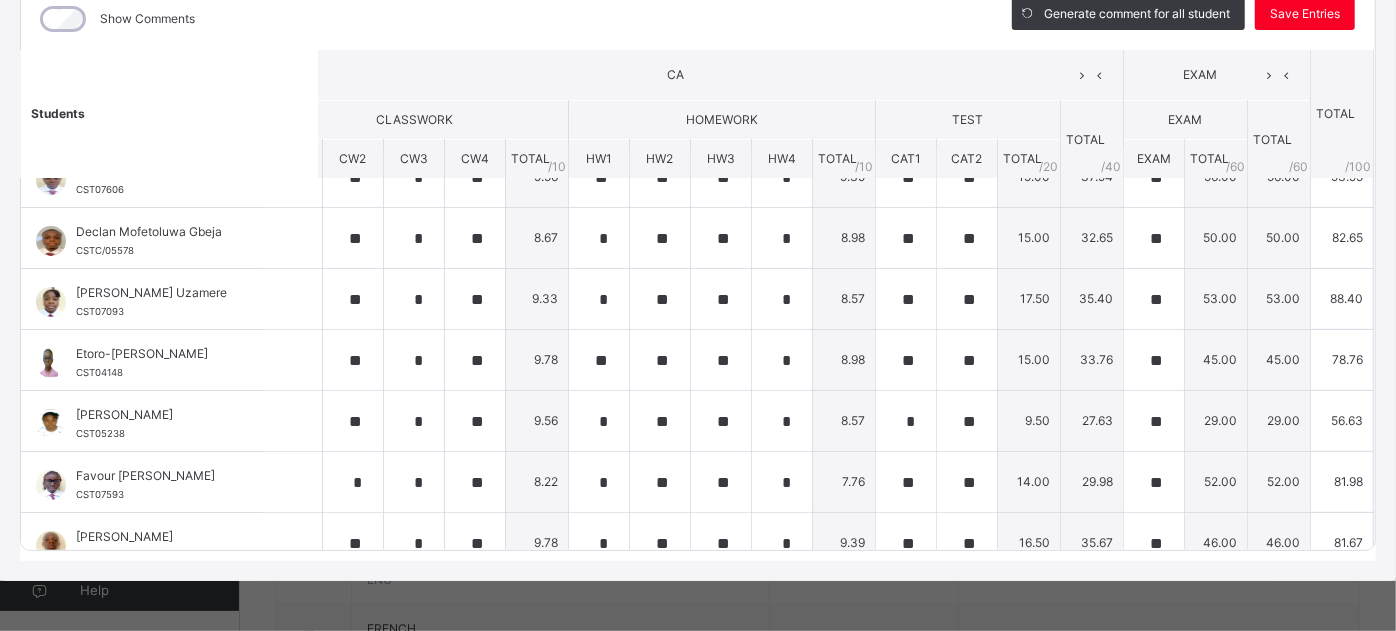 scroll, scrollTop: 0, scrollLeft: 57, axis: horizontal 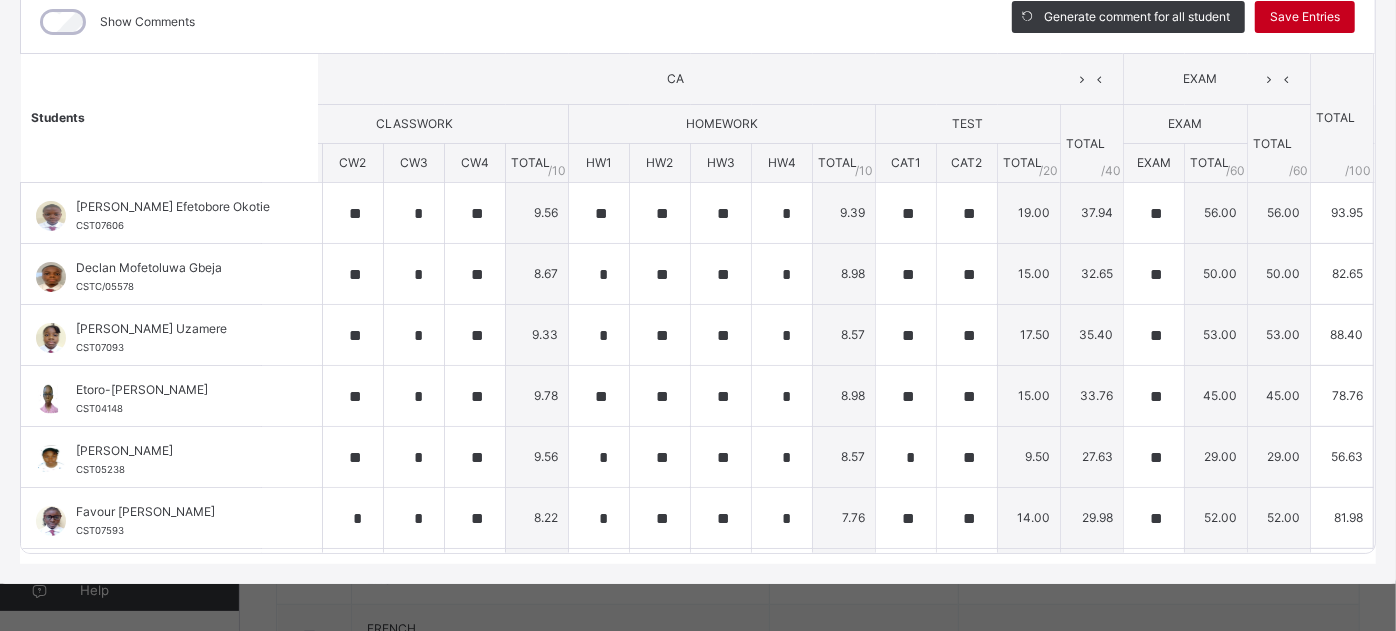 click on "Save Entries" at bounding box center (1305, 17) 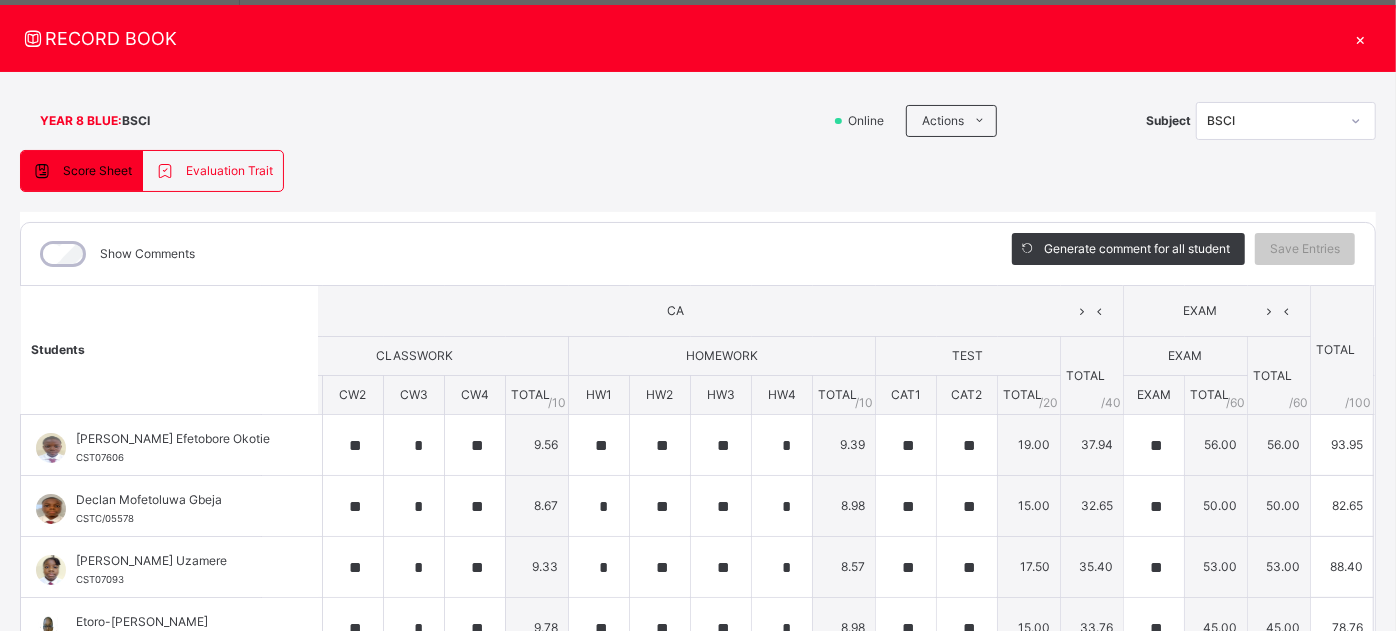 scroll, scrollTop: 44, scrollLeft: 0, axis: vertical 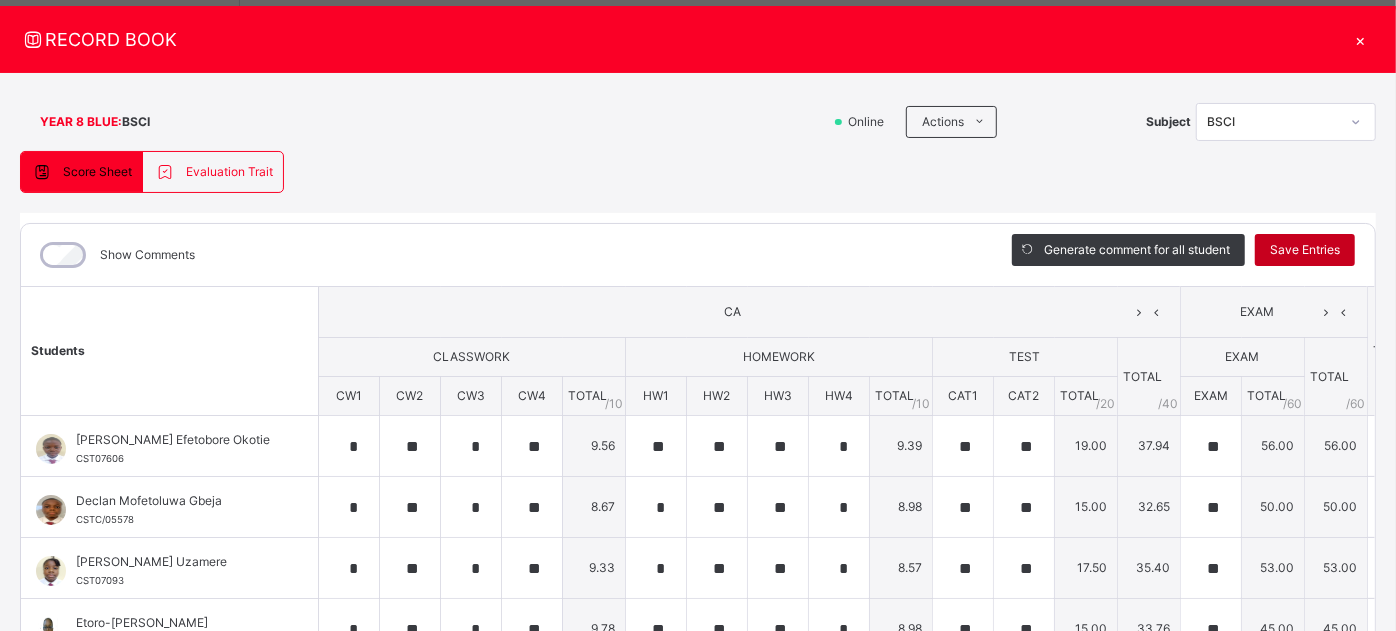 click on "Save Entries" at bounding box center [1305, 250] 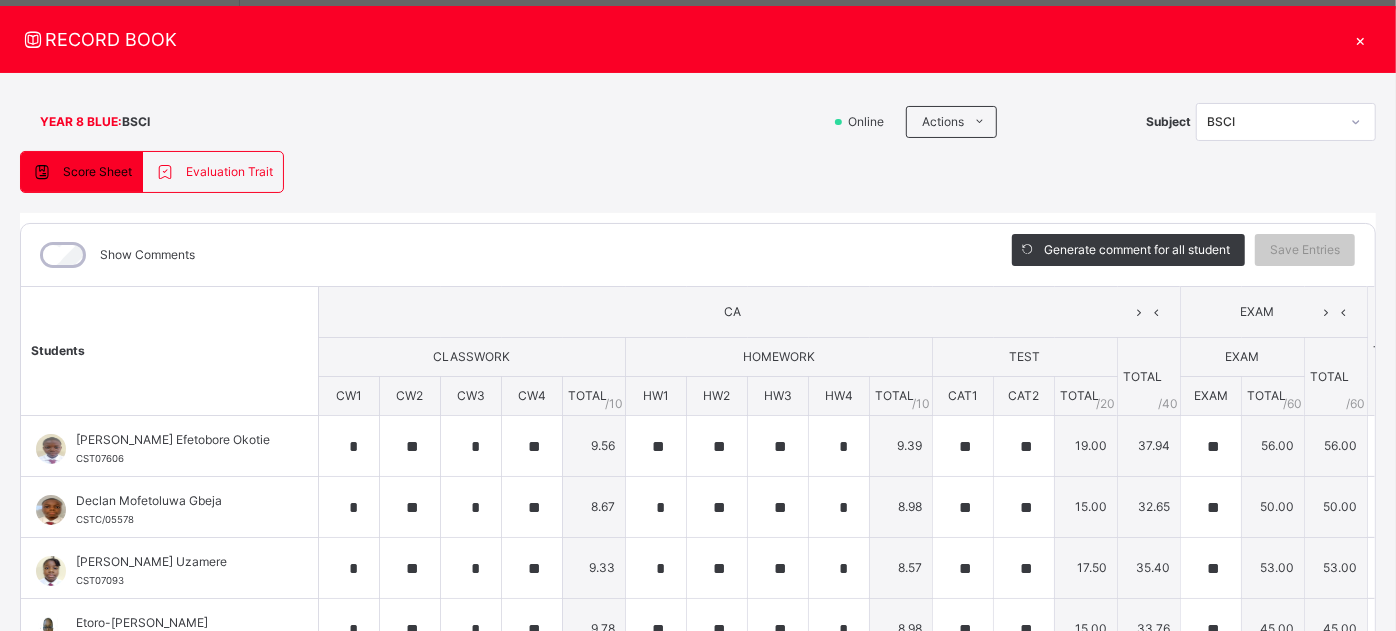 scroll, scrollTop: 44, scrollLeft: 0, axis: vertical 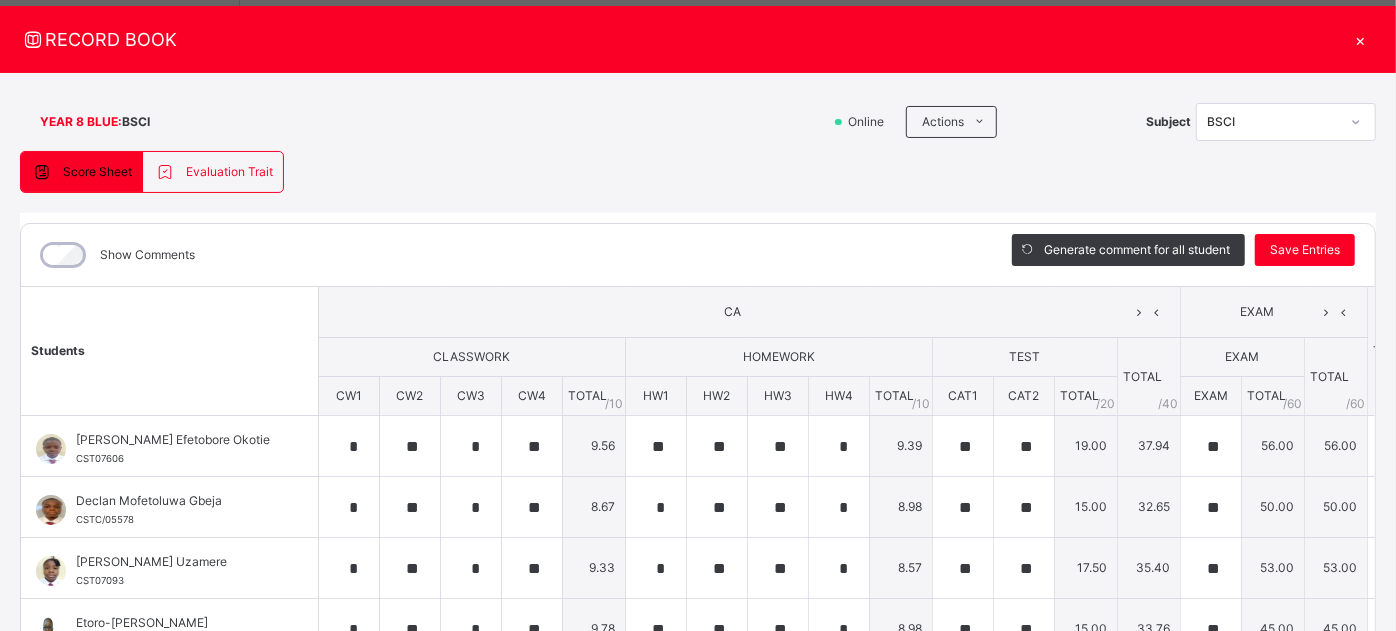 click on "×" at bounding box center [1361, 39] 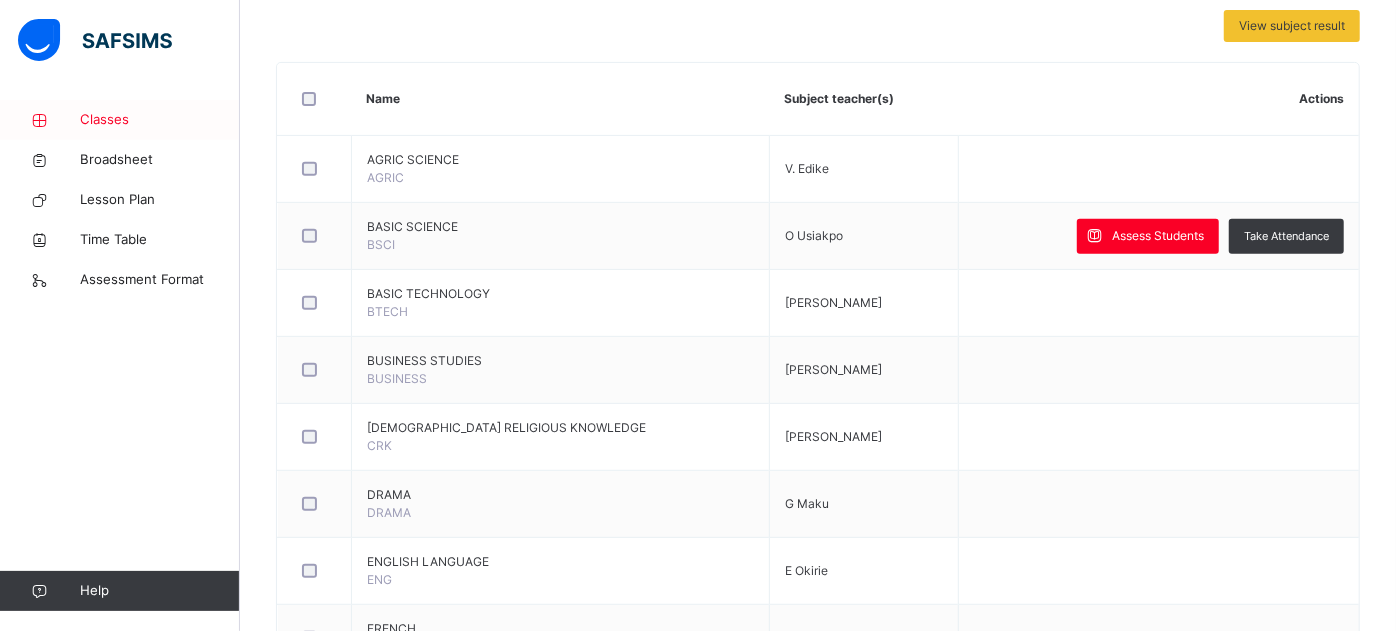 click on "Classes" at bounding box center (160, 120) 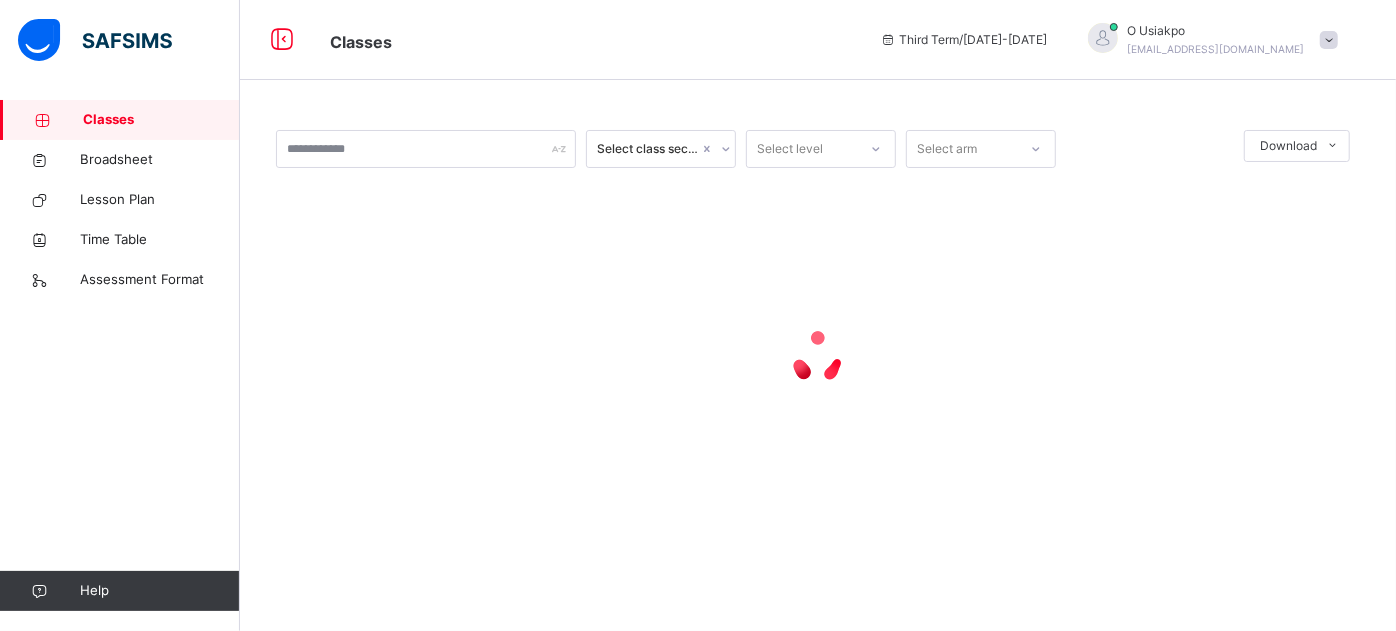 scroll, scrollTop: 0, scrollLeft: 0, axis: both 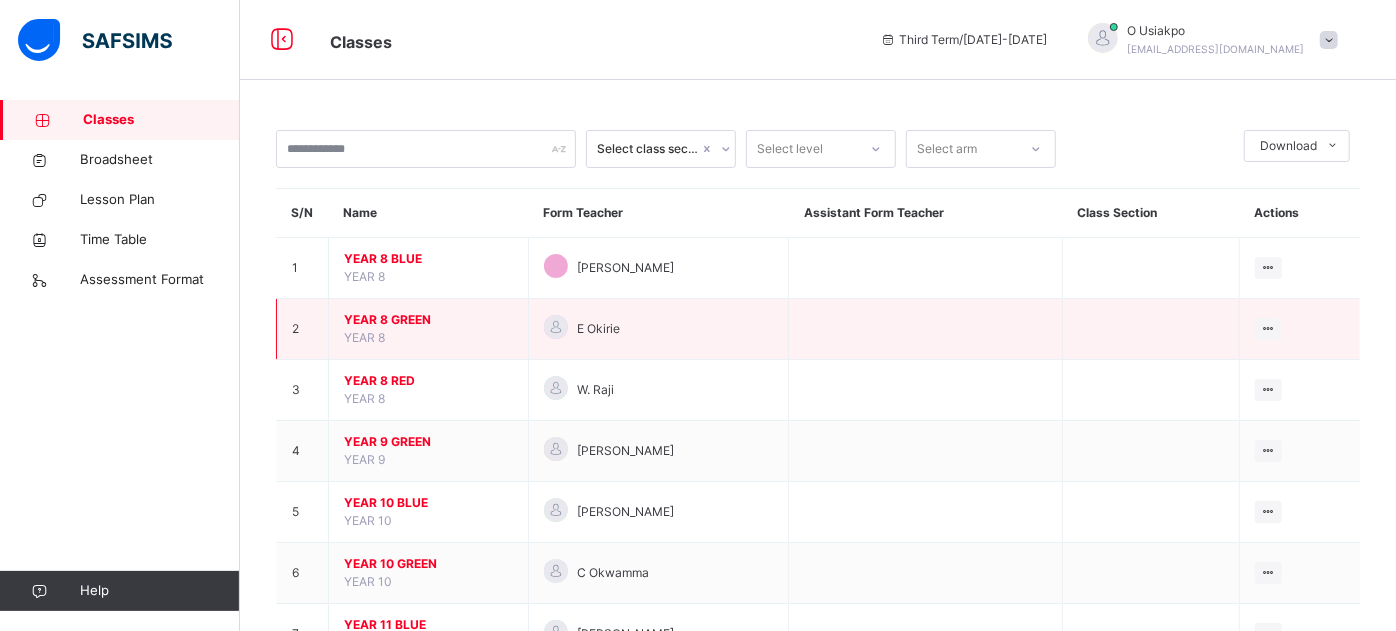 click on "YEAR 8   GREEN" at bounding box center [428, 320] 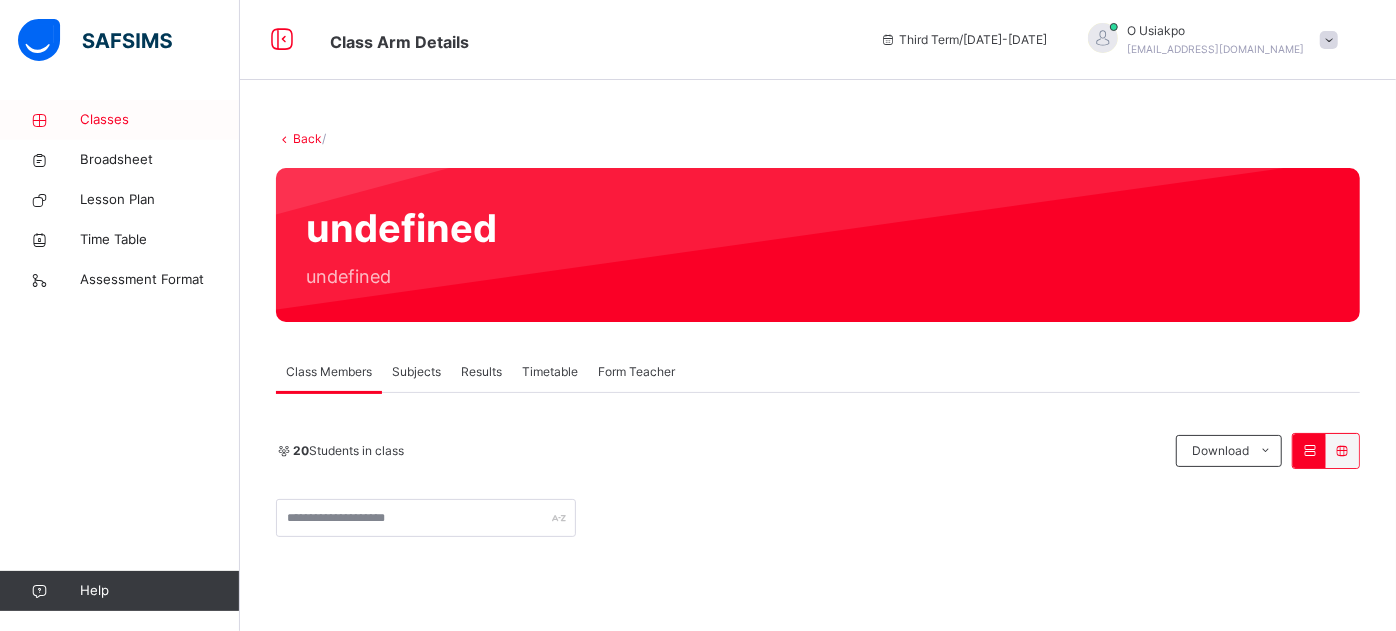 click on "Classes" at bounding box center (160, 120) 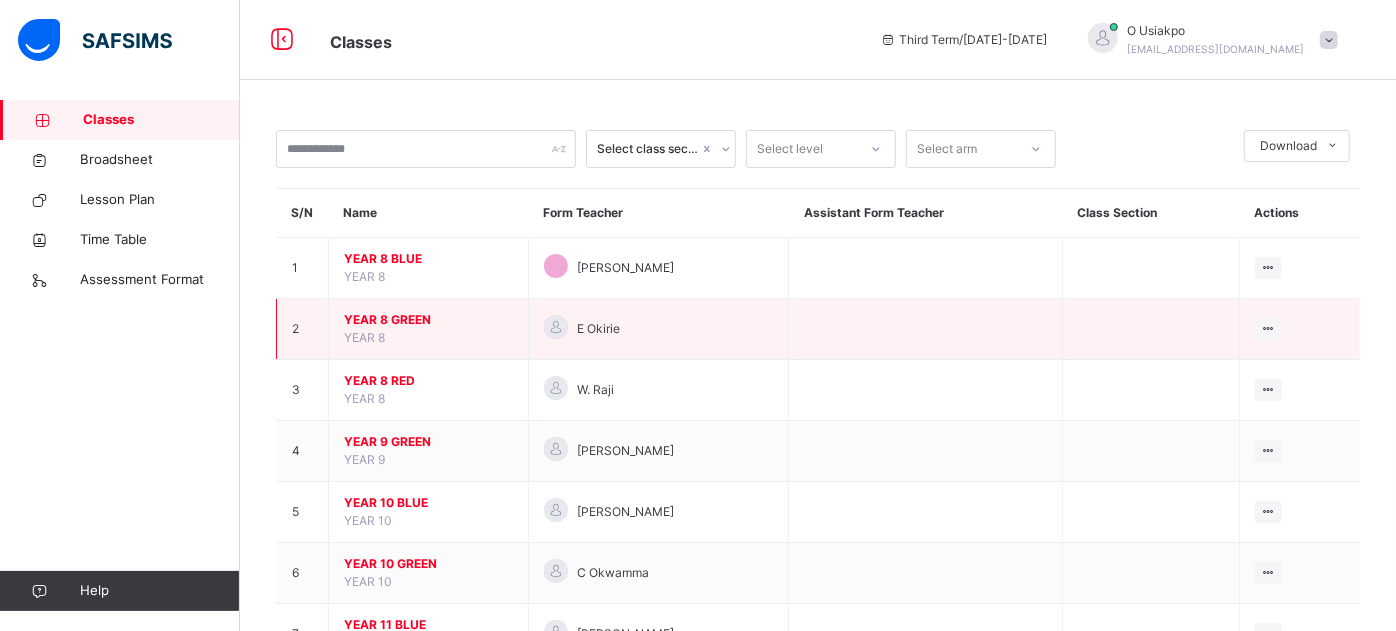 click on "YEAR 8   GREEN" at bounding box center (428, 320) 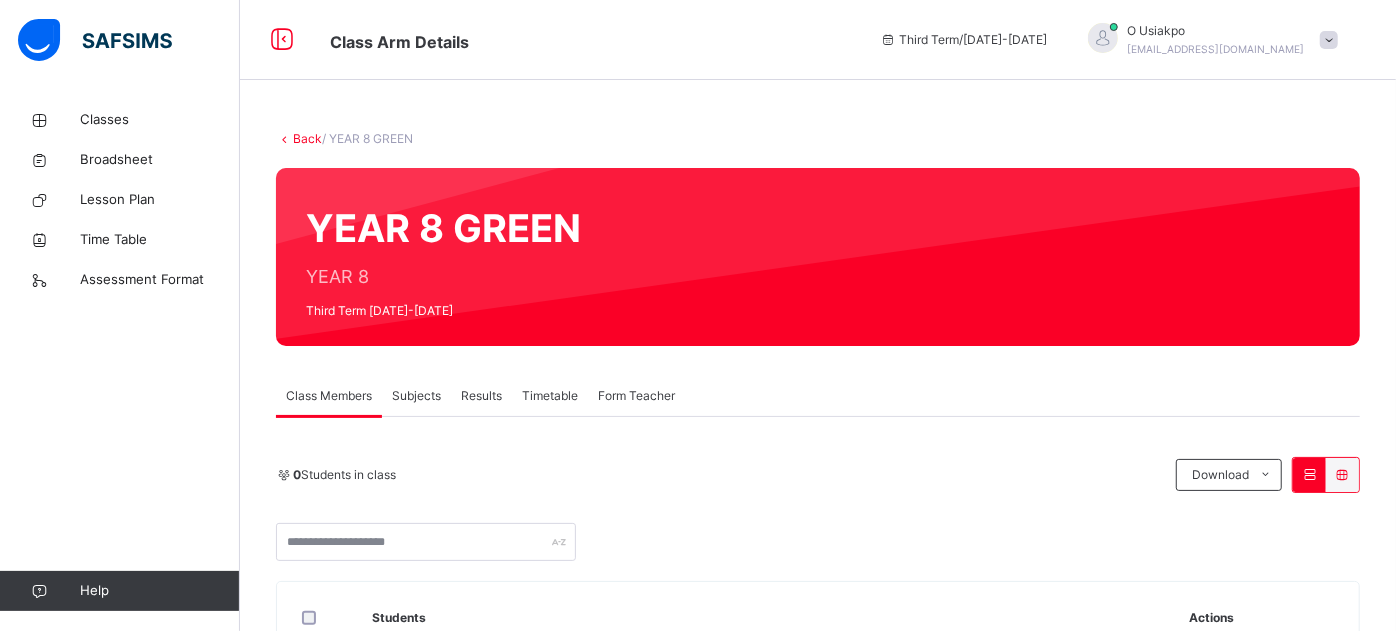 click on "Subjects" at bounding box center [416, 396] 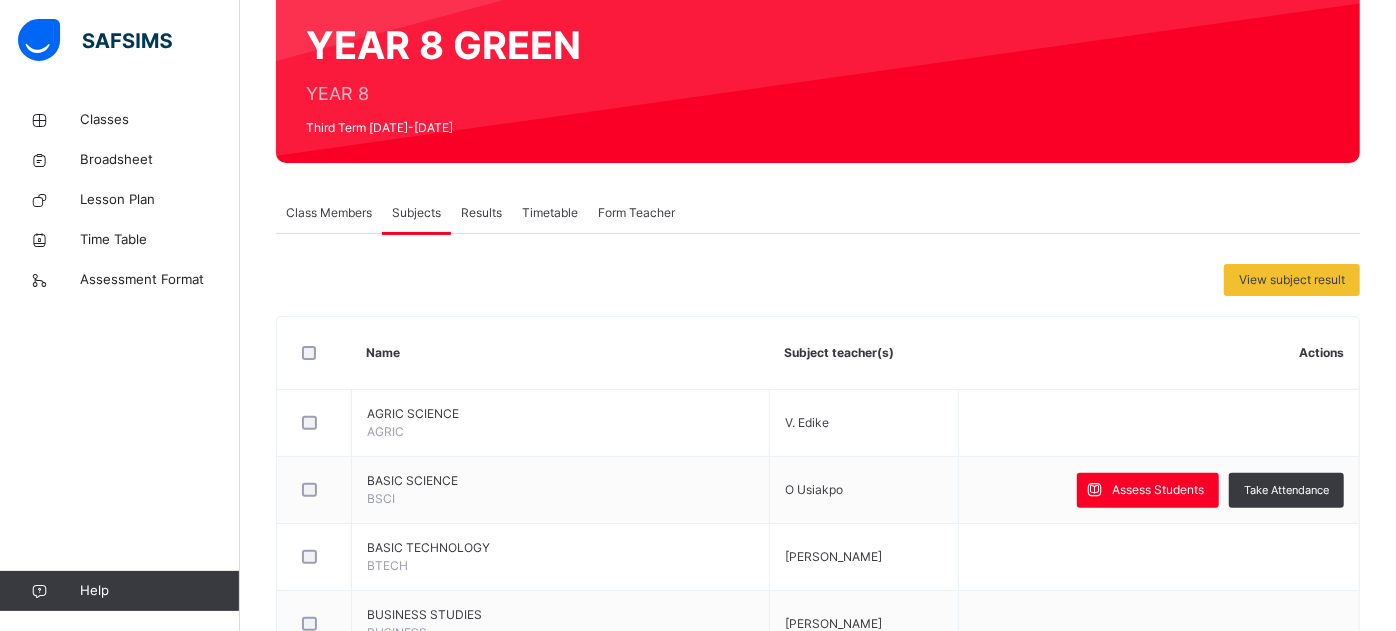 scroll, scrollTop: 182, scrollLeft: 0, axis: vertical 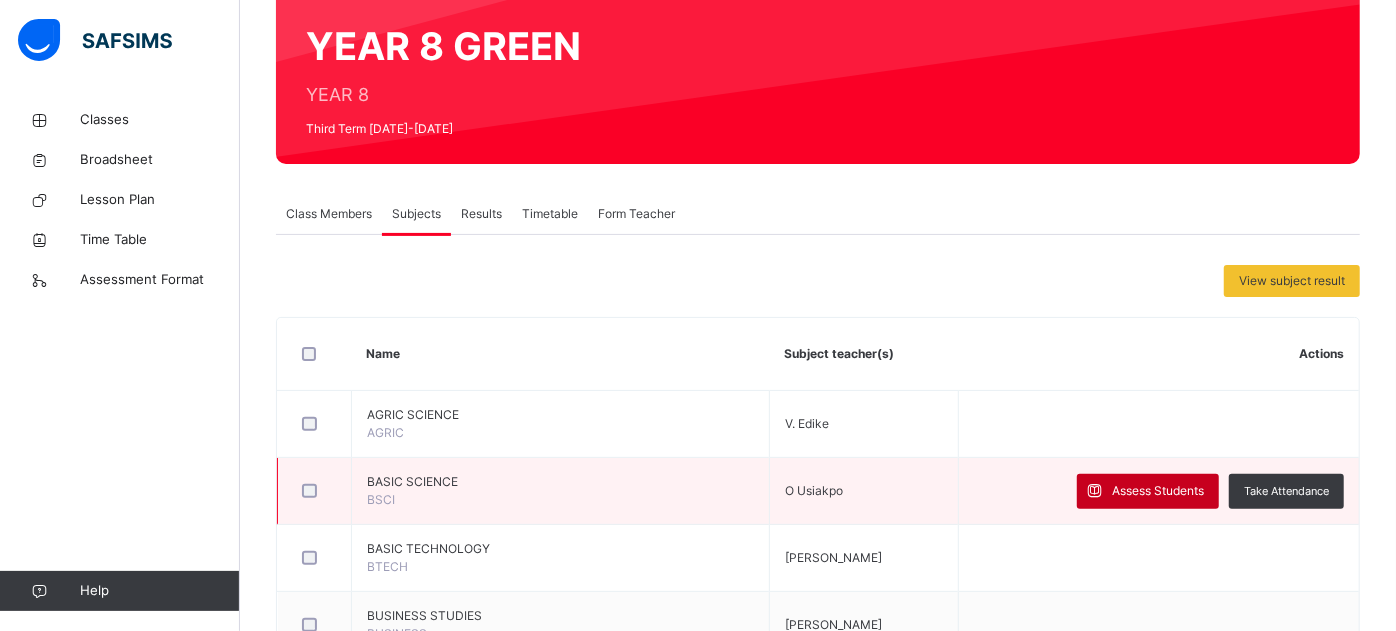 click on "Assess Students" at bounding box center [1158, 491] 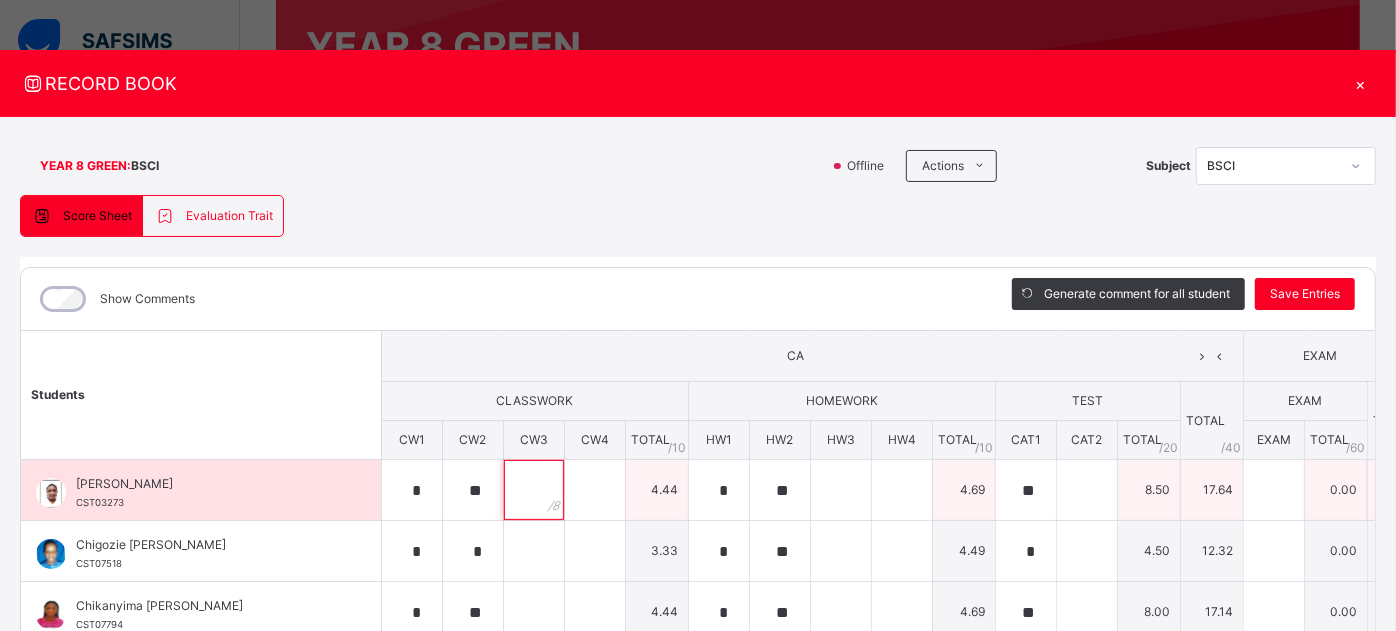 click at bounding box center (534, 490) 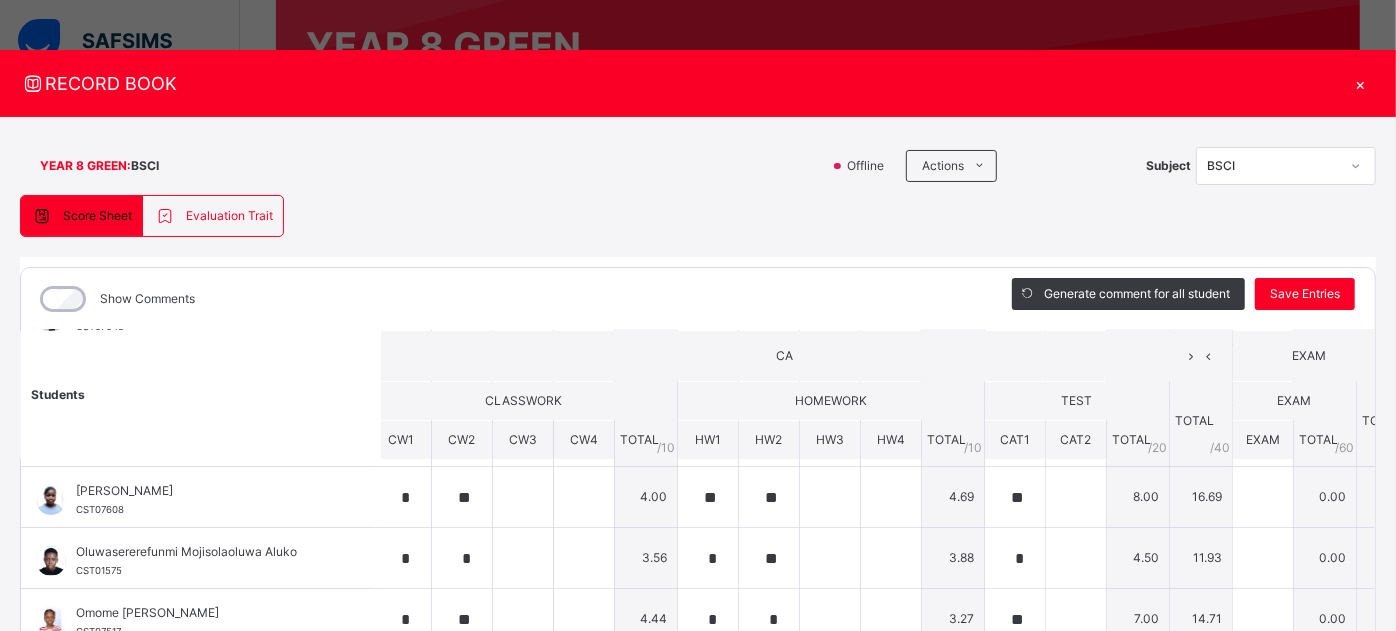 scroll, scrollTop: 790, scrollLeft: 11, axis: both 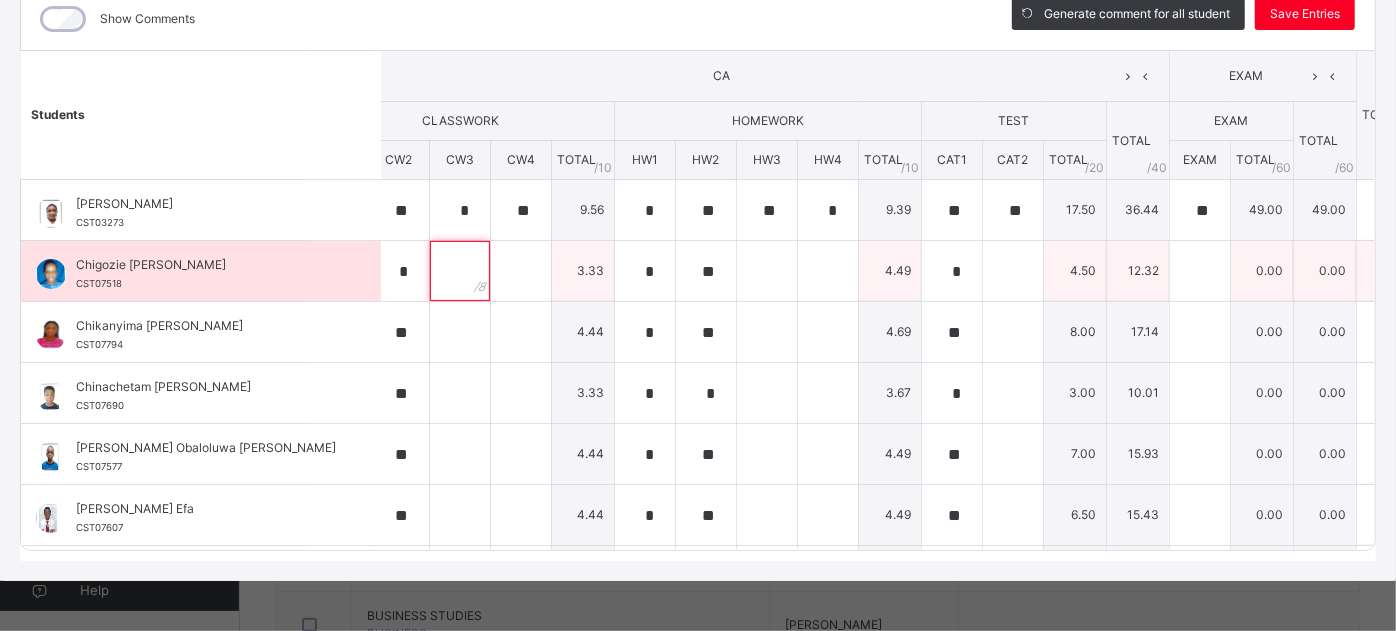 click at bounding box center (460, 271) 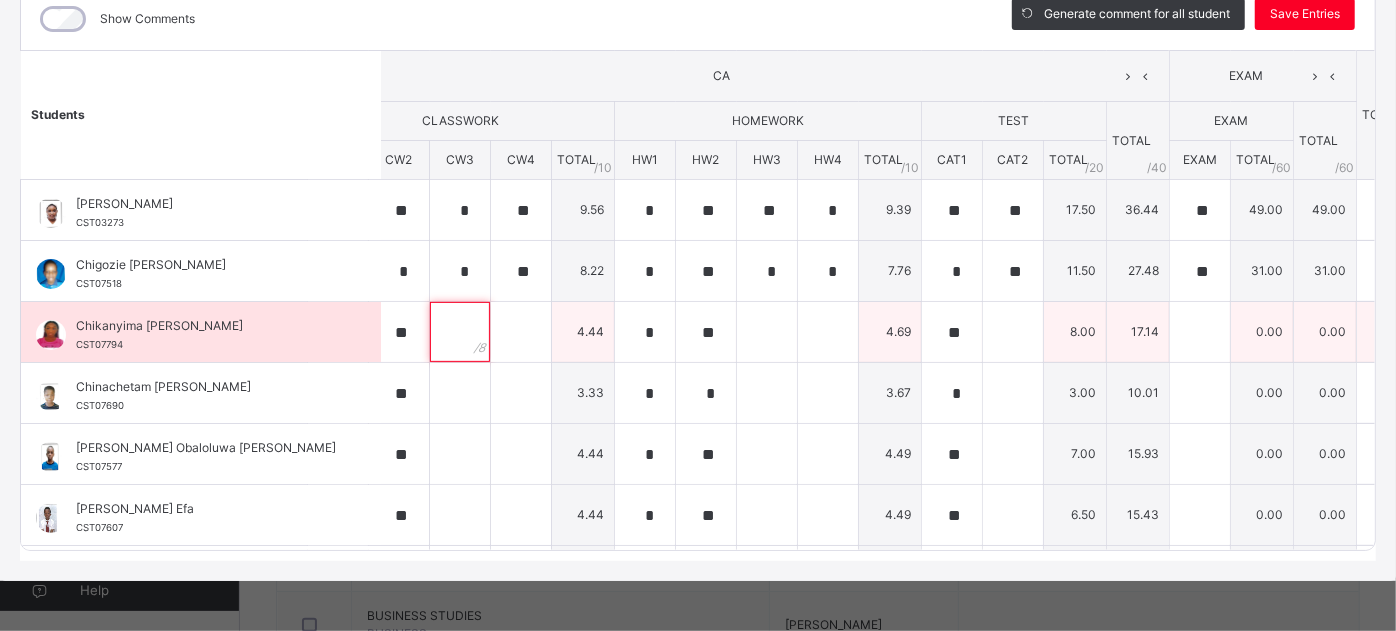 click at bounding box center (460, 332) 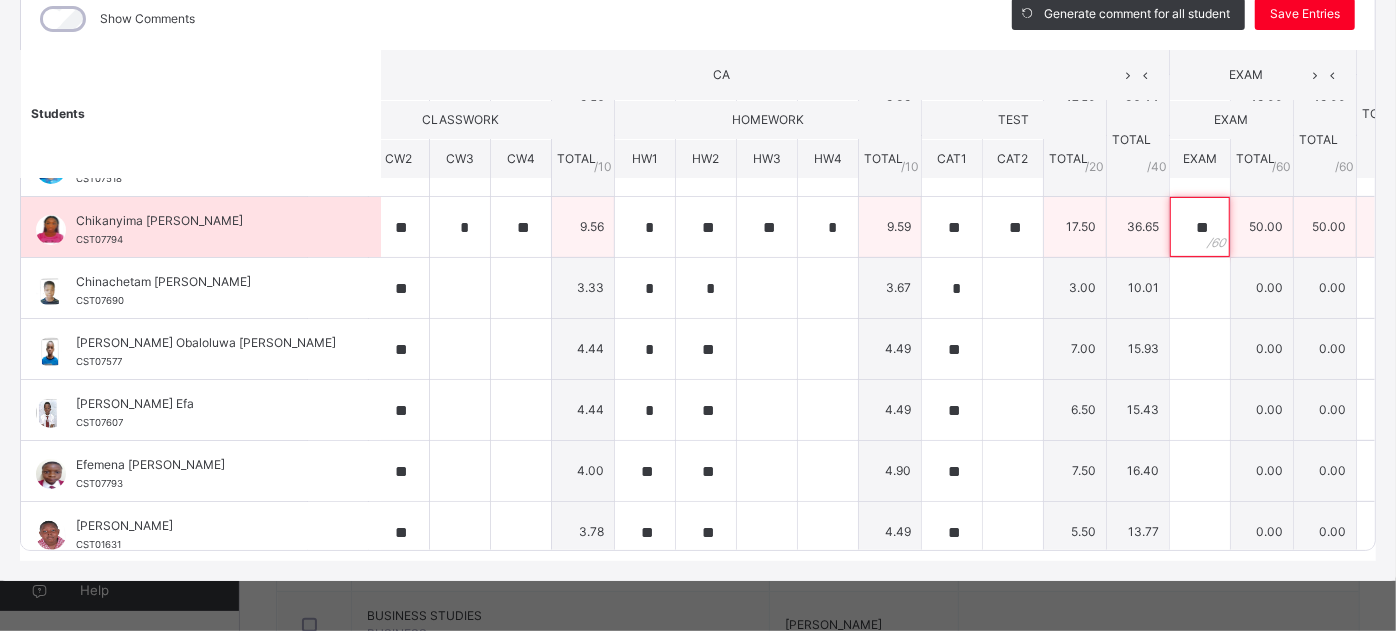 scroll, scrollTop: 120, scrollLeft: 74, axis: both 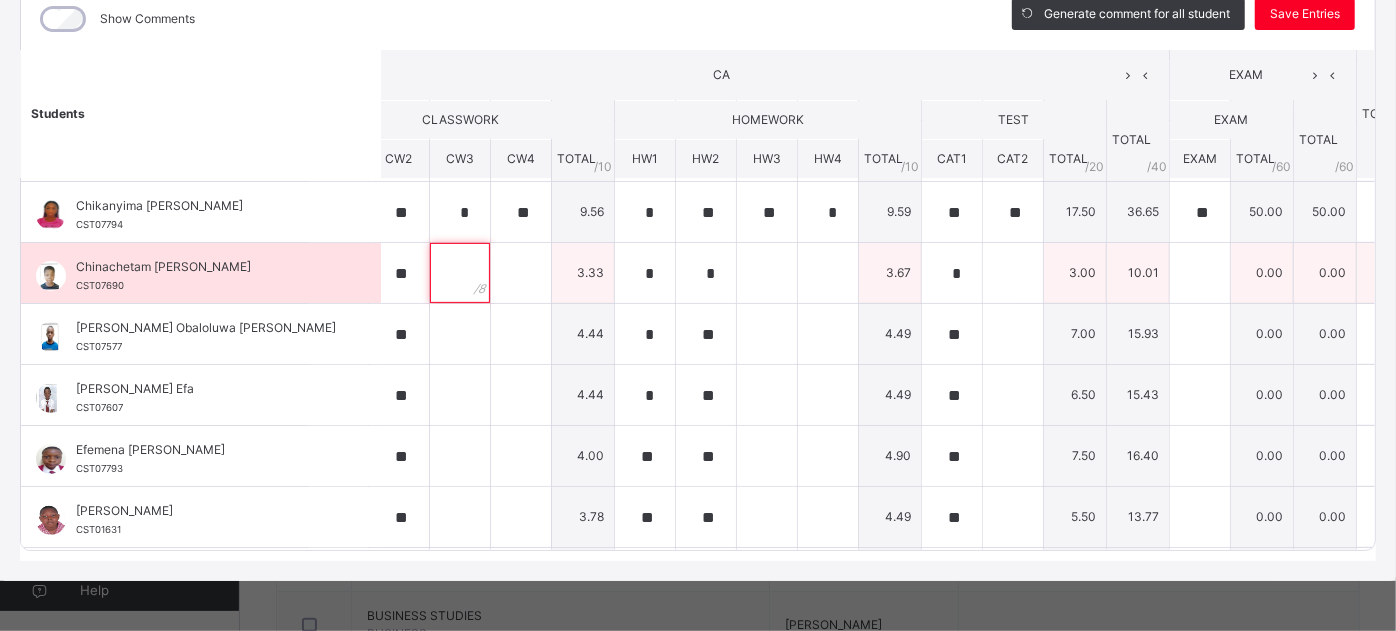 click at bounding box center (460, 273) 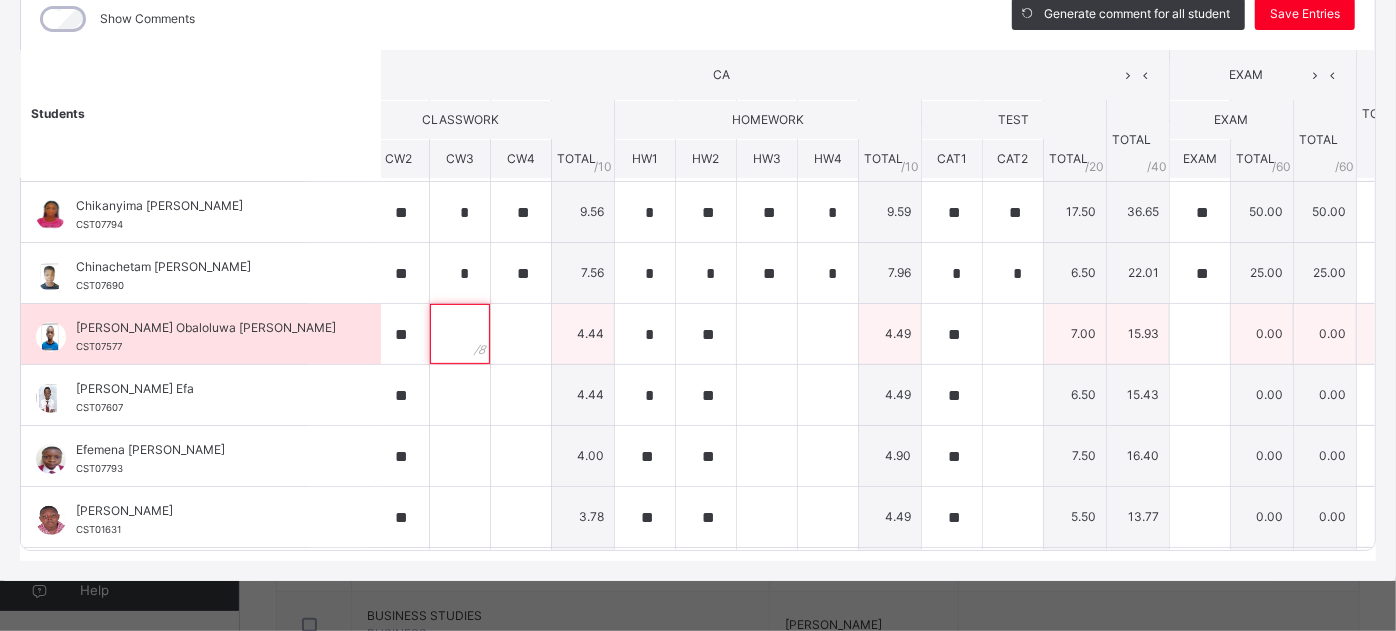 click at bounding box center [460, 334] 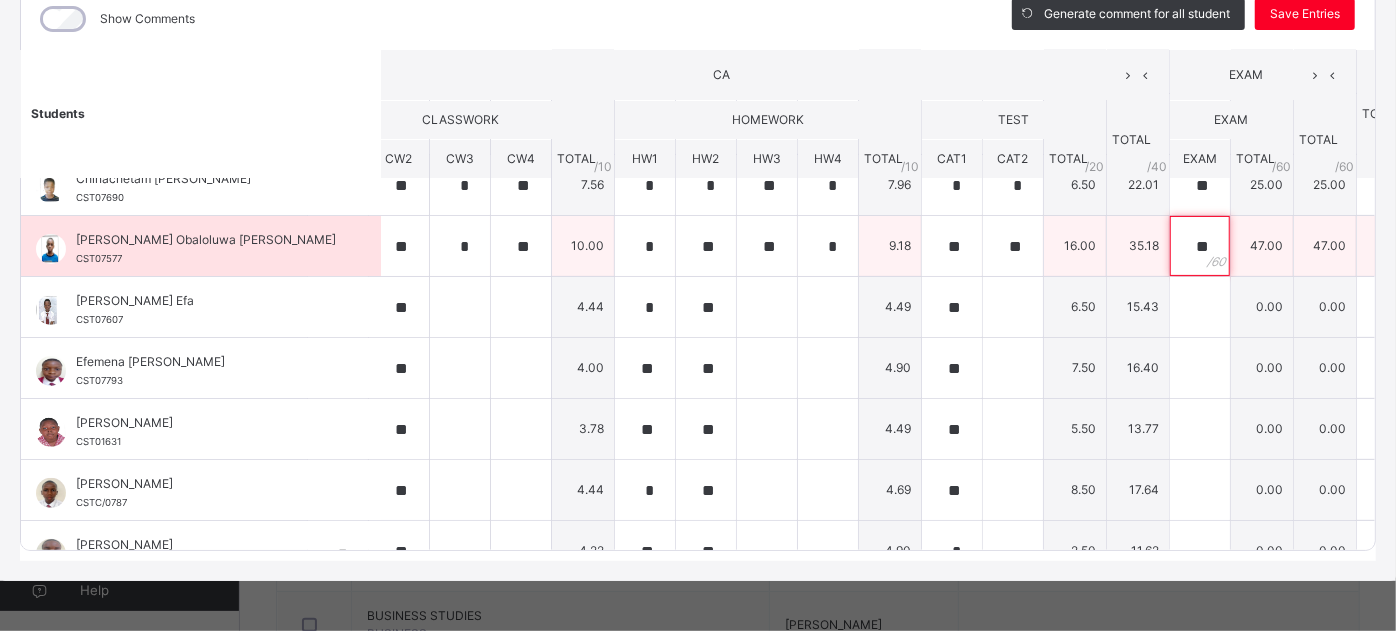 scroll, scrollTop: 217, scrollLeft: 74, axis: both 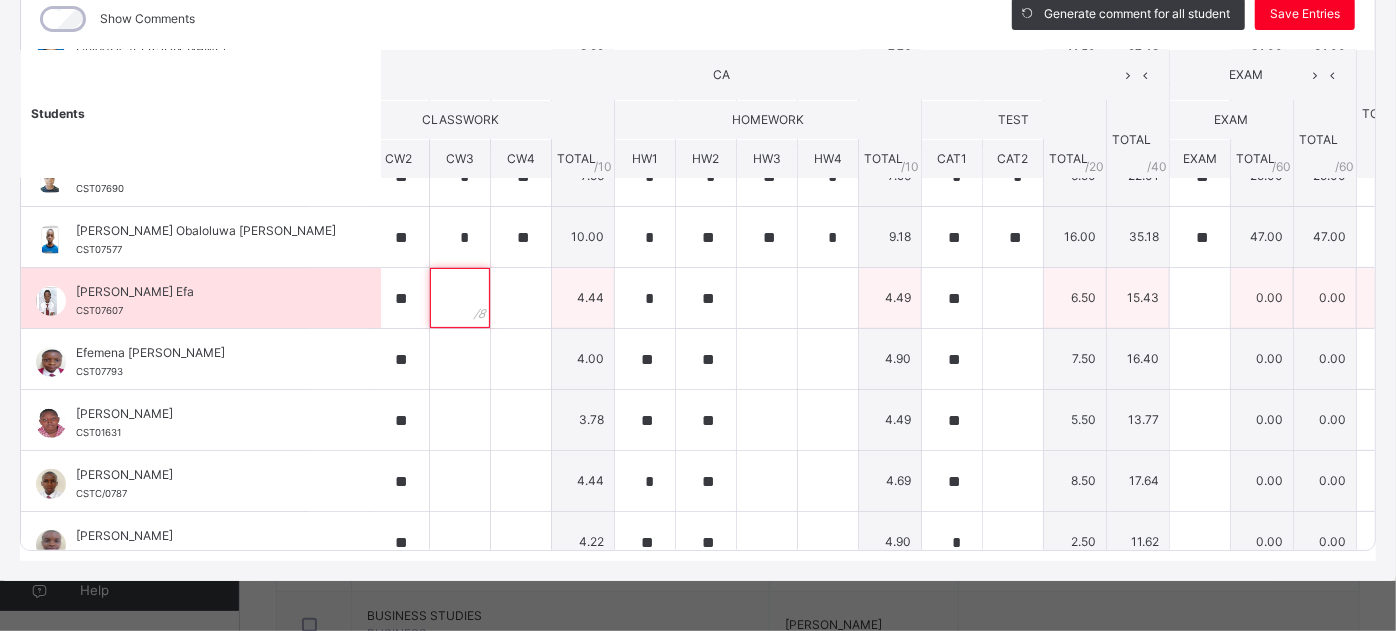 click at bounding box center (460, 298) 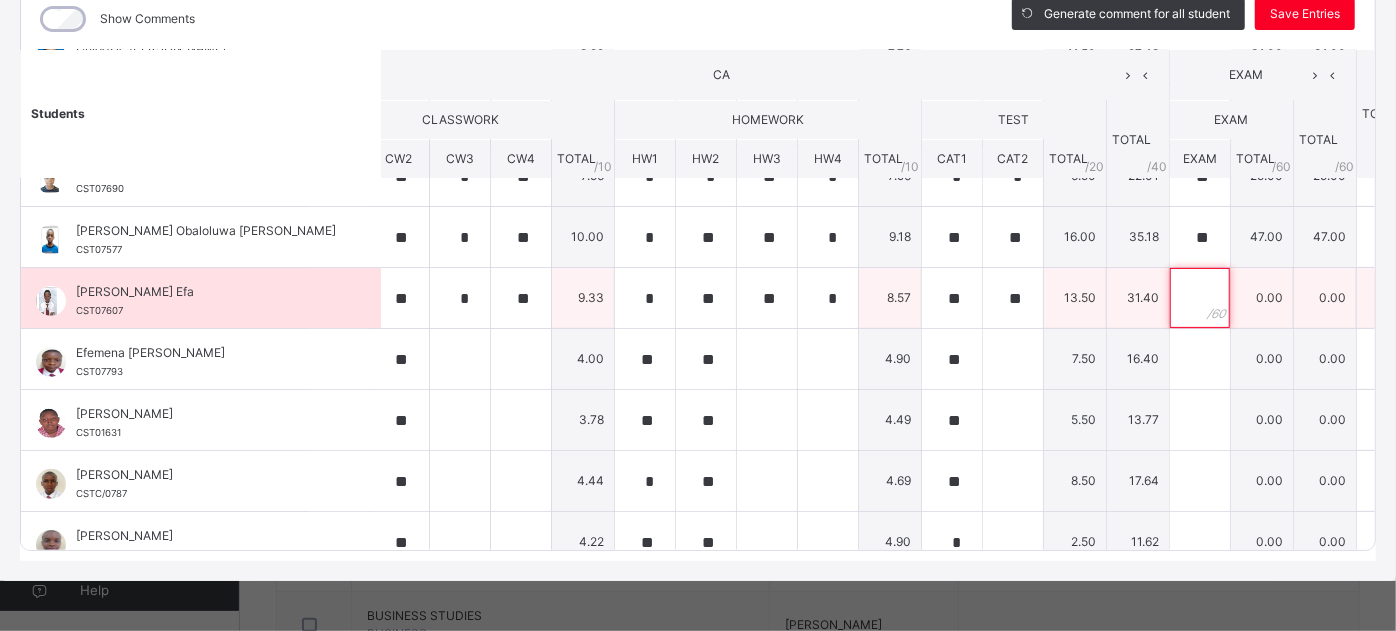 click at bounding box center [1200, 298] 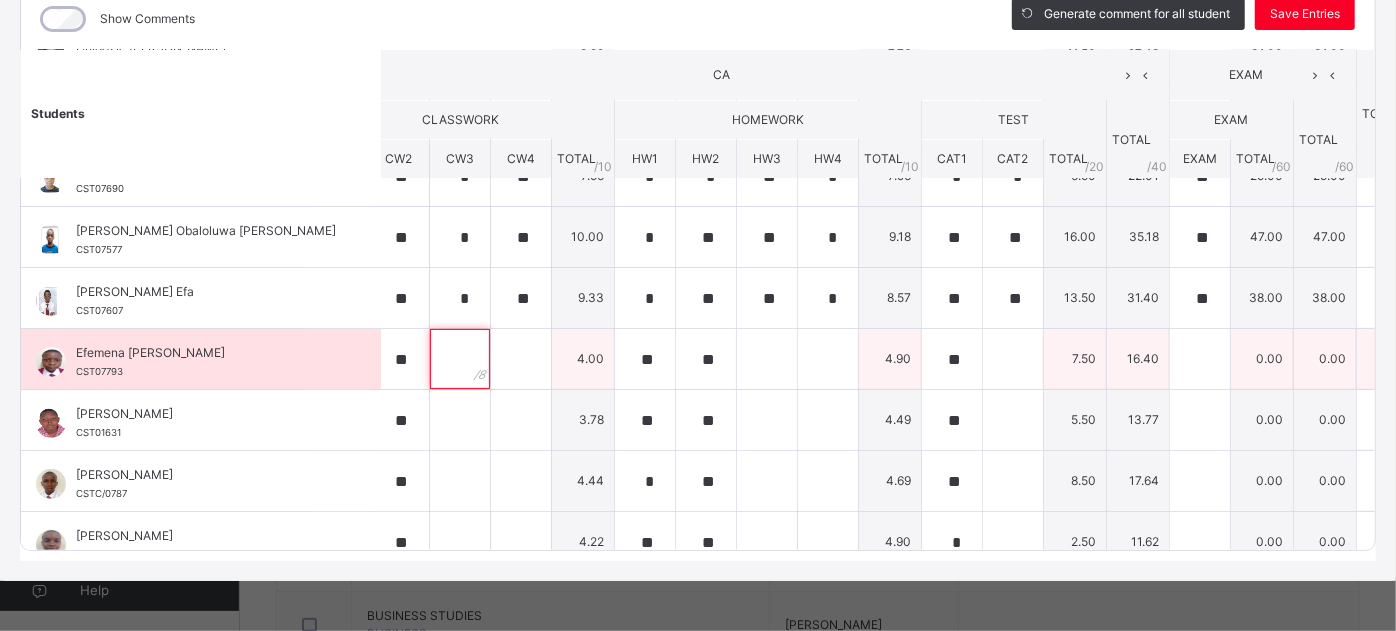 click at bounding box center [460, 359] 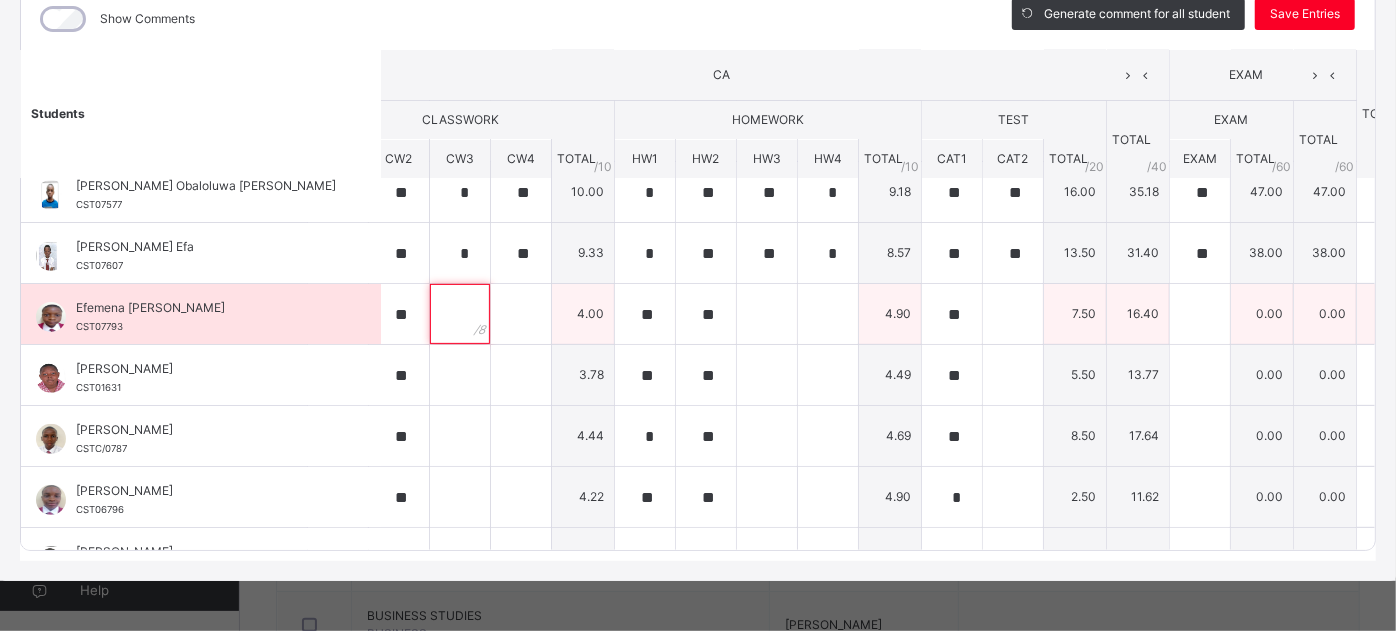 scroll, scrollTop: 263, scrollLeft: 74, axis: both 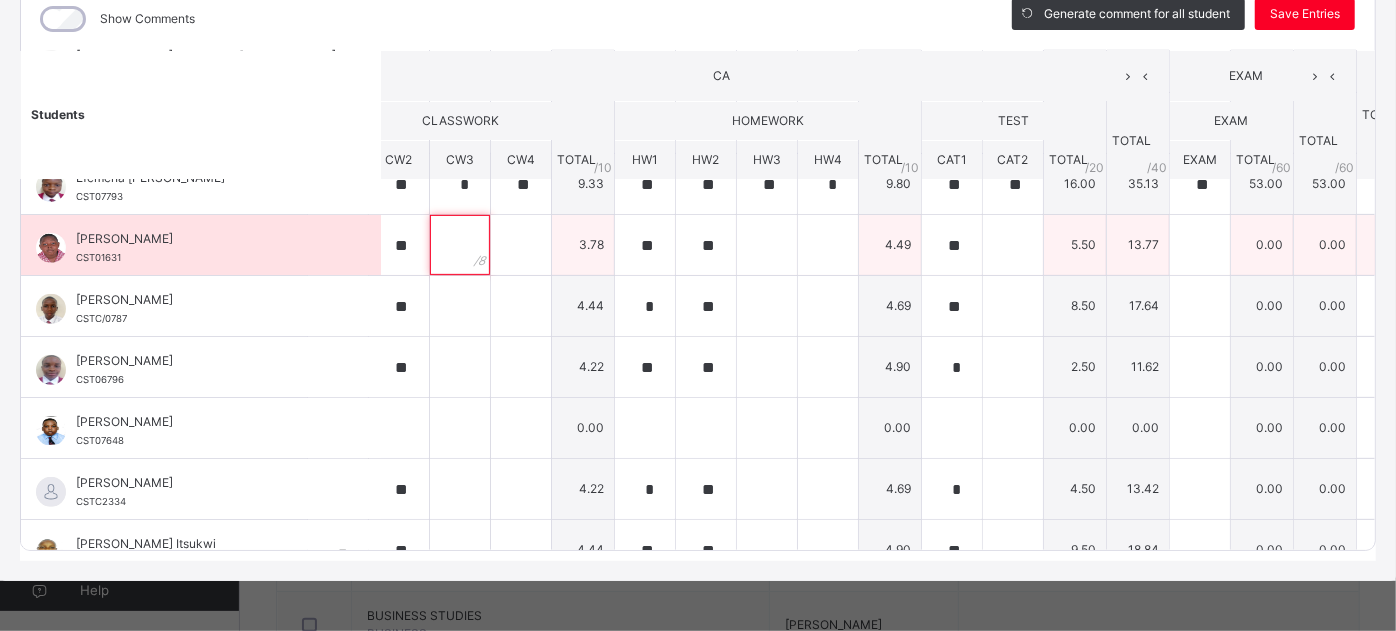 click at bounding box center [460, 245] 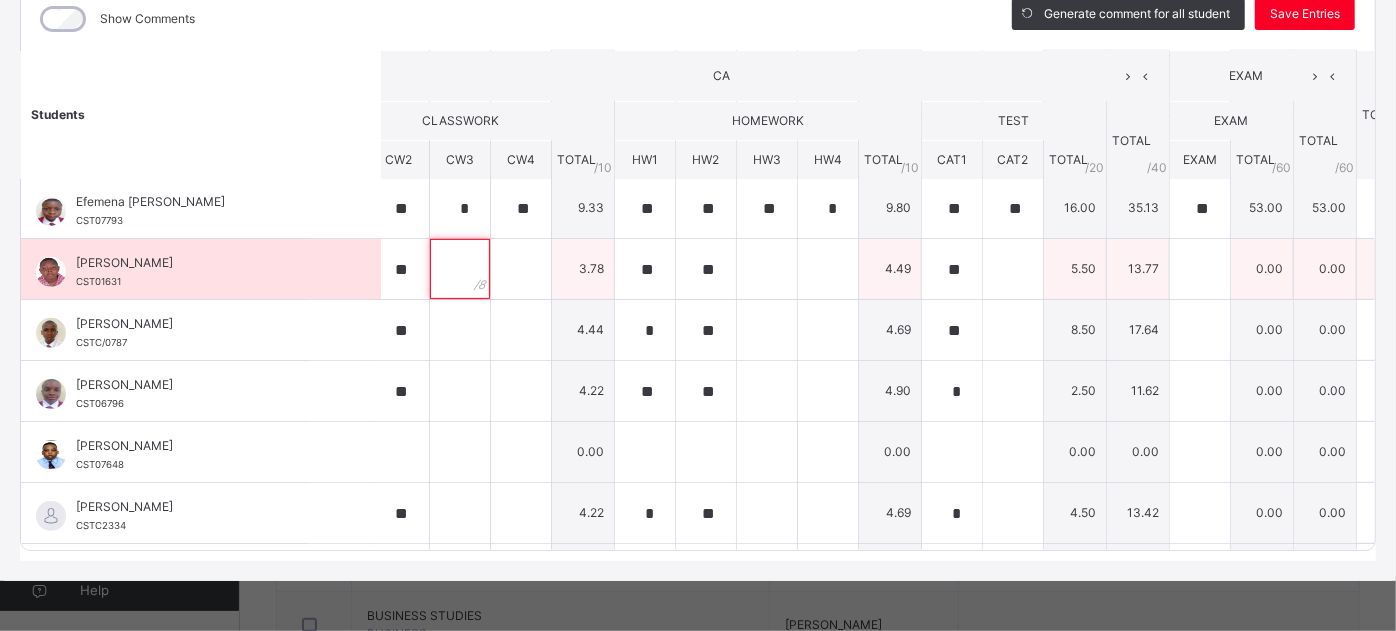 scroll, scrollTop: 370, scrollLeft: 74, axis: both 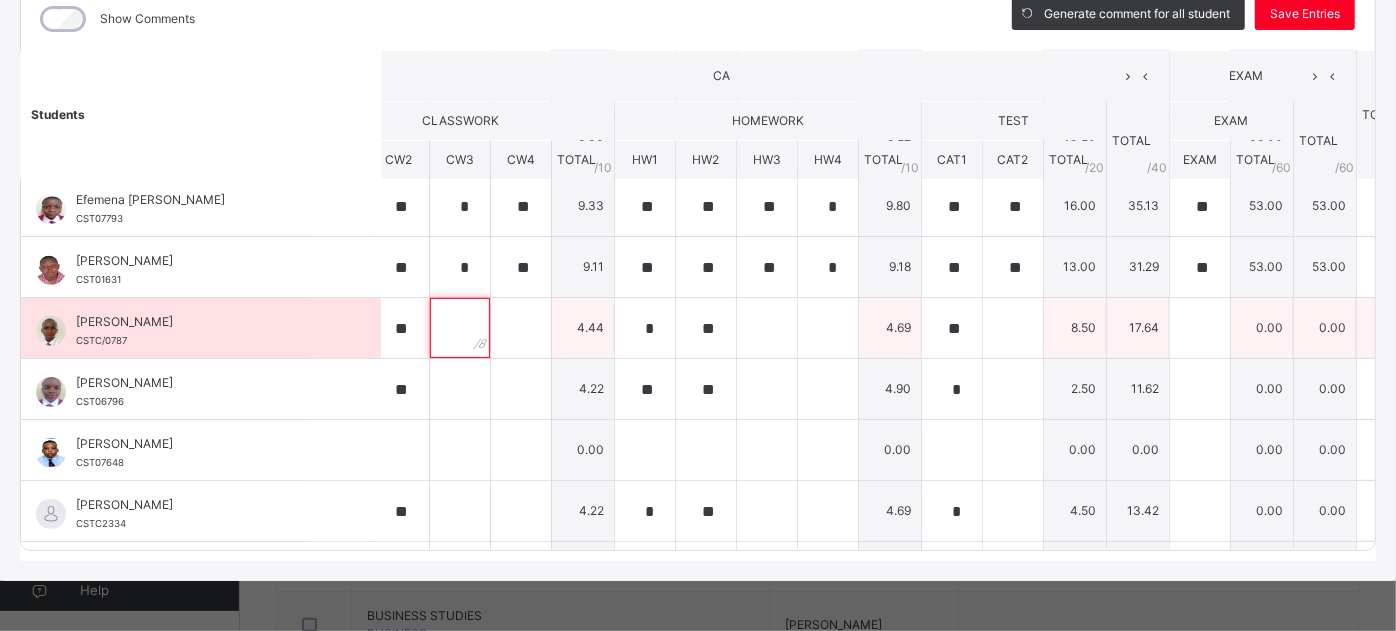 click at bounding box center [460, 328] 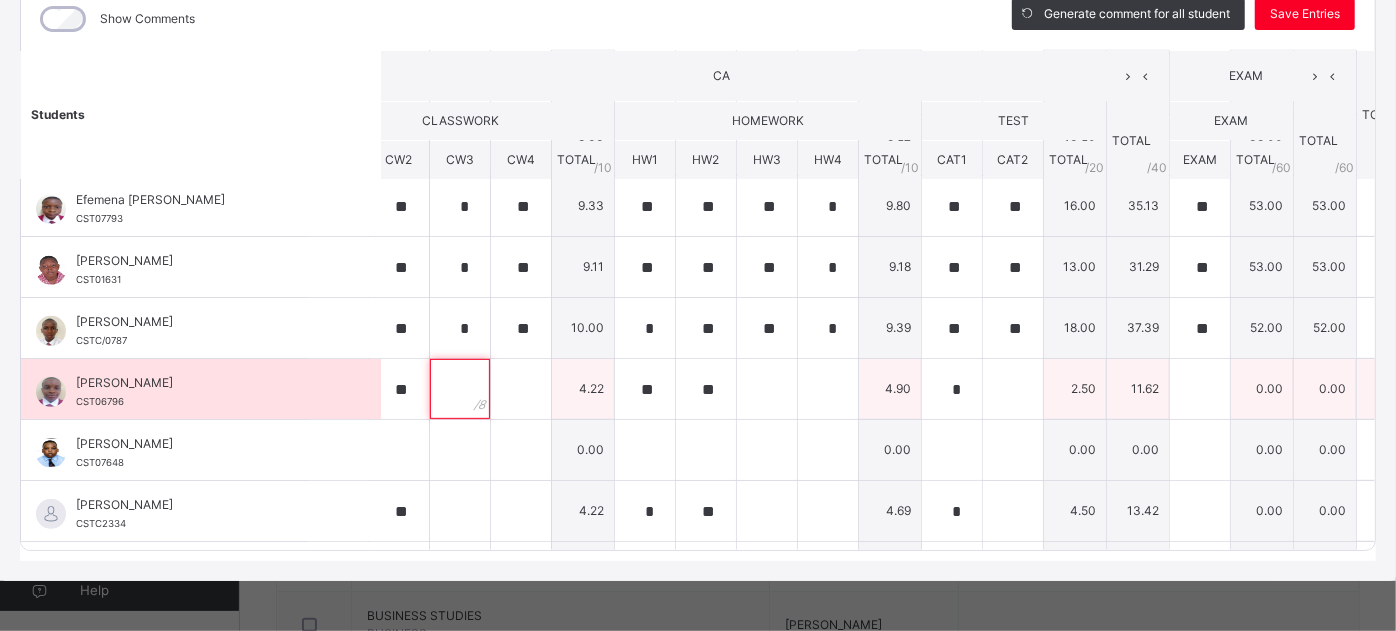 click at bounding box center [460, 389] 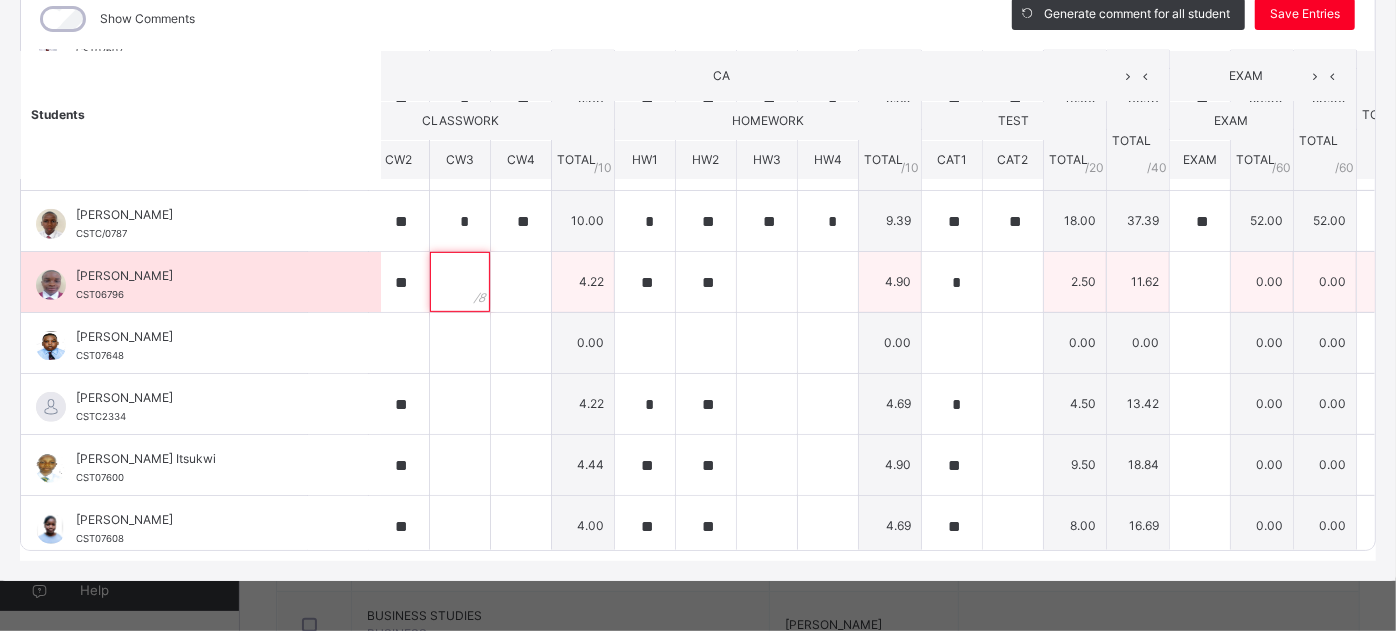 scroll, scrollTop: 479, scrollLeft: 74, axis: both 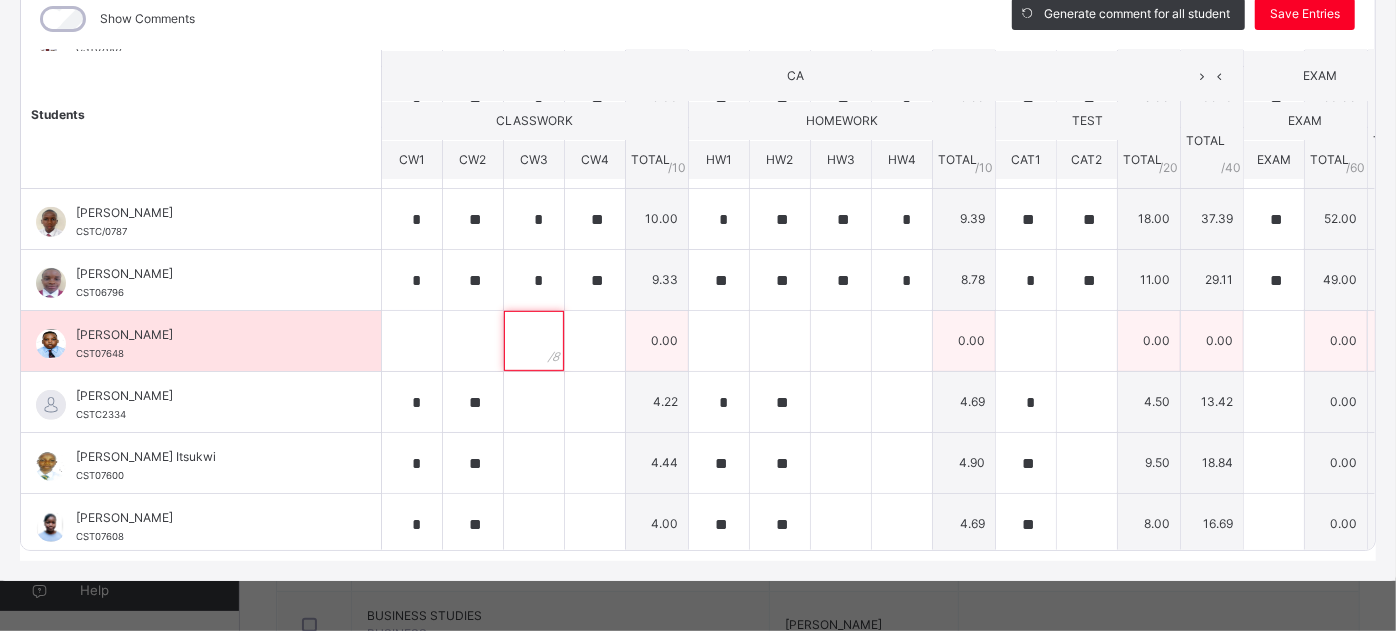 click at bounding box center [534, 341] 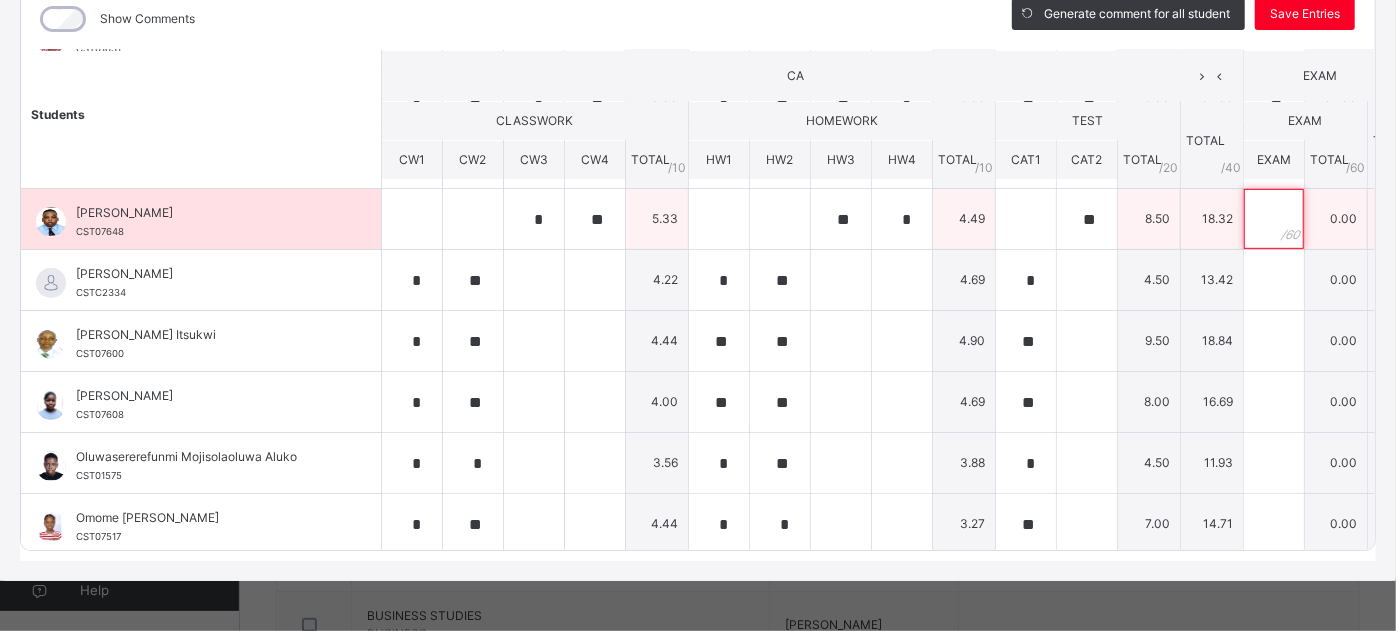scroll, scrollTop: 605, scrollLeft: 0, axis: vertical 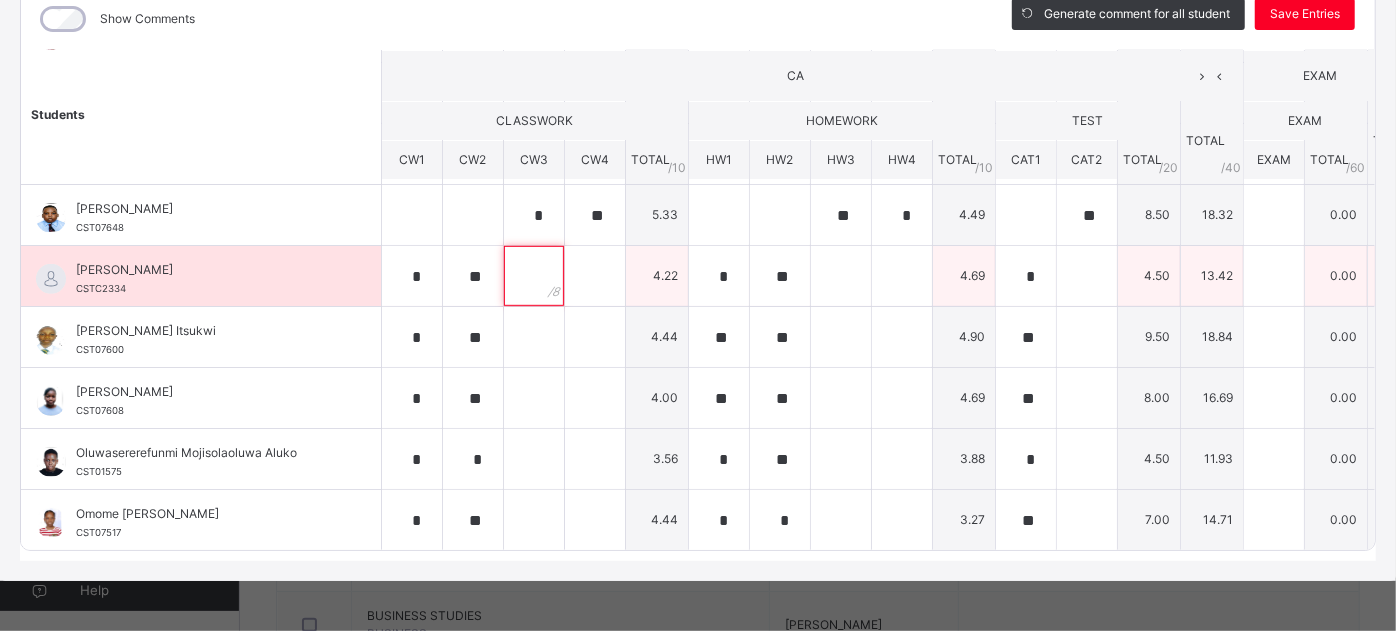 click at bounding box center (534, 276) 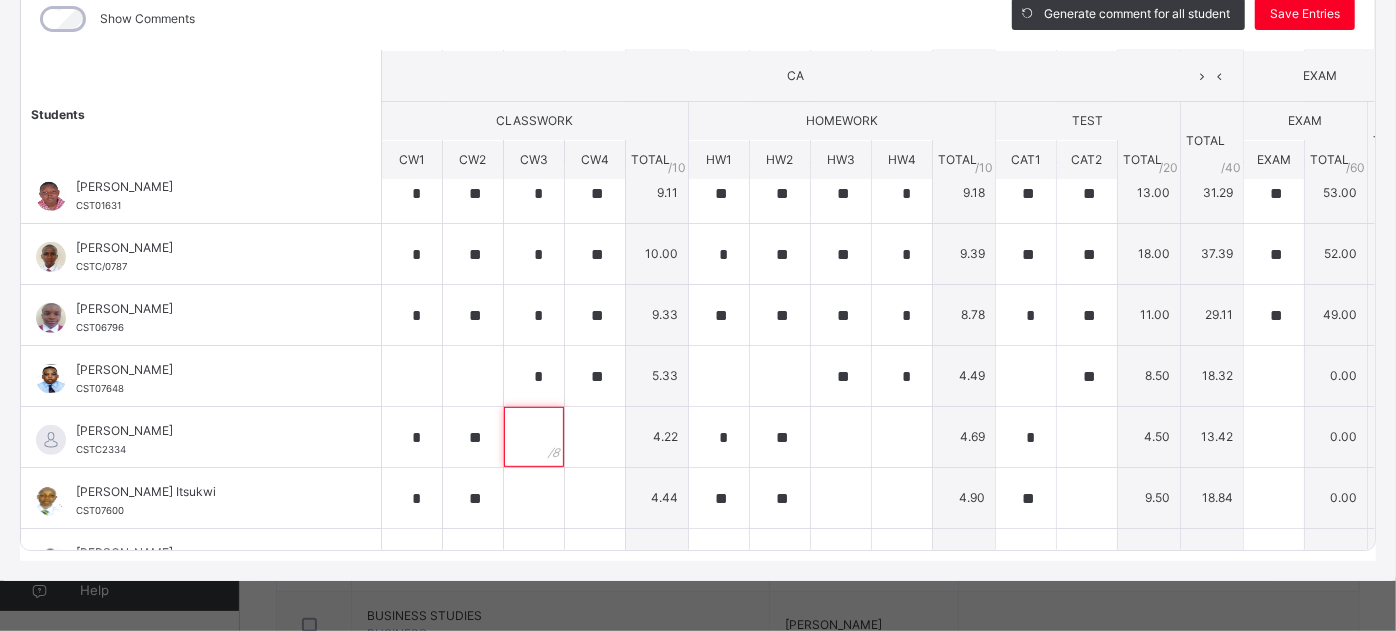 scroll, scrollTop: 437, scrollLeft: 0, axis: vertical 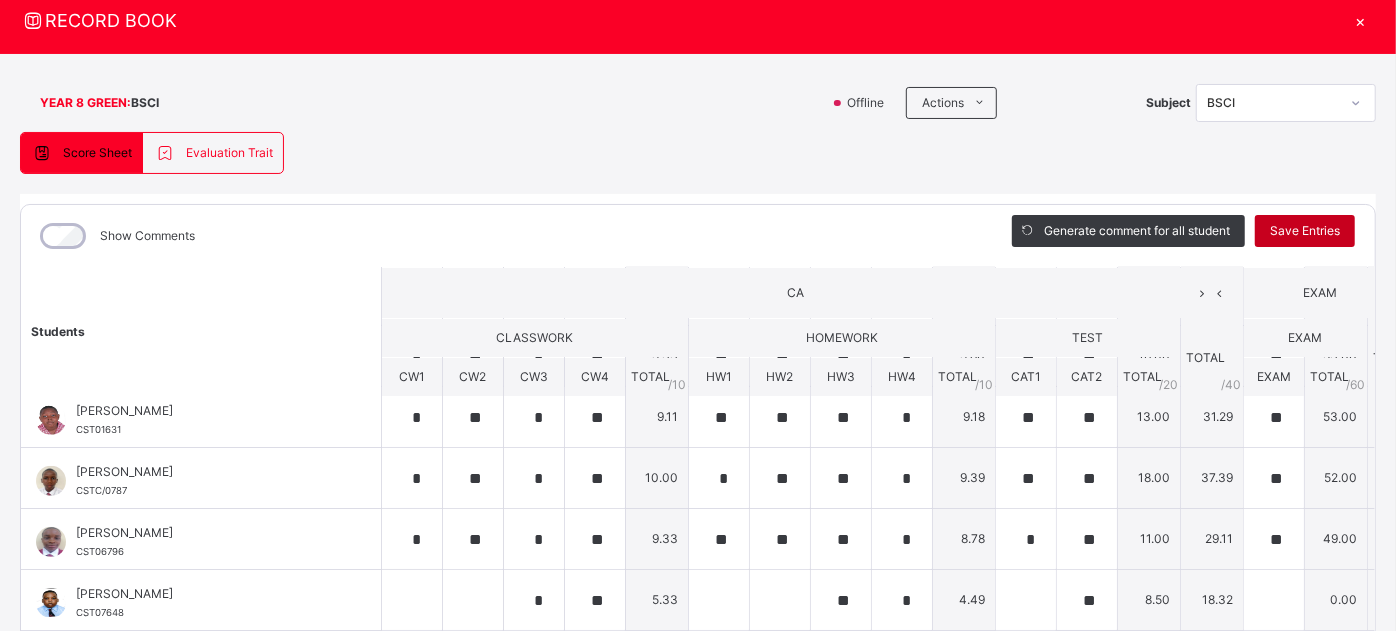 click on "Save Entries" at bounding box center [1305, 231] 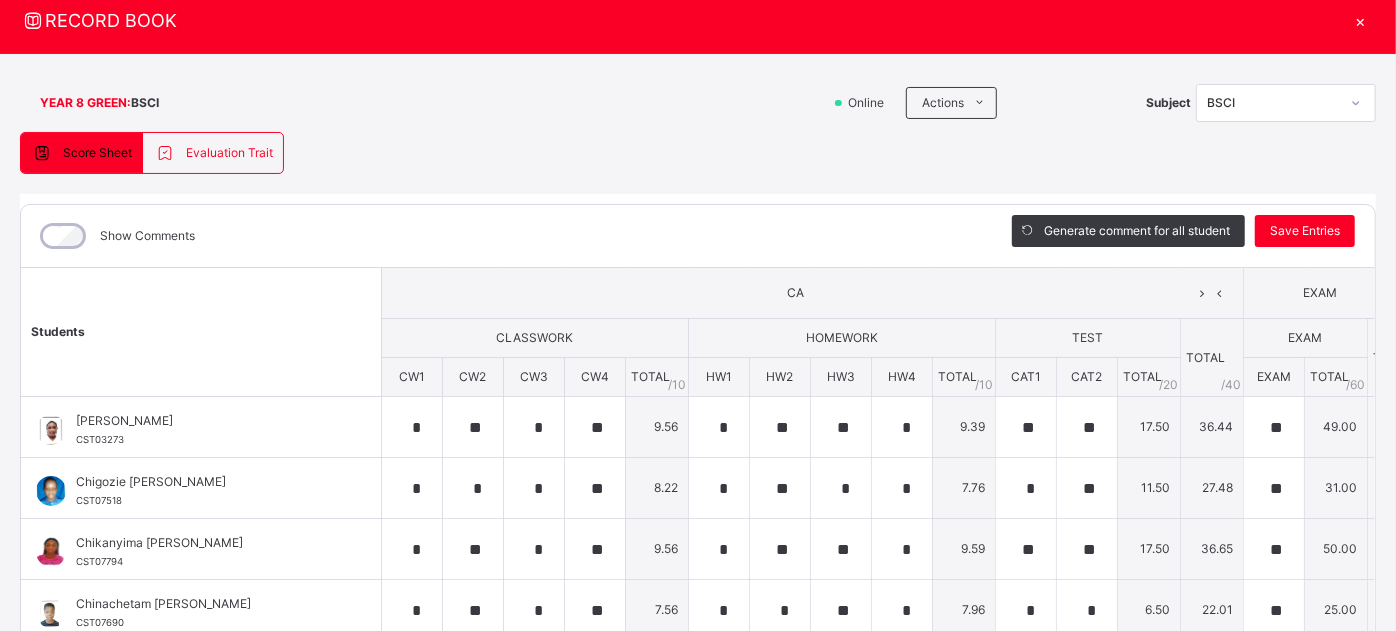 scroll, scrollTop: 64, scrollLeft: 0, axis: vertical 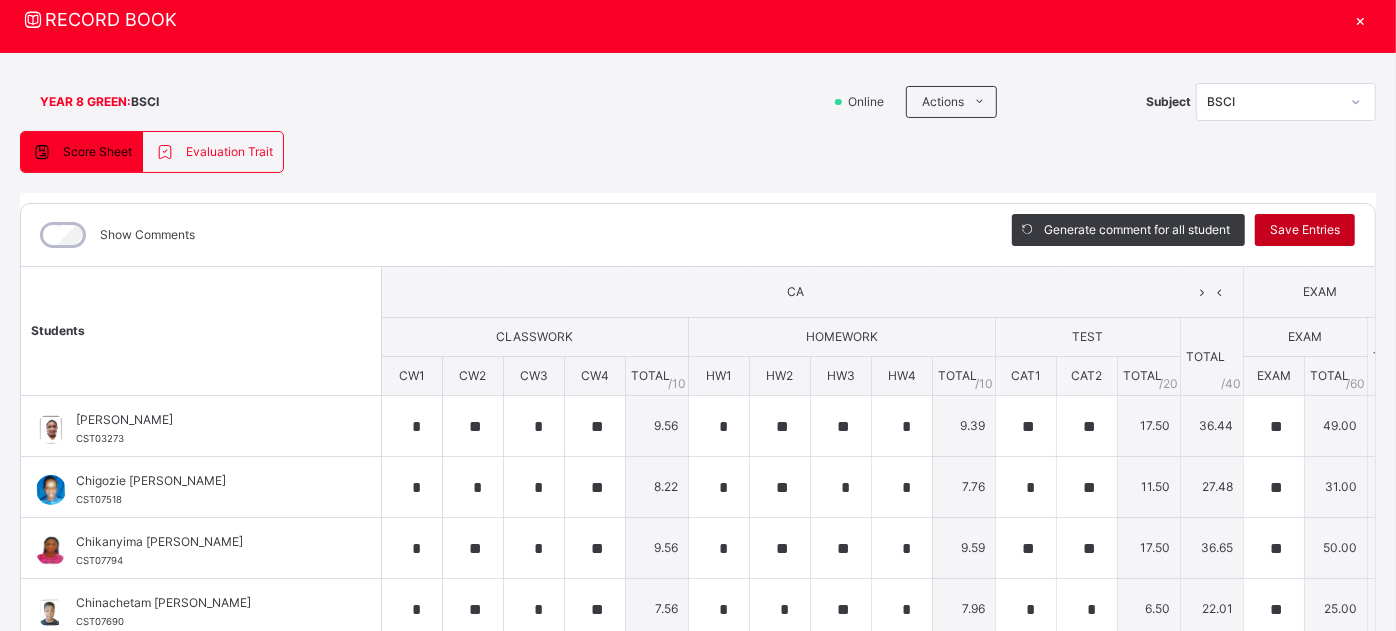 click on "Save Entries" at bounding box center [1305, 230] 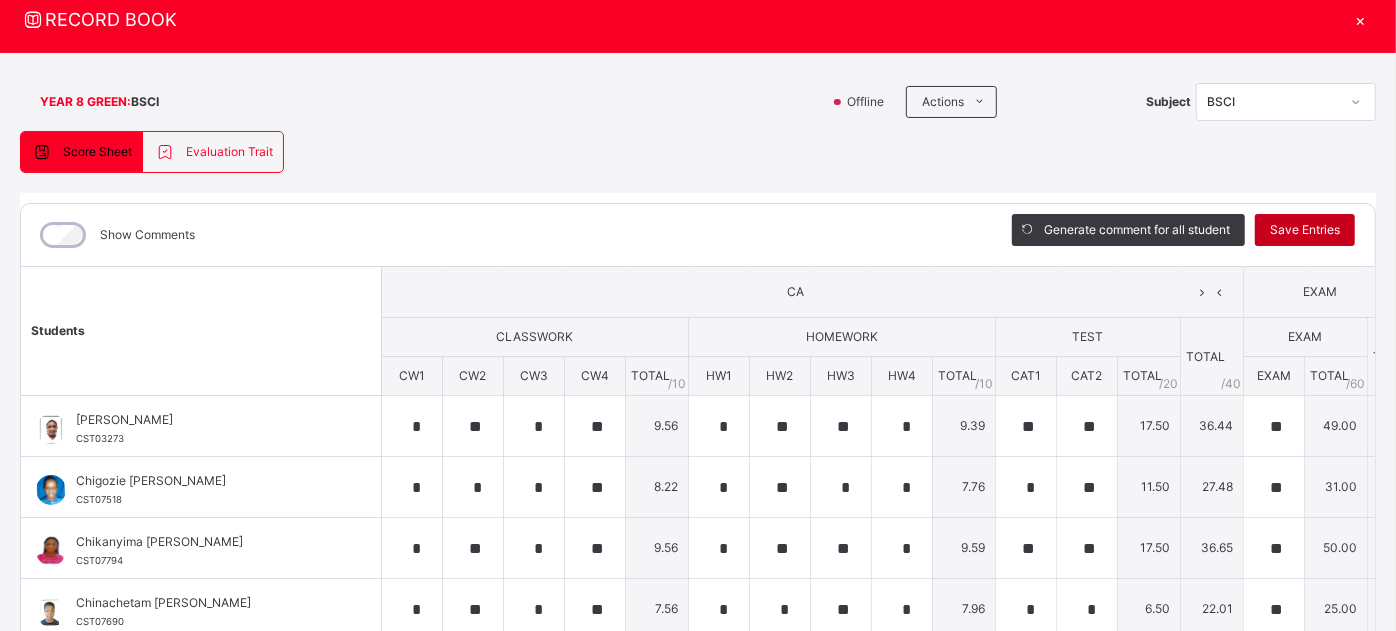 click on "Save Entries" at bounding box center [1305, 230] 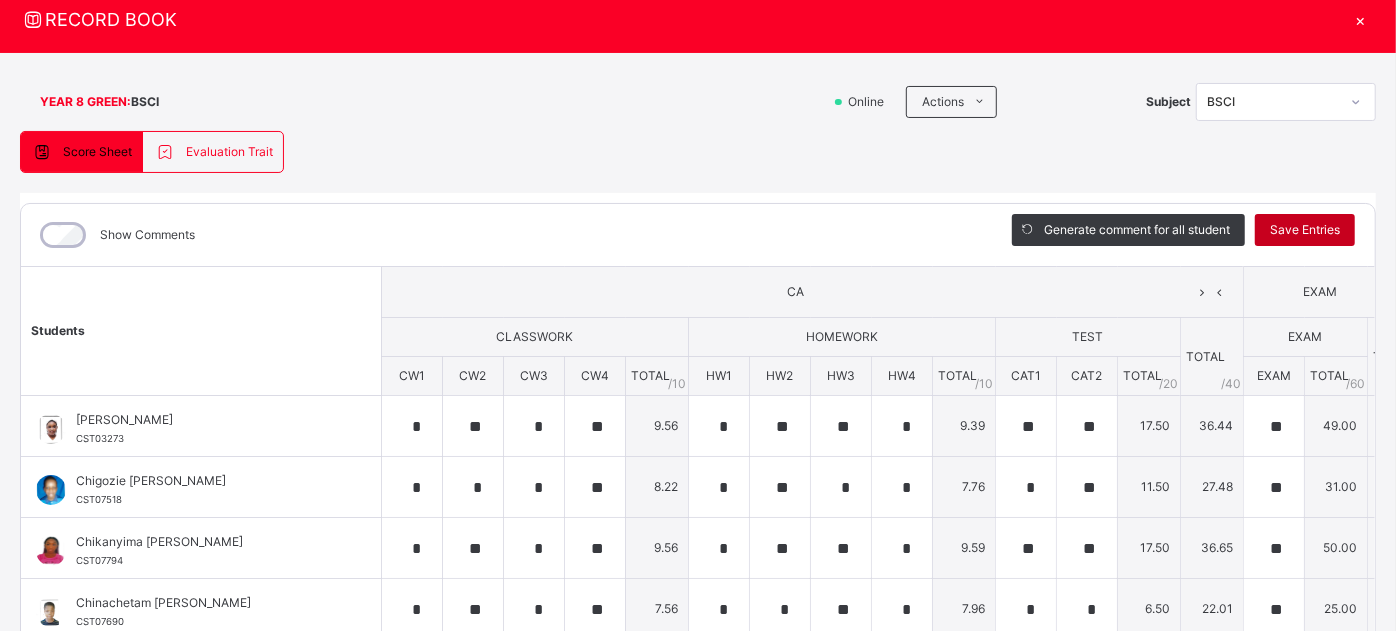 click on "Save Entries" at bounding box center (1305, 230) 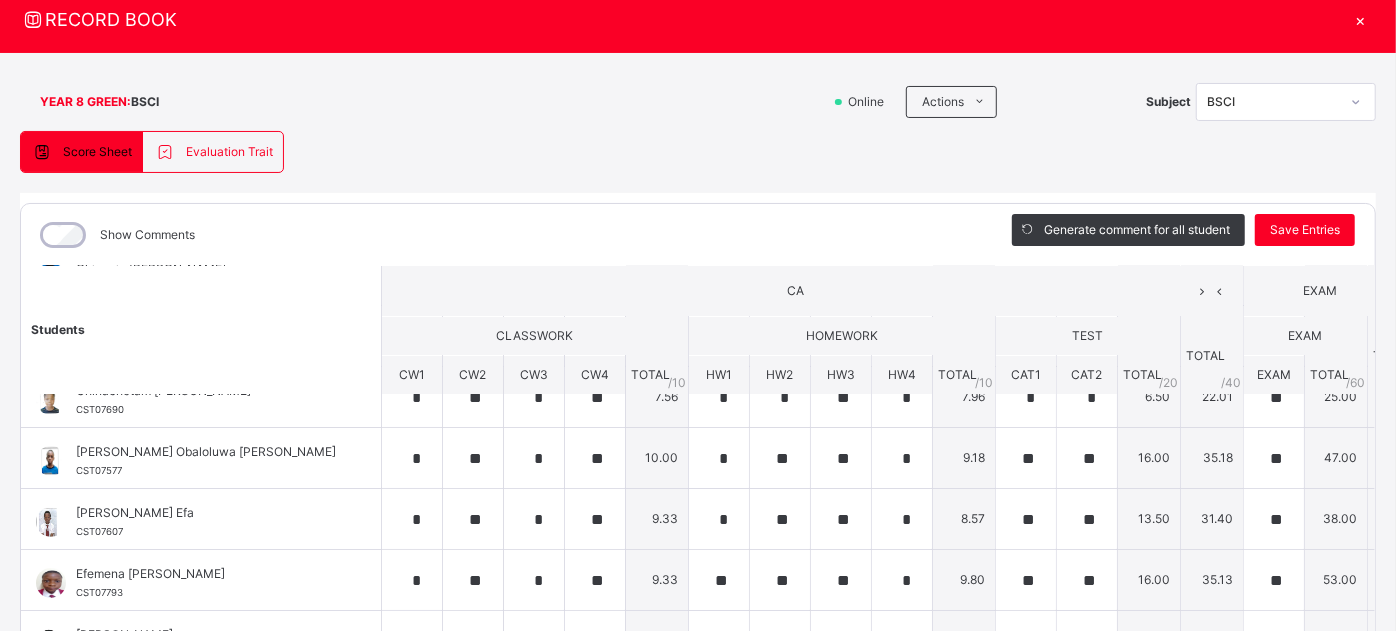 scroll, scrollTop: 213, scrollLeft: 0, axis: vertical 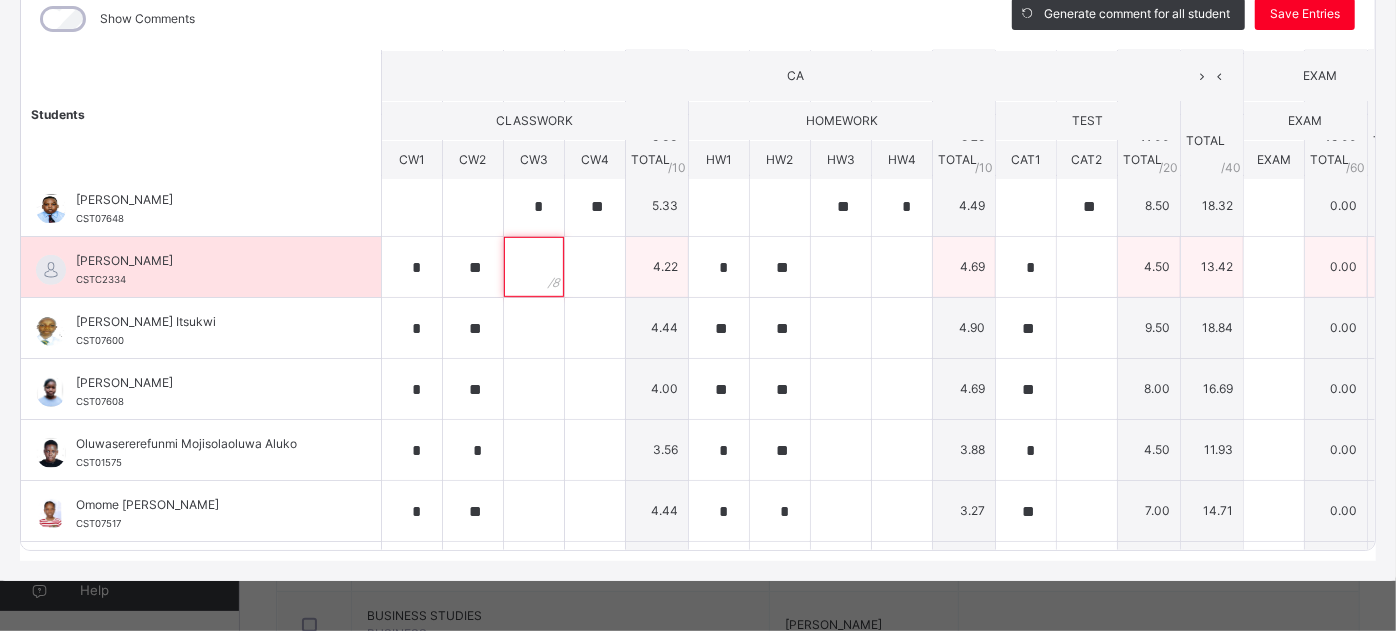 click at bounding box center (534, 267) 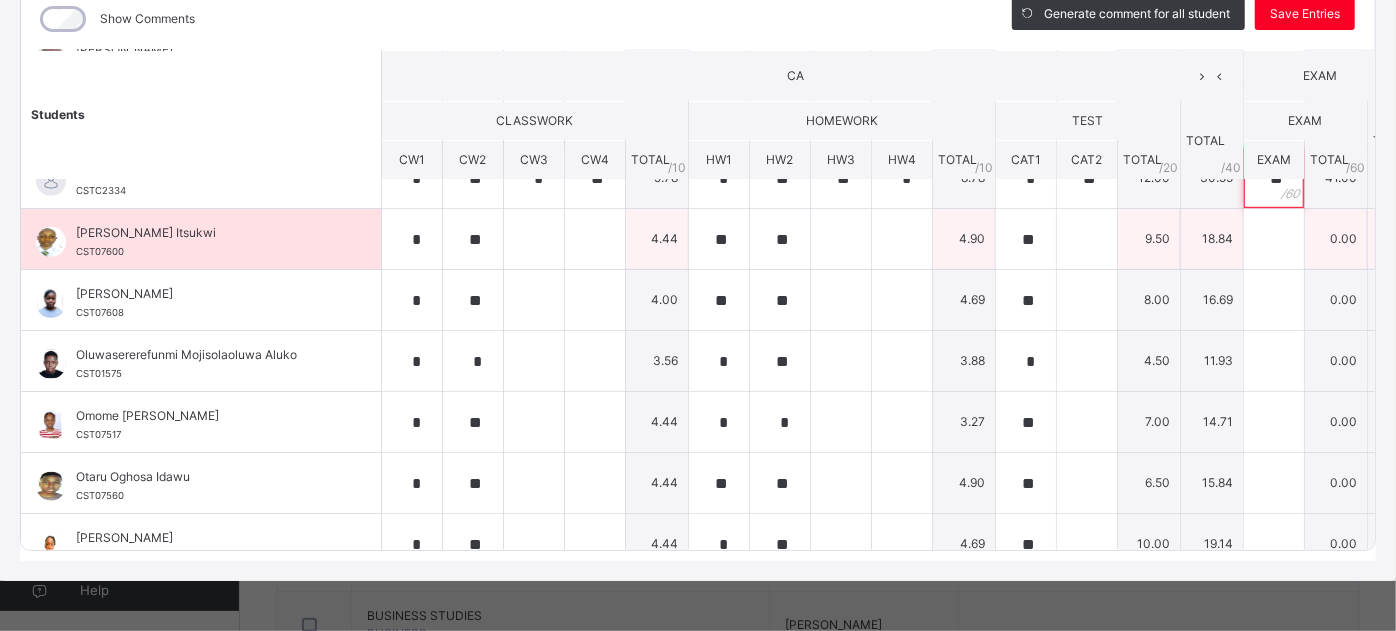 scroll, scrollTop: 704, scrollLeft: 0, axis: vertical 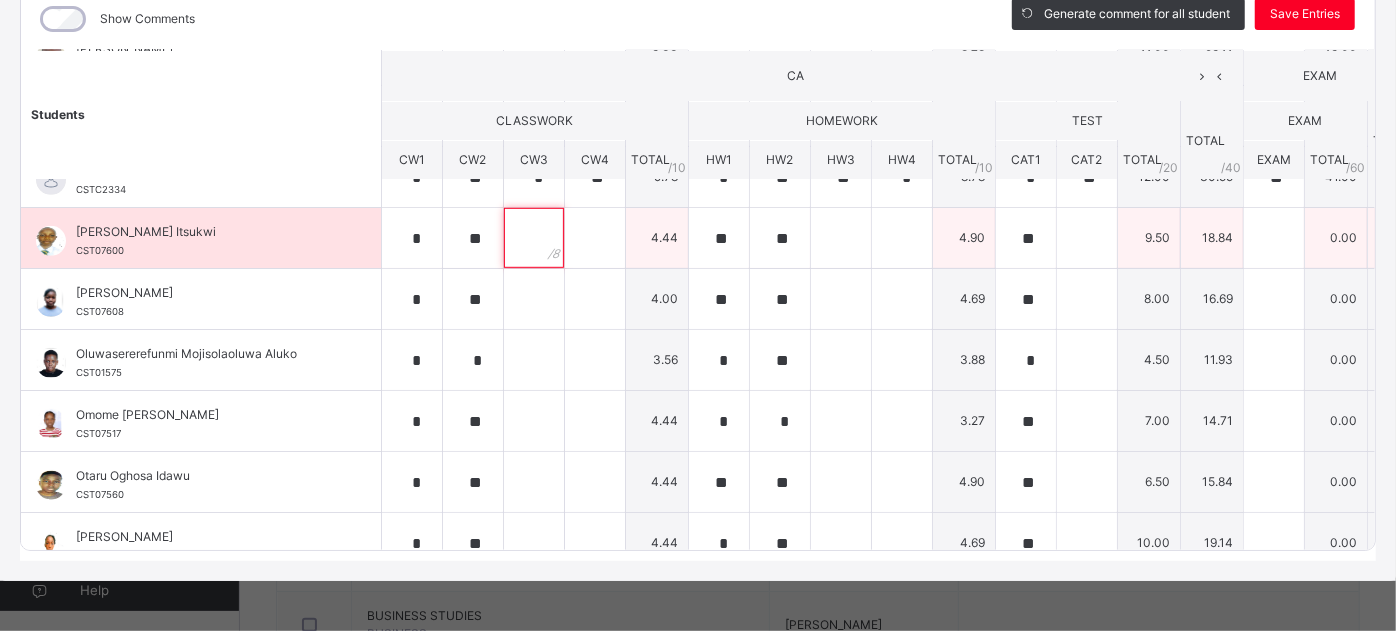 click at bounding box center [534, 238] 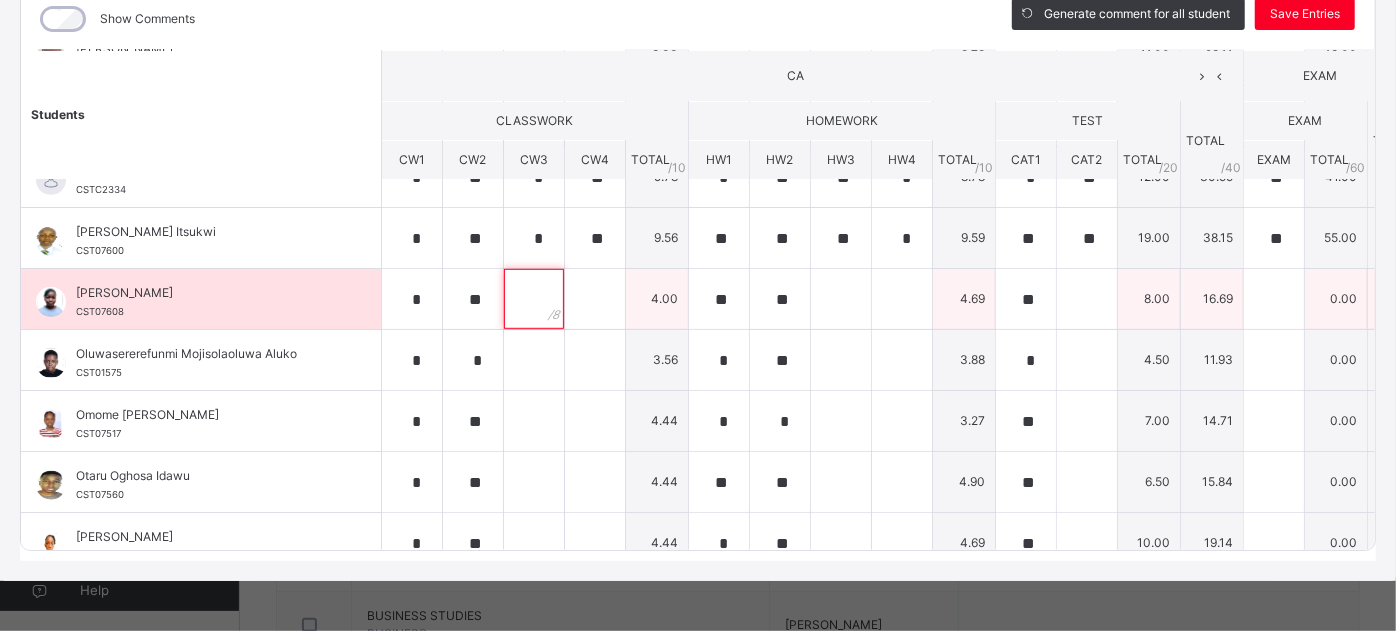 click at bounding box center [534, 299] 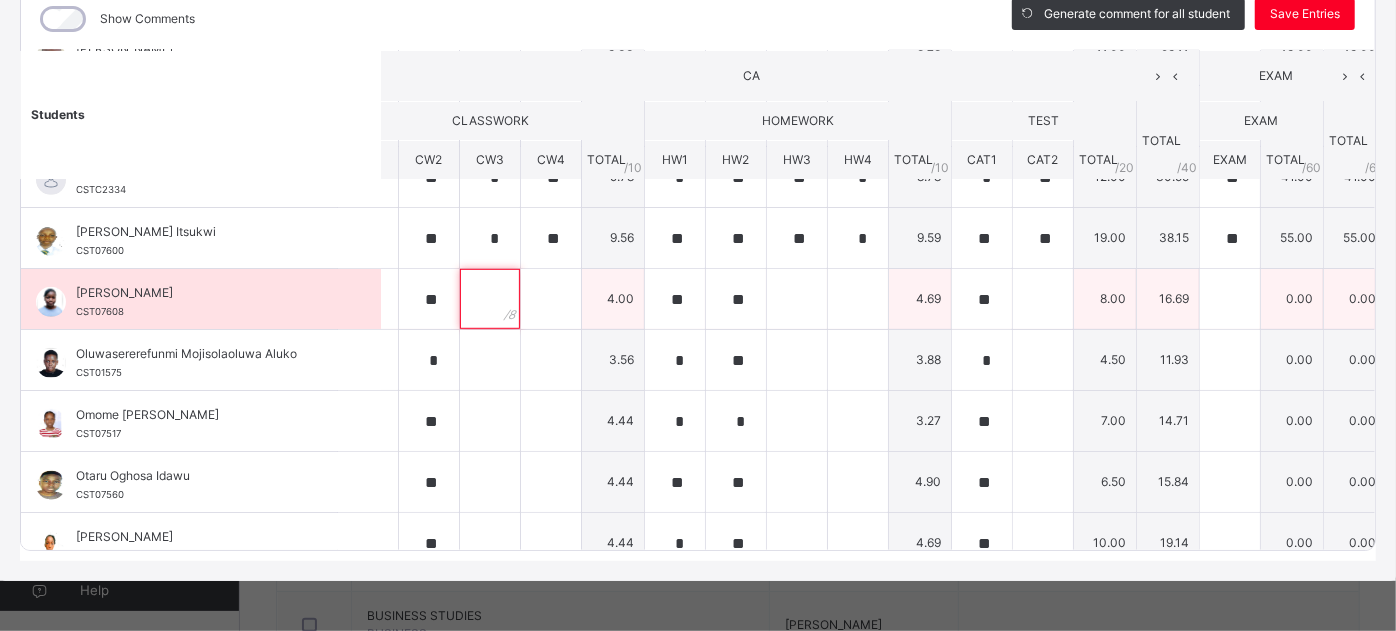 scroll, scrollTop: 704, scrollLeft: 74, axis: both 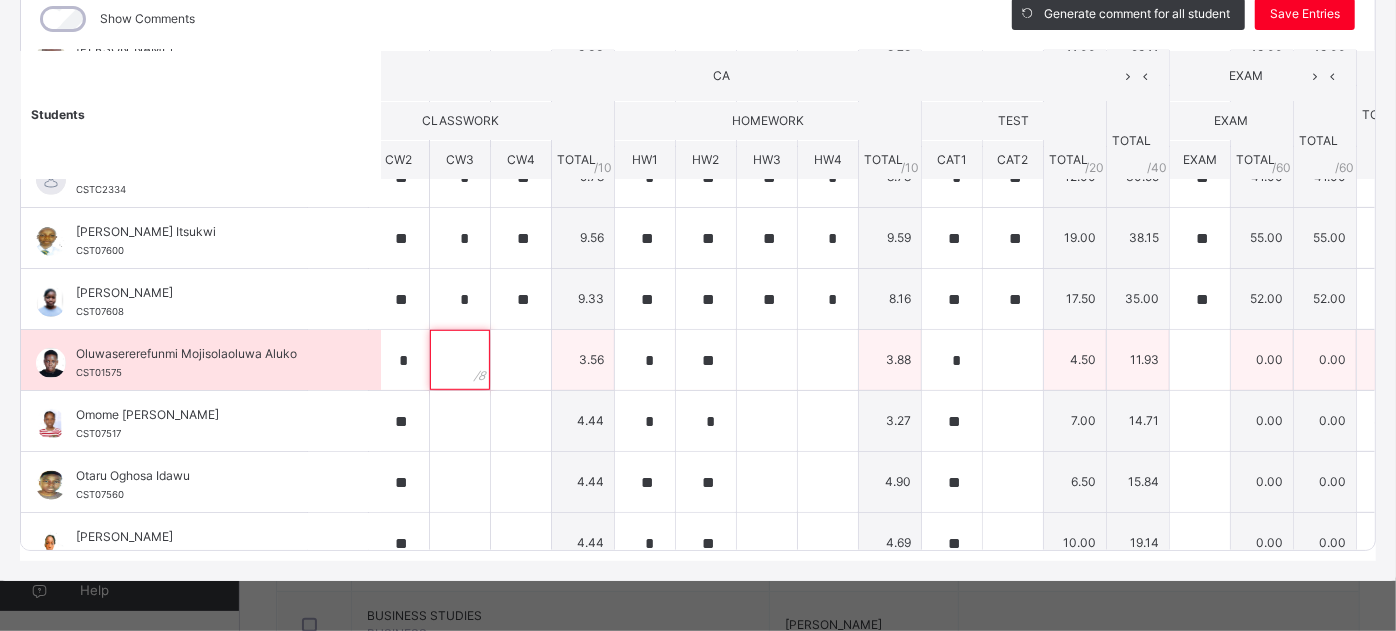 click at bounding box center (460, 360) 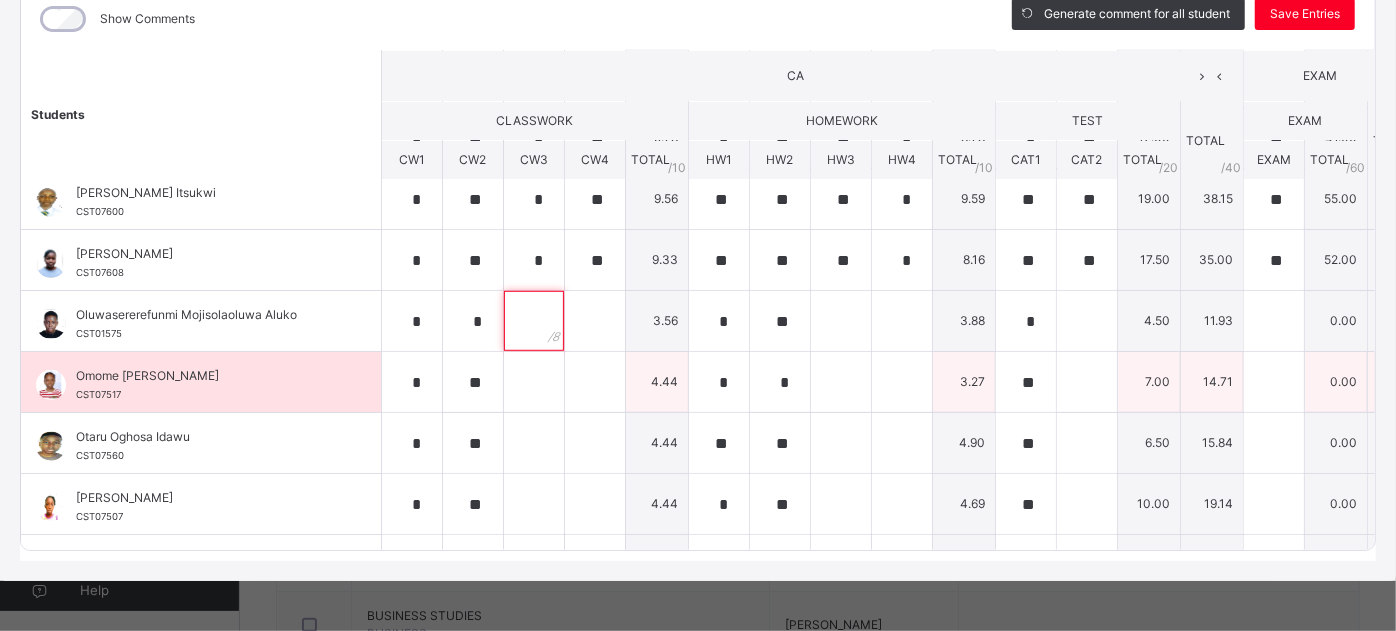 scroll, scrollTop: 743, scrollLeft: 74, axis: both 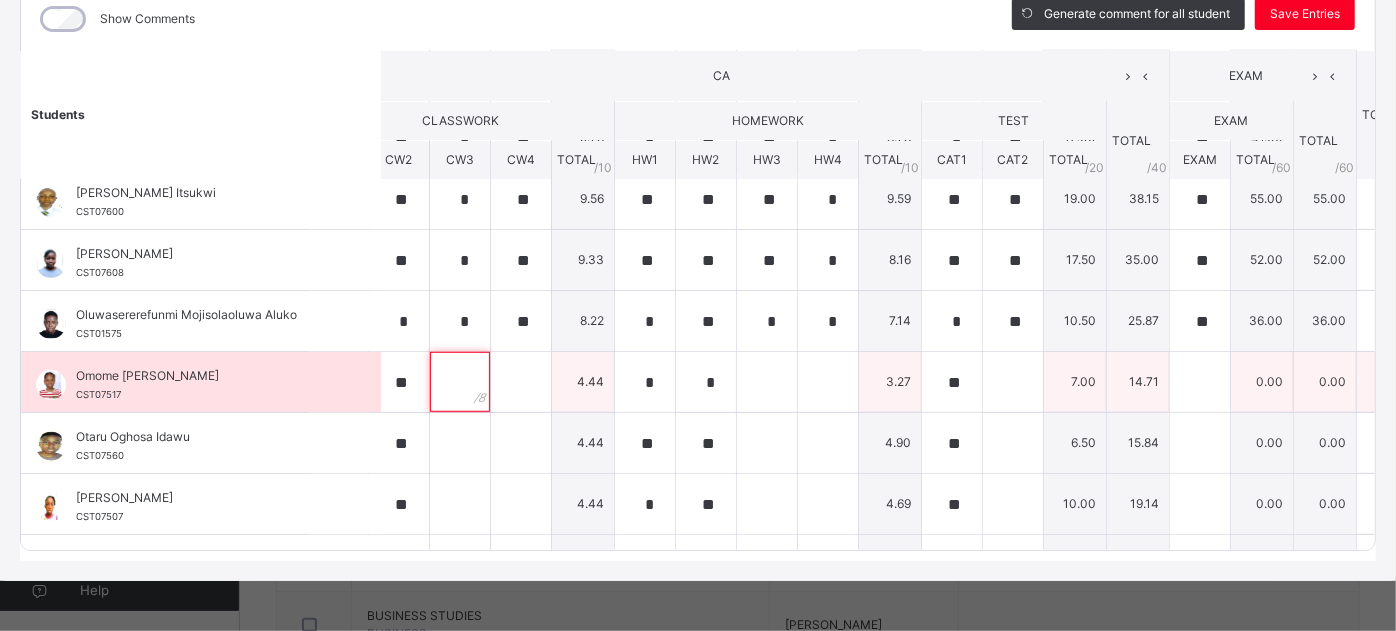 click at bounding box center (460, 382) 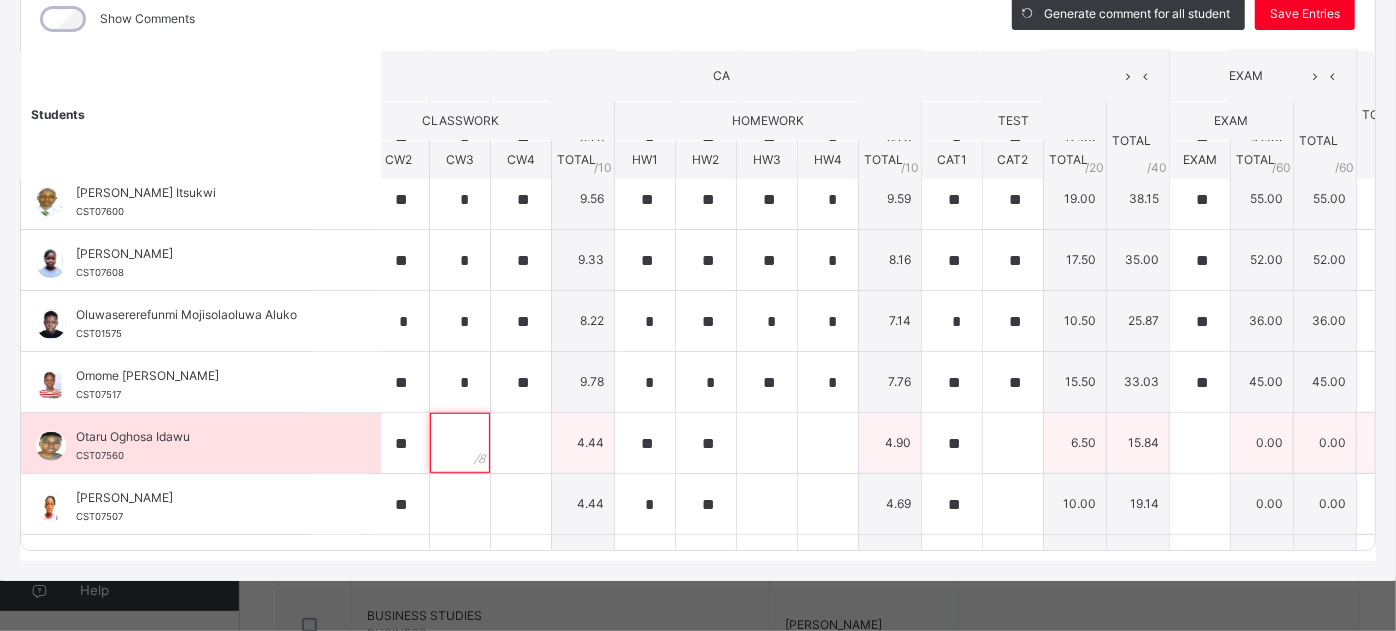 click at bounding box center [460, 443] 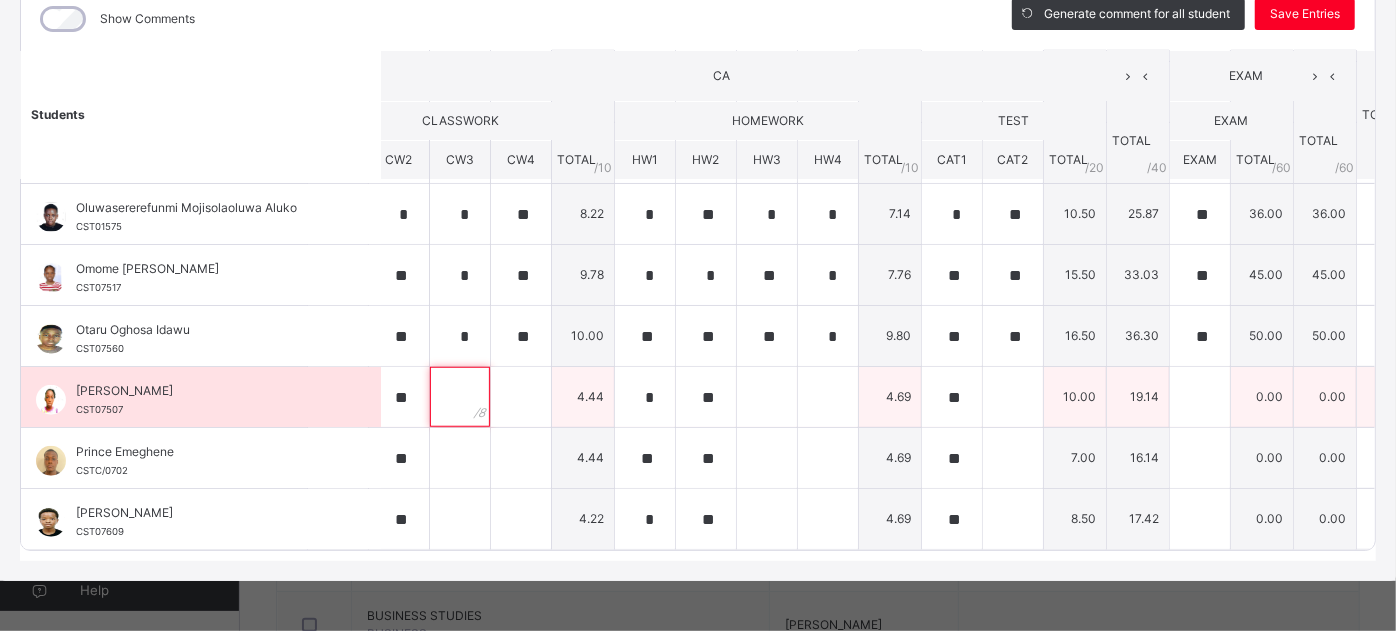 click at bounding box center (460, 397) 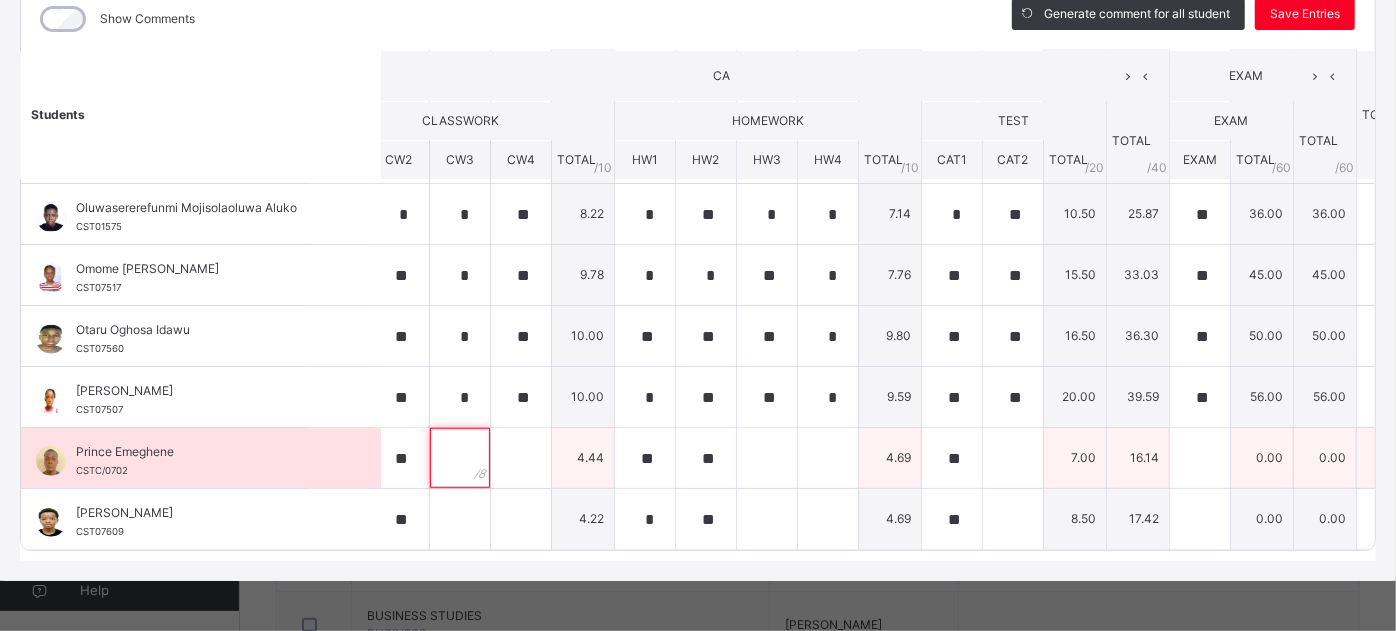 click at bounding box center [460, 458] 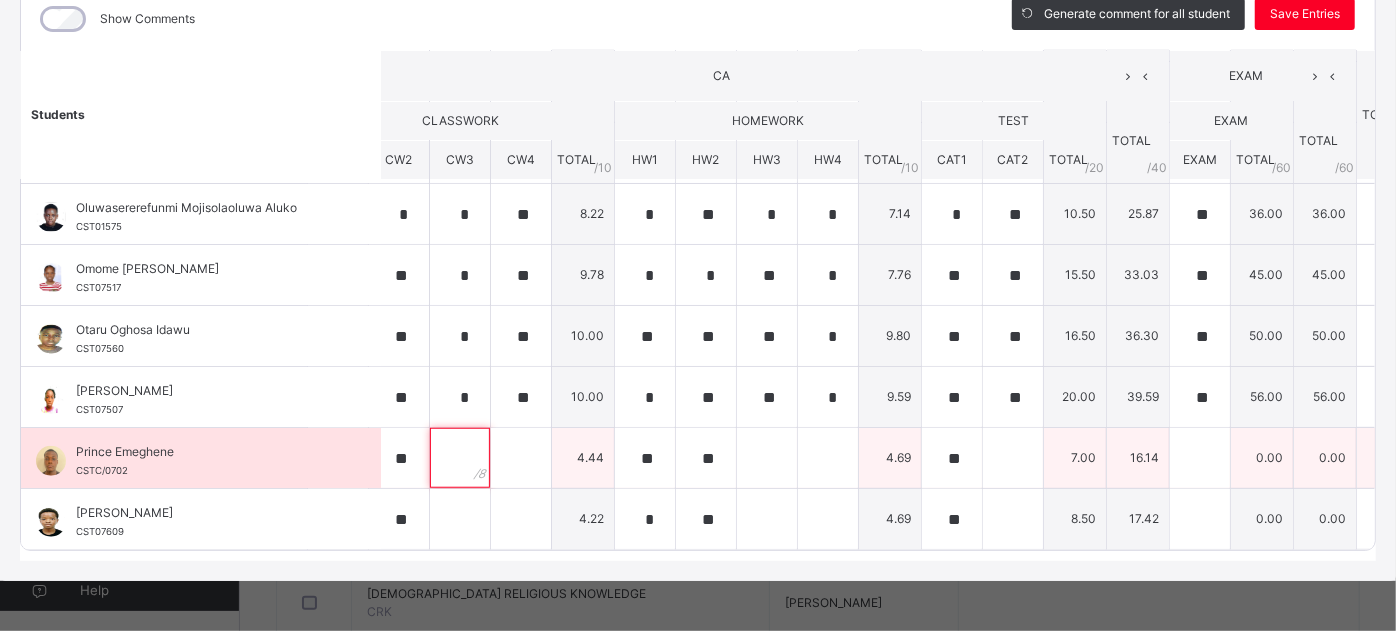 scroll, scrollTop: 275, scrollLeft: 0, axis: vertical 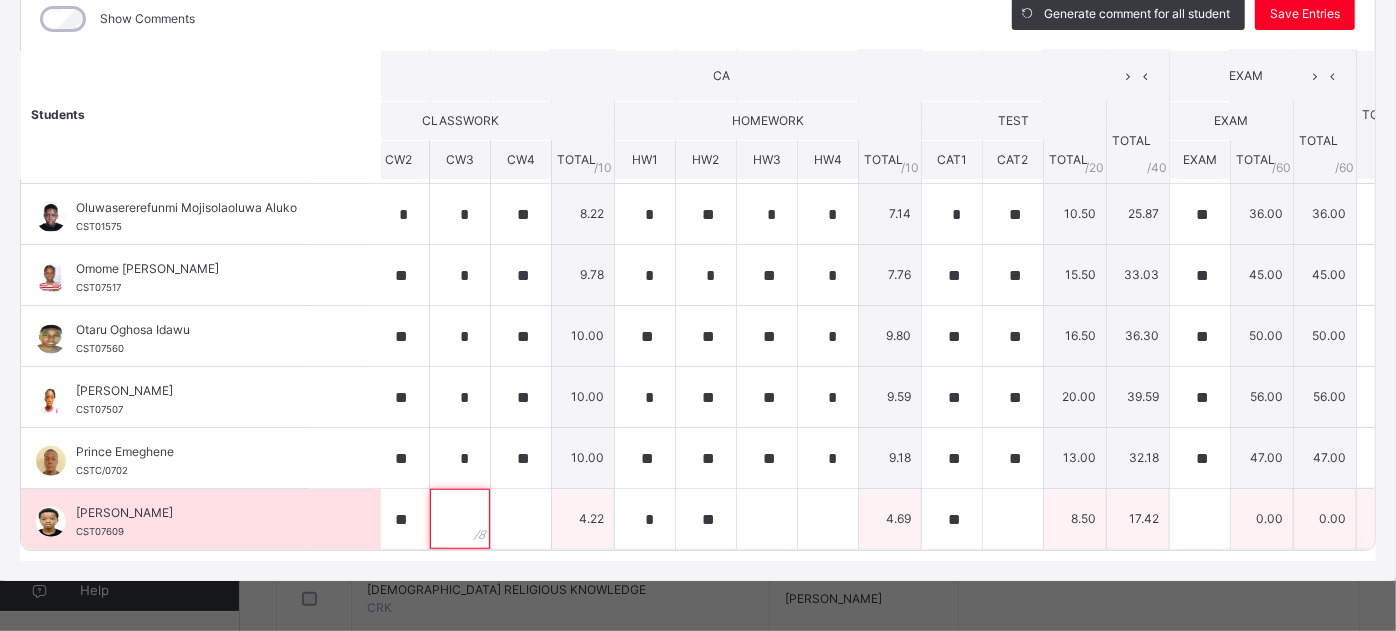 click at bounding box center (460, 519) 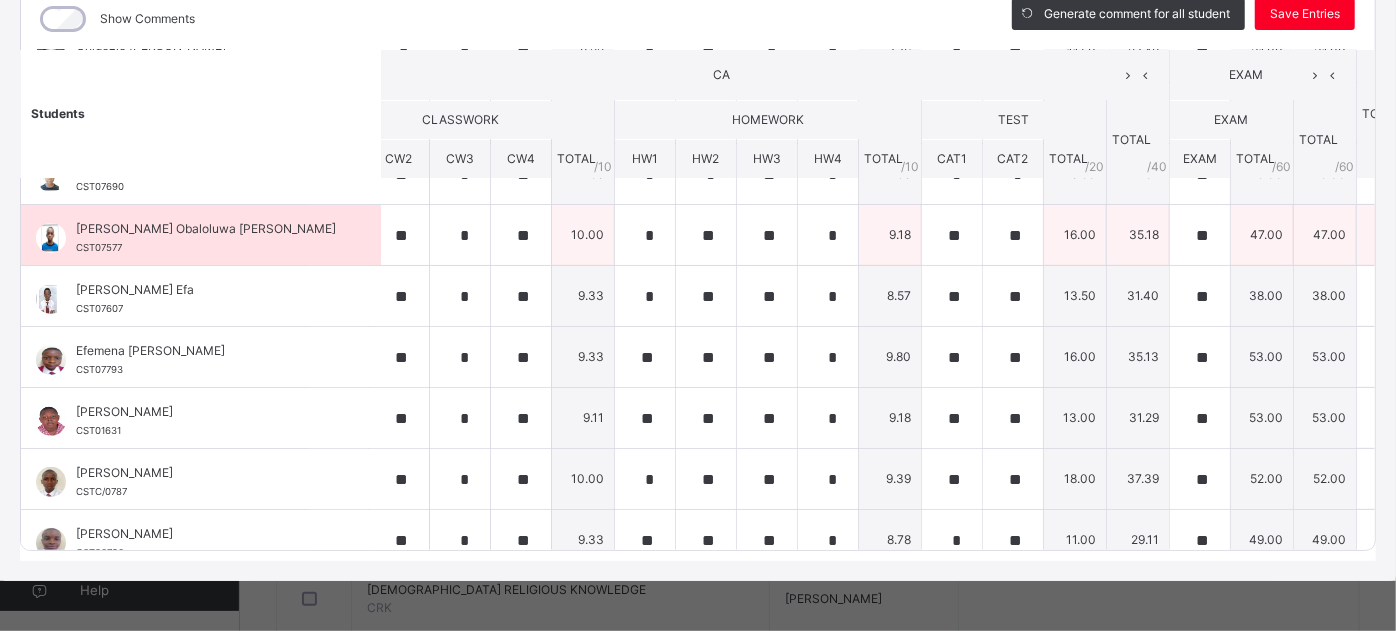 scroll, scrollTop: 0, scrollLeft: 74, axis: horizontal 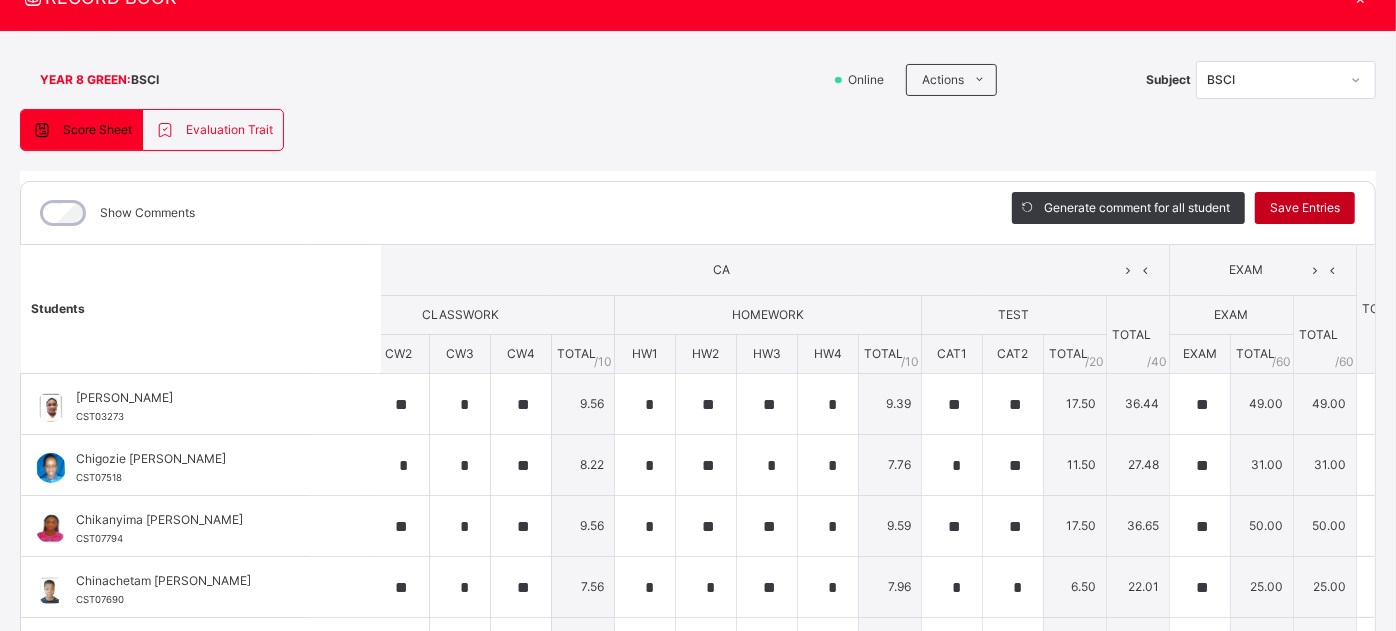 click on "Save Entries" at bounding box center [1305, 208] 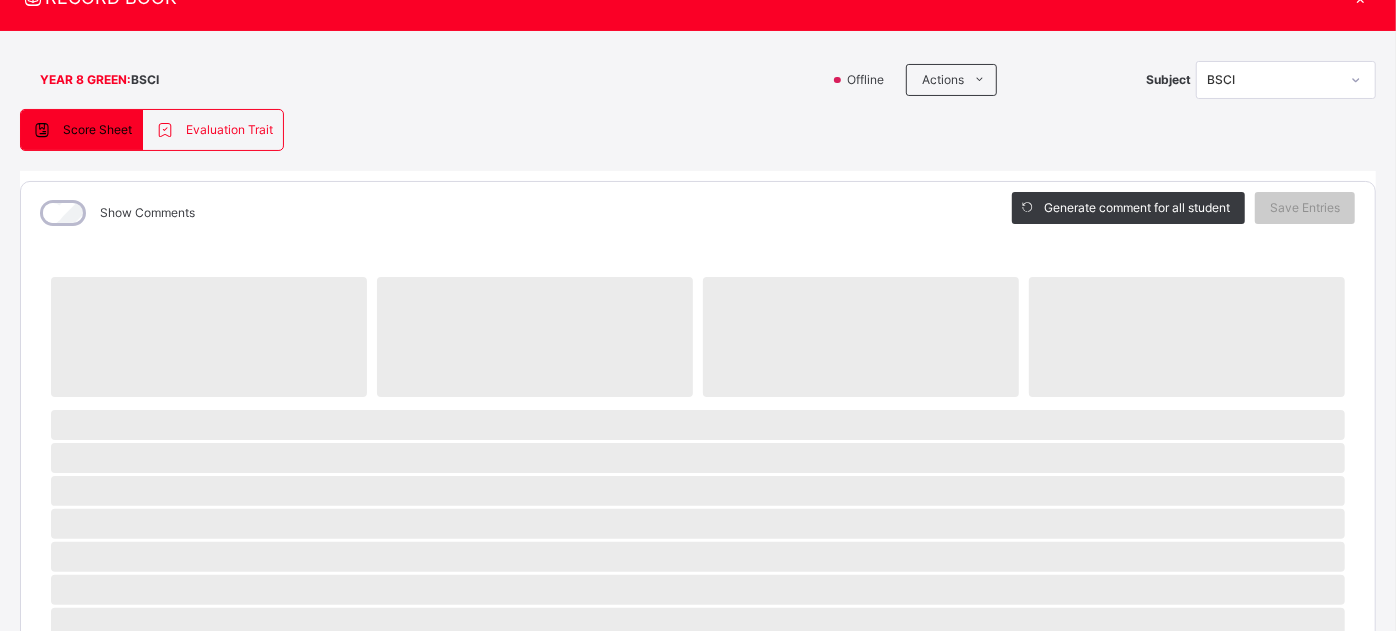 scroll, scrollTop: 0, scrollLeft: 0, axis: both 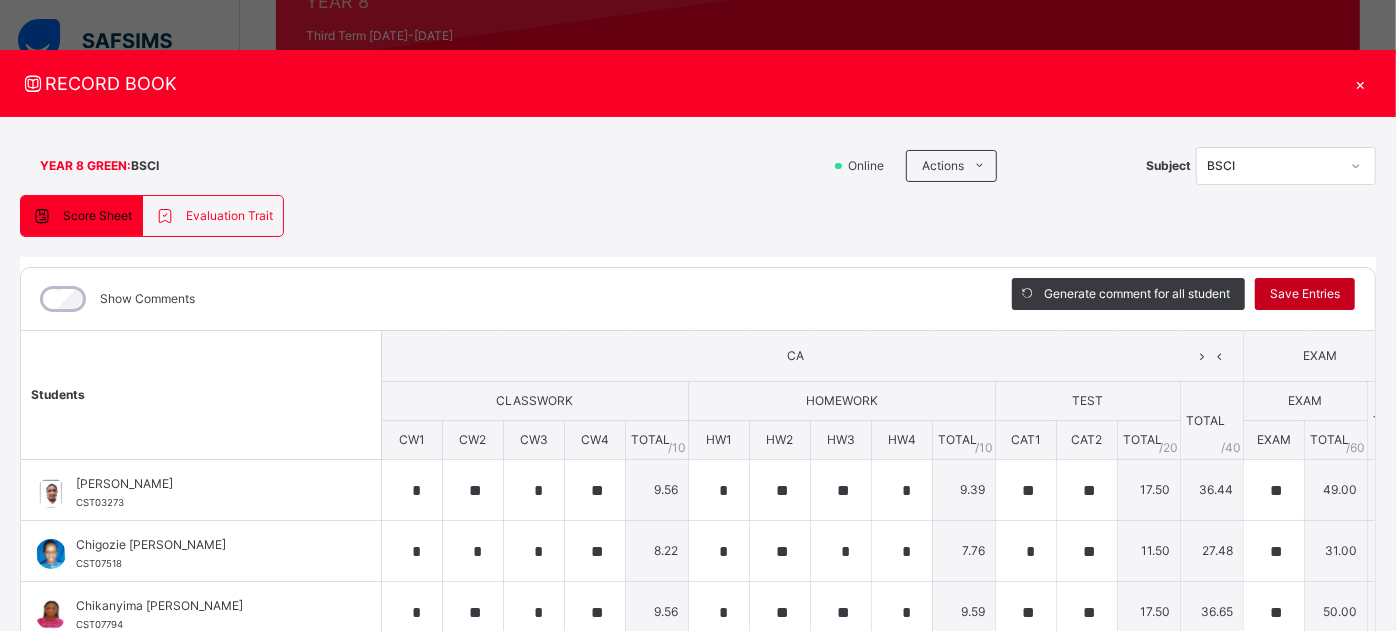 click on "Save Entries" at bounding box center (1305, 294) 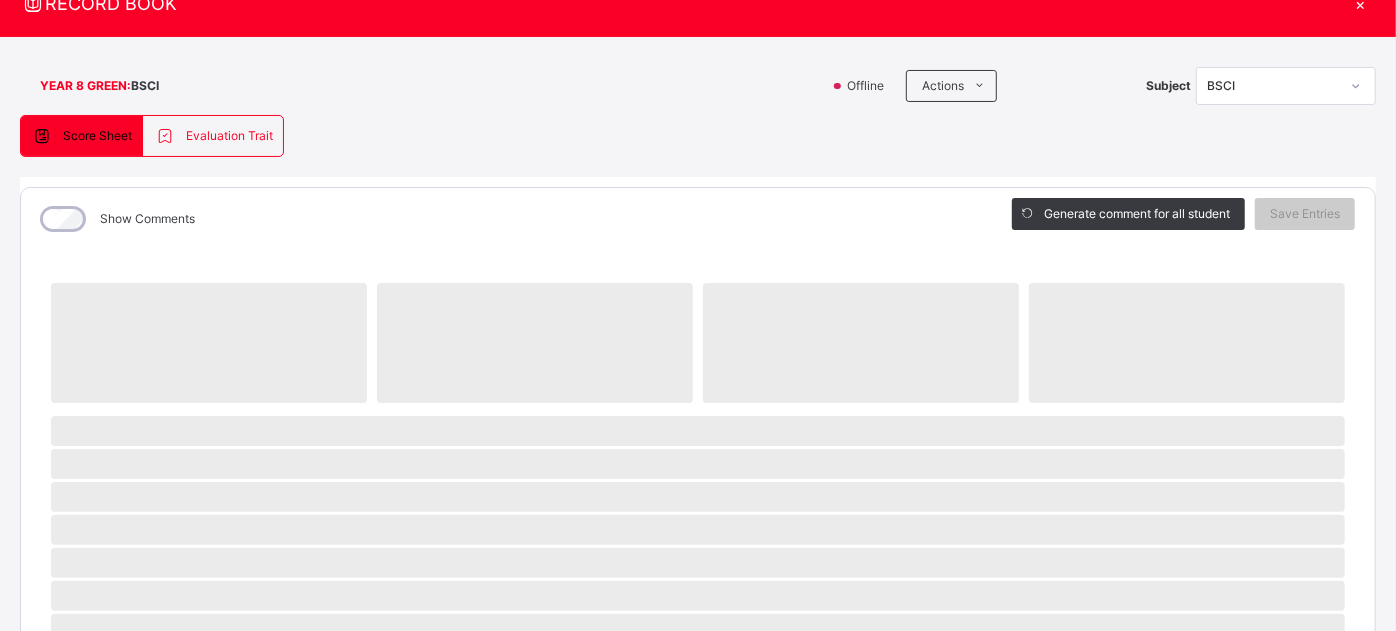 scroll, scrollTop: 81, scrollLeft: 0, axis: vertical 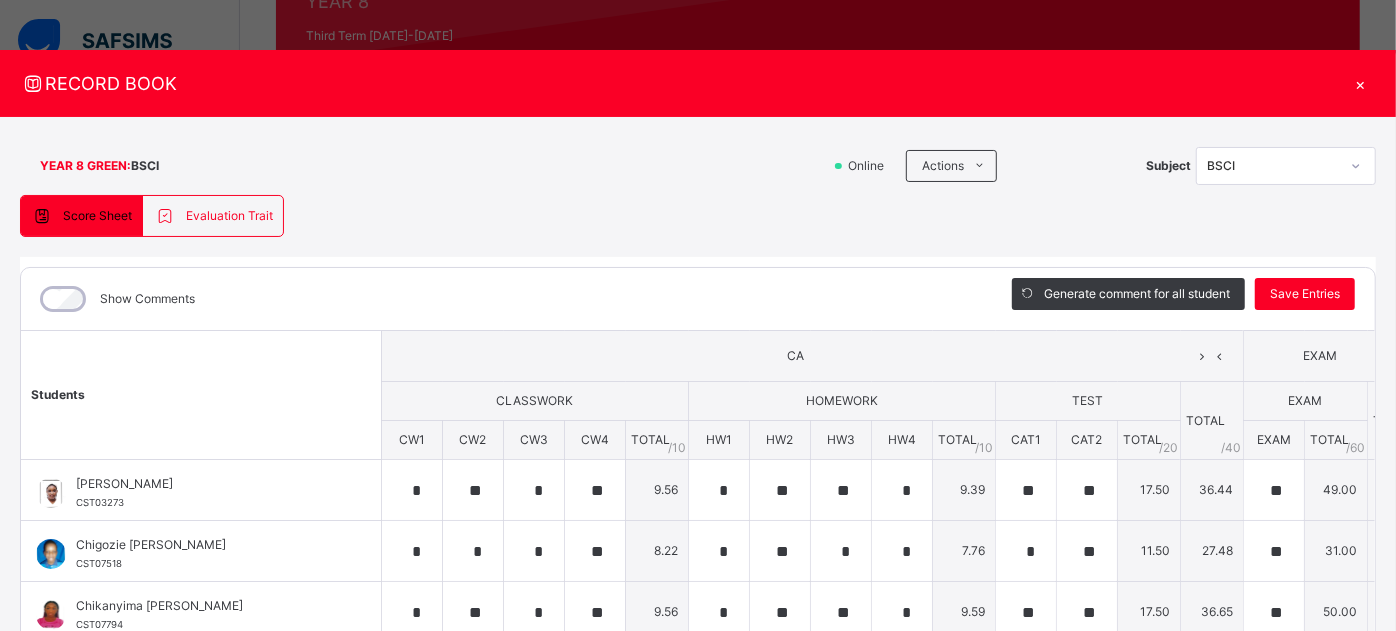 click on "×" at bounding box center (1361, 83) 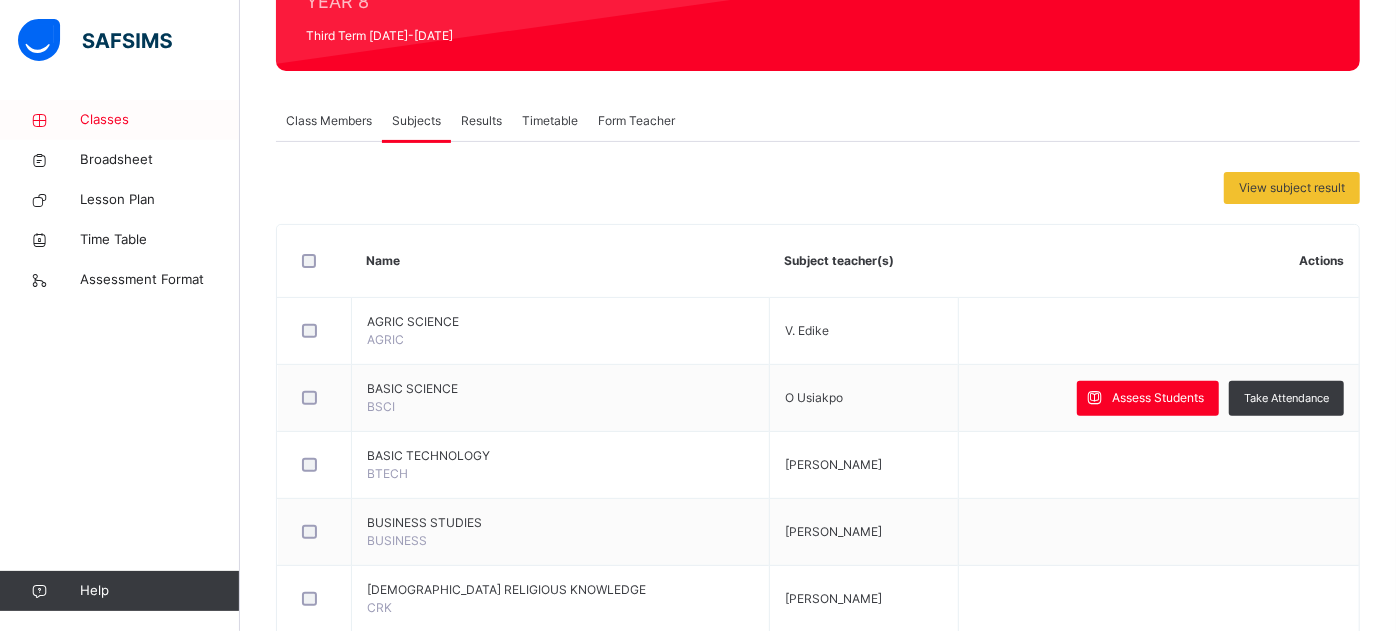 click on "Classes" at bounding box center (160, 120) 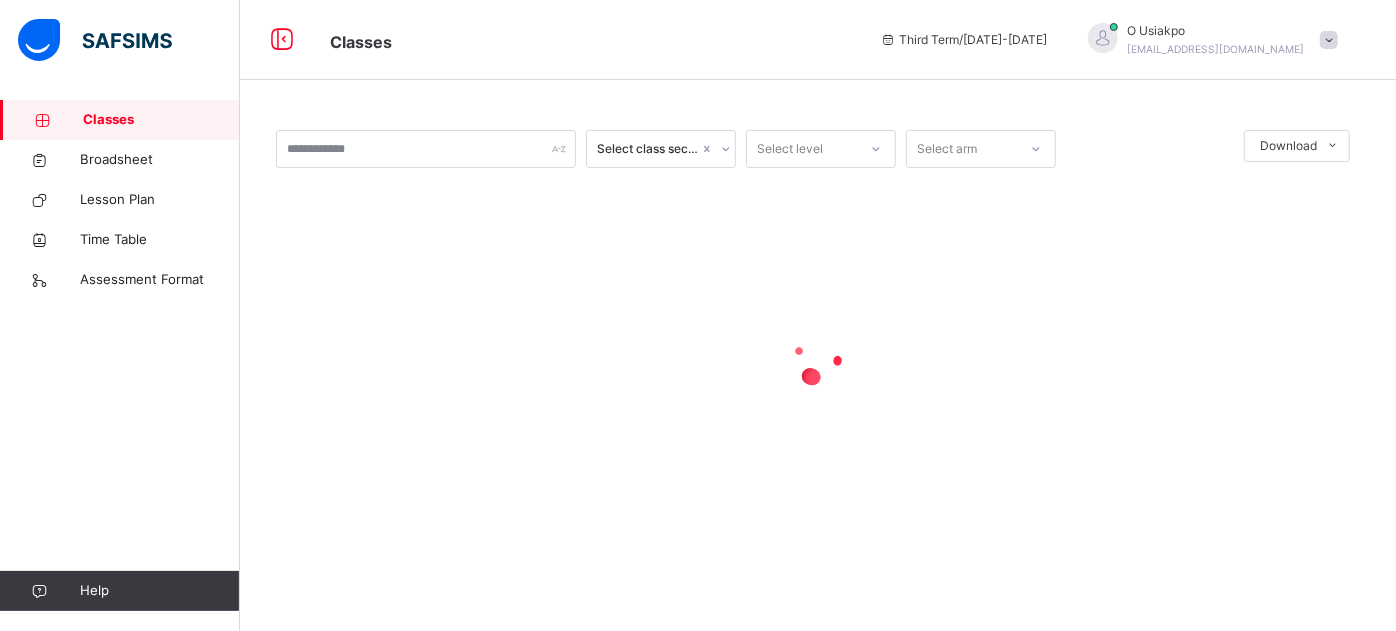 scroll, scrollTop: 0, scrollLeft: 0, axis: both 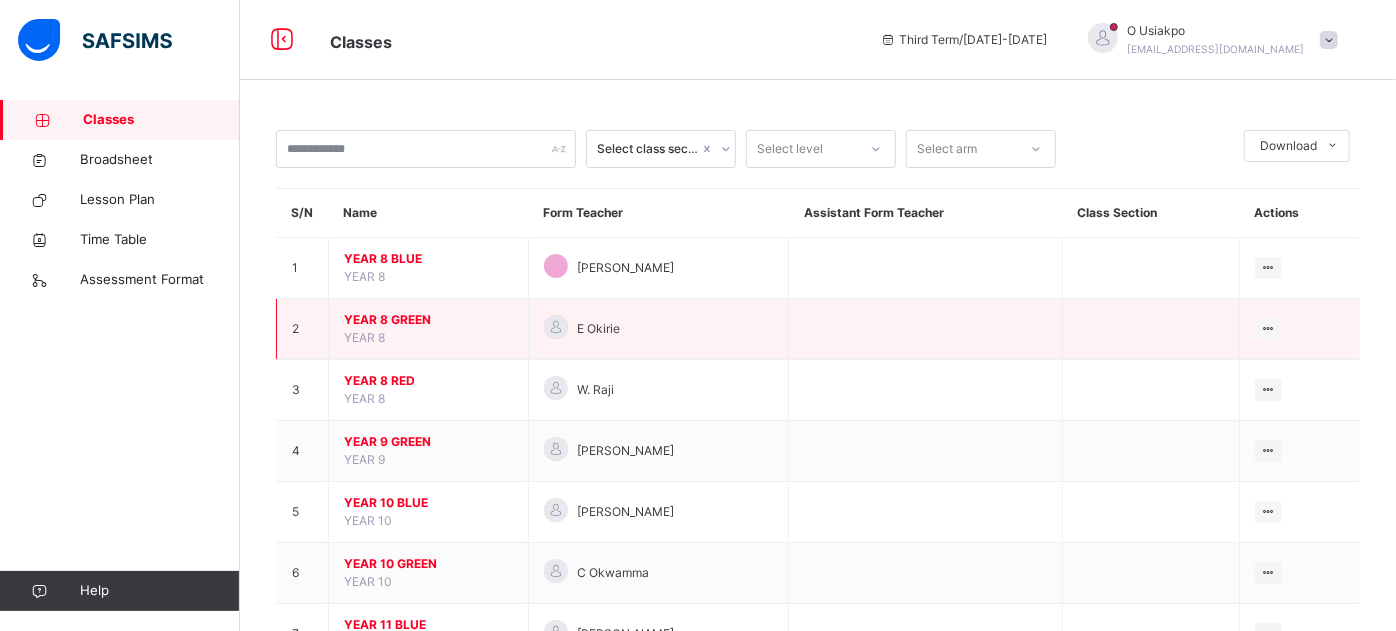 click on "YEAR 8   GREEN" at bounding box center (428, 320) 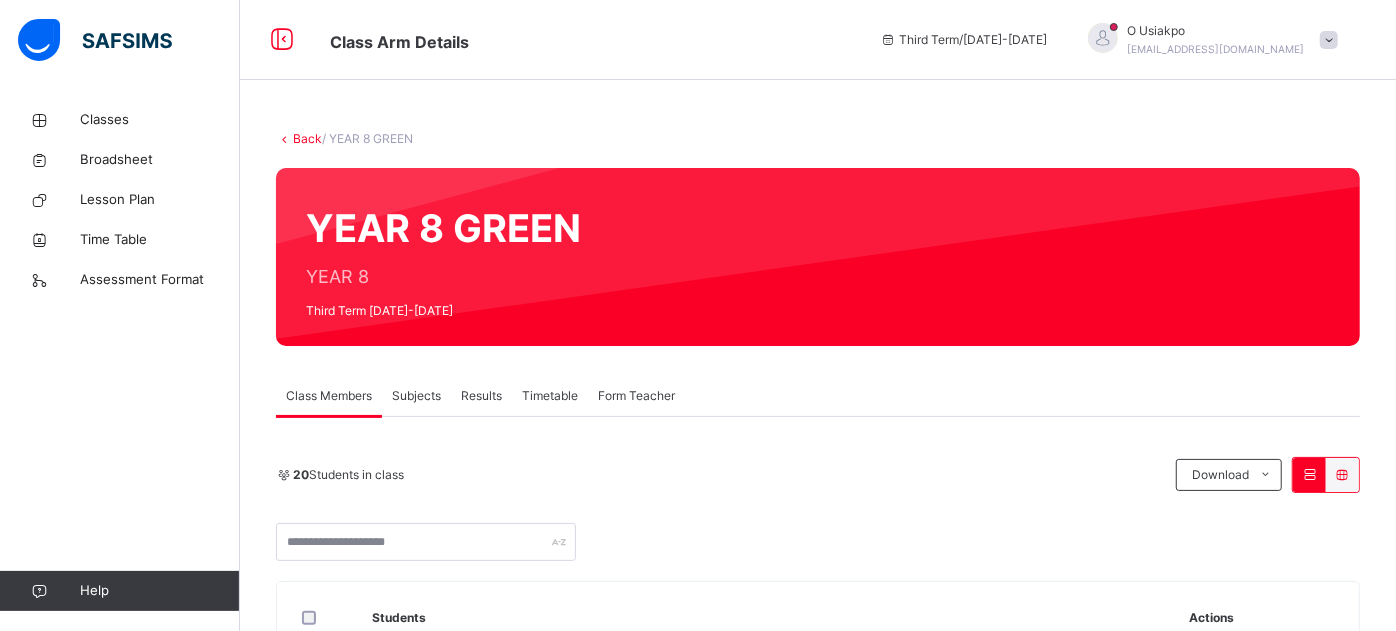 click on "Subjects" at bounding box center [416, 396] 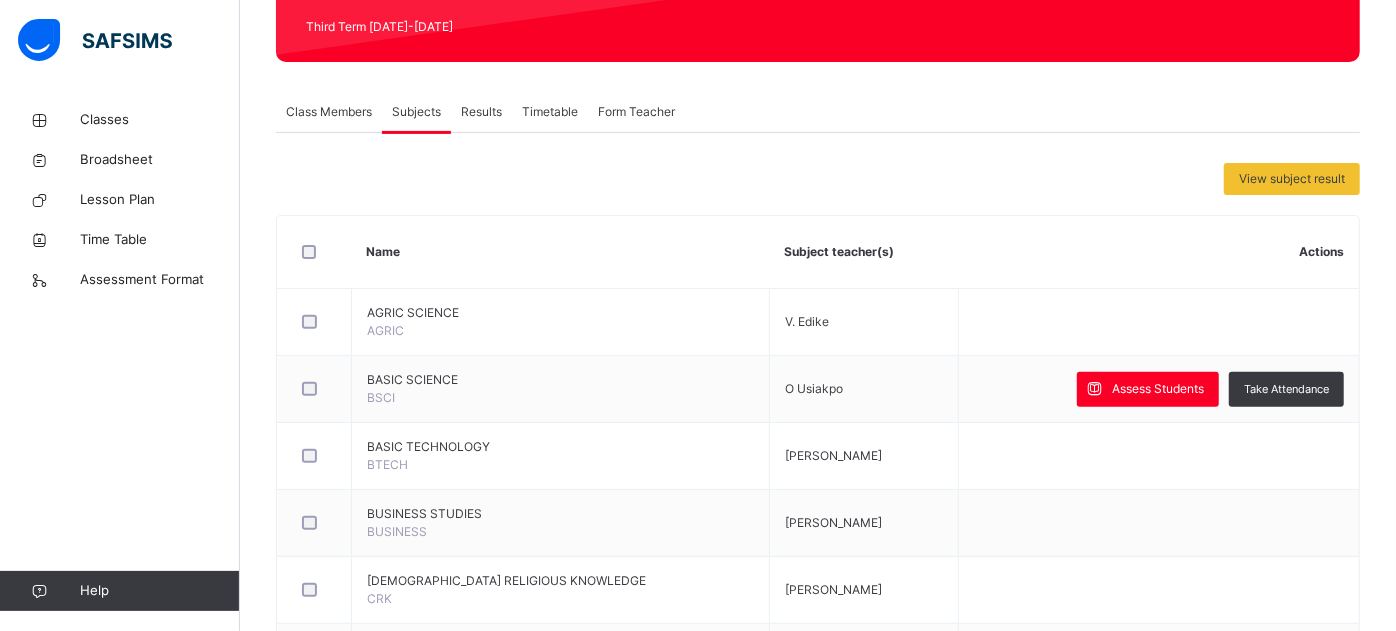 scroll, scrollTop: 305, scrollLeft: 0, axis: vertical 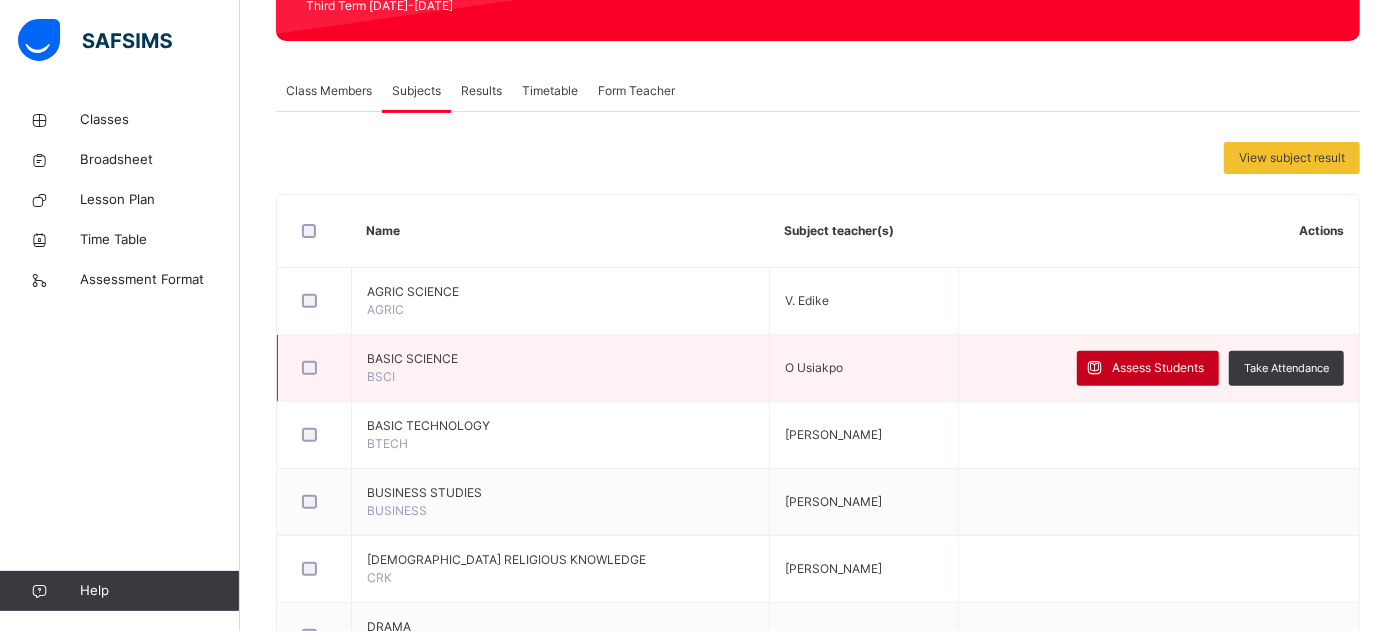 click on "Assess Students" at bounding box center (1158, 368) 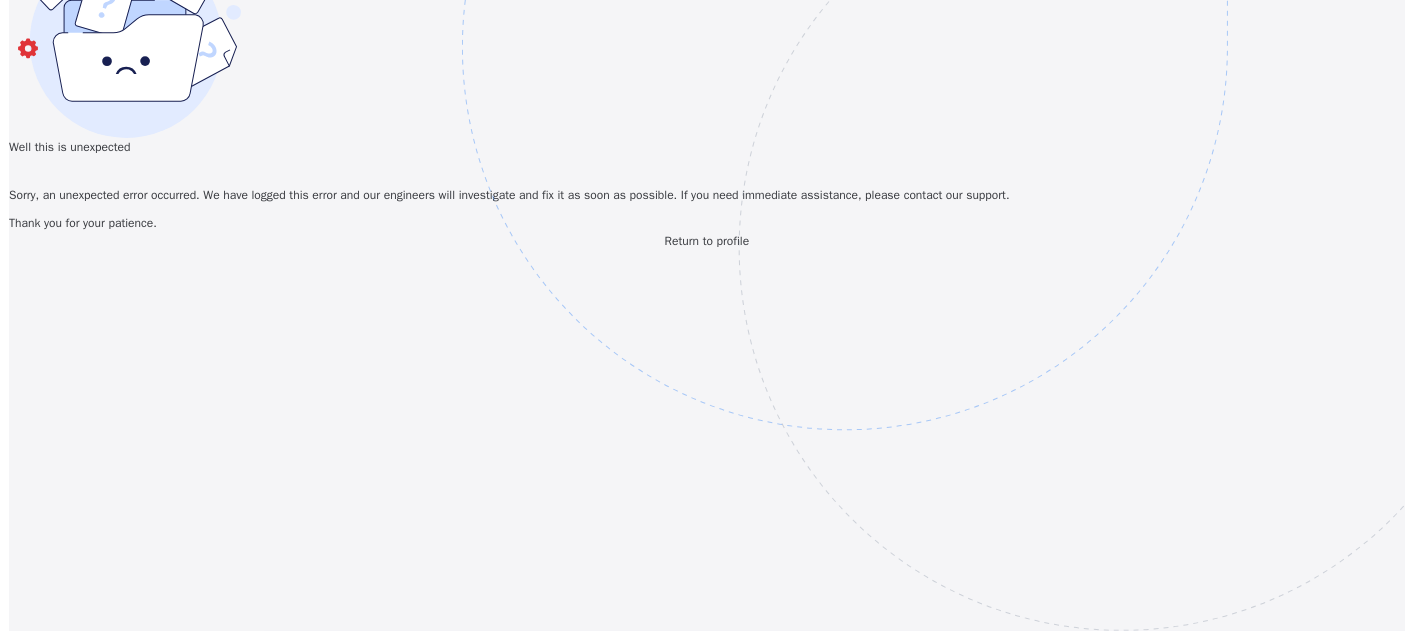 scroll, scrollTop: 0, scrollLeft: 0, axis: both 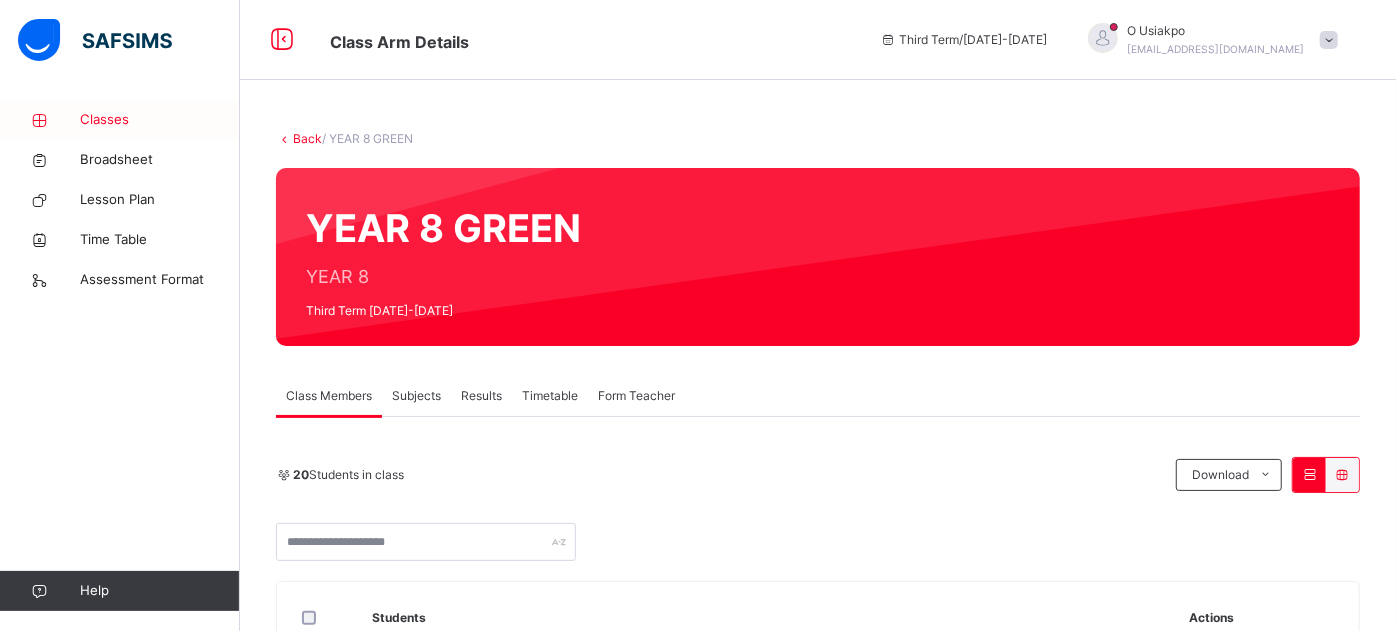 click on "Classes" at bounding box center (160, 120) 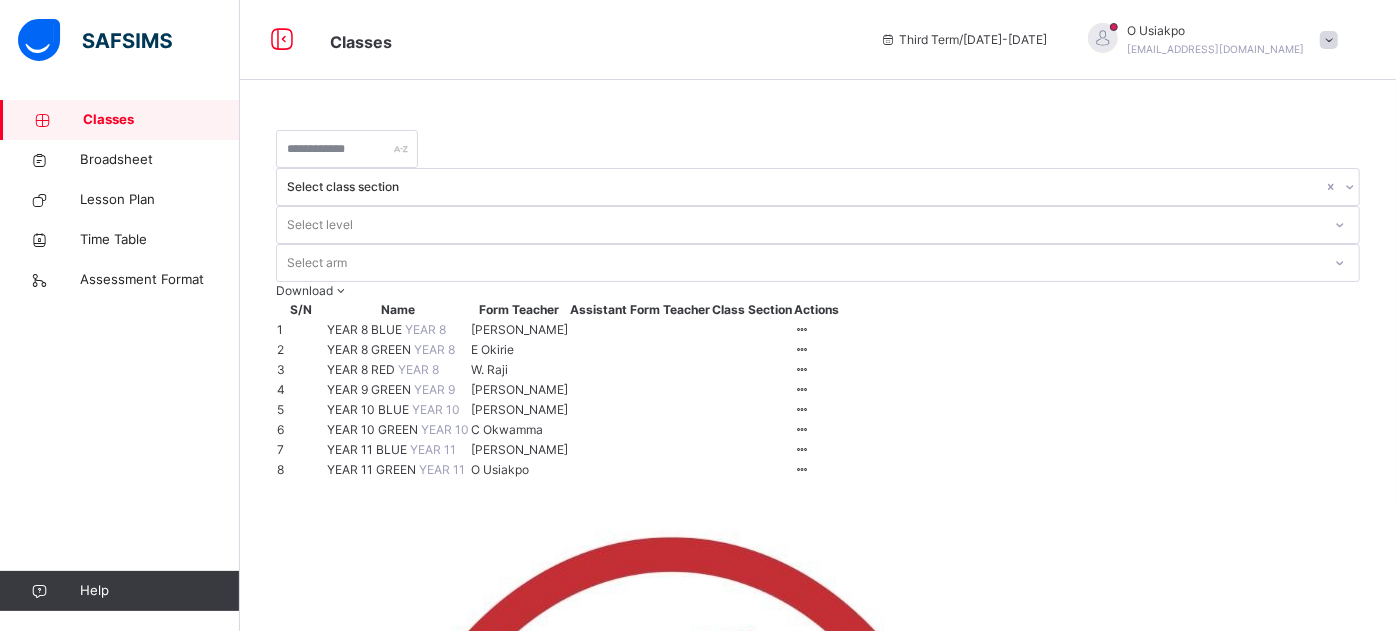 scroll, scrollTop: 142, scrollLeft: 0, axis: vertical 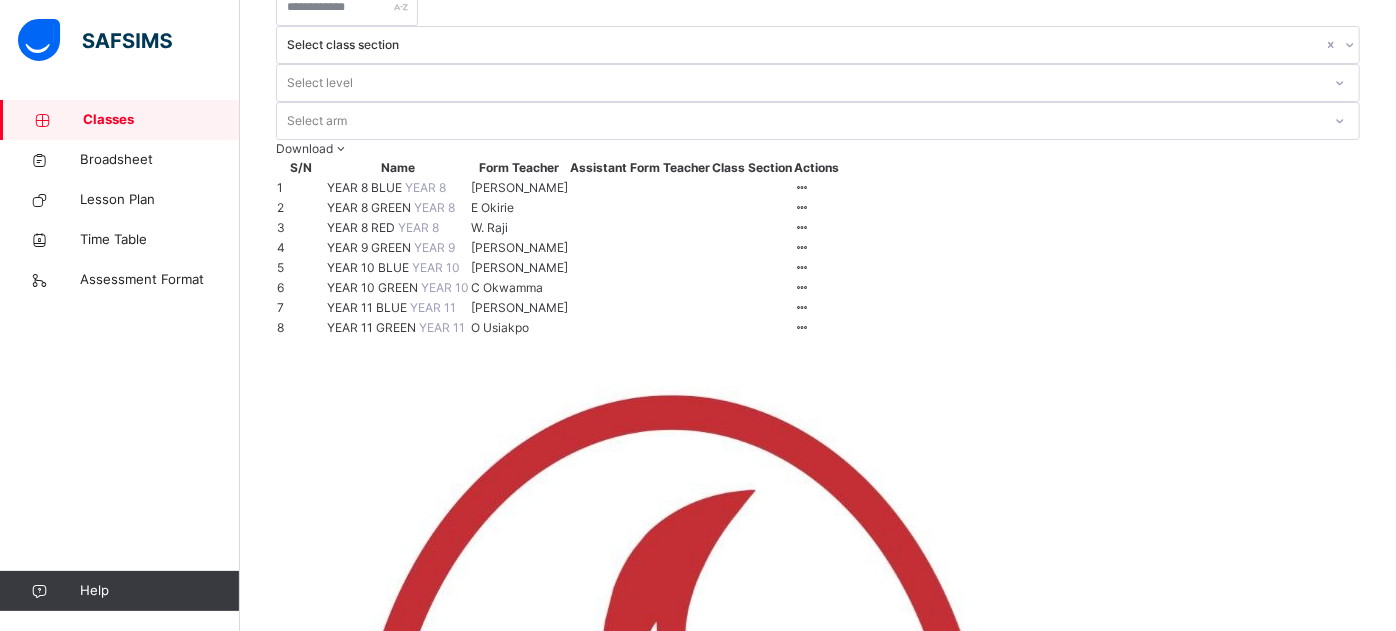 click on "YEAR 10   BLUE" at bounding box center [369, 267] 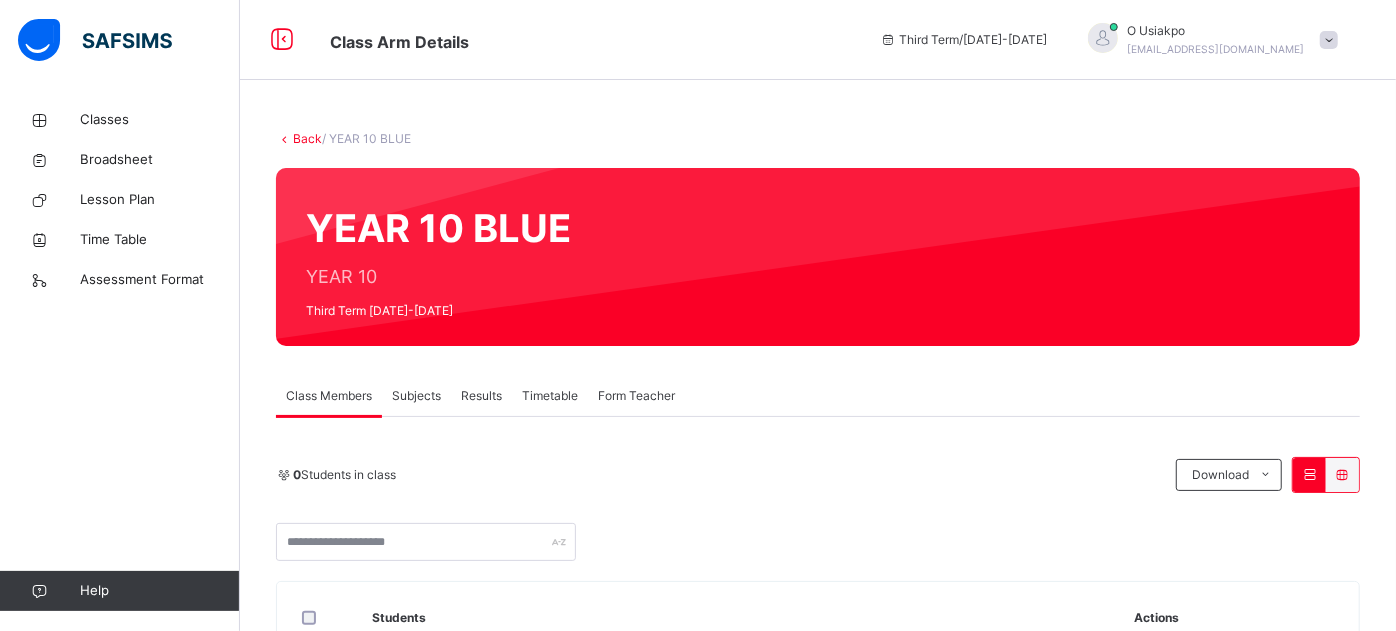 click on "Subjects" at bounding box center (416, 396) 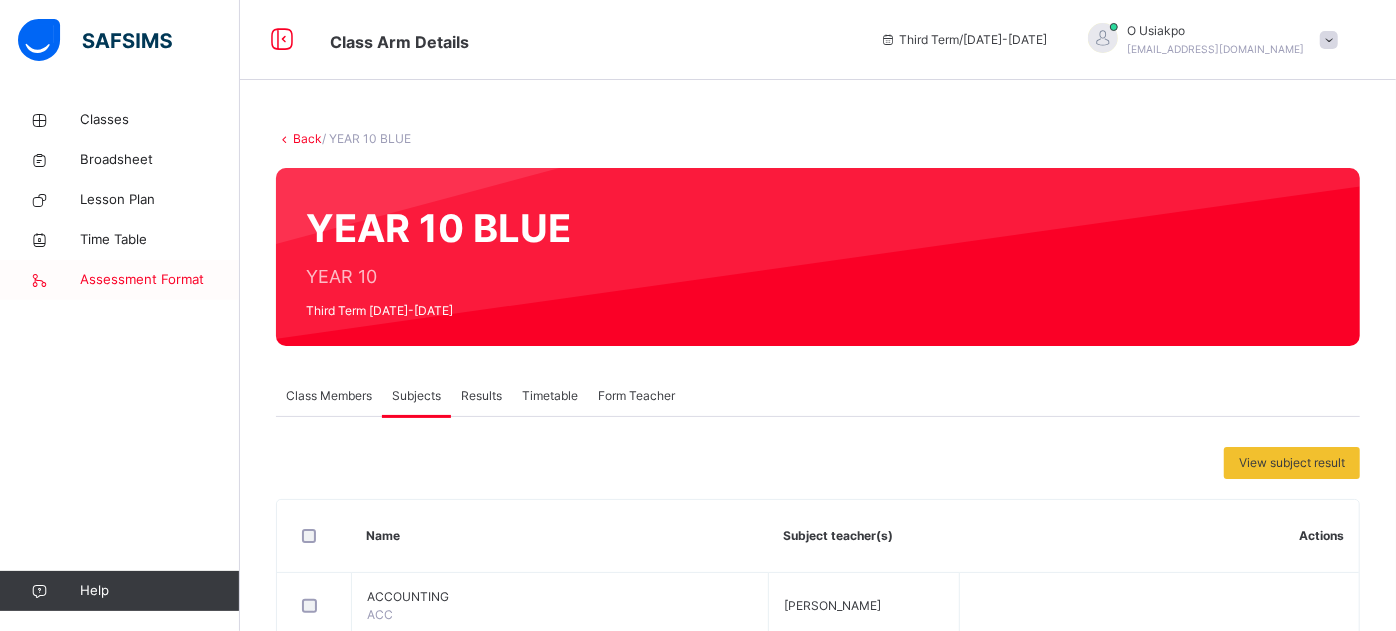click on "Assessment Format" at bounding box center (160, 280) 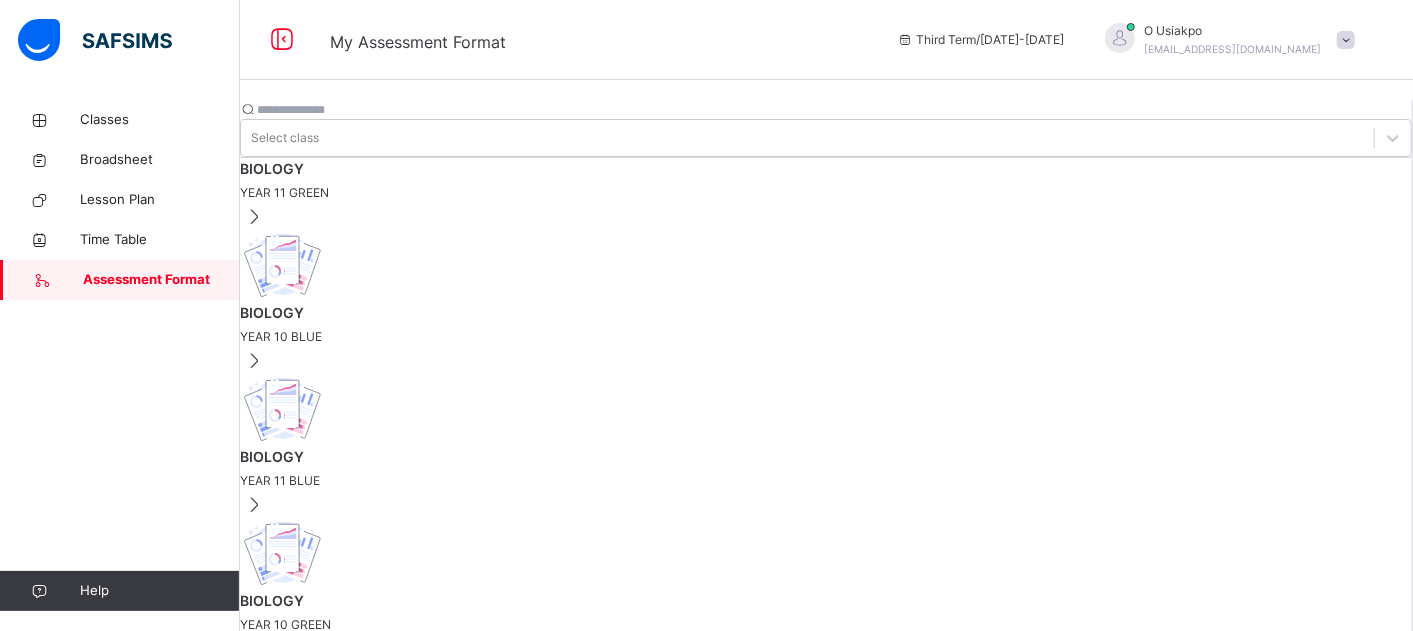 click on "YEAR 10 BLUE" at bounding box center (826, 337) 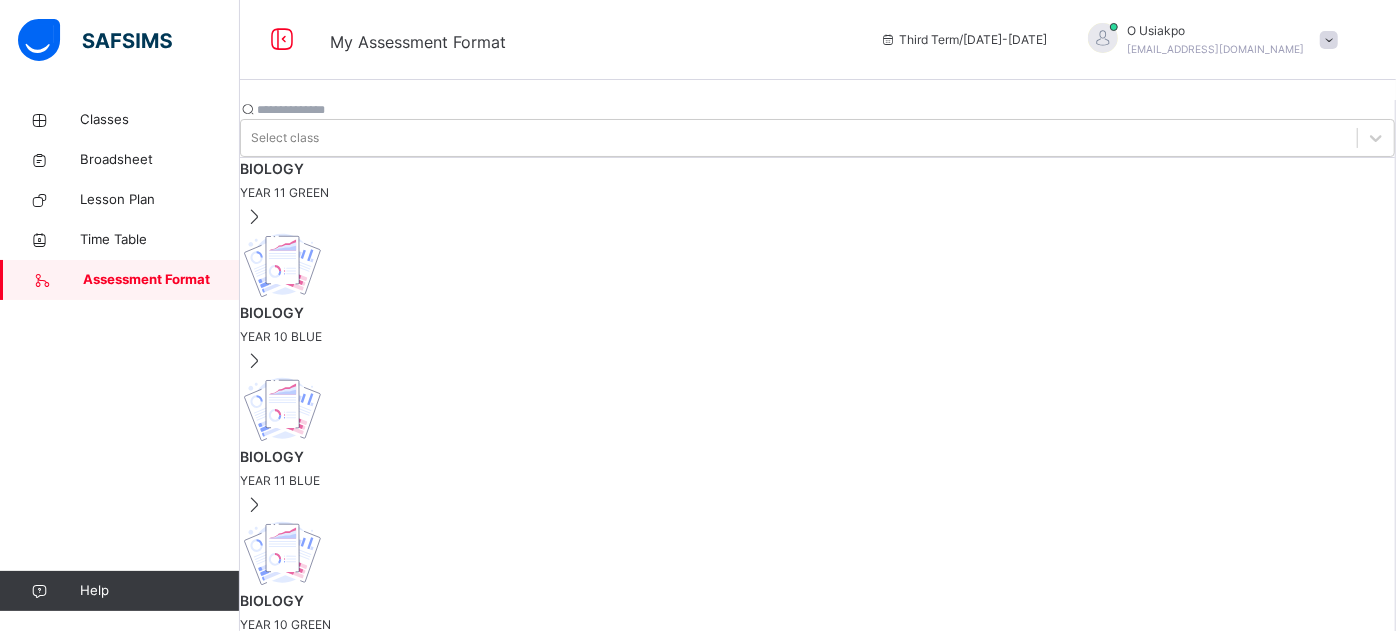 scroll, scrollTop: 680, scrollLeft: 0, axis: vertical 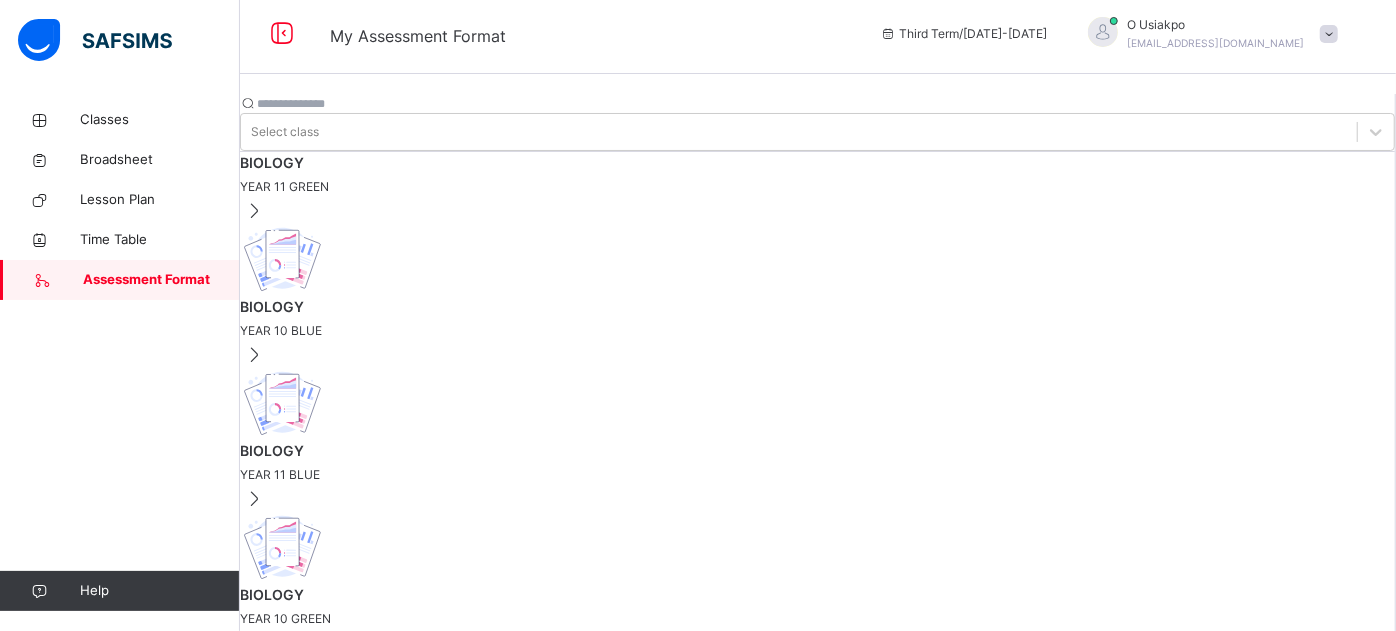 click on "[ 60 %]" at bounding box center [295, 706] 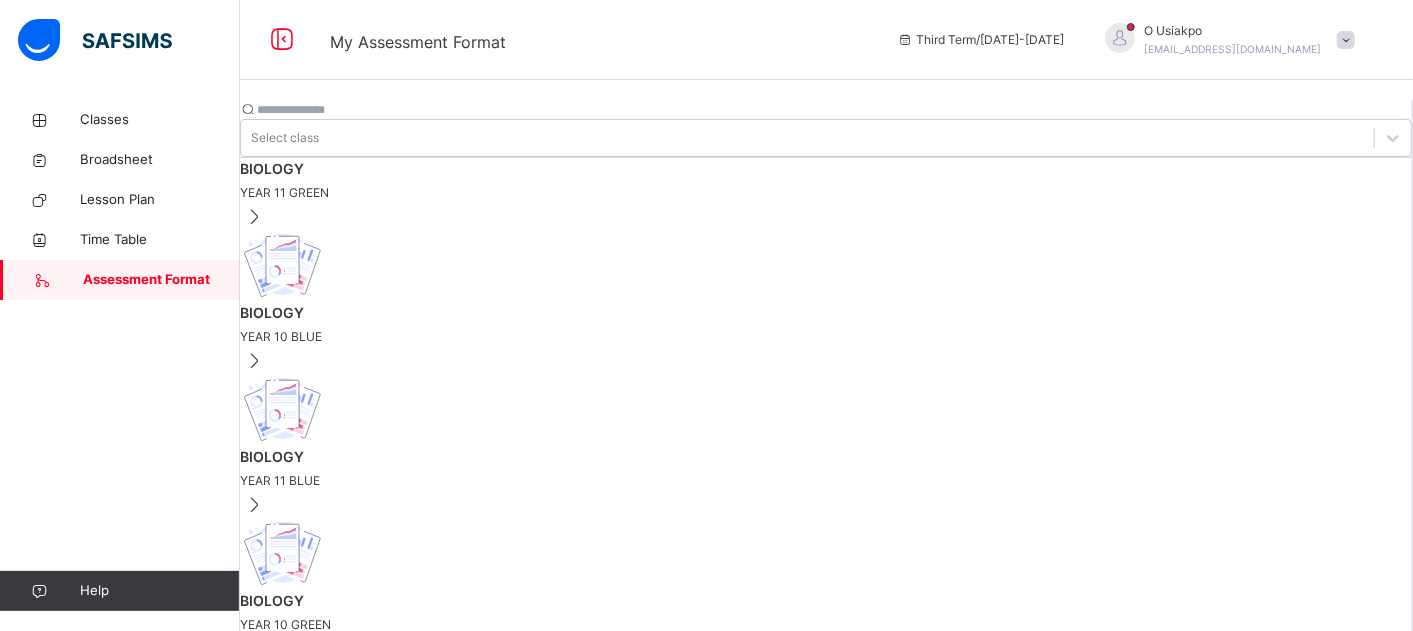 click at bounding box center [301, 2239] 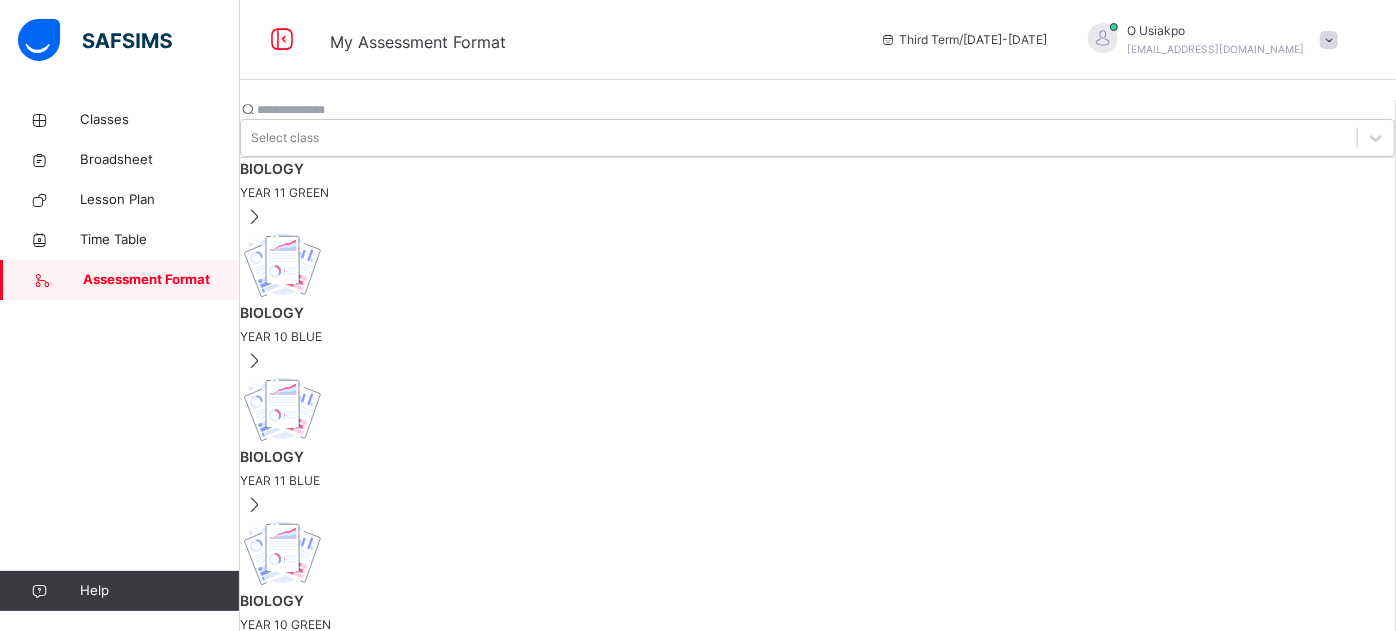 click on "BIOLOGY" at bounding box center (817, 600) 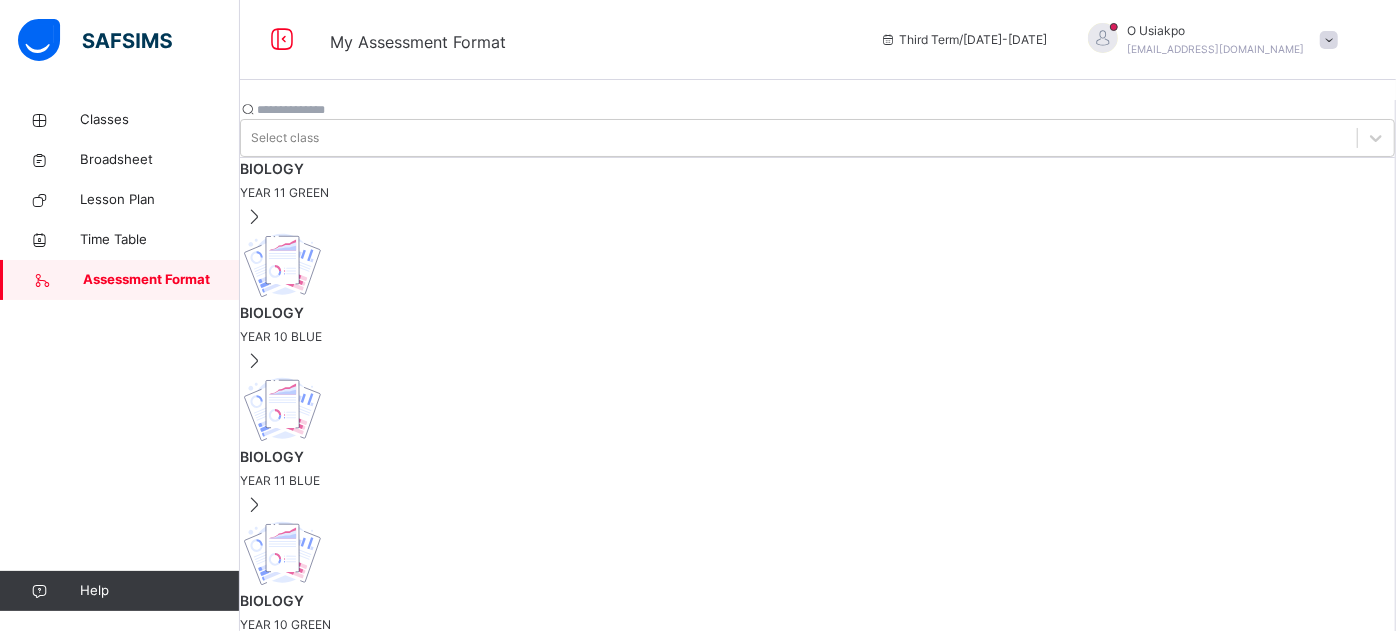 type on "***" 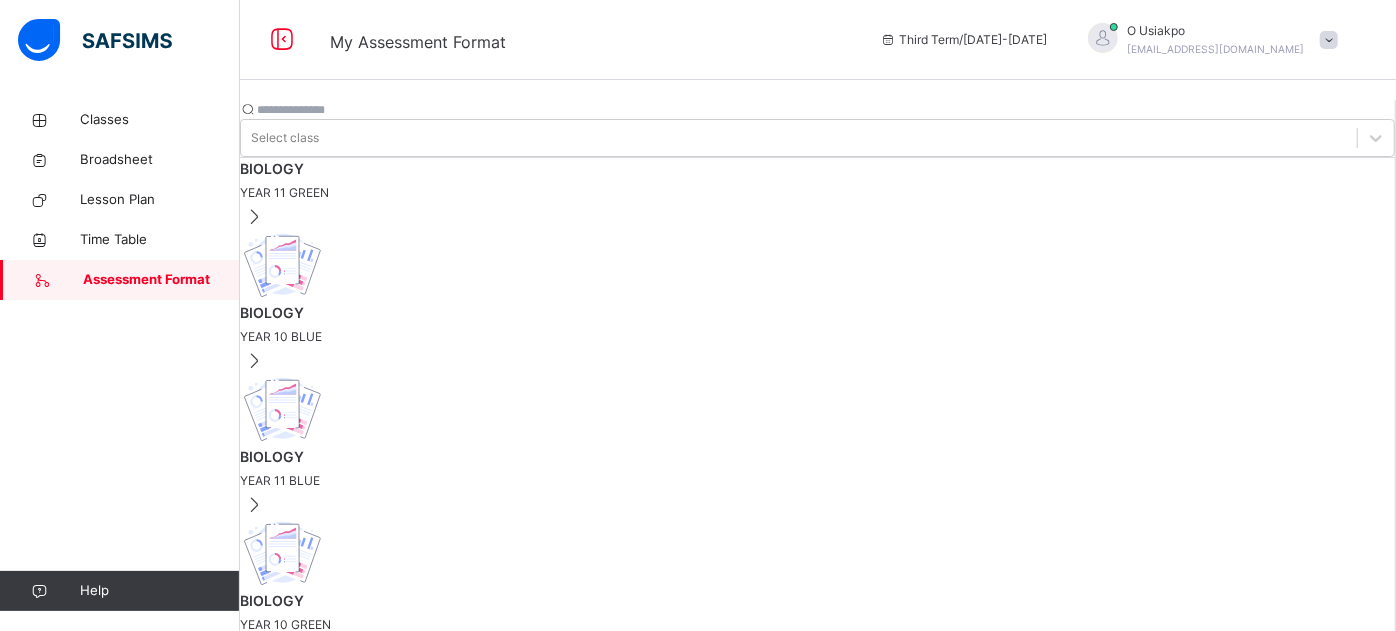 click on "*" at bounding box center (301, 1152) 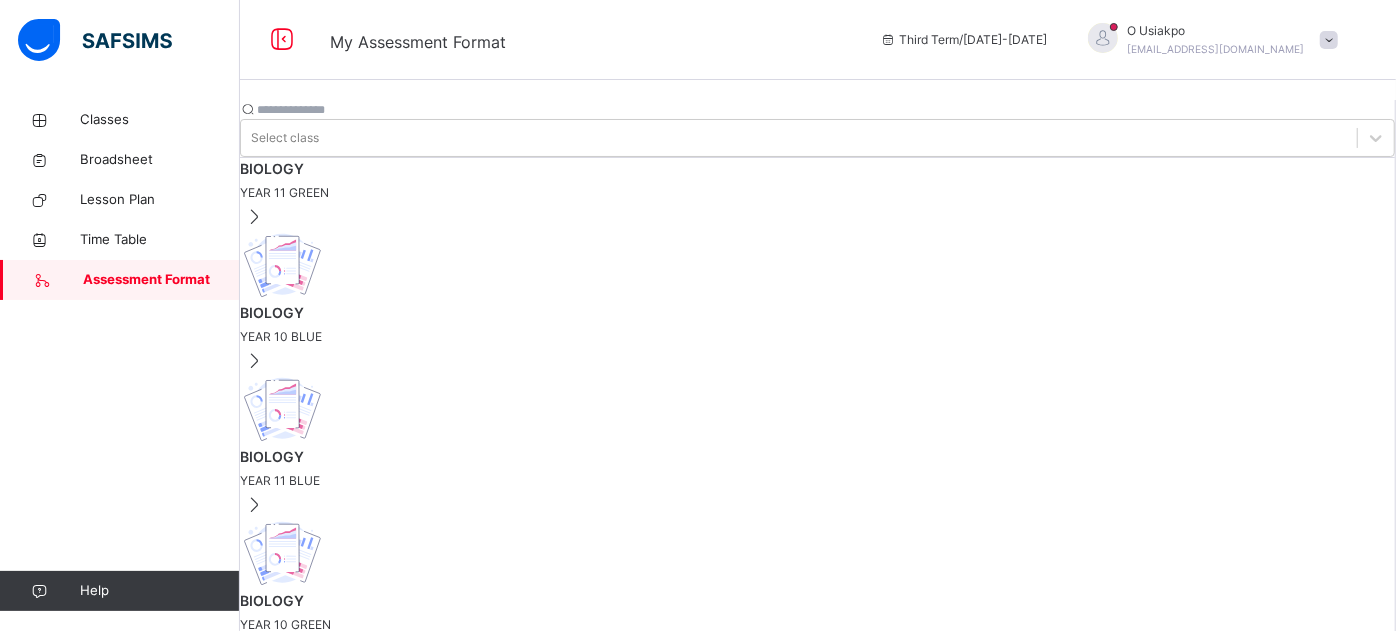 click on "Add assessment" at bounding box center (301, 1241) 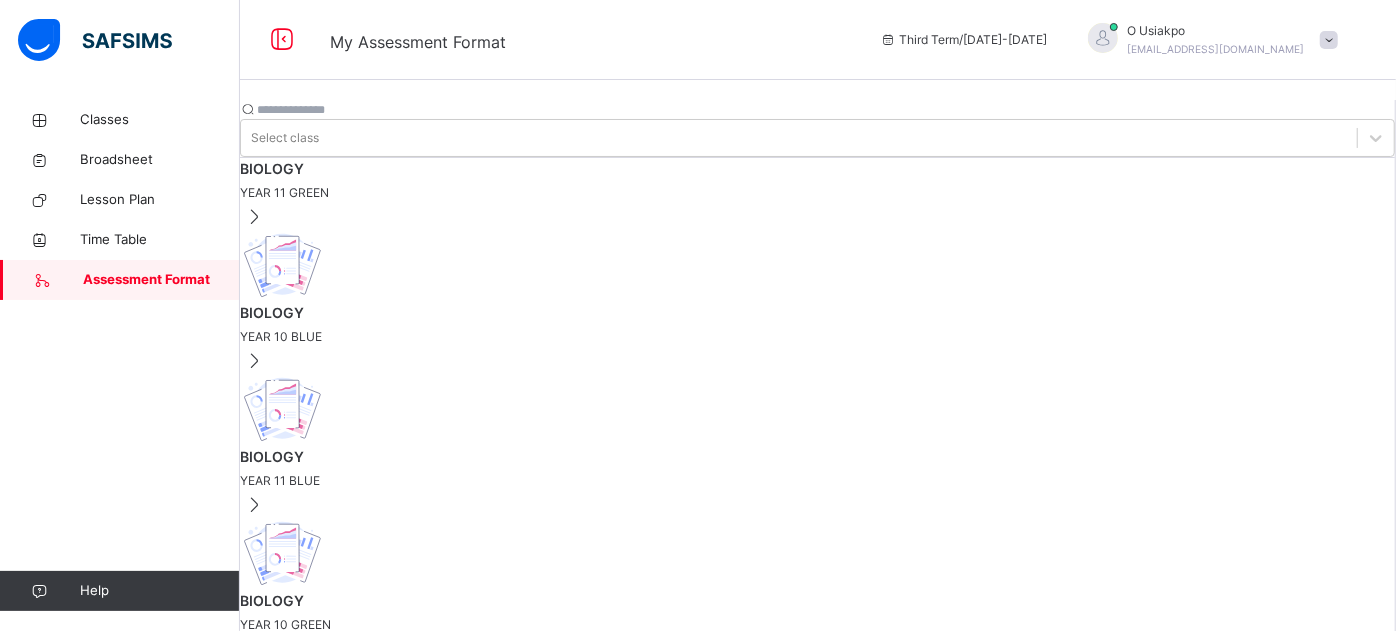 type on "**" 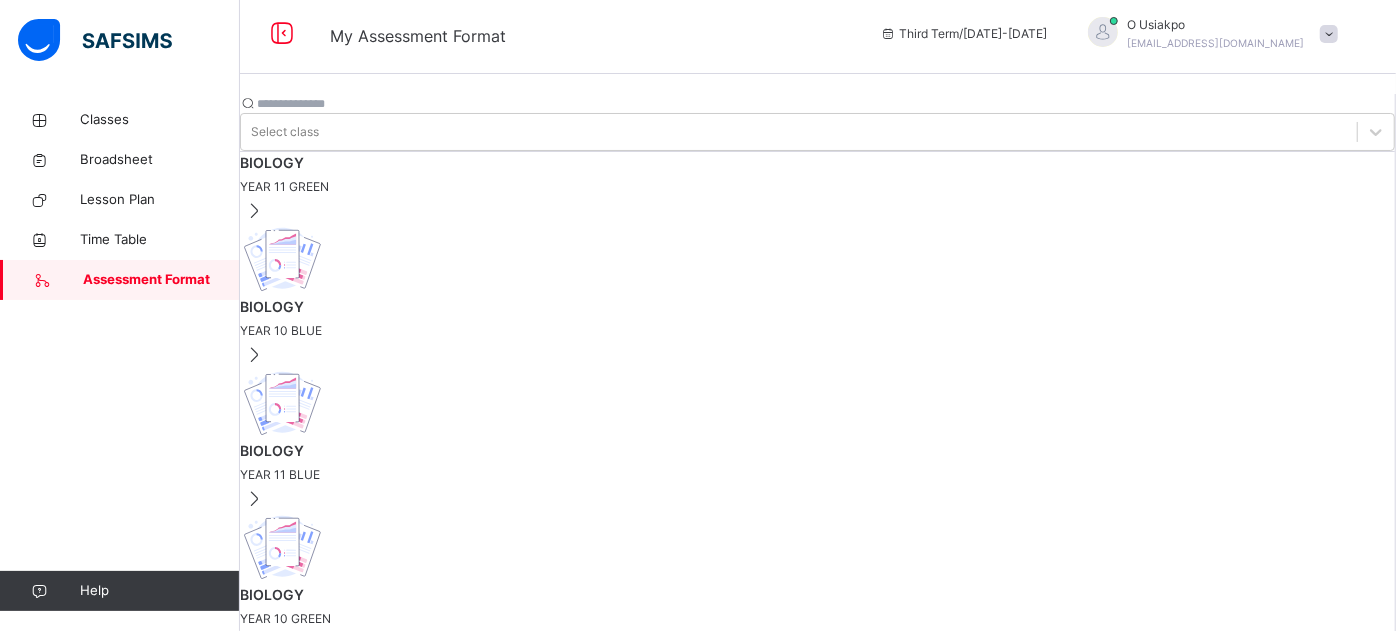 scroll, scrollTop: 494, scrollLeft: 0, axis: vertical 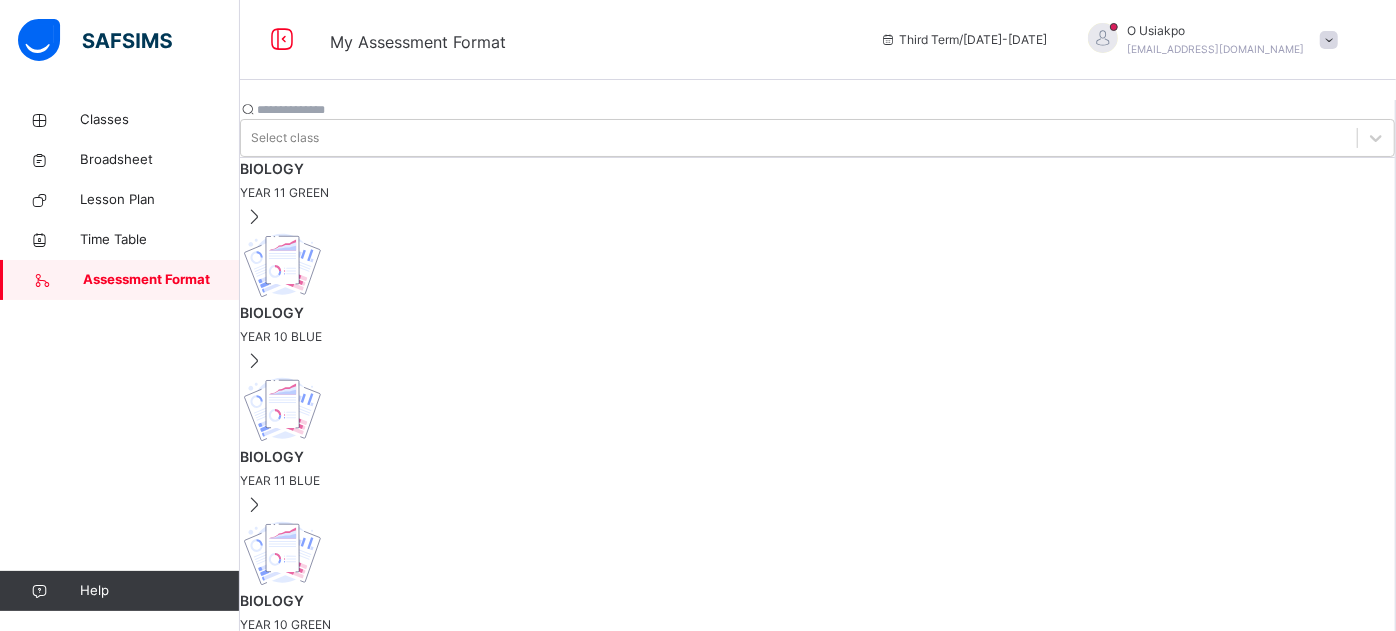 click on "EXAM   [ 60 %]" at bounding box center [276, 712] 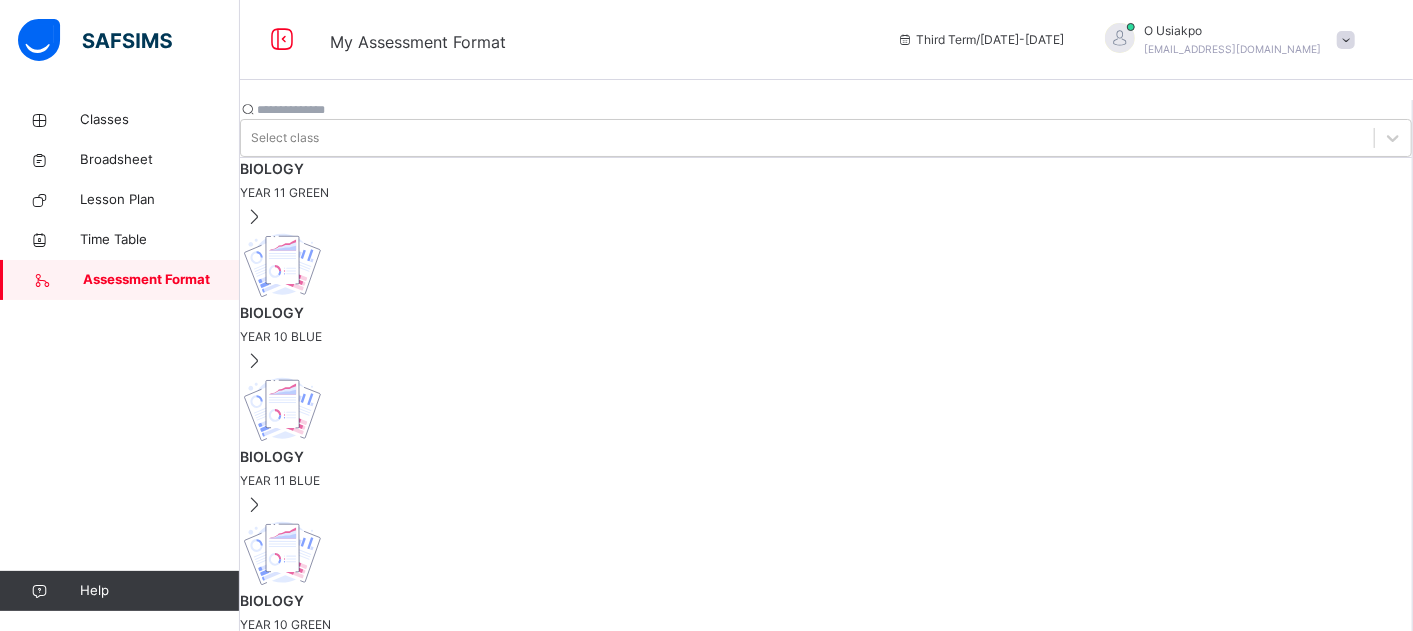 click at bounding box center [301, 2239] 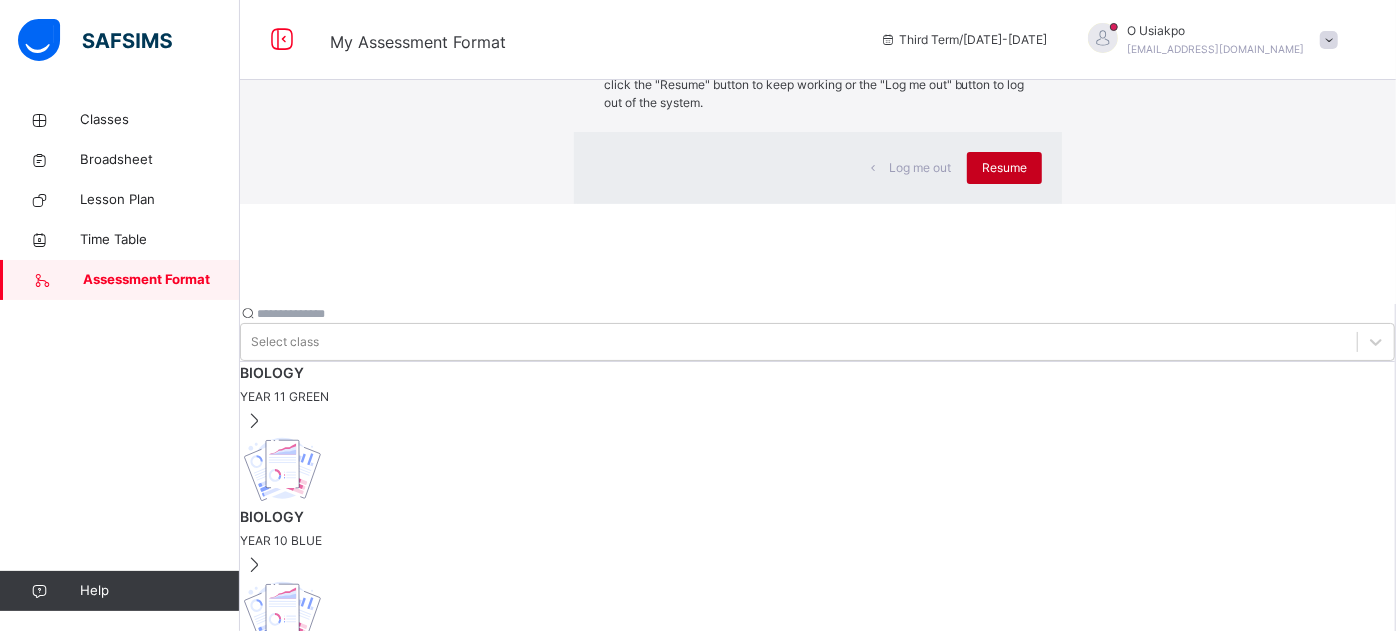 click on "Resume" at bounding box center [1004, 168] 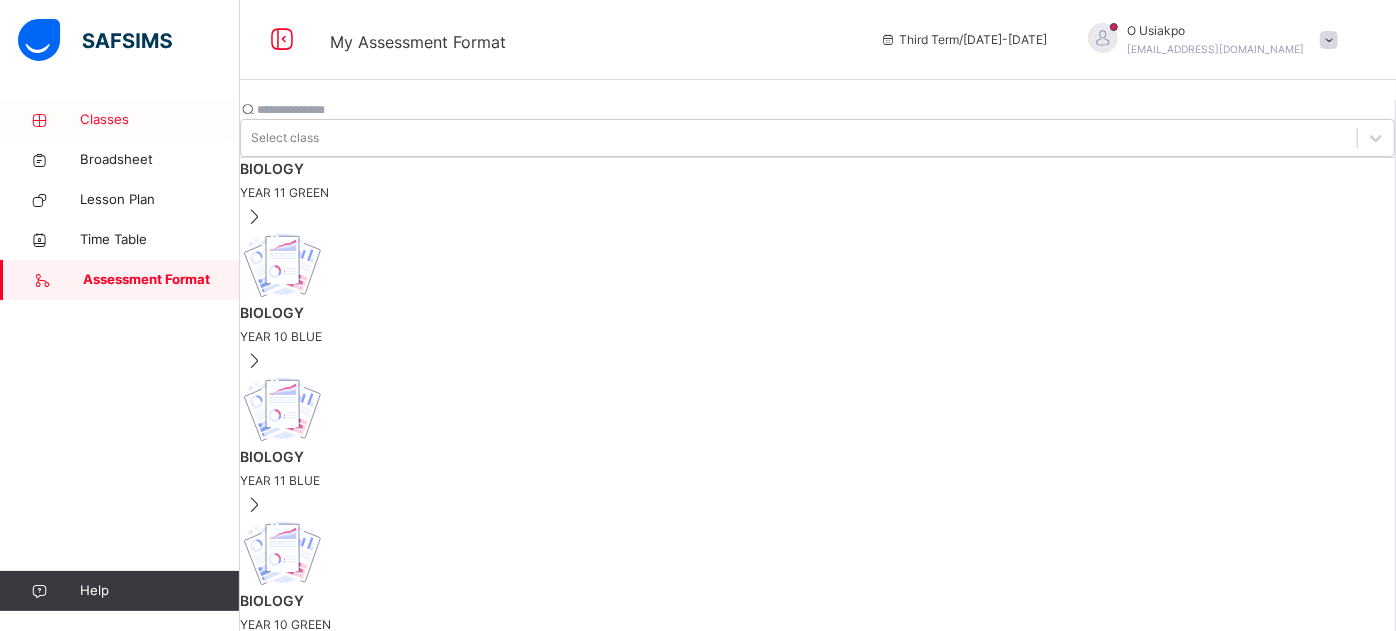 click on "Classes" at bounding box center [160, 120] 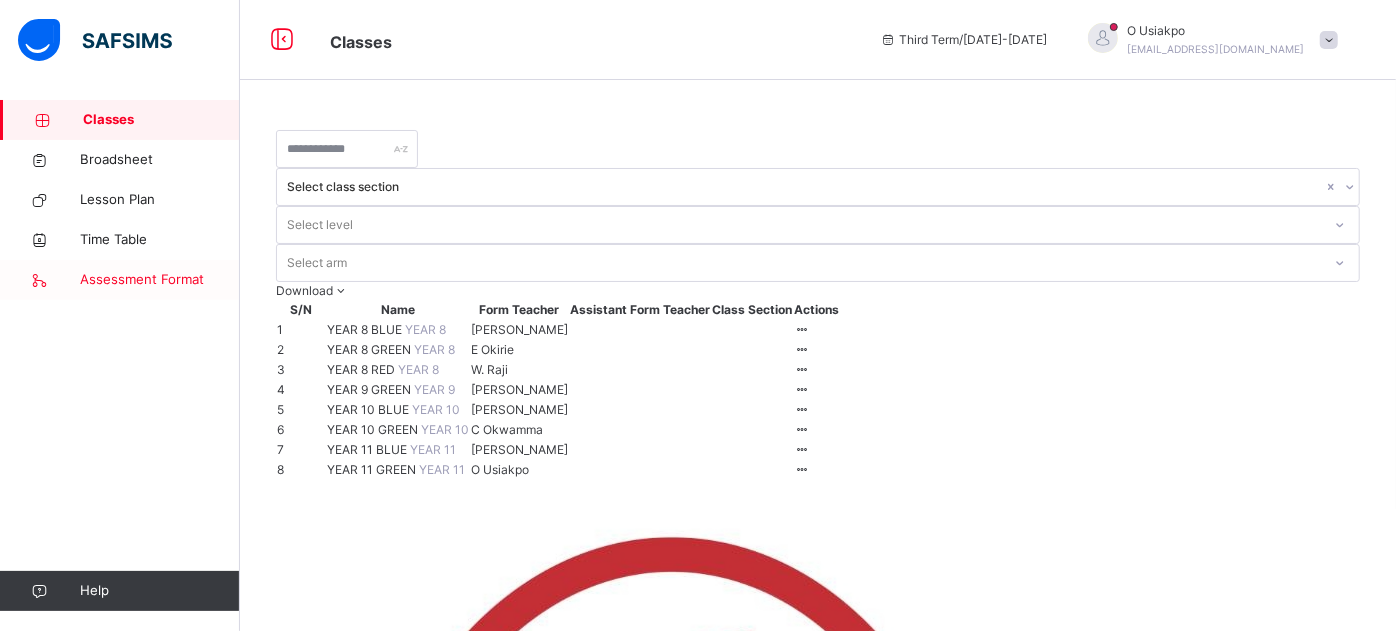 click on "Assessment Format" at bounding box center [160, 280] 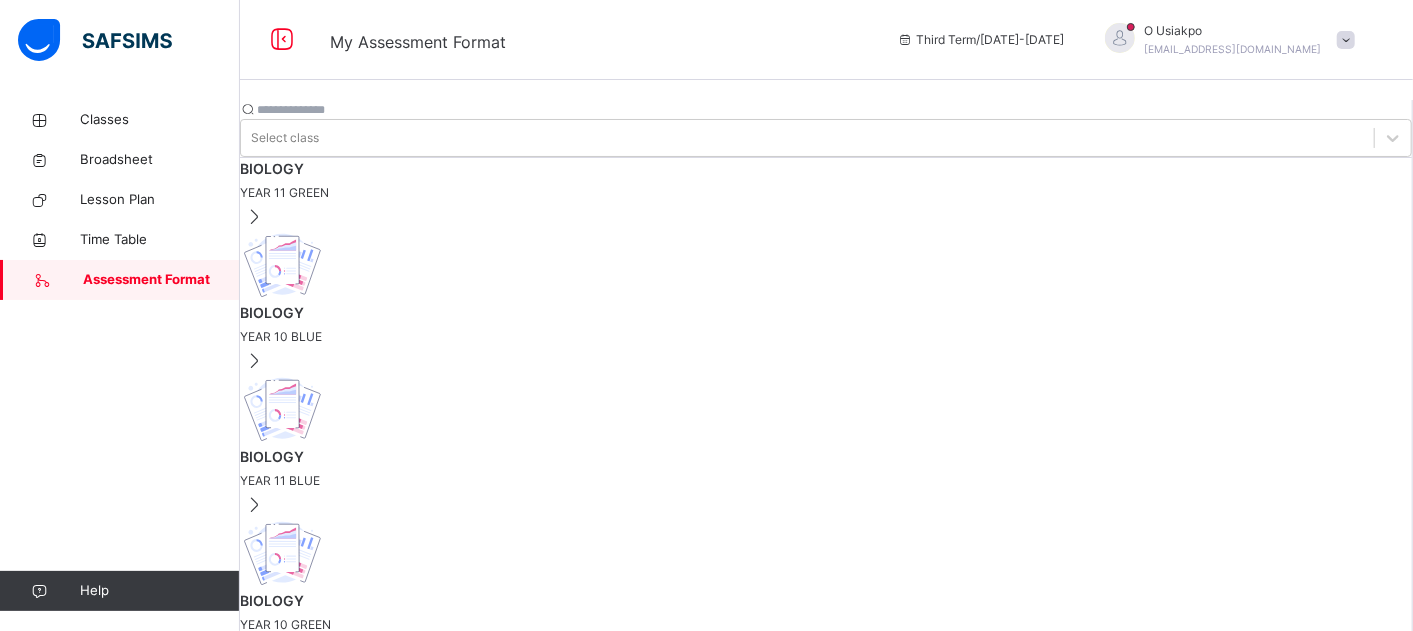 click on "YEAR 10 BLUE" at bounding box center [826, 337] 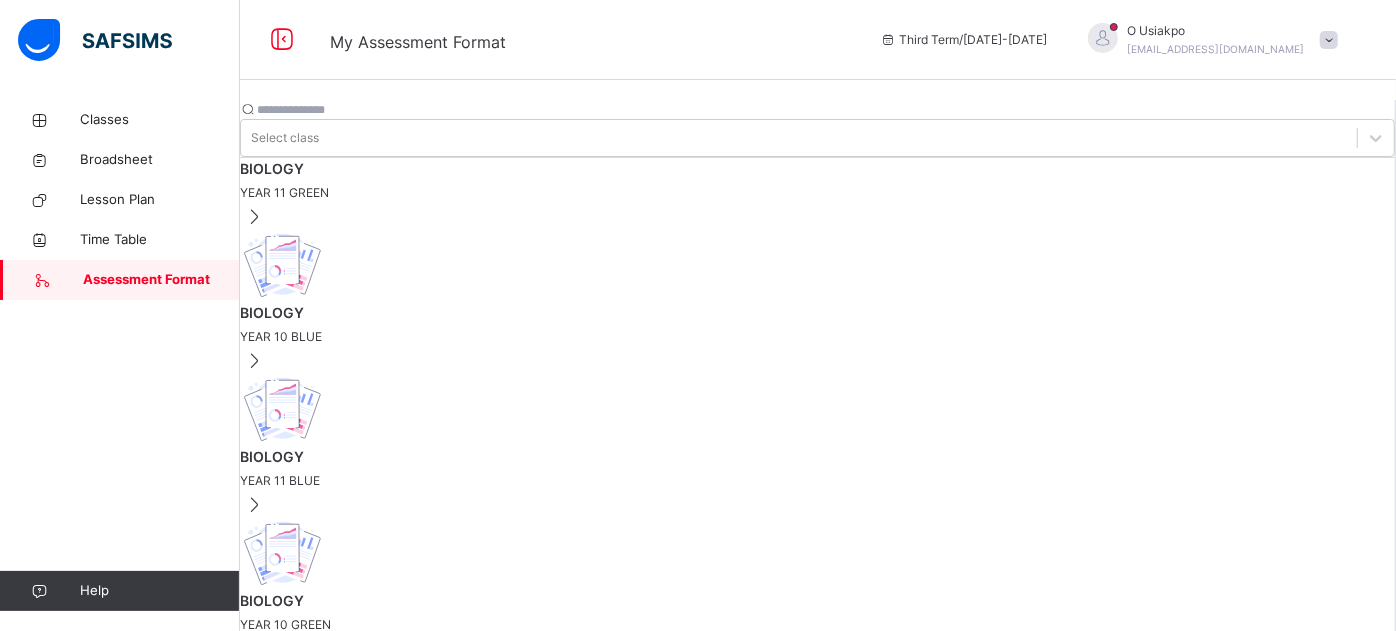 click on "EXAM   [ 60 %]" at bounding box center (276, 712) 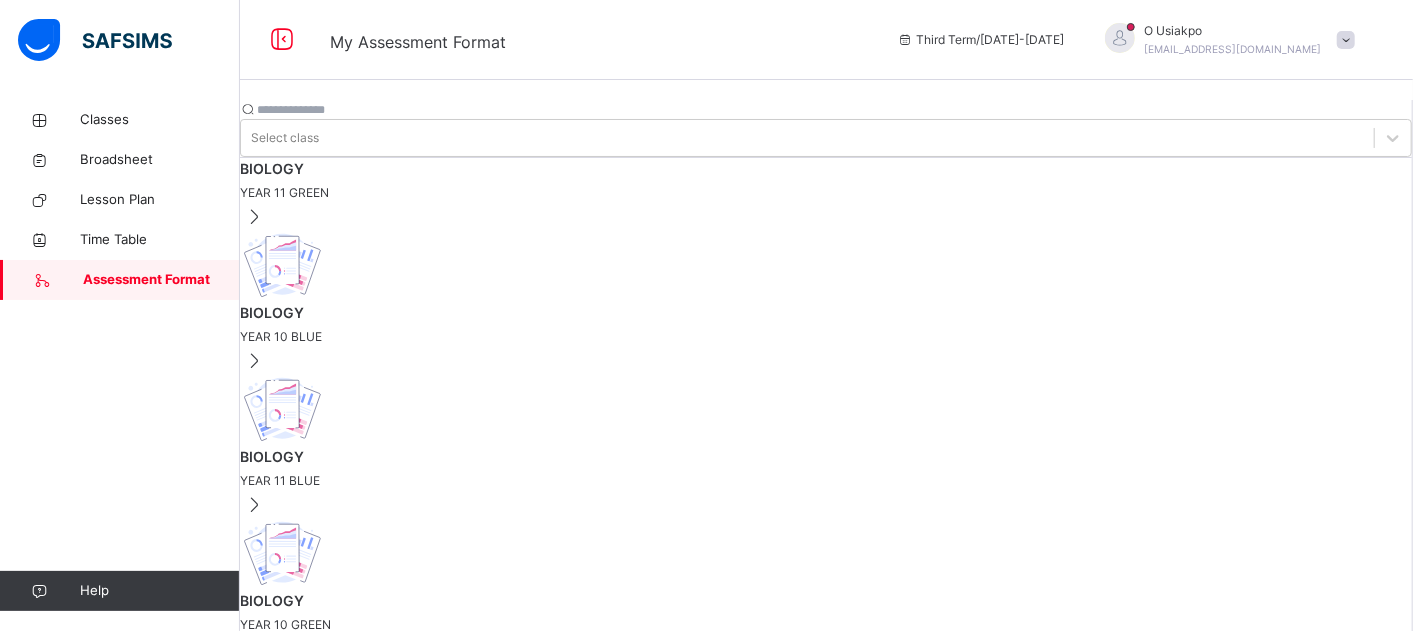 click on "YEAR 10 GREEN" at bounding box center (826, 625) 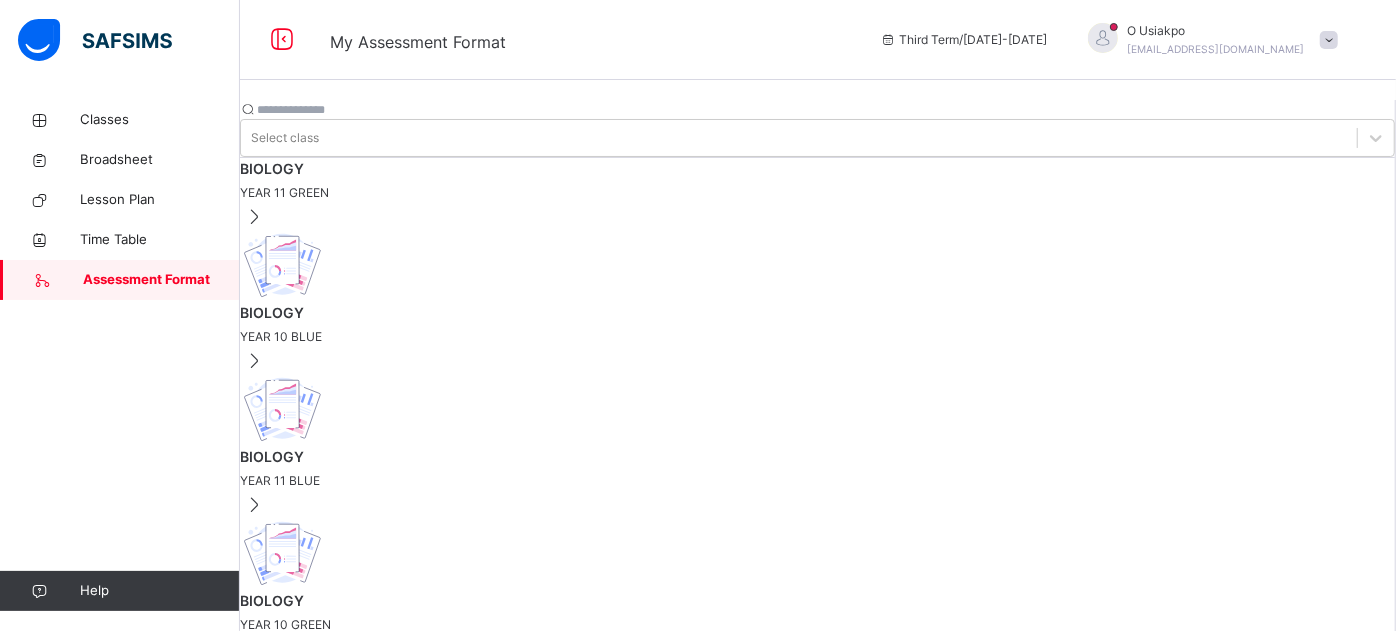click on "EXAM   [ 60 %]" at bounding box center (818, 713) 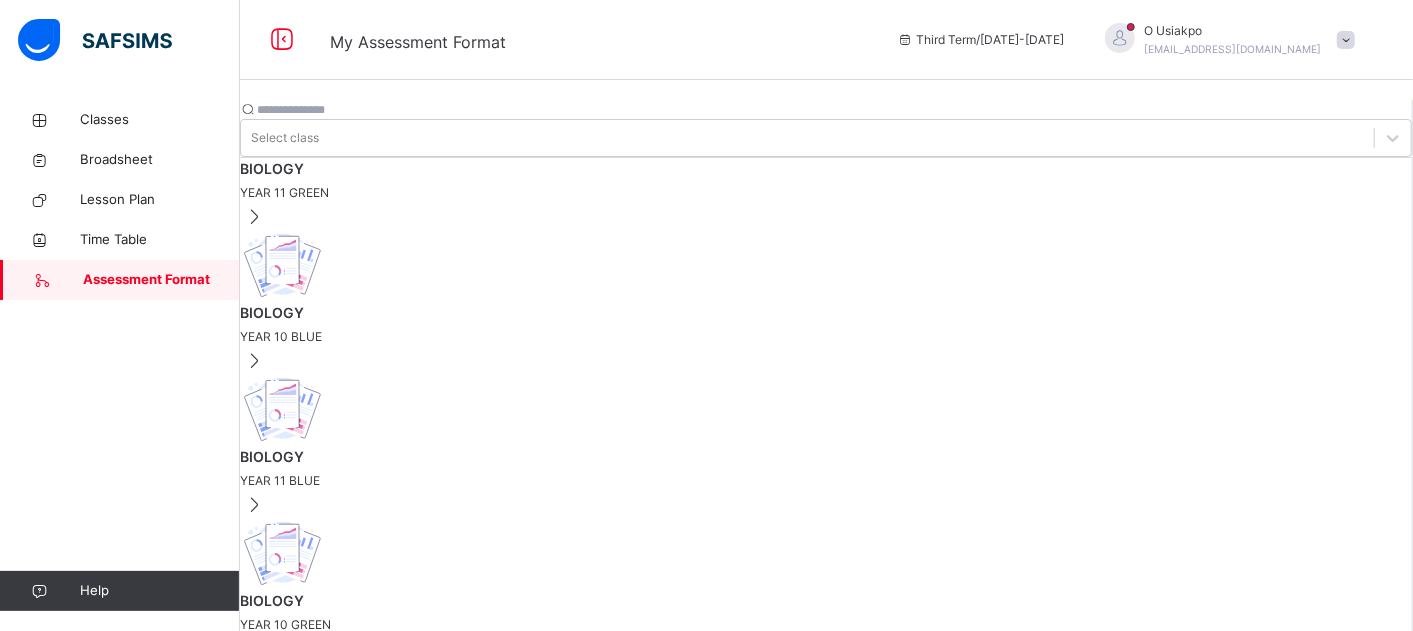 click on "Classes Broadsheet Lesson Plan Time Table Assessment Format   Help" at bounding box center (120, 355) 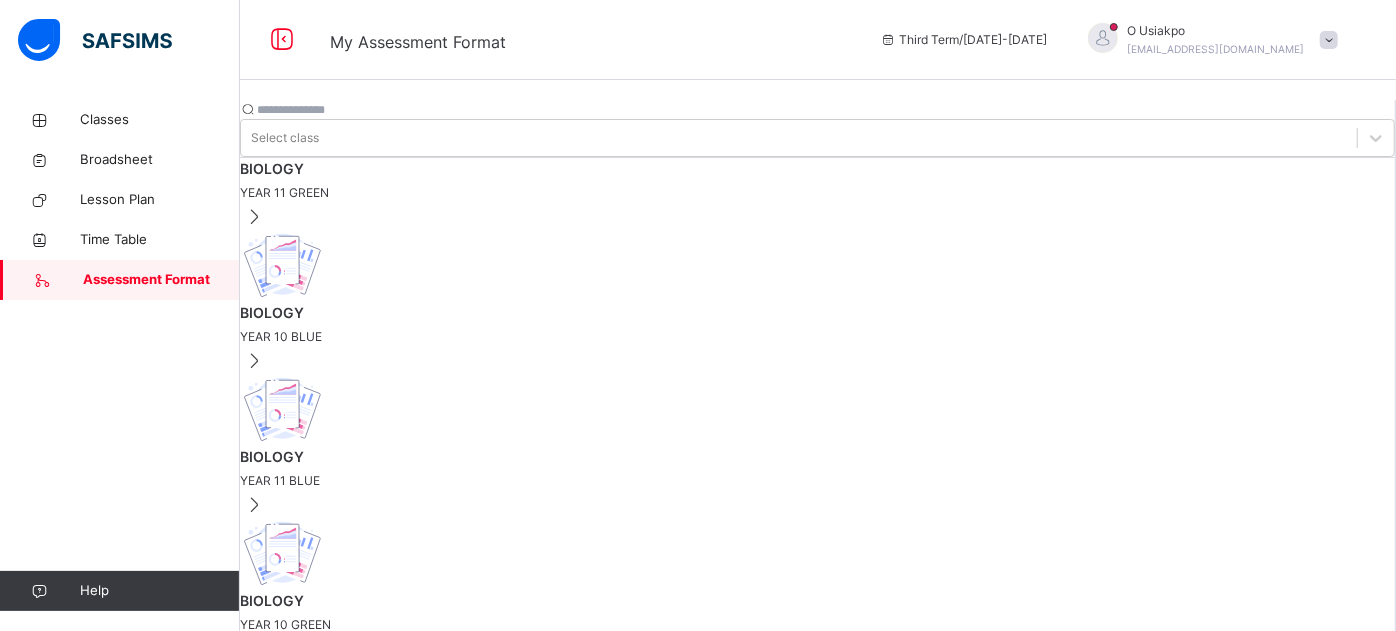 click at bounding box center (301, 1032) 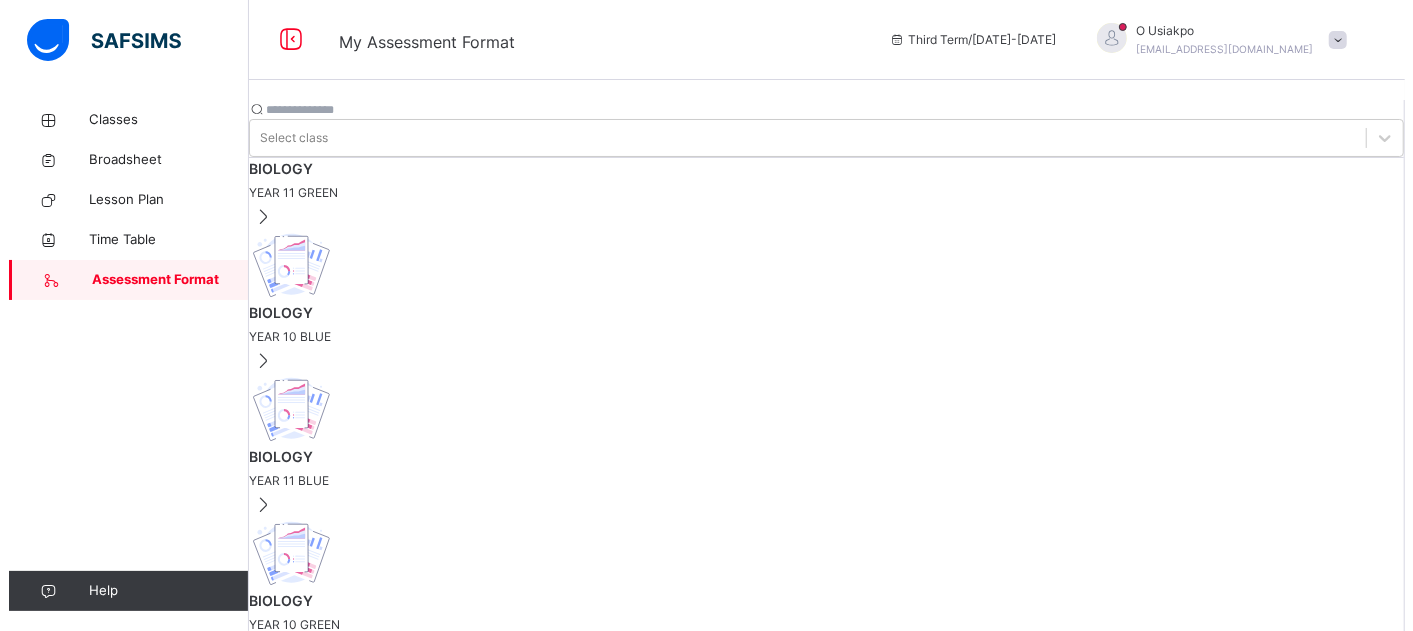 scroll, scrollTop: 0, scrollLeft: 0, axis: both 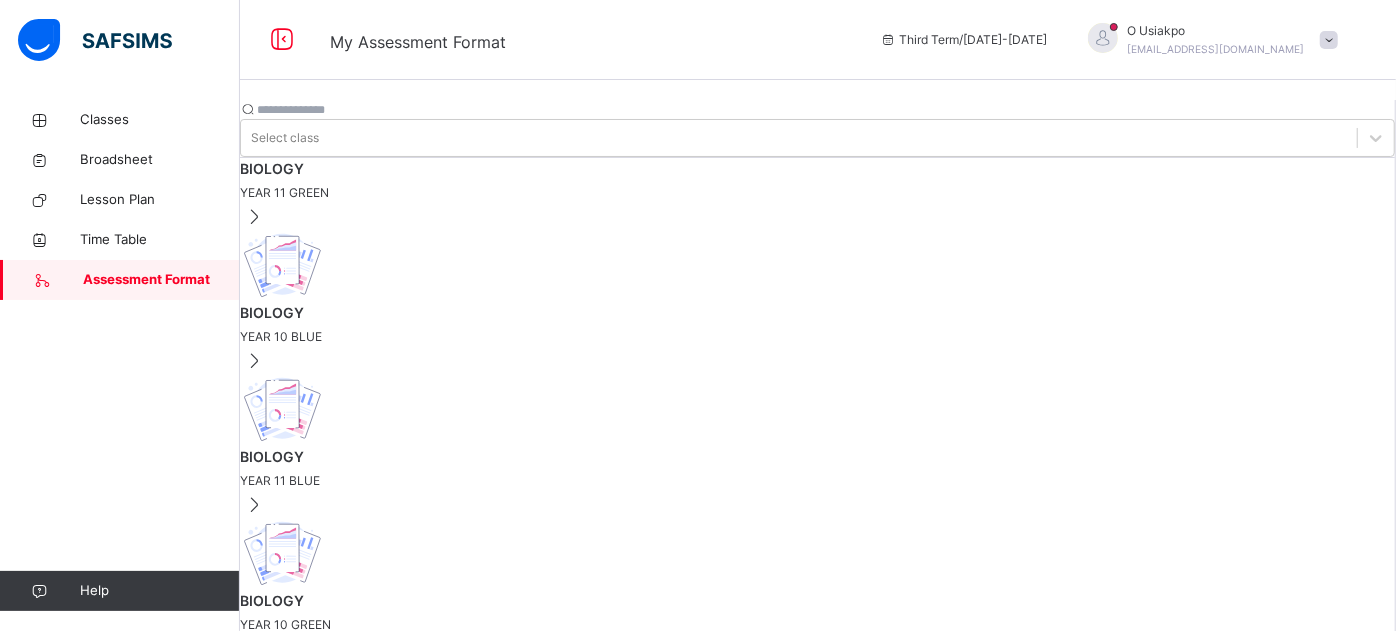 click on "Save Changes" at bounding box center (466, 662) 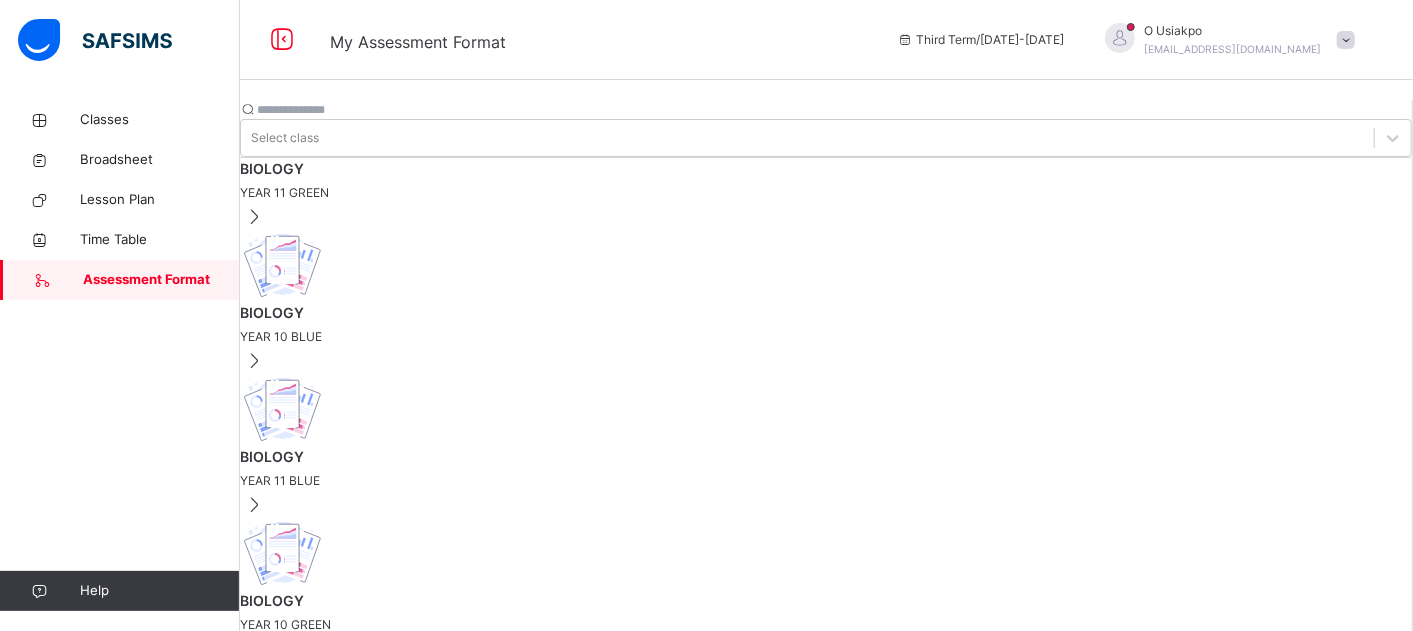 click at bounding box center [301, 2239] 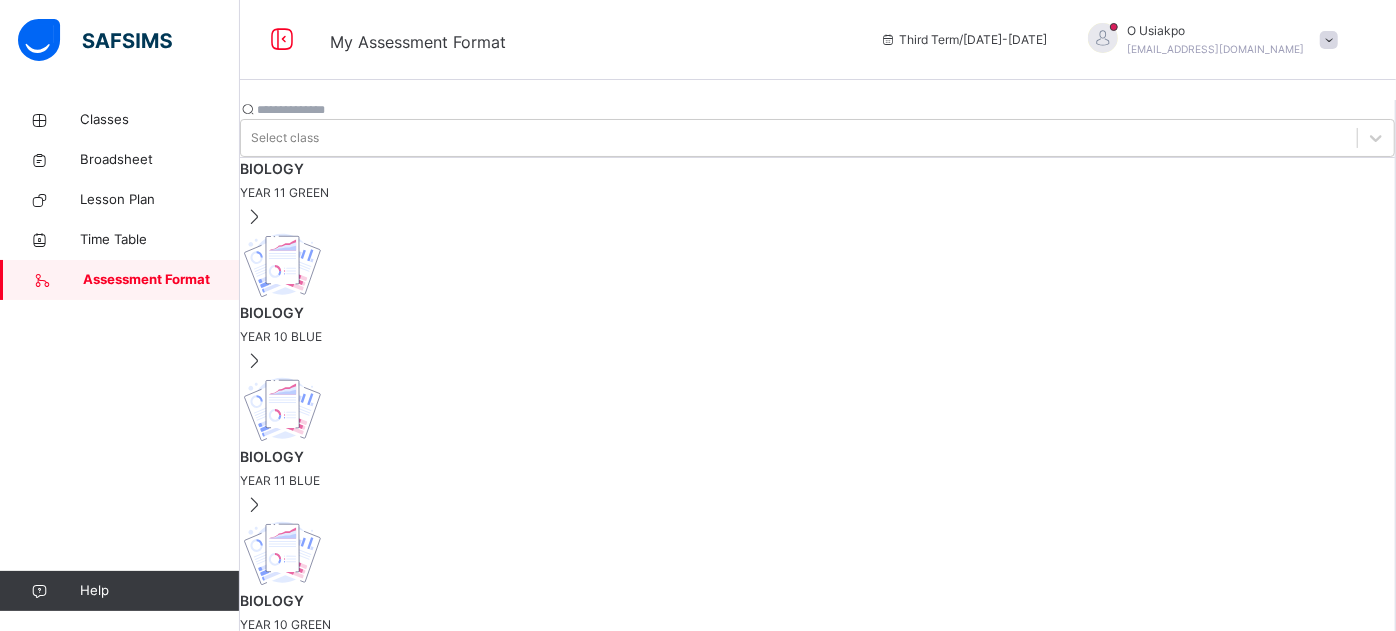 click on "EXAM   [ 60 %]" at bounding box center [818, 713] 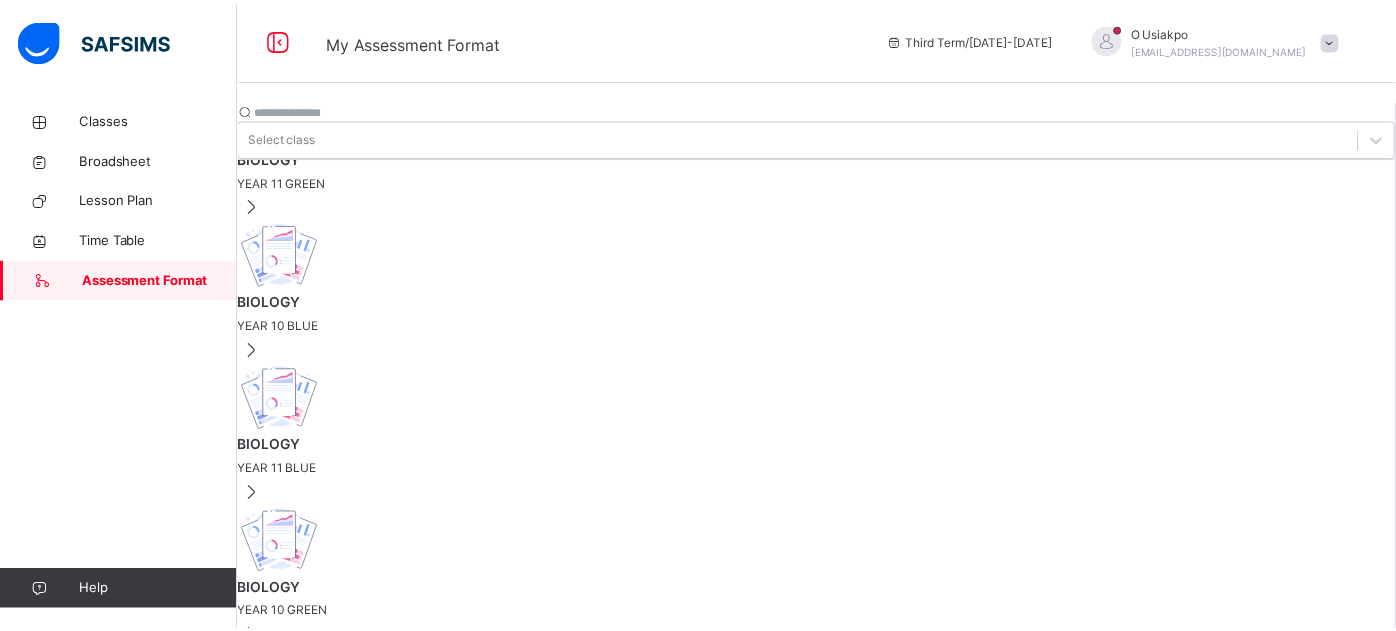 scroll, scrollTop: 0, scrollLeft: 0, axis: both 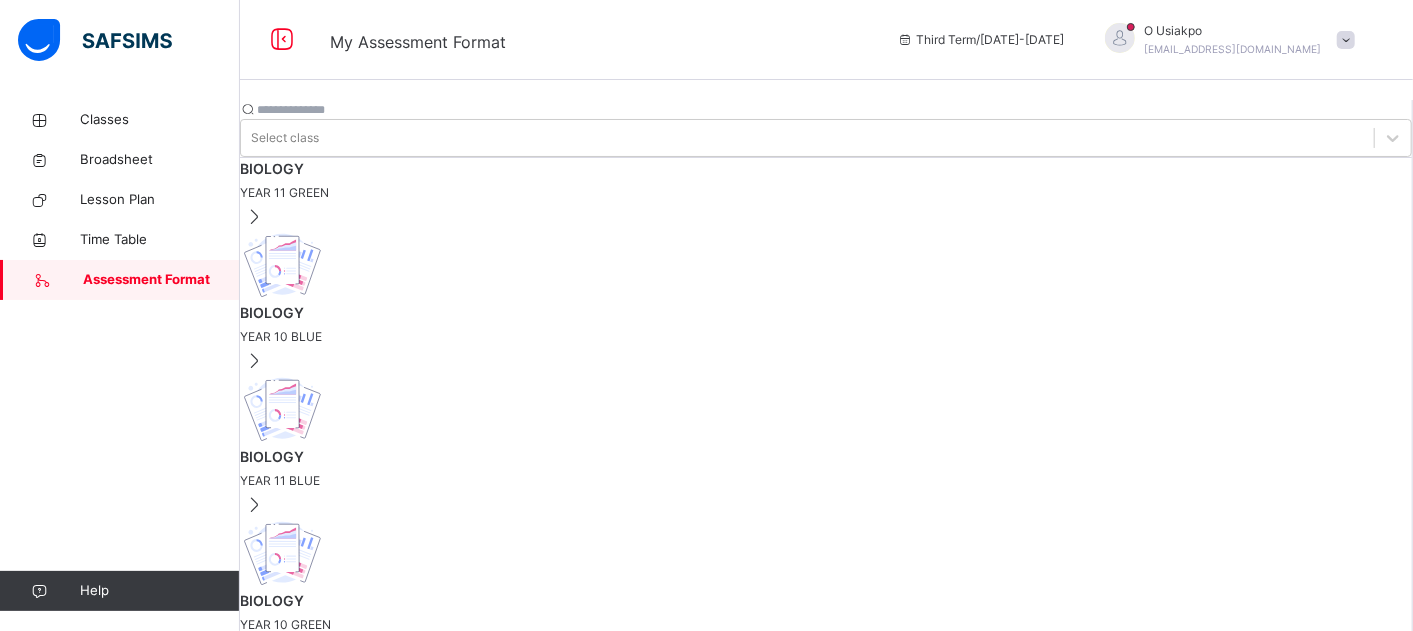 click on "YEAR 11 BLUE" at bounding box center (826, 481) 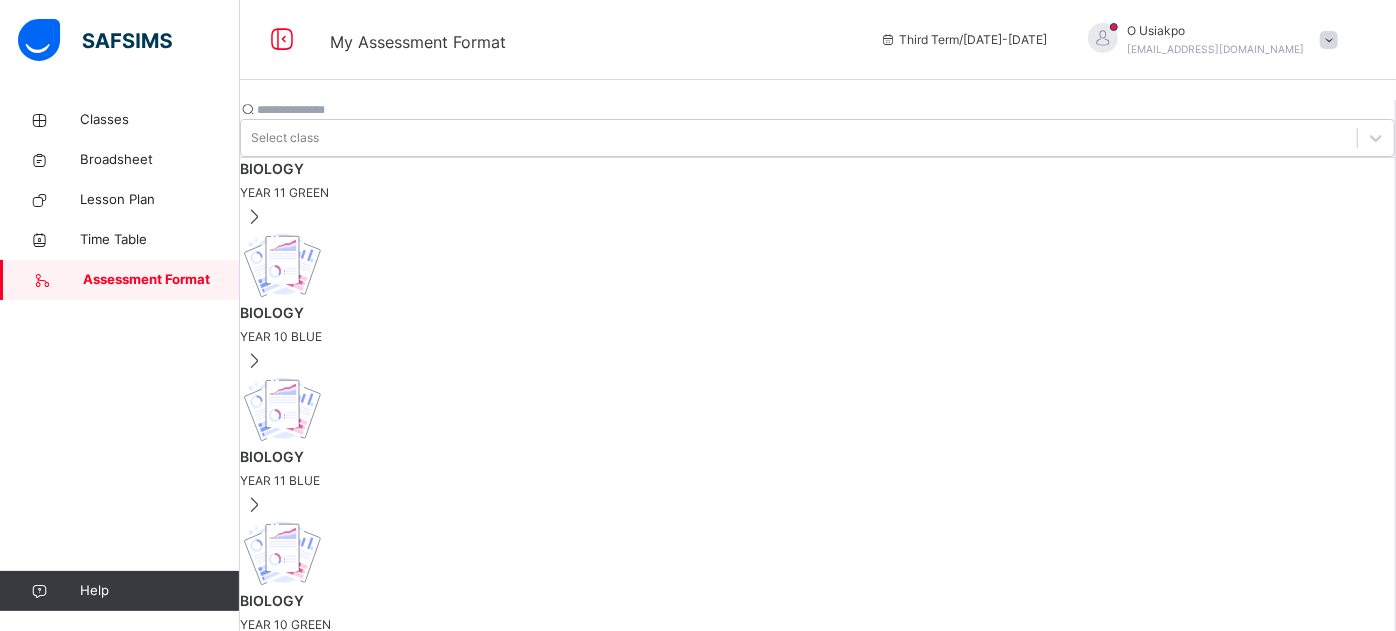 click at bounding box center (301, 1032) 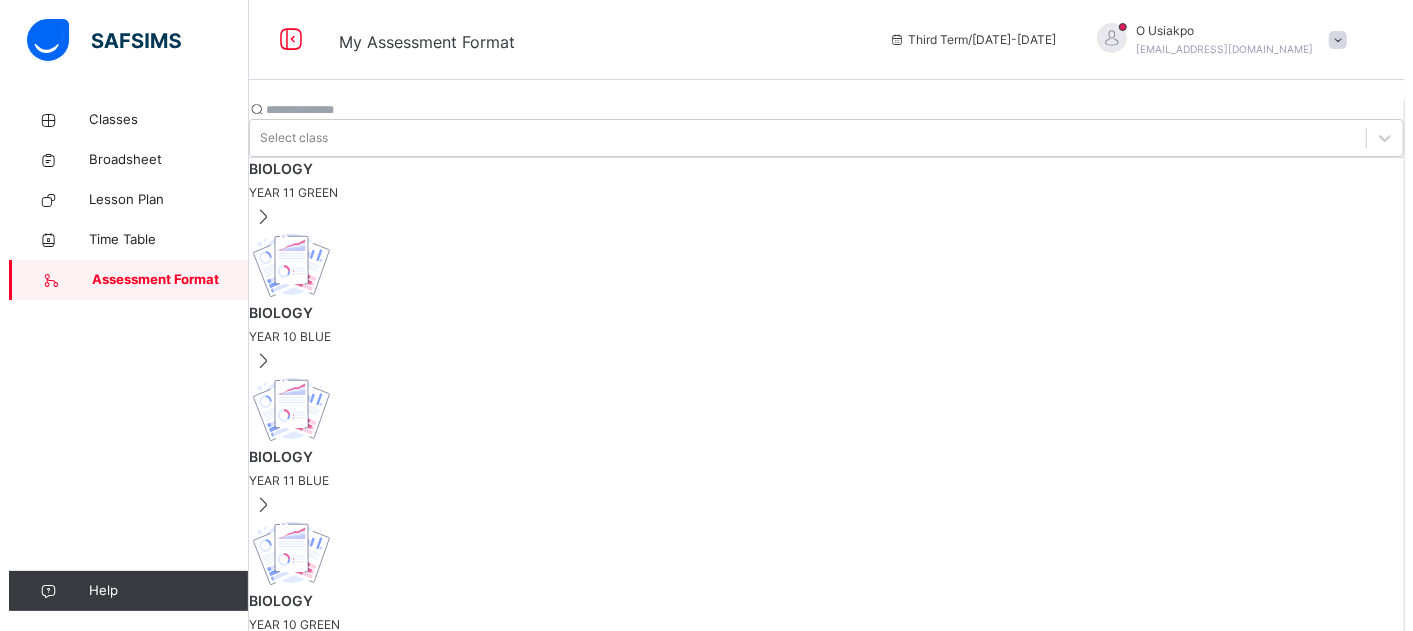 scroll, scrollTop: 616, scrollLeft: 0, axis: vertical 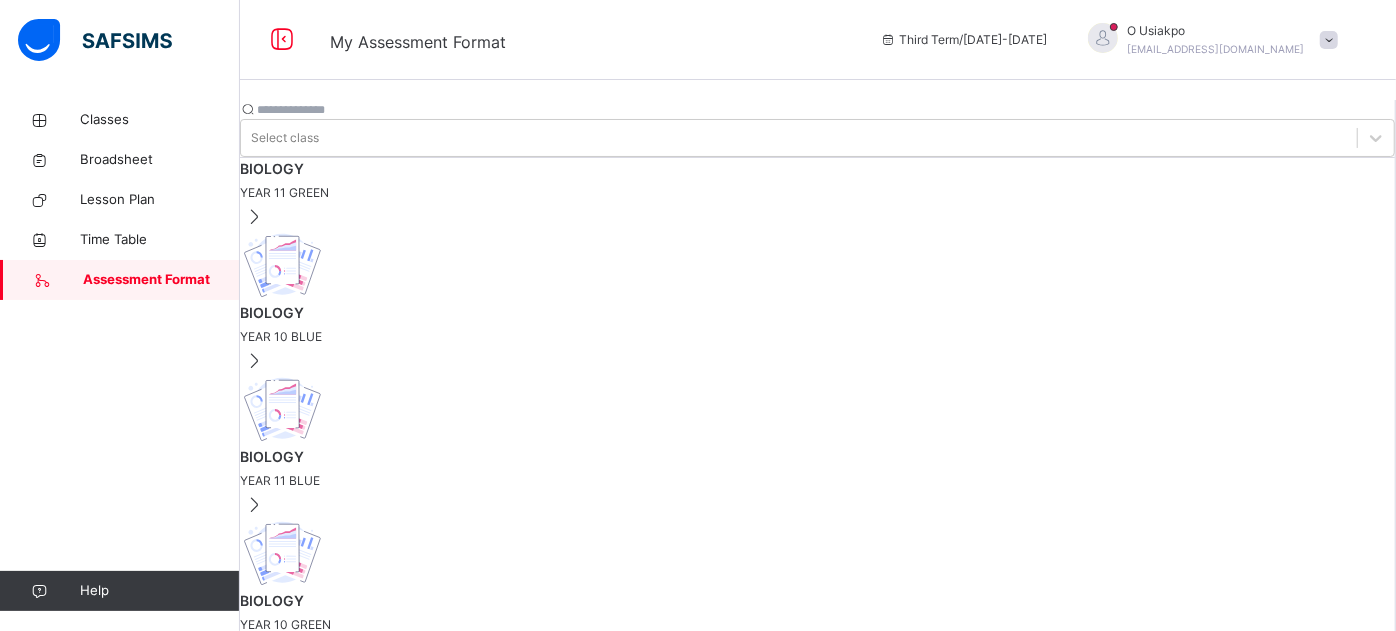 click at bounding box center (301, 1389) 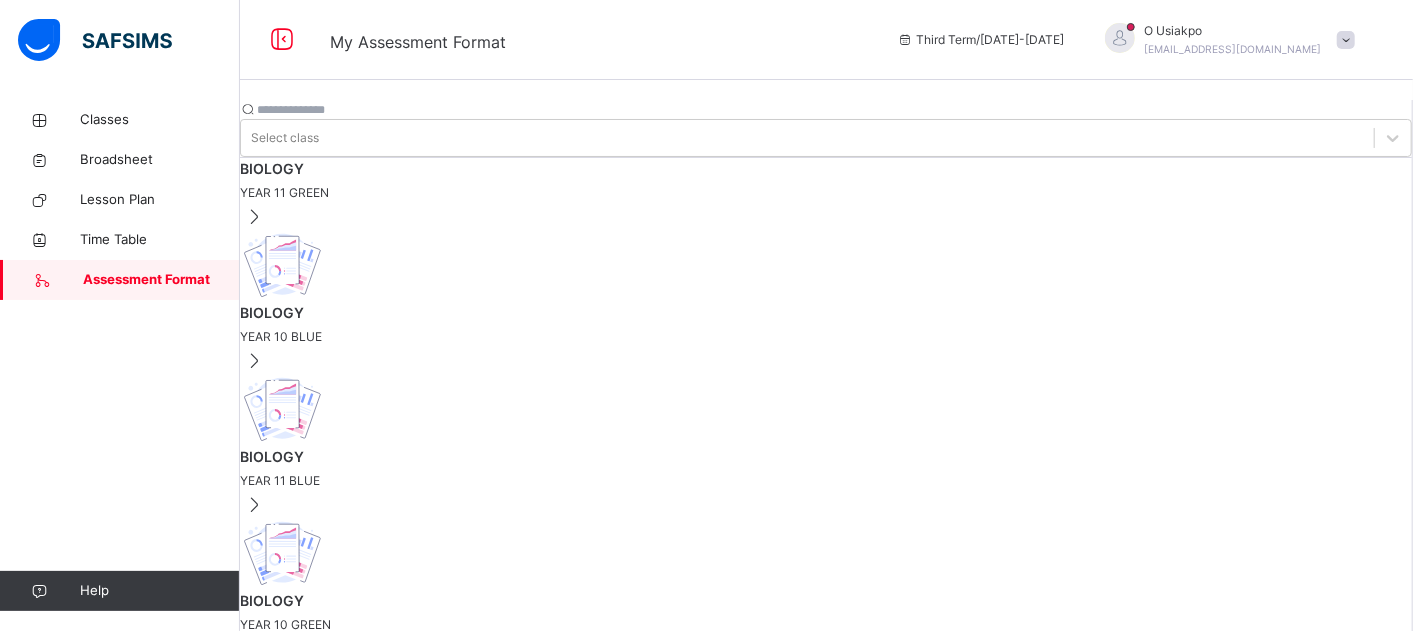 click at bounding box center [301, 2239] 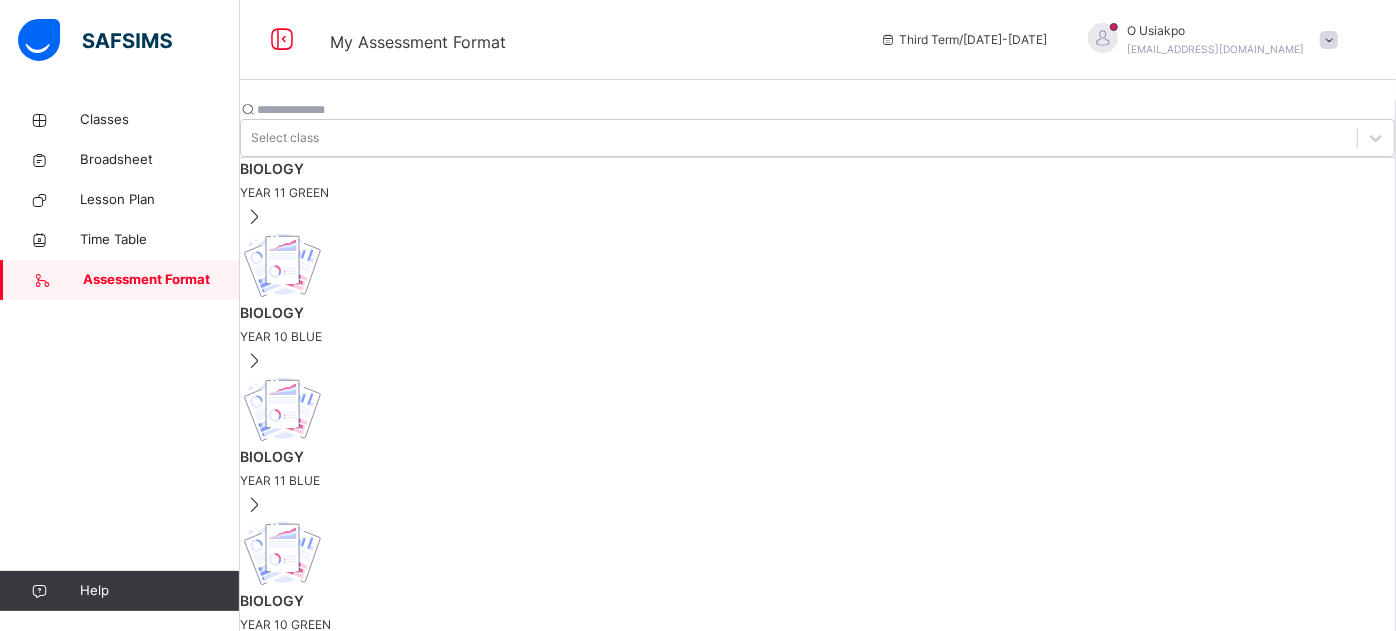 scroll, scrollTop: 0, scrollLeft: 0, axis: both 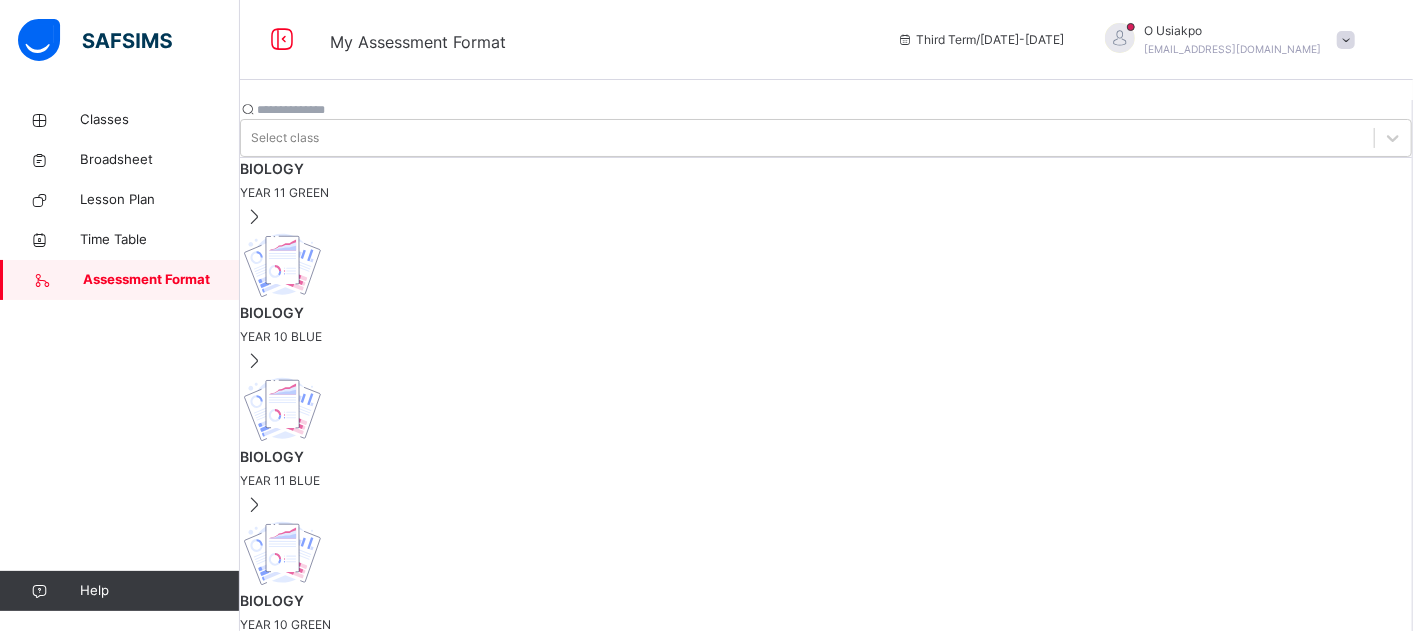 click at bounding box center (301, 2340) 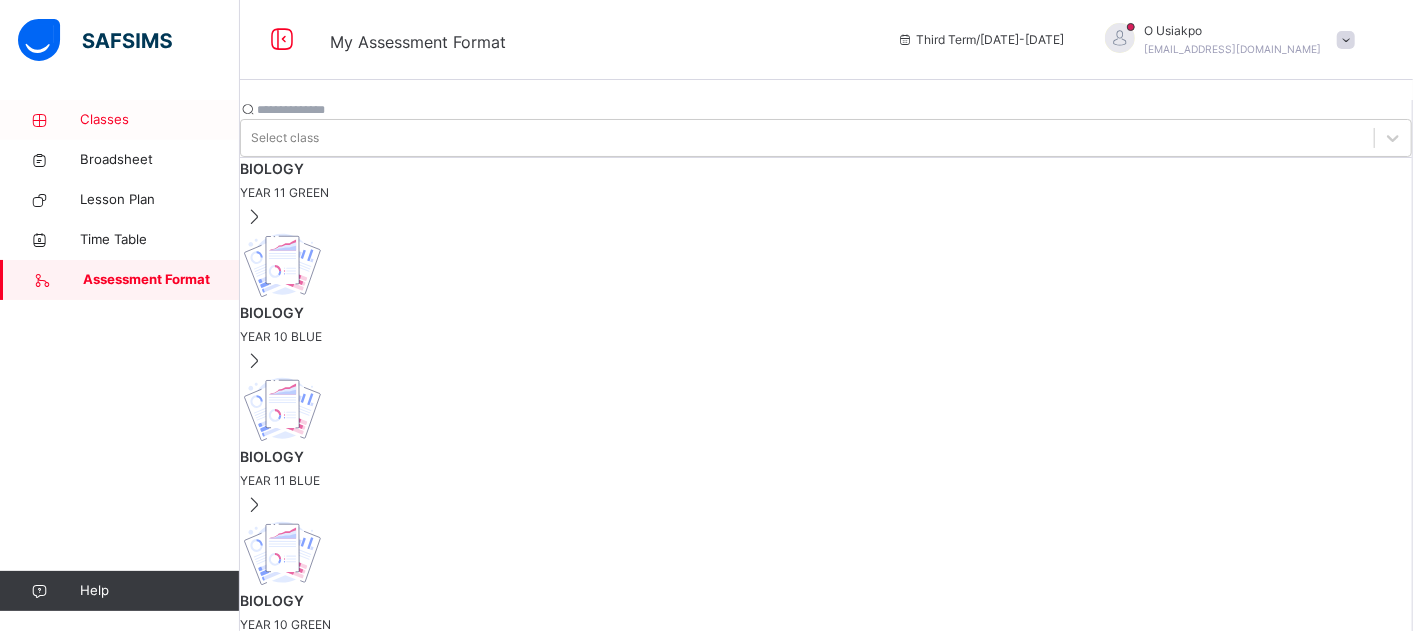 click on "Classes" at bounding box center (160, 120) 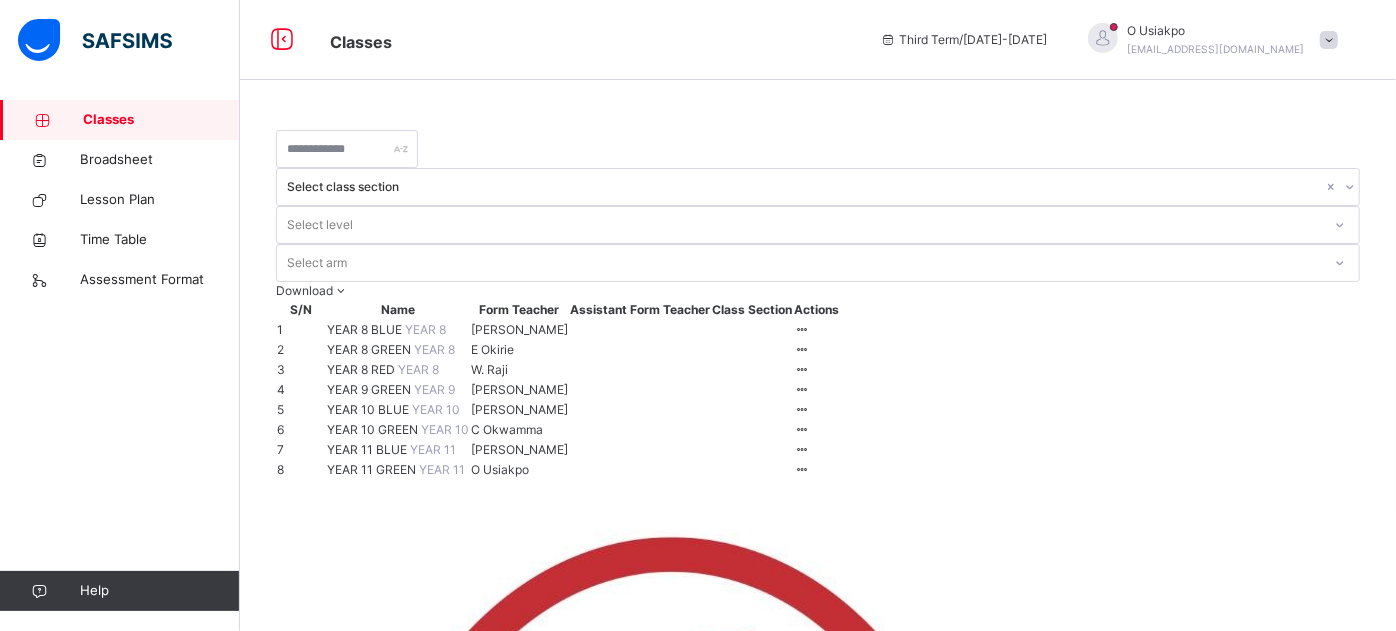 click on "YEAR 8   BLUE" at bounding box center [366, 329] 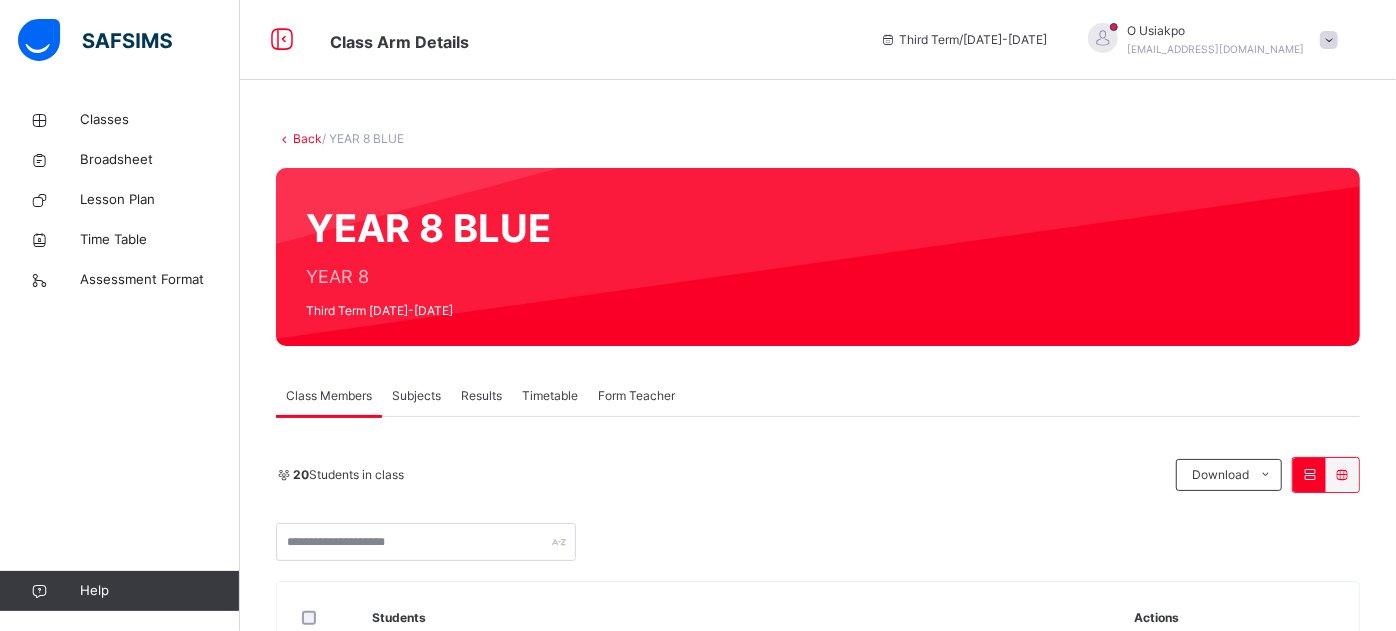 click on "Subjects" at bounding box center (416, 396) 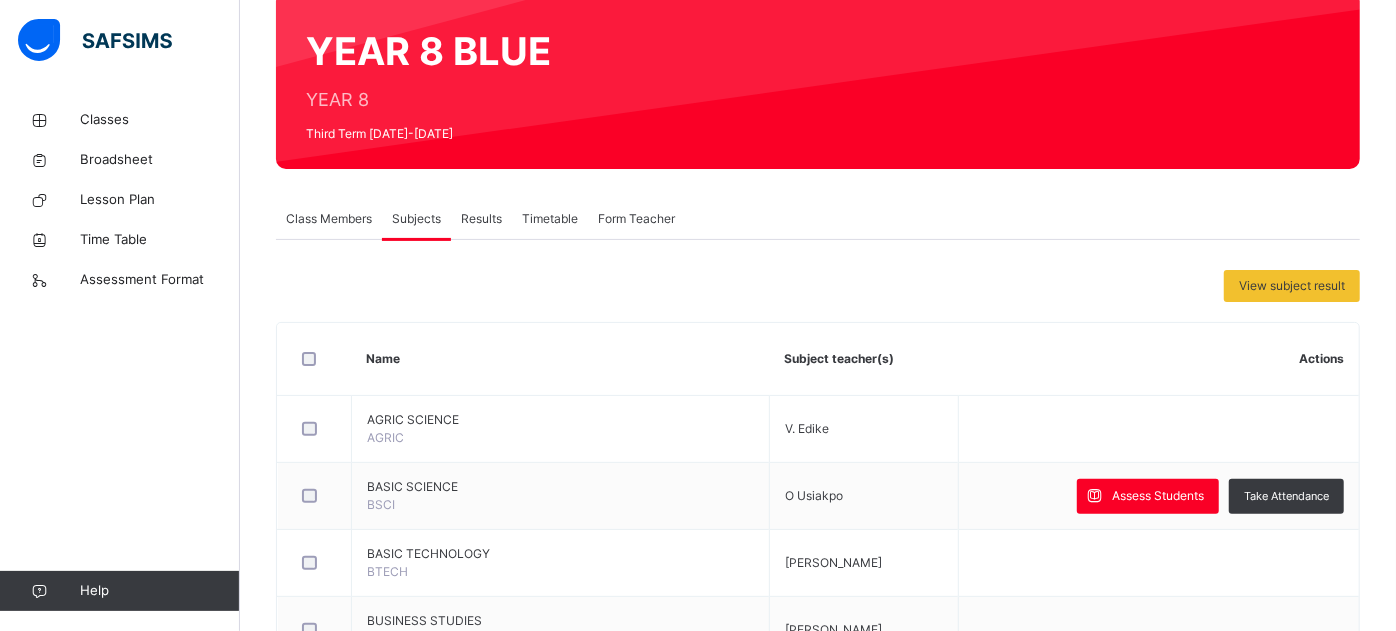 scroll, scrollTop: 177, scrollLeft: 0, axis: vertical 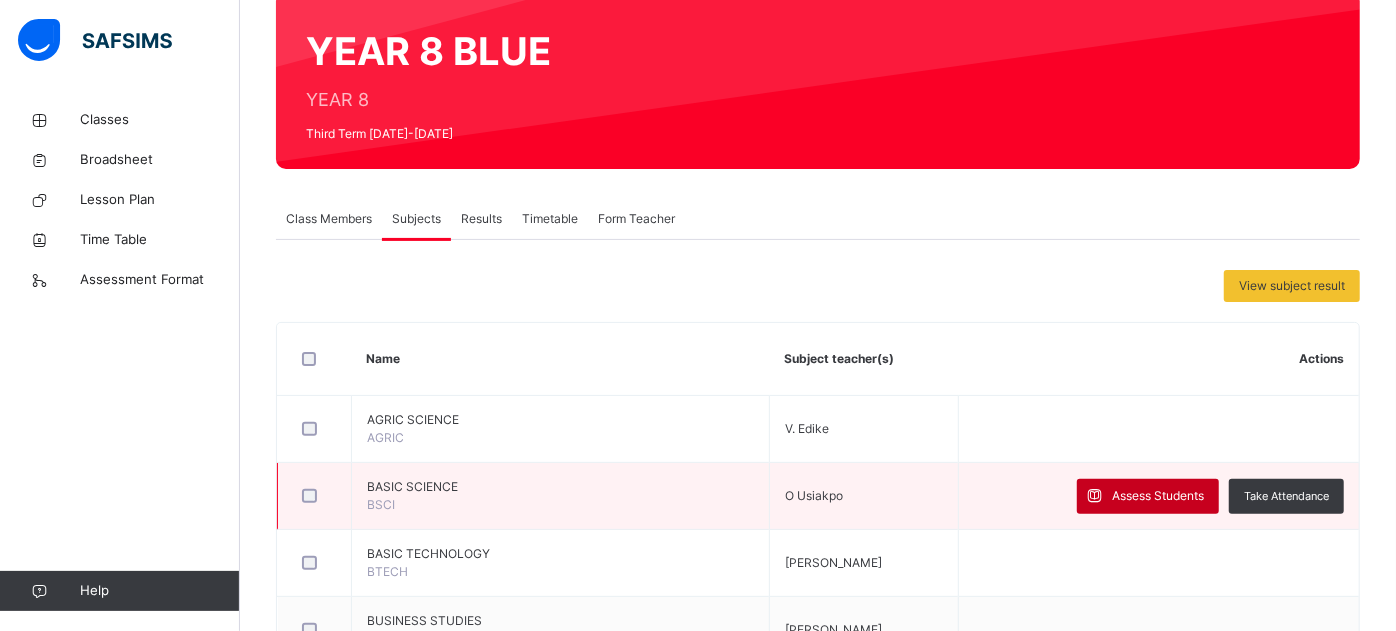 click on "Assess Students" at bounding box center [1158, 496] 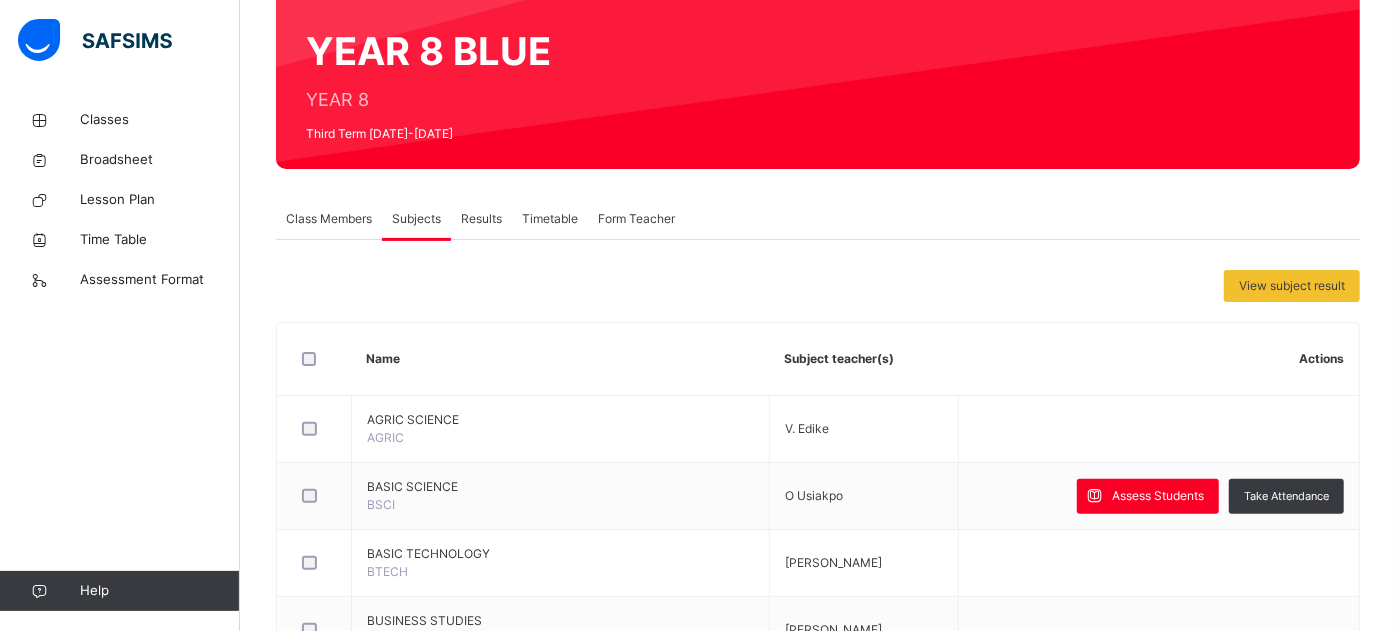 type on "*" 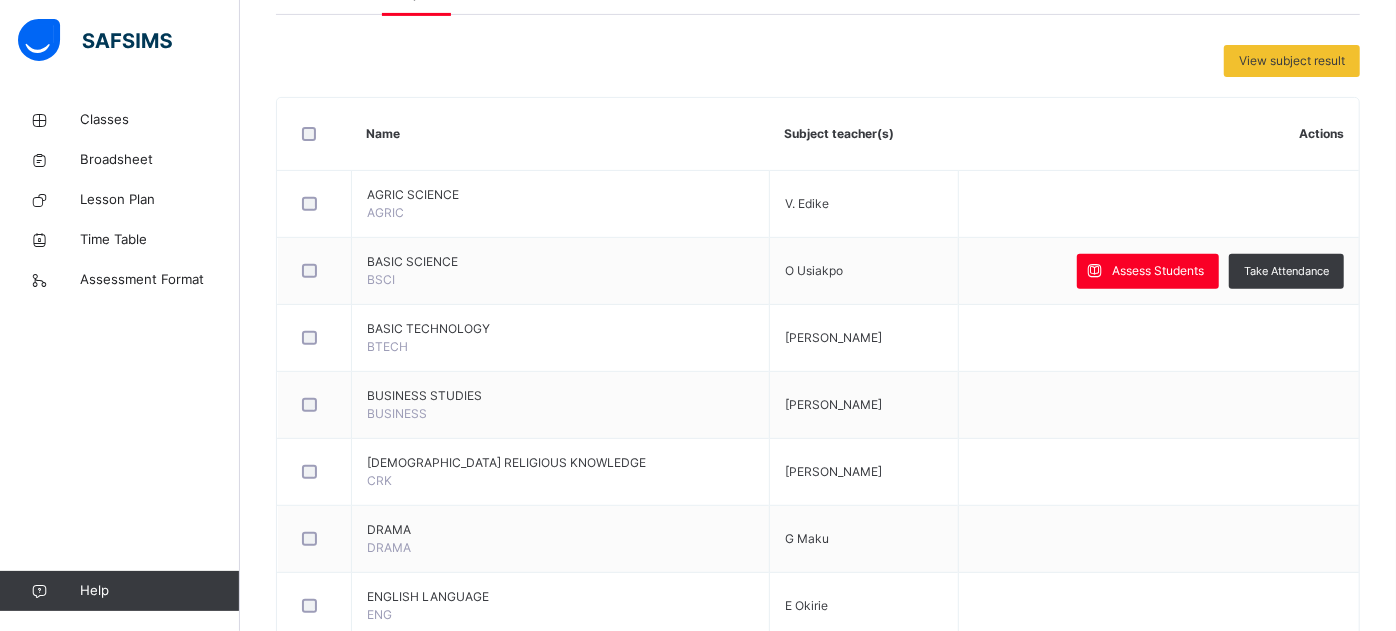 scroll, scrollTop: 404, scrollLeft: 0, axis: vertical 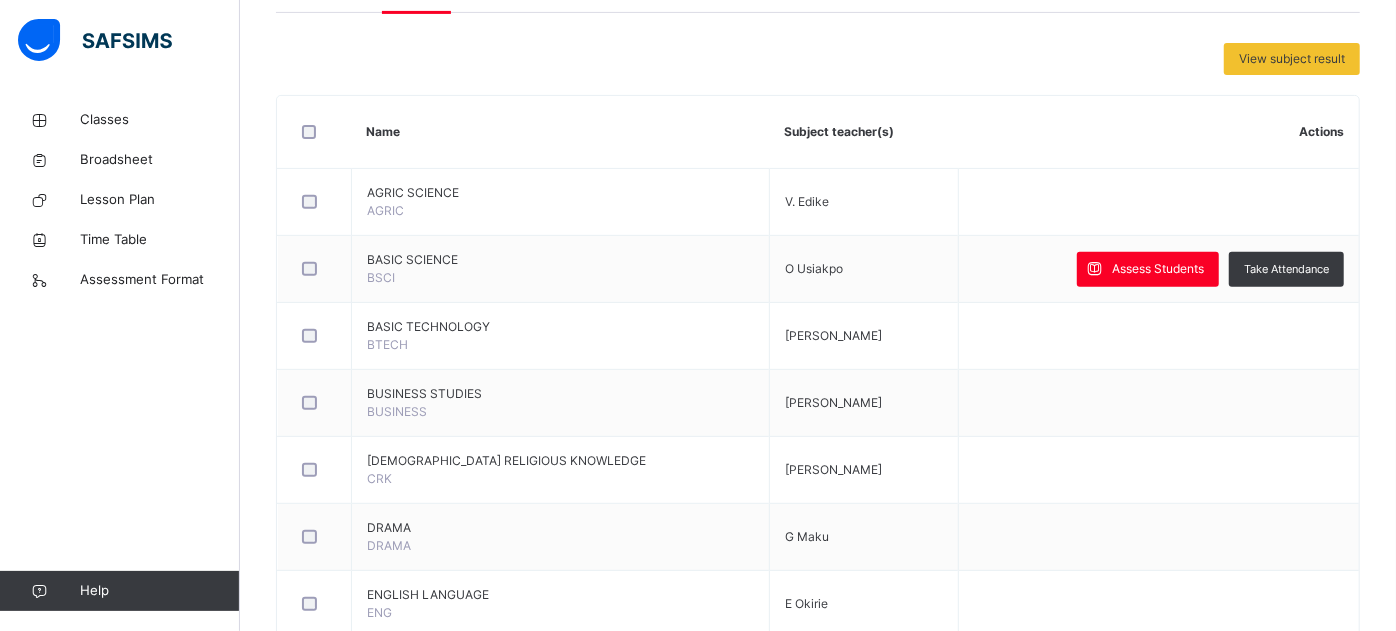 click on "Use this comment" at bounding box center [98, 2475] 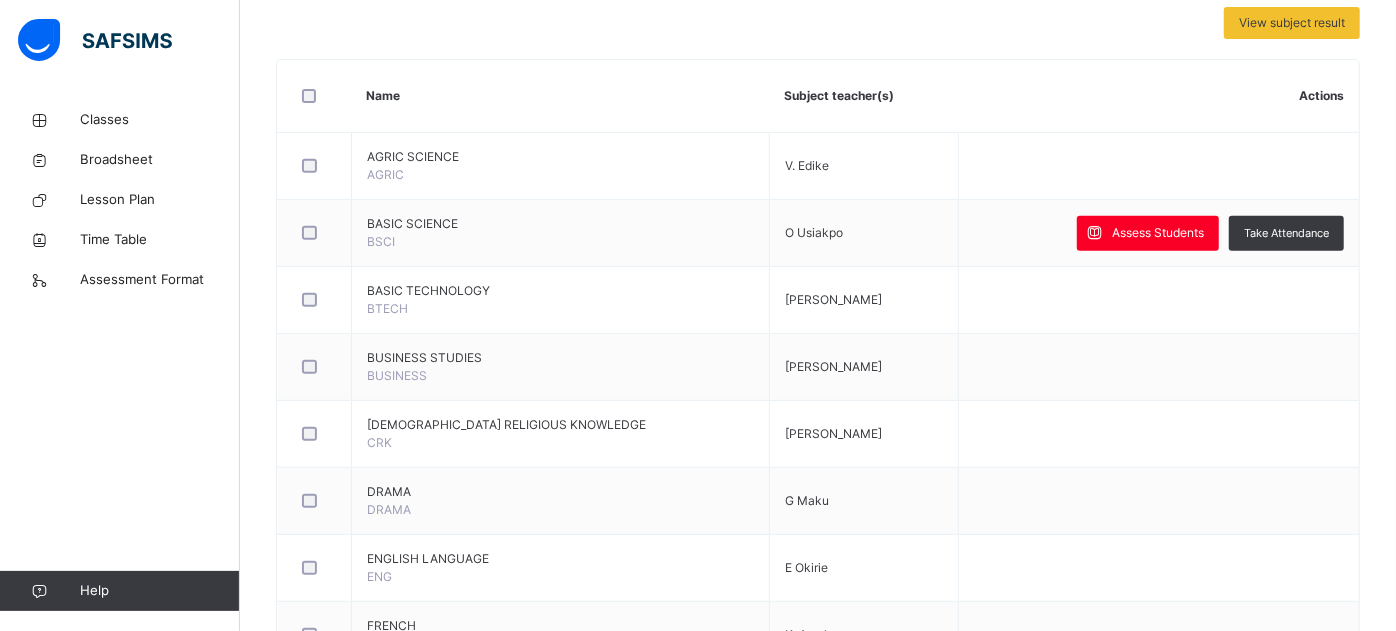 scroll, scrollTop: 444, scrollLeft: 0, axis: vertical 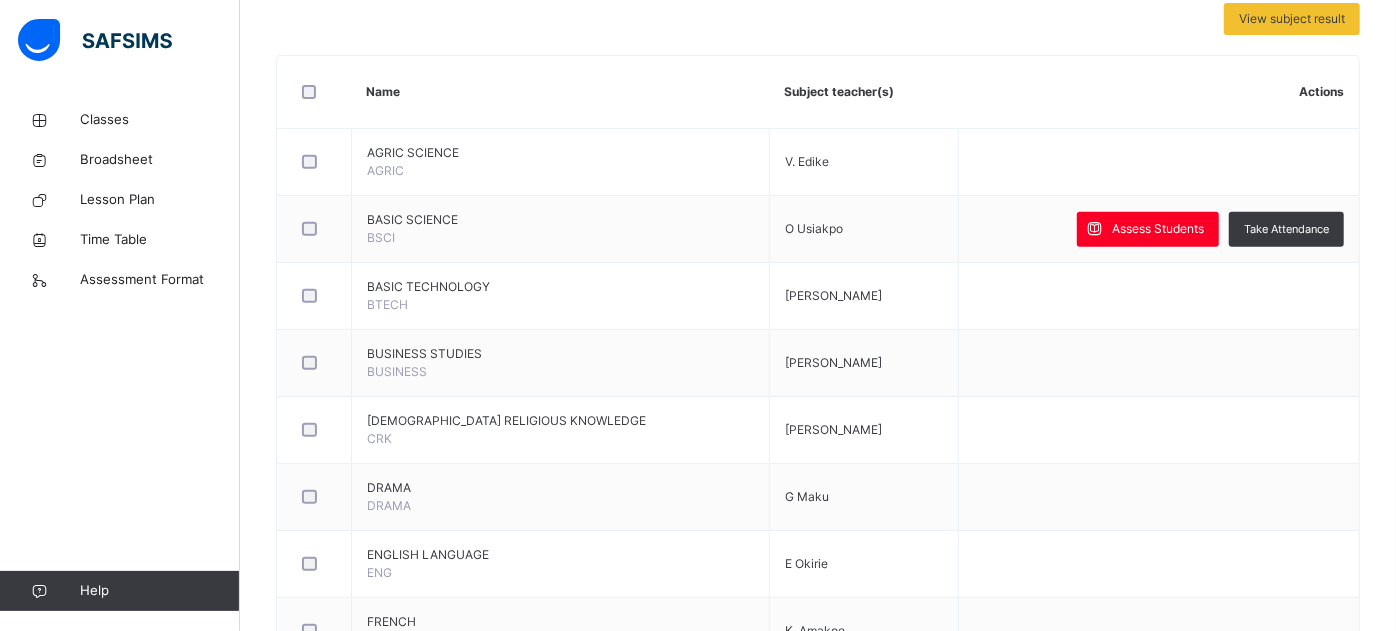 click on "Regenerate" at bounding box center [81, 2401] 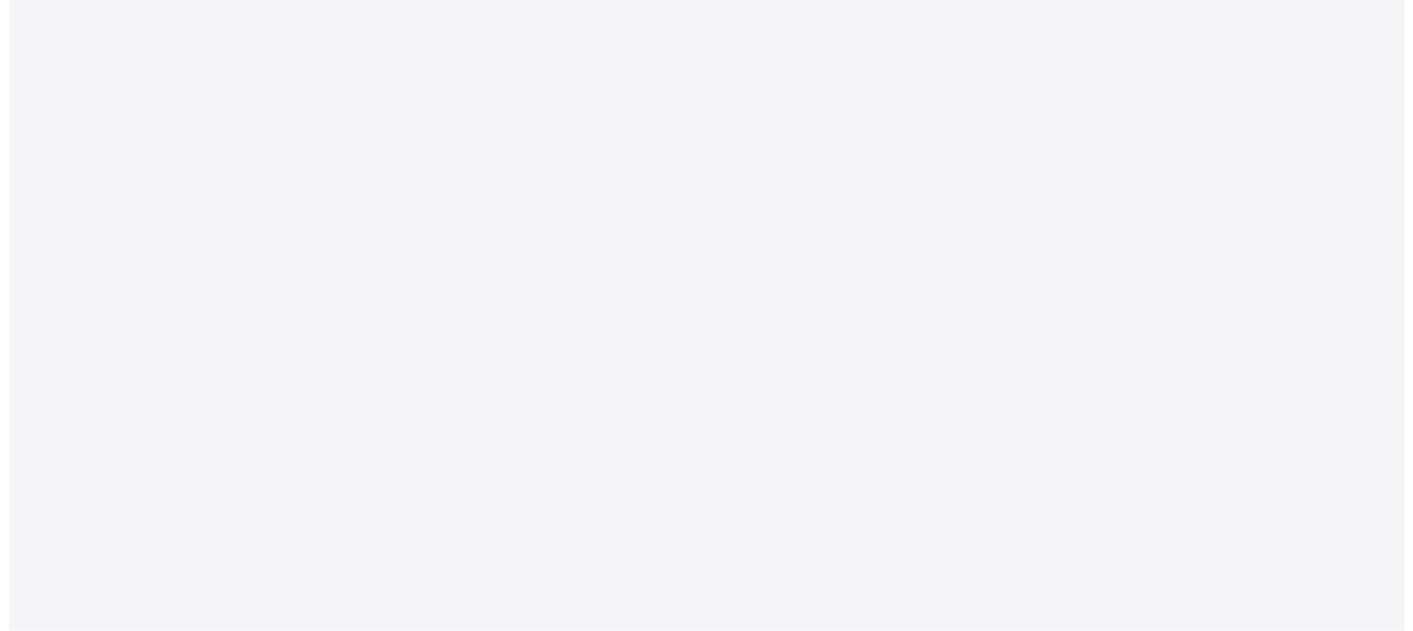 scroll, scrollTop: 0, scrollLeft: 0, axis: both 